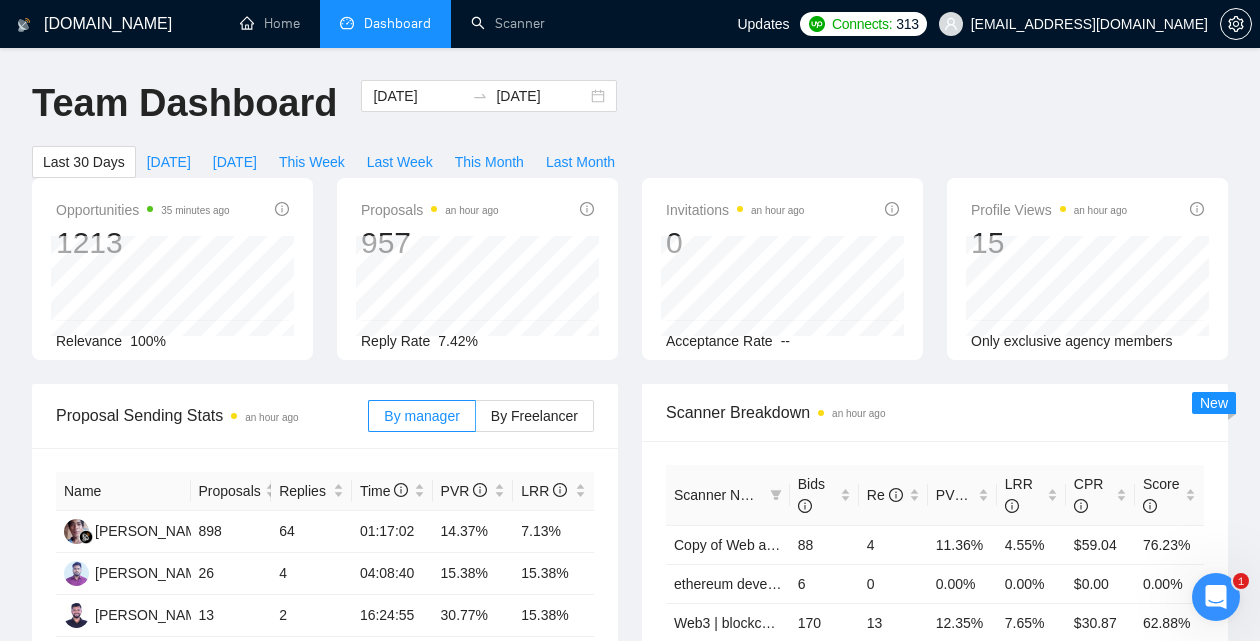 scroll, scrollTop: 0, scrollLeft: 0, axis: both 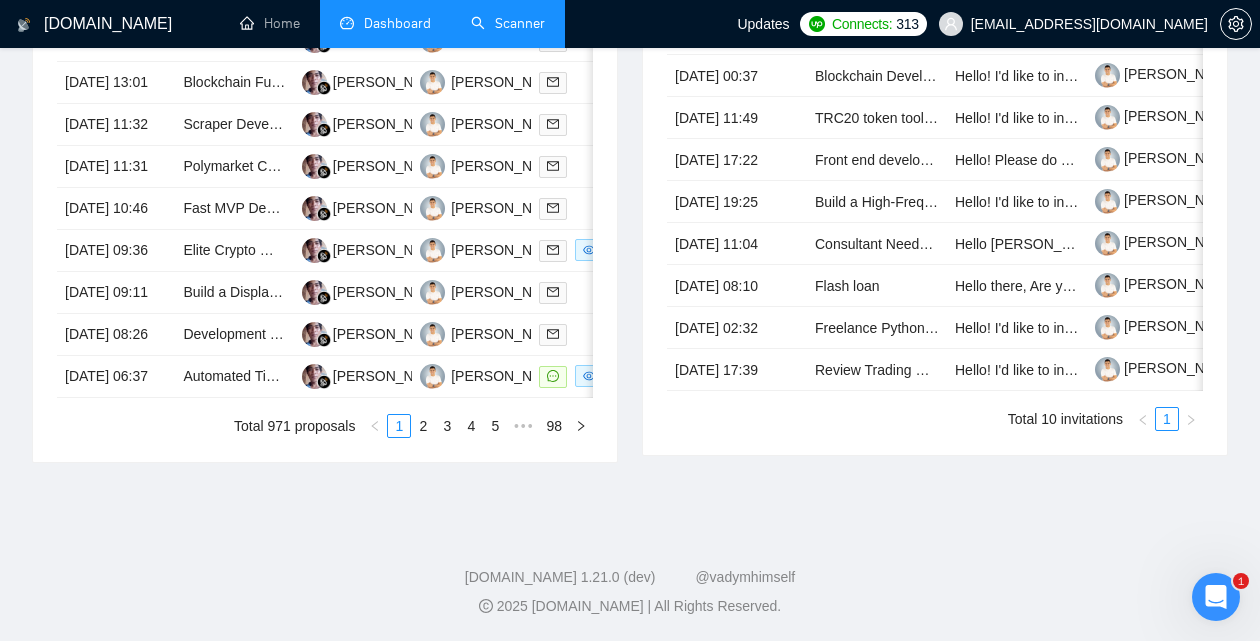 click on "Scanner" at bounding box center [508, 23] 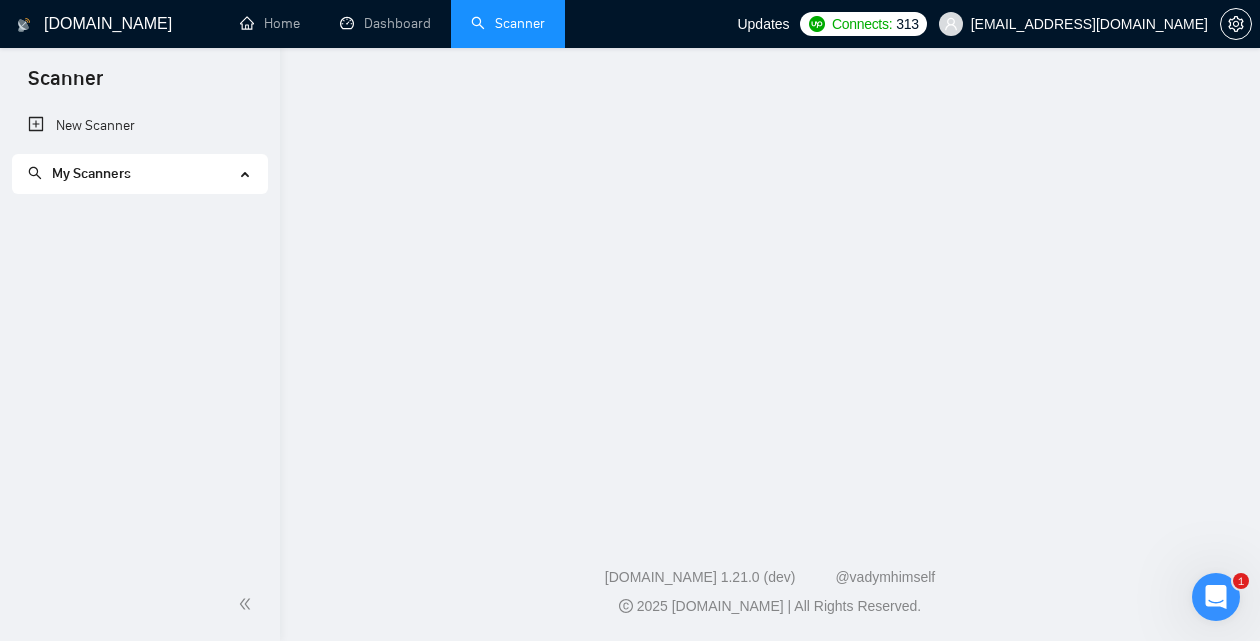 scroll, scrollTop: 0, scrollLeft: 0, axis: both 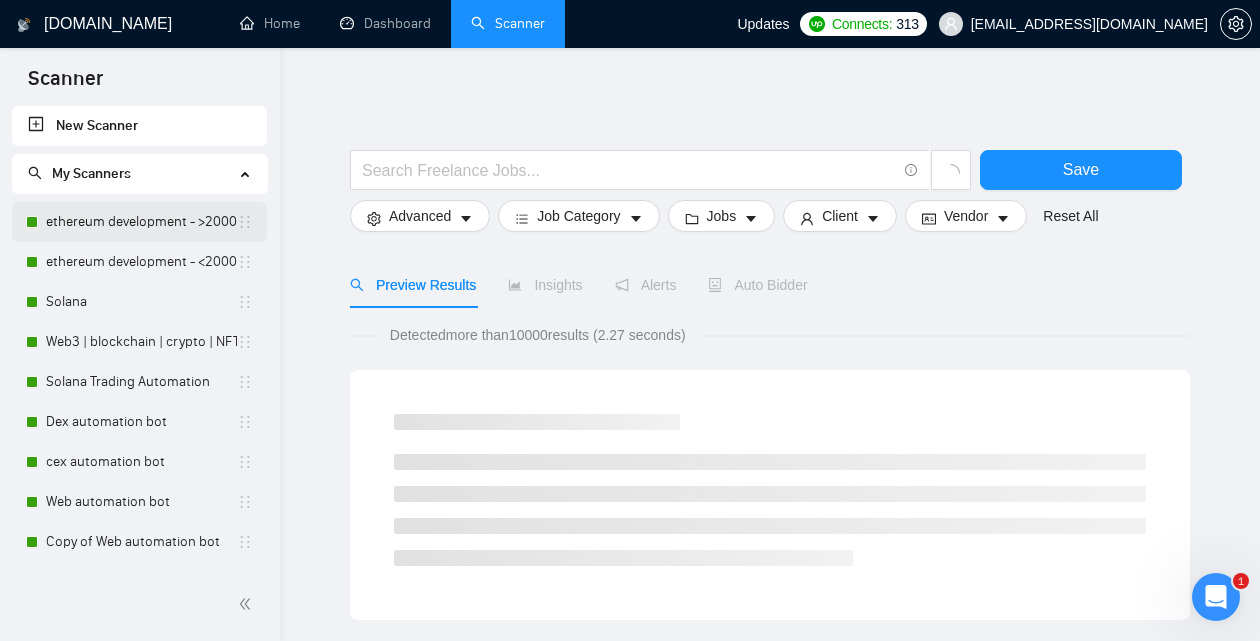 click on "ethereum development - >2000/30" at bounding box center (141, 222) 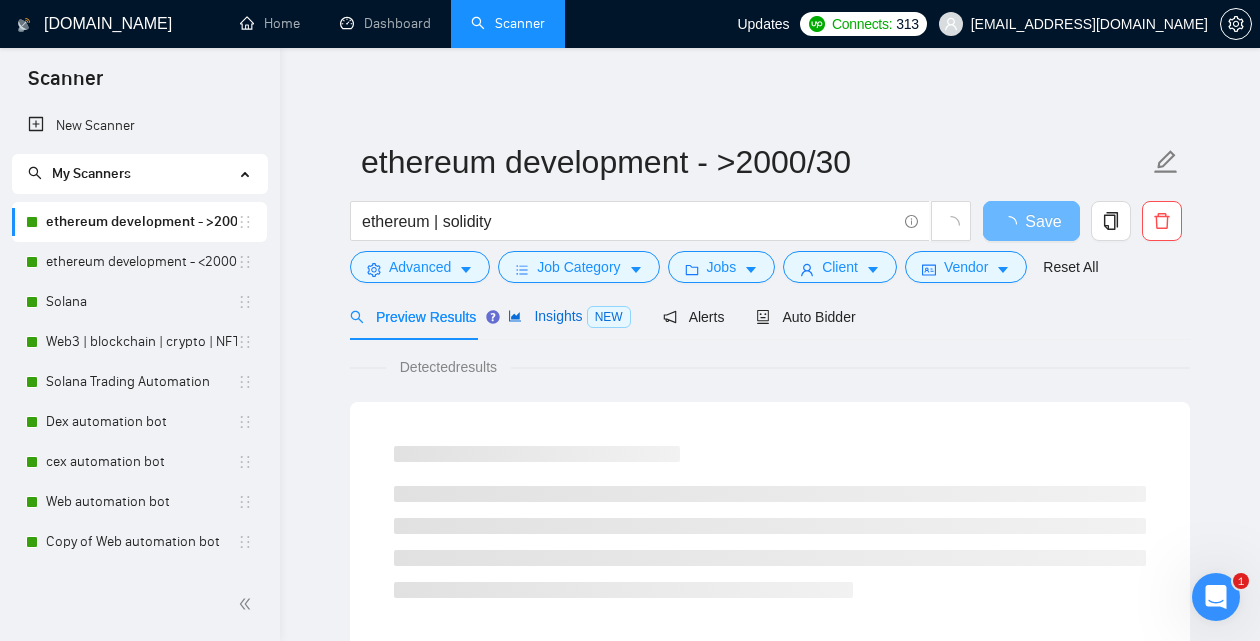 click on "Insights NEW" at bounding box center [569, 316] 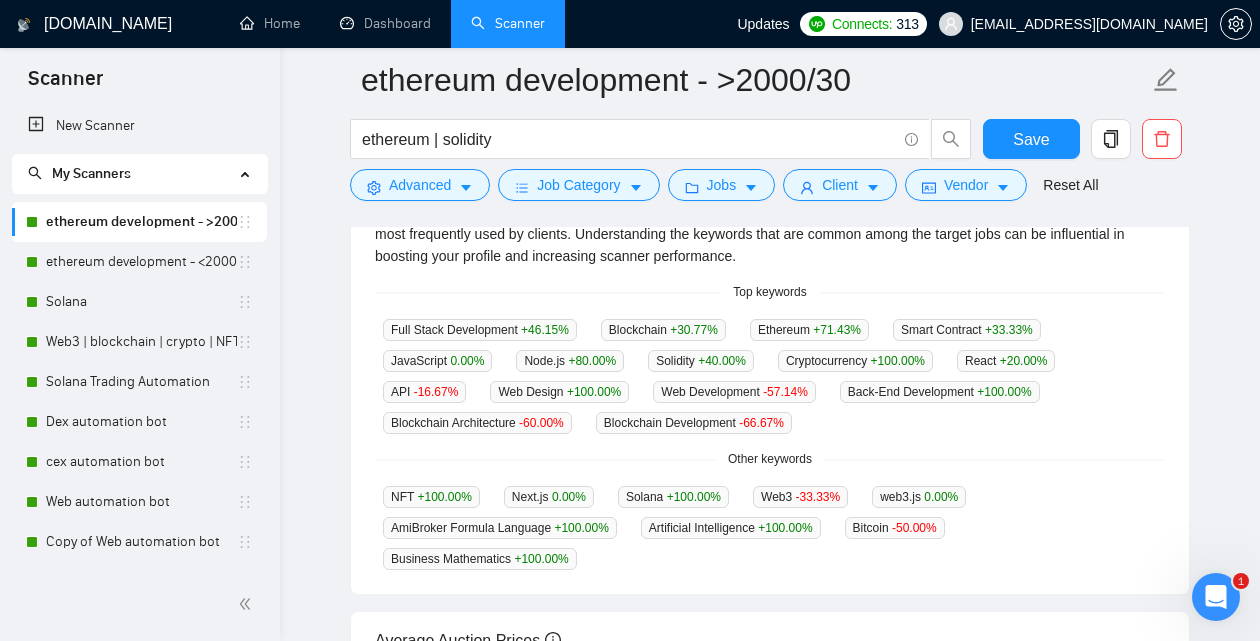 scroll, scrollTop: 478, scrollLeft: 0, axis: vertical 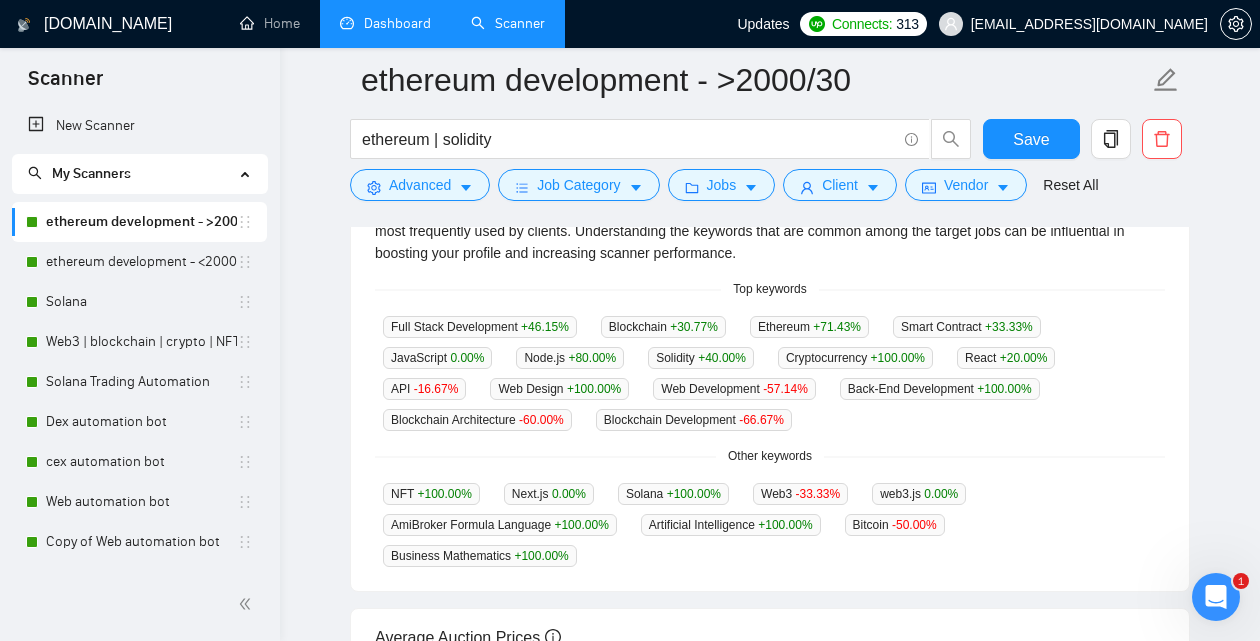 click on "Dashboard" at bounding box center [385, 23] 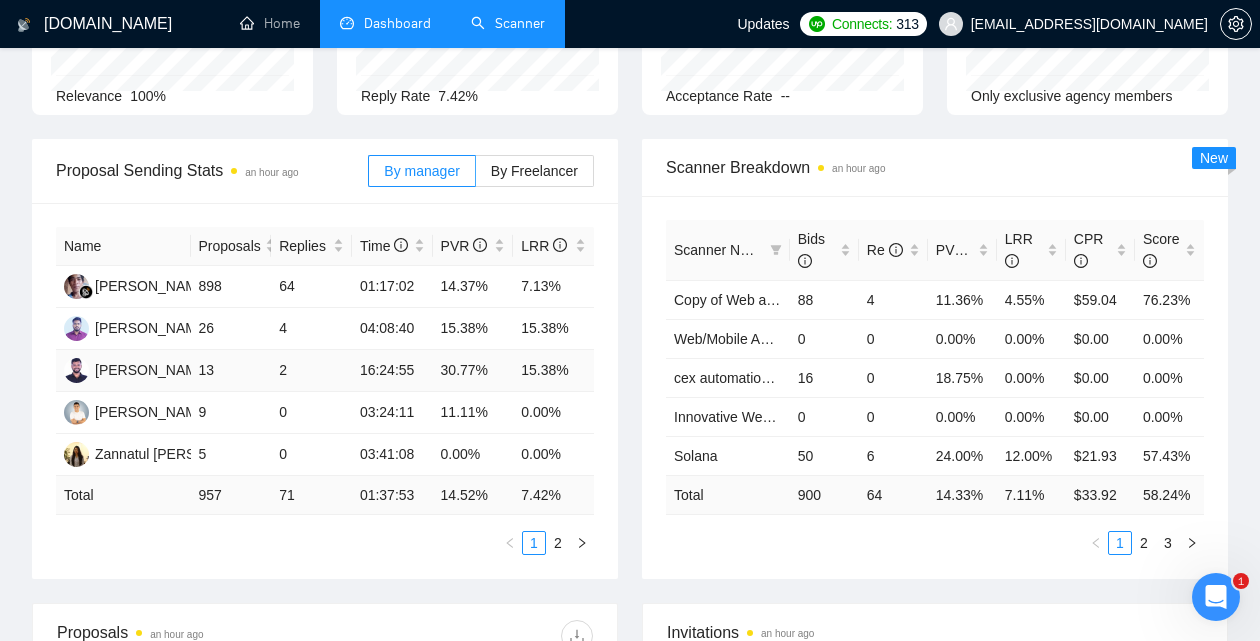 scroll, scrollTop: 244, scrollLeft: 0, axis: vertical 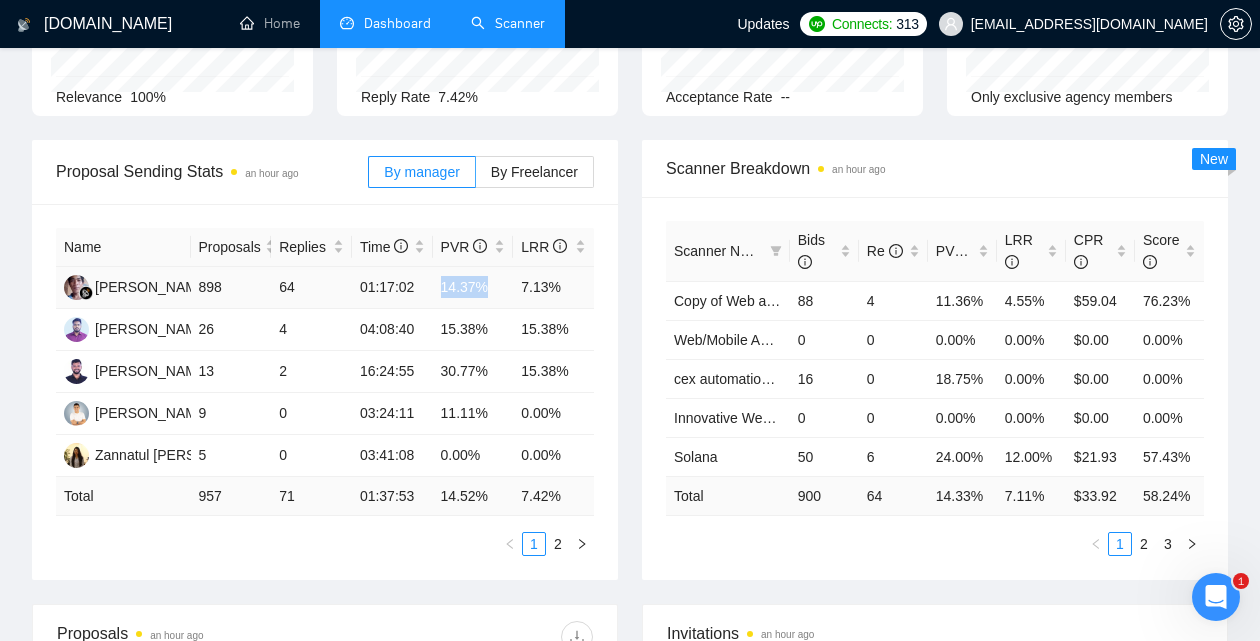 drag, startPoint x: 498, startPoint y: 308, endPoint x: 420, endPoint y: 304, distance: 78.10249 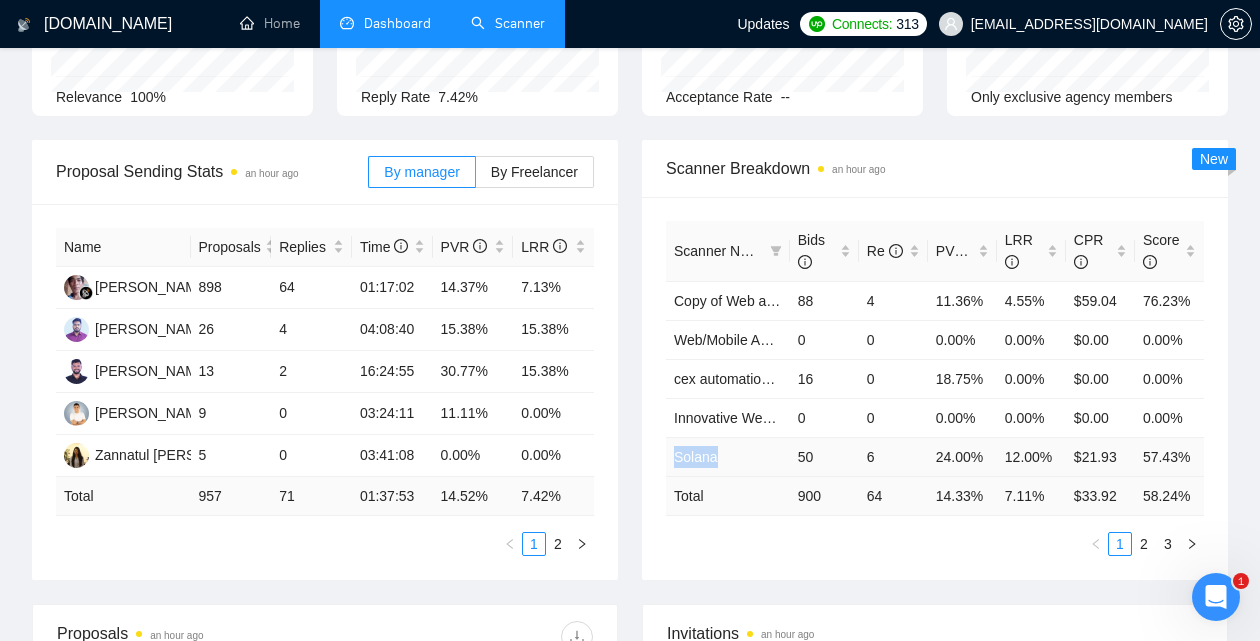 drag, startPoint x: 652, startPoint y: 455, endPoint x: 727, endPoint y: 449, distance: 75.23962 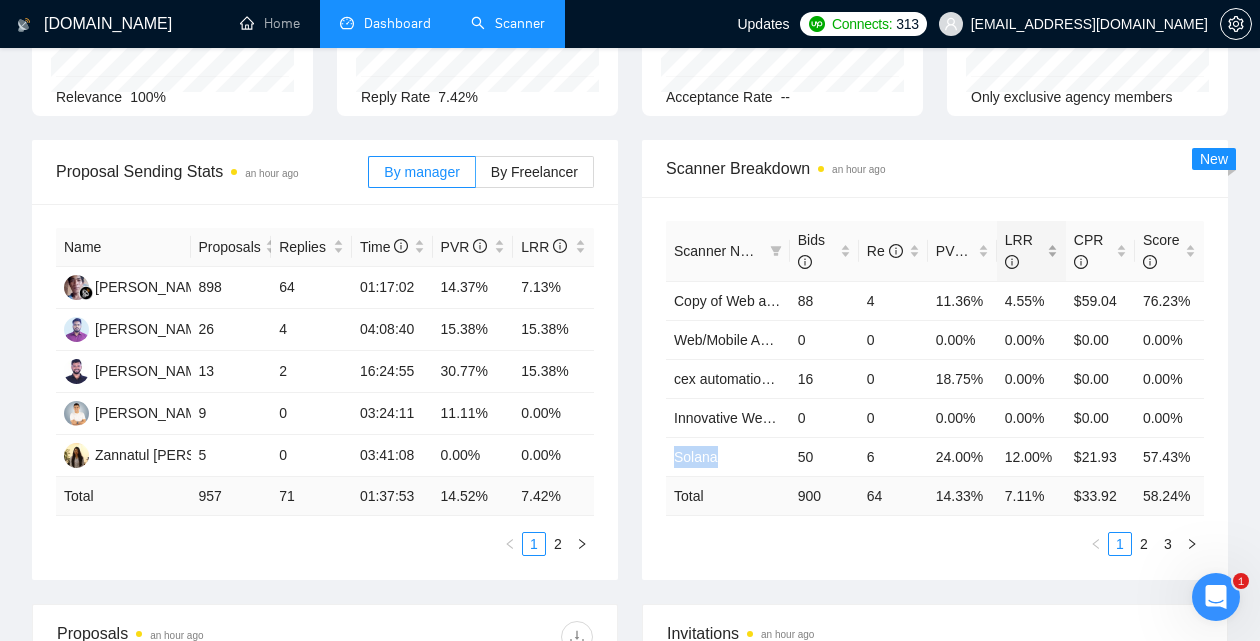 click on "LRR" at bounding box center (1031, 251) 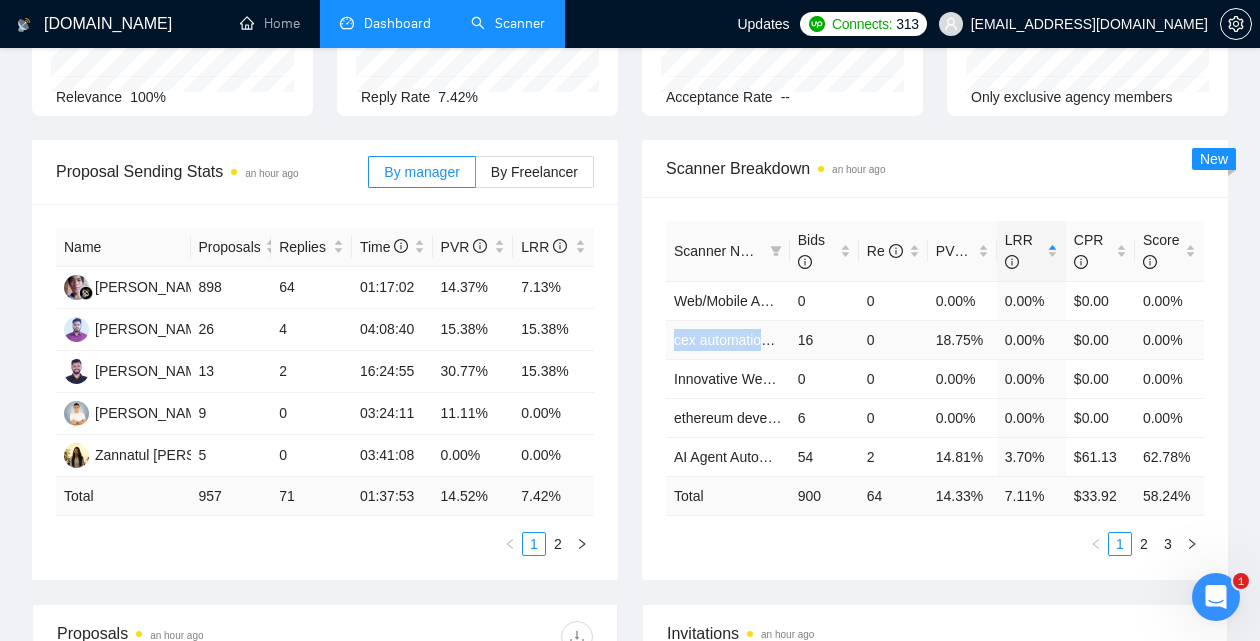 drag, startPoint x: 642, startPoint y: 333, endPoint x: 767, endPoint y: 333, distance: 125 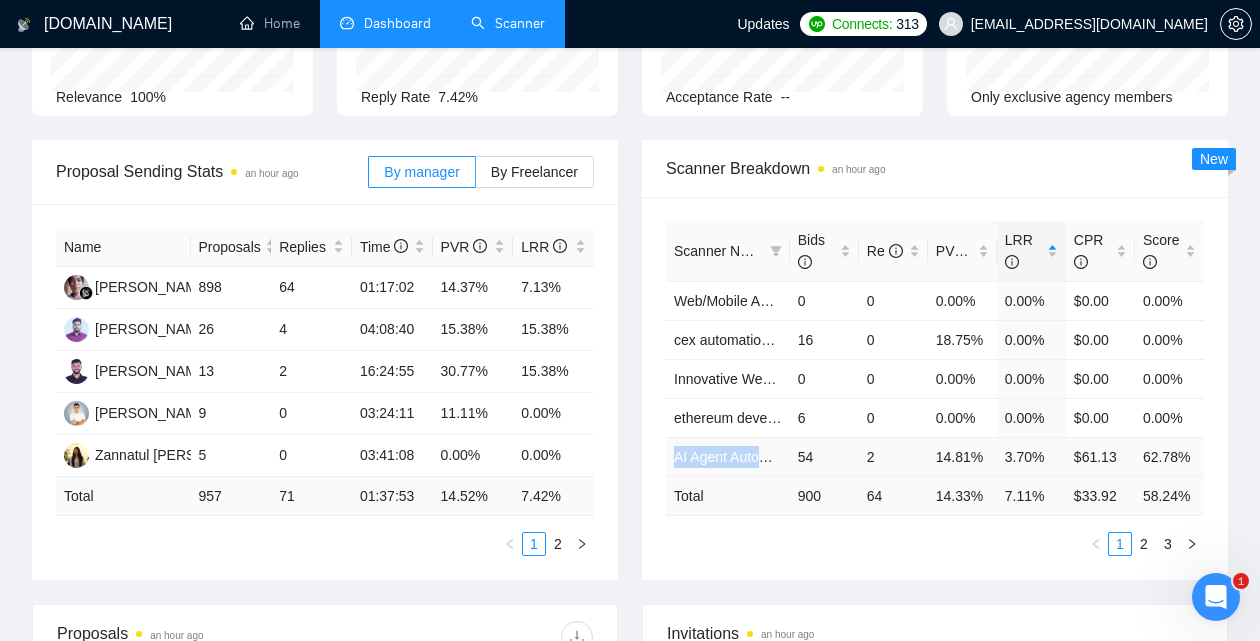 drag, startPoint x: 649, startPoint y: 458, endPoint x: 774, endPoint y: 463, distance: 125.09996 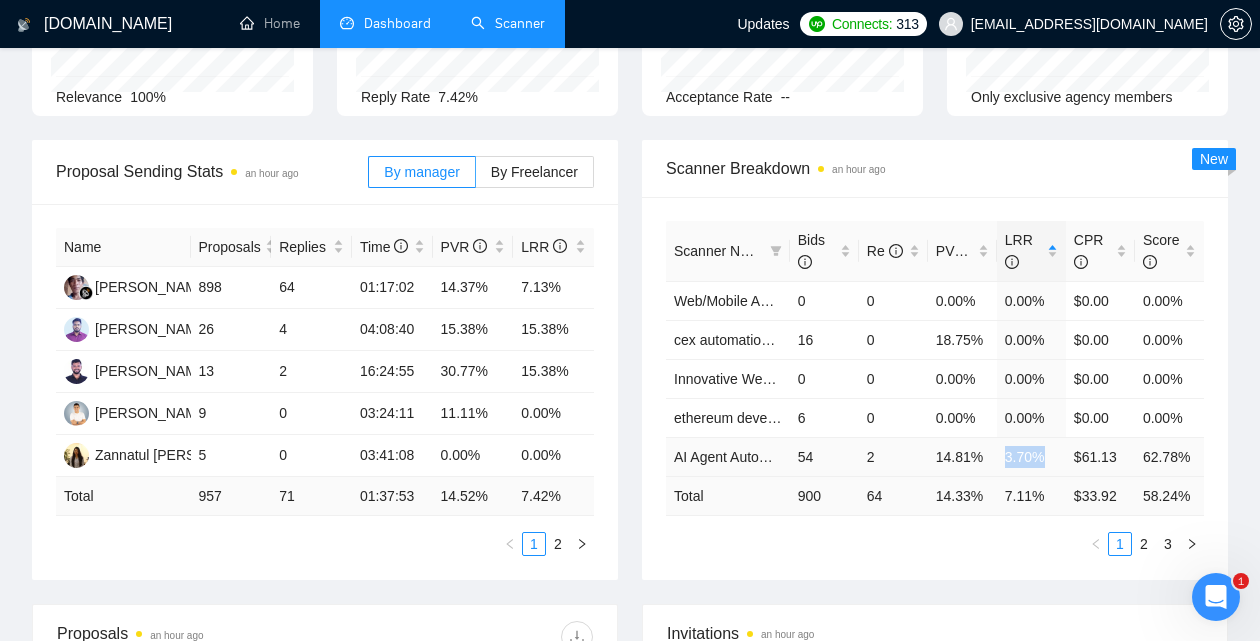 drag, startPoint x: 1057, startPoint y: 461, endPoint x: 1006, endPoint y: 458, distance: 51.088158 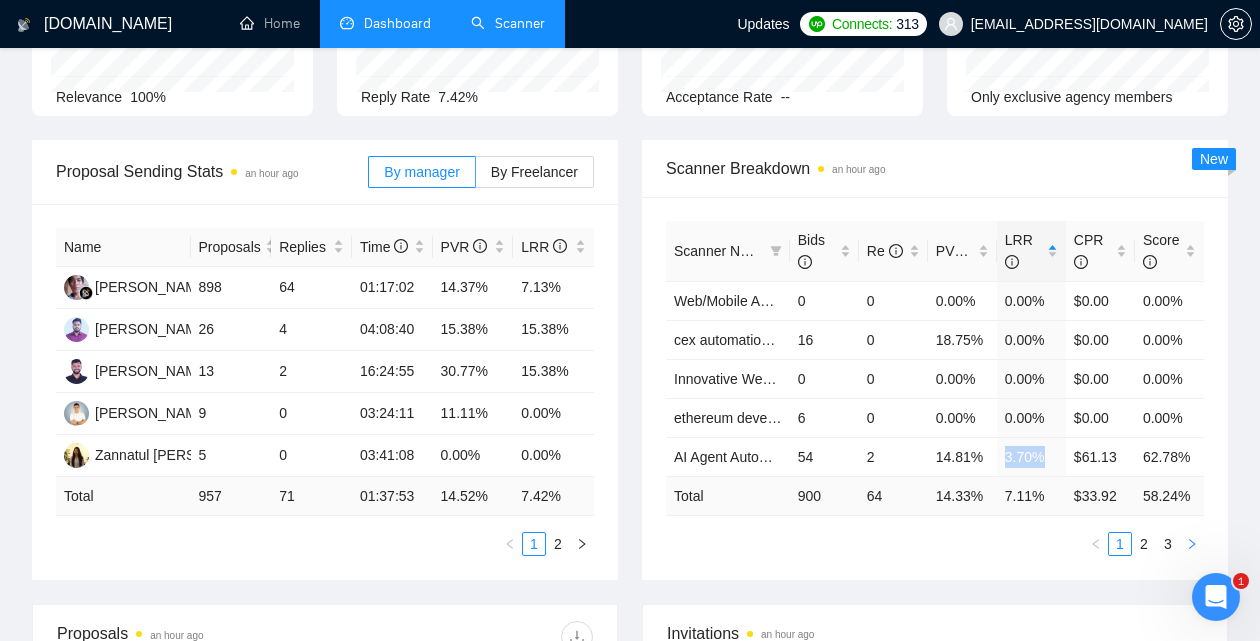 click 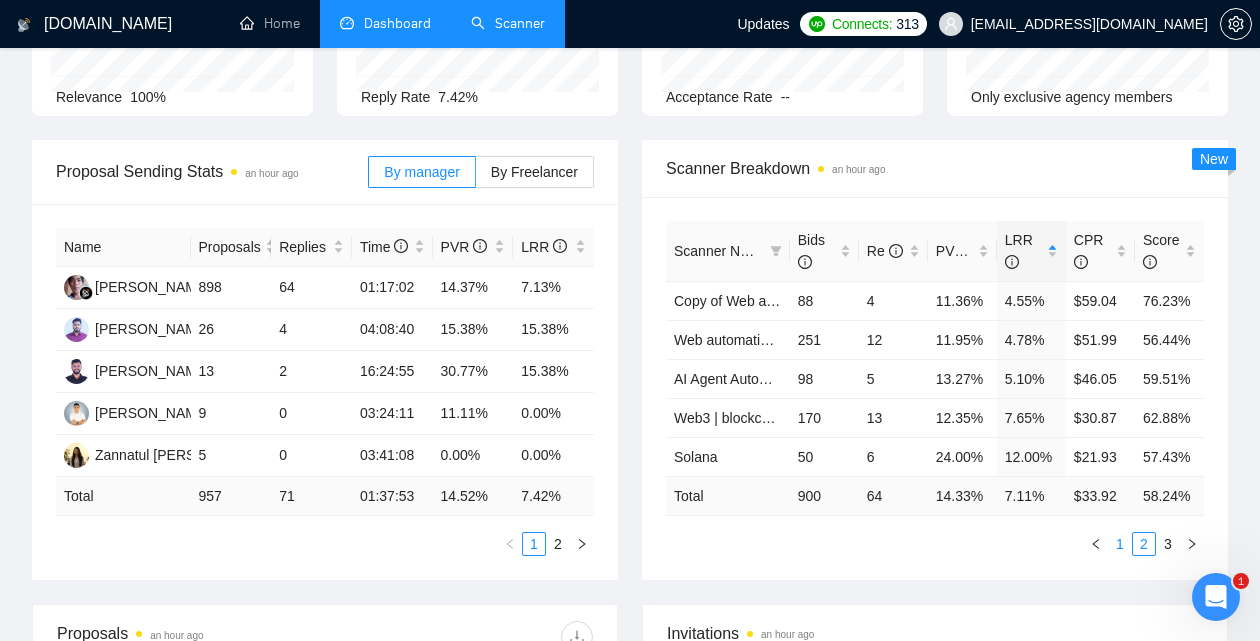 click on "1" at bounding box center (1120, 544) 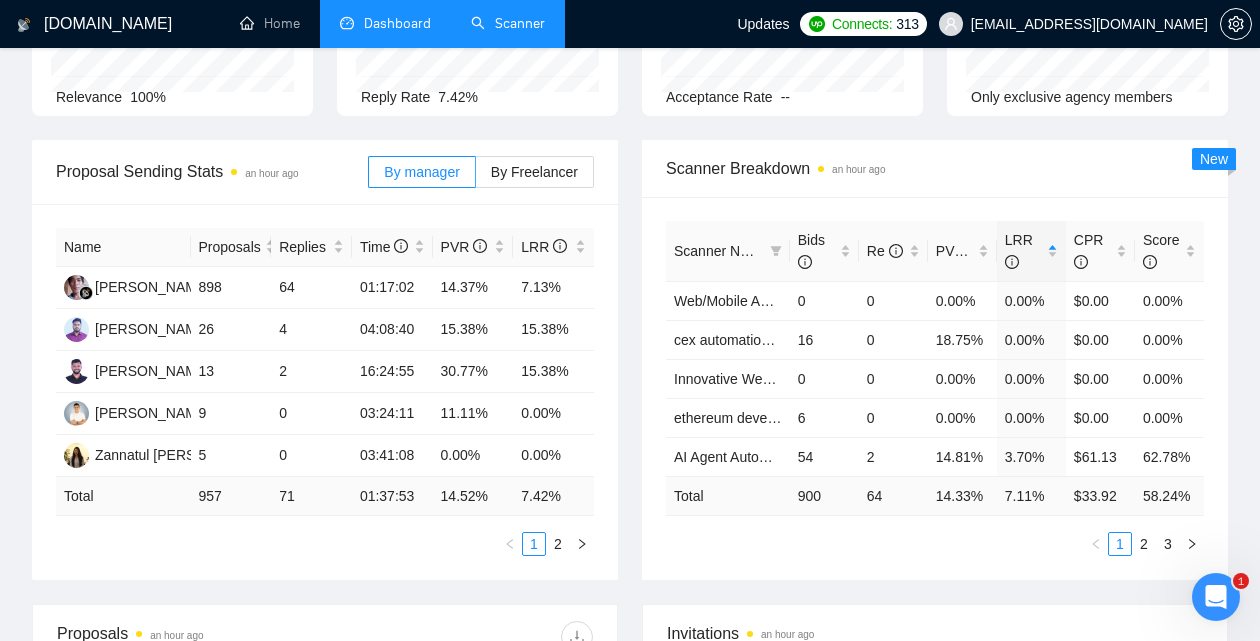 click on "Scanner" at bounding box center [508, 23] 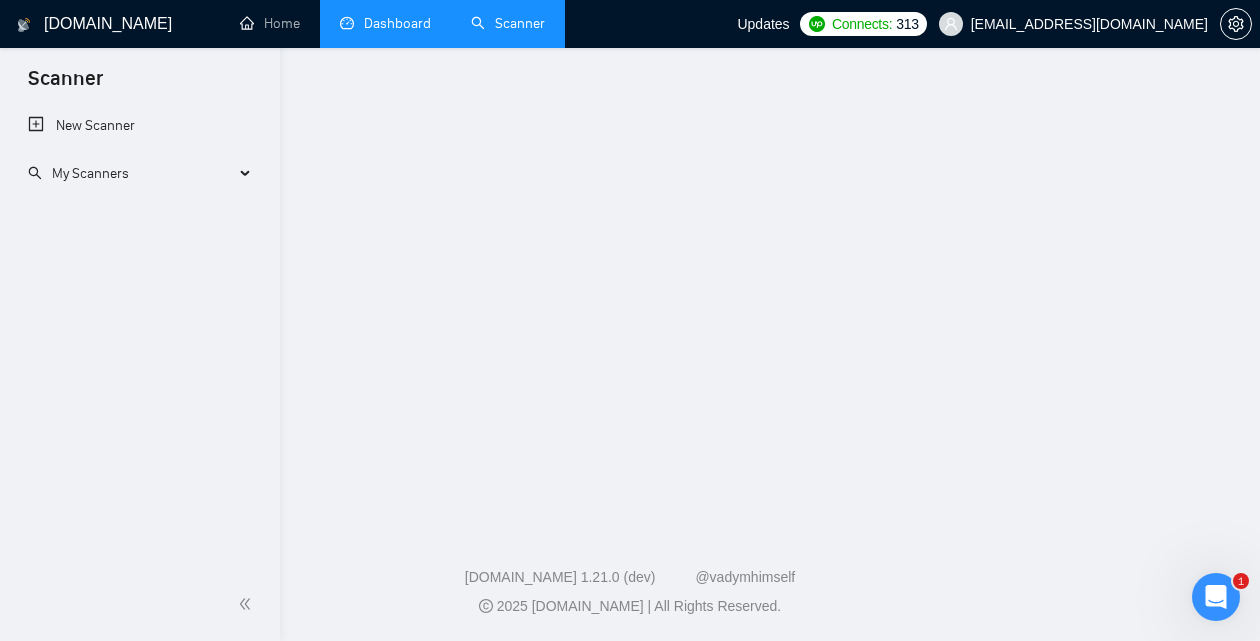 scroll, scrollTop: 0, scrollLeft: 0, axis: both 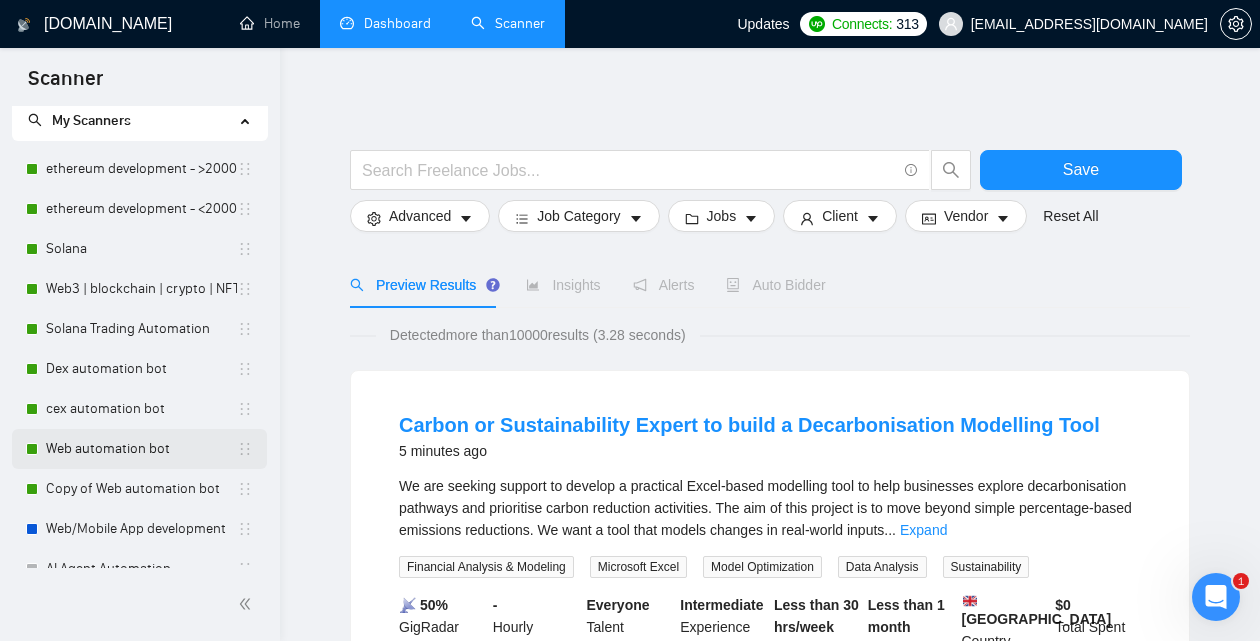 click on "Web automation bot" at bounding box center (141, 449) 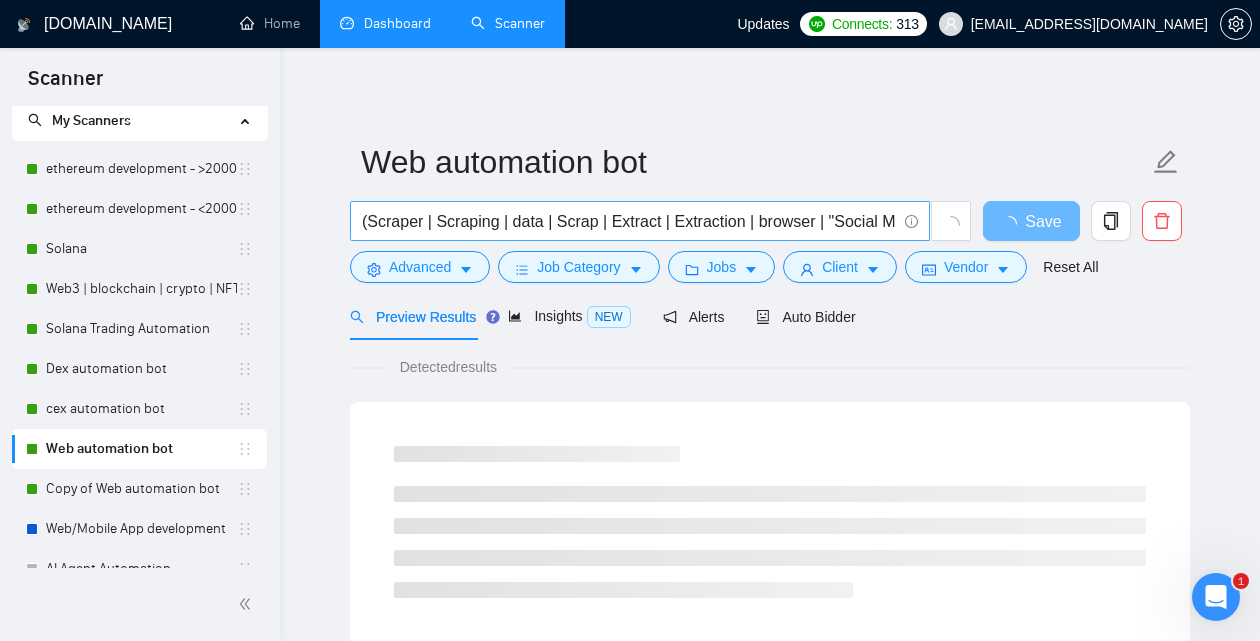click on "(Scraper | Scraping | data | Scrap | Extract | Extraction | browser | "Social Media" | Checkout | AI | Chat | Discord | Telegram | TG) (bot | chatbot | automation | scripting | script | automated | tool) | RPA | "Automation Specialist"" at bounding box center (629, 221) 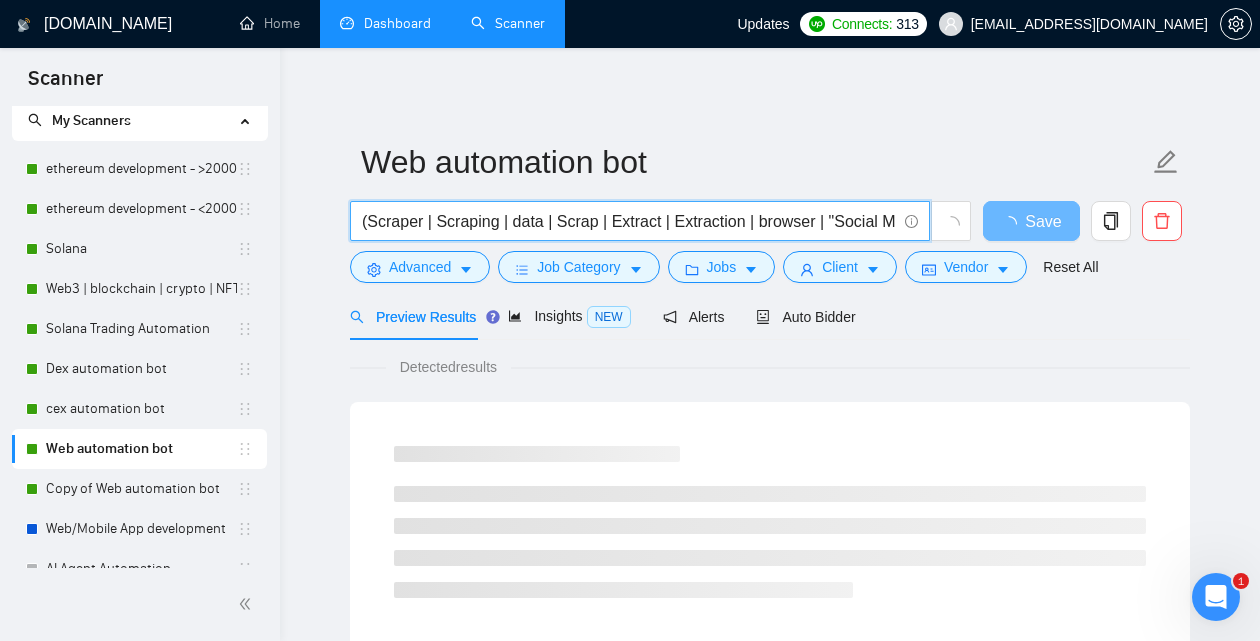 click on "(Scraper | Scraping | data | Scrap | Extract | Extraction | browser | "Social Media" | Checkout | AI | Chat | Discord | Telegram | TG) (bot | chatbot | automation | scripting | script | automated | tool) | RPA | "Automation Specialist"" at bounding box center [629, 221] 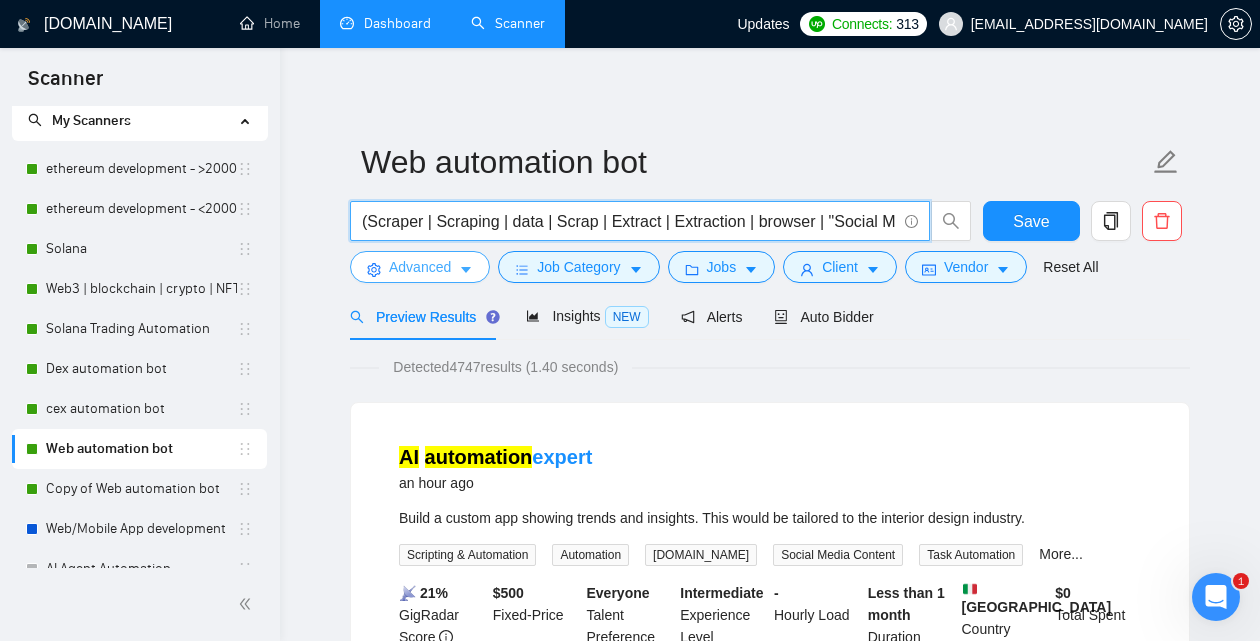 click on "Advanced" at bounding box center (420, 267) 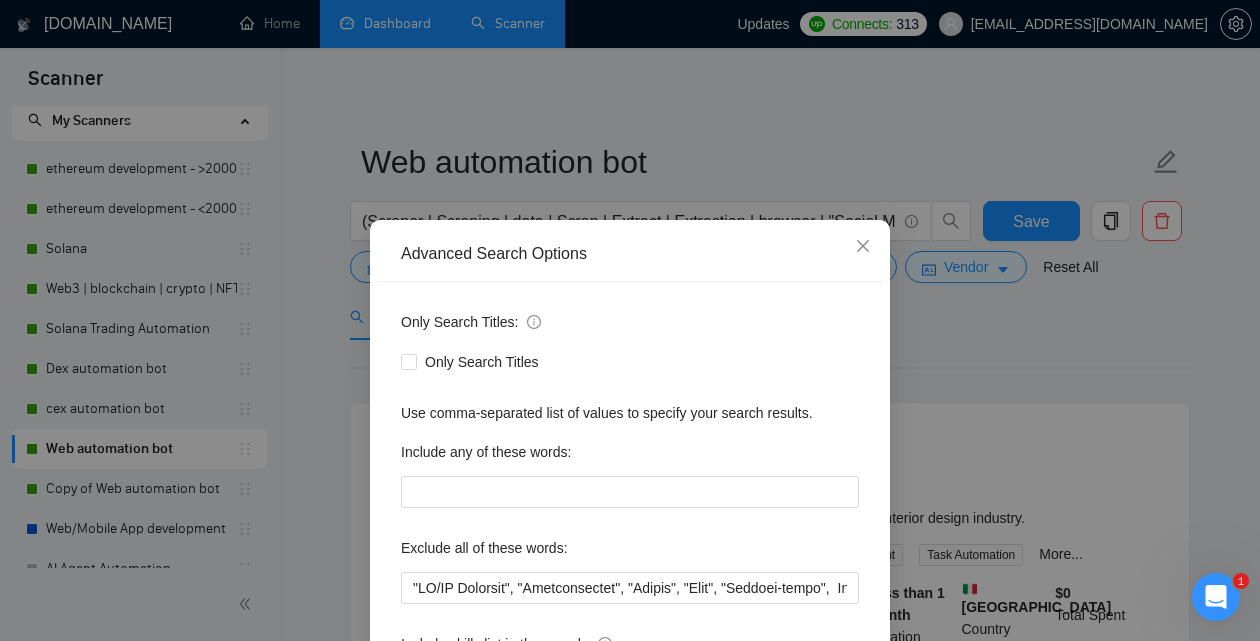 scroll, scrollTop: 96, scrollLeft: 0, axis: vertical 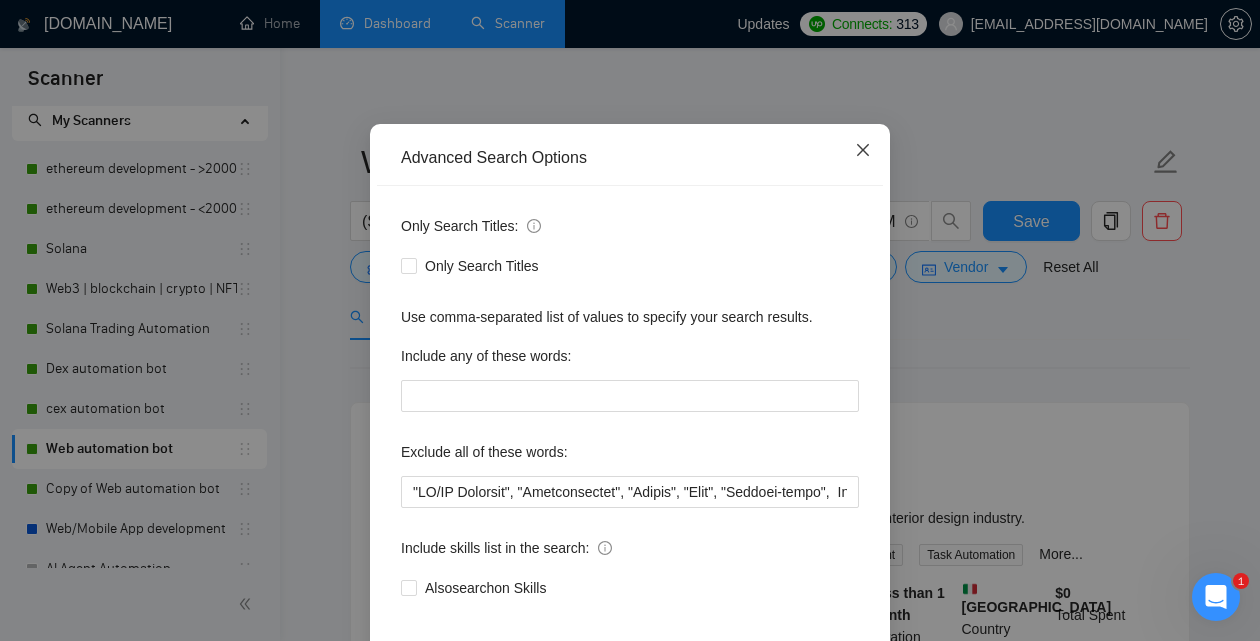 click 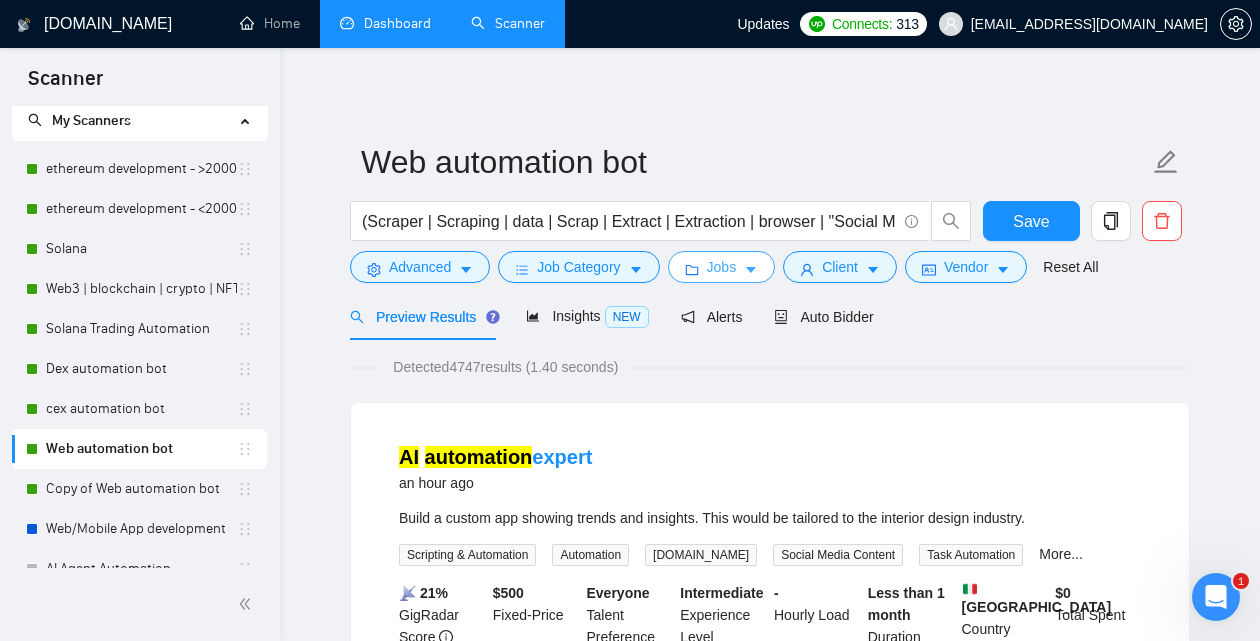 scroll, scrollTop: 91, scrollLeft: 0, axis: vertical 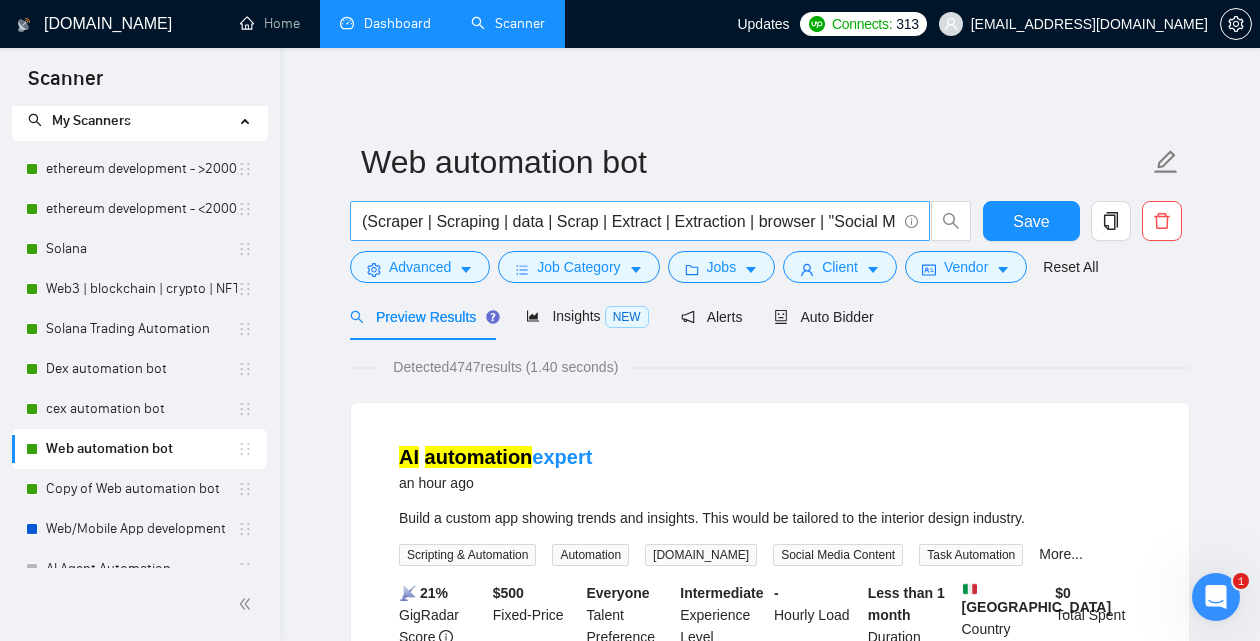 click on "(Scraper | Scraping | data | Scrap | Extract | Extraction | browser | "Social Media" | Checkout | AI | Chat | Discord | Telegram | TG) (bot | chatbot | automation | scripting | script | automated | tool) | RPA | "Automation Specialist"" at bounding box center [629, 221] 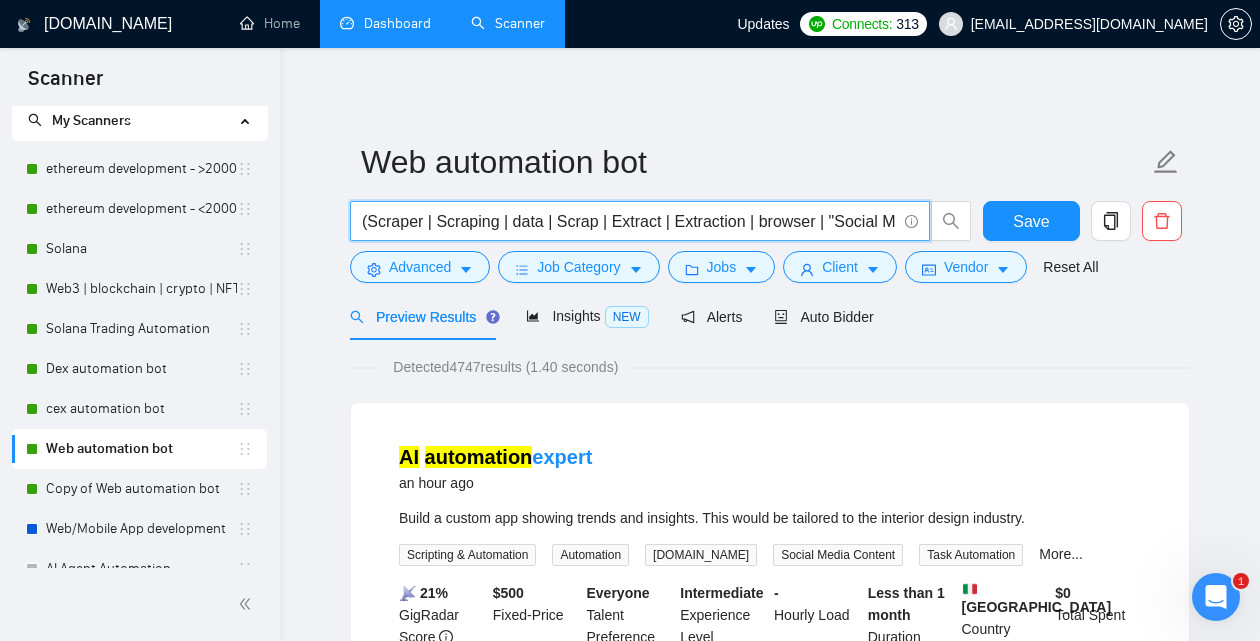 click on "(Scraper | Scraping | data | Scrap | Extract | Extraction | browser | "Social Media" | Checkout | AI | Chat | Discord | Telegram | TG) (bot | chatbot | automation | scripting | script | automated | tool) | RPA | "Automation Specialist"" at bounding box center [629, 221] 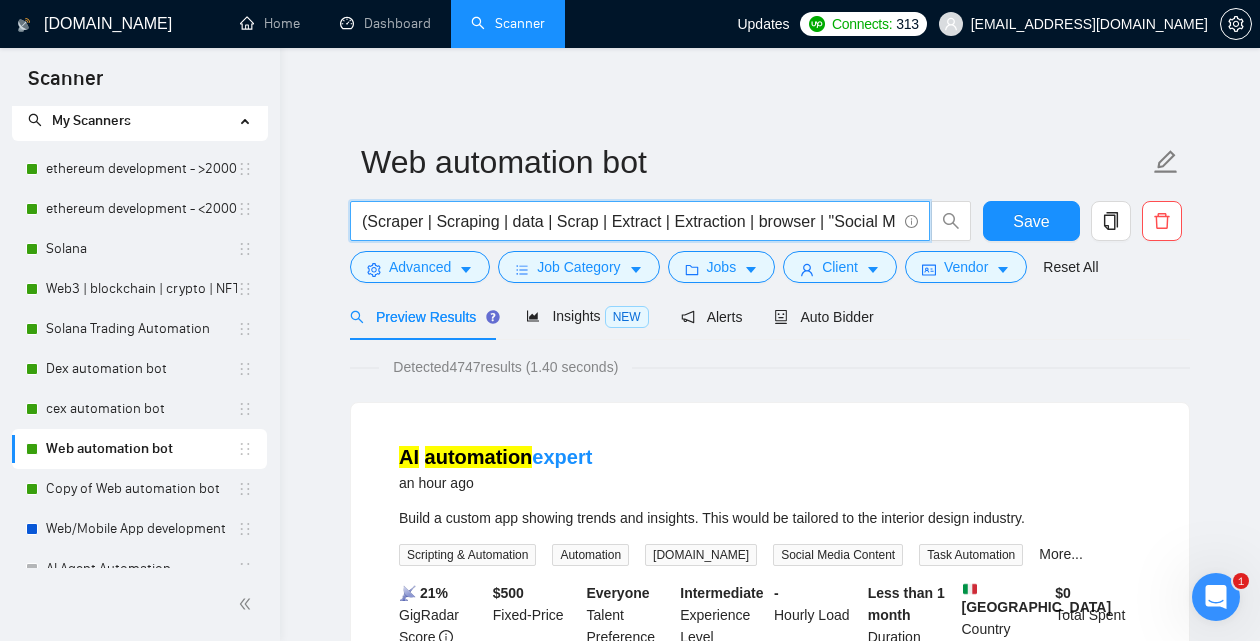 click on "(Scraper | Scraping | data | Scrap | Extract | Extraction | browser | "Social Media" | Checkout | AI | Chat | Discord | Telegram | TG) (bot | chatbot | automation | scripting | script | automated | tool) | RPA | "Automation Specialist"" at bounding box center [629, 221] 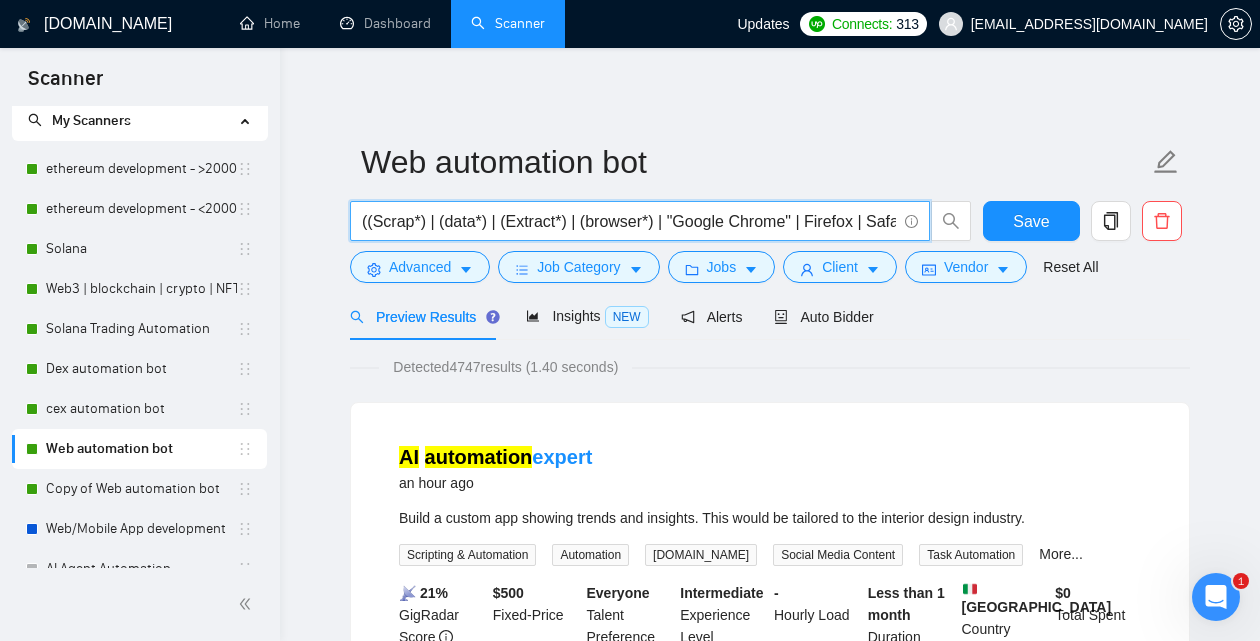 scroll, scrollTop: 0, scrollLeft: 1388, axis: horizontal 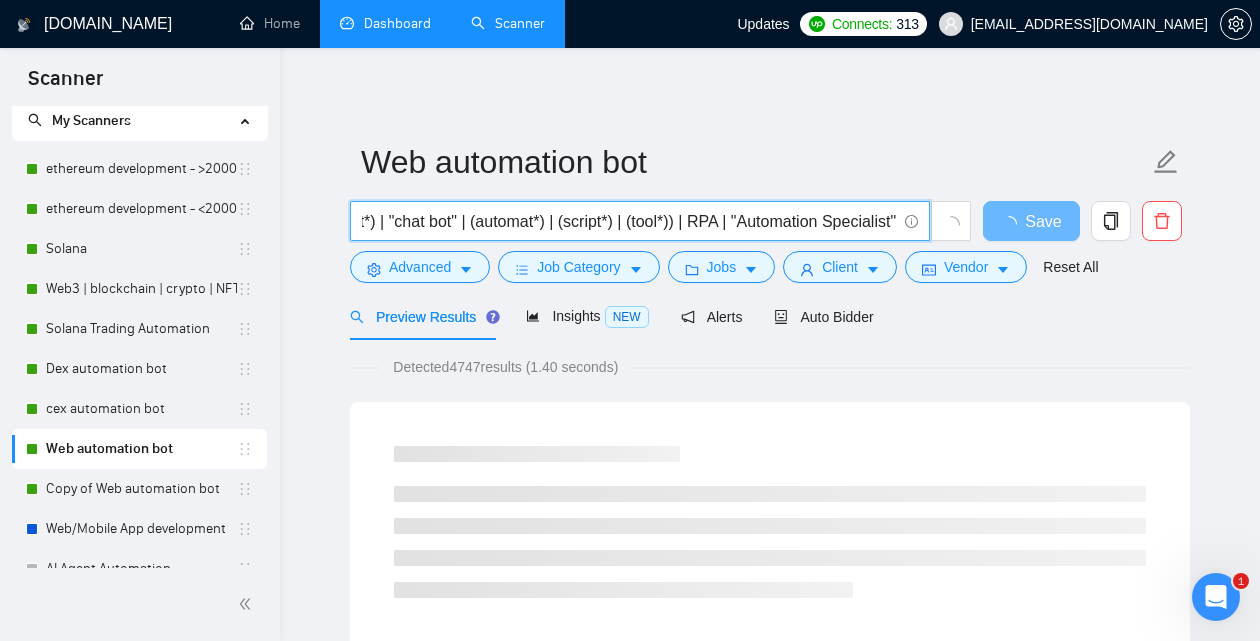 type on "((Scrap*) | (data*) | (Extract*) | (browser*) | "Google Chrome" | Firefox | Safari | "Social Media" | Checkout | (AI*) | "Artificial Intelligence" | (Chat*) | Discord | (Telegram*) | TG) ((bot*) | (chatbot*) | "chat bot" | (automat*) | (script*) | (tool*)) | RPA | "Automation Specialist"" 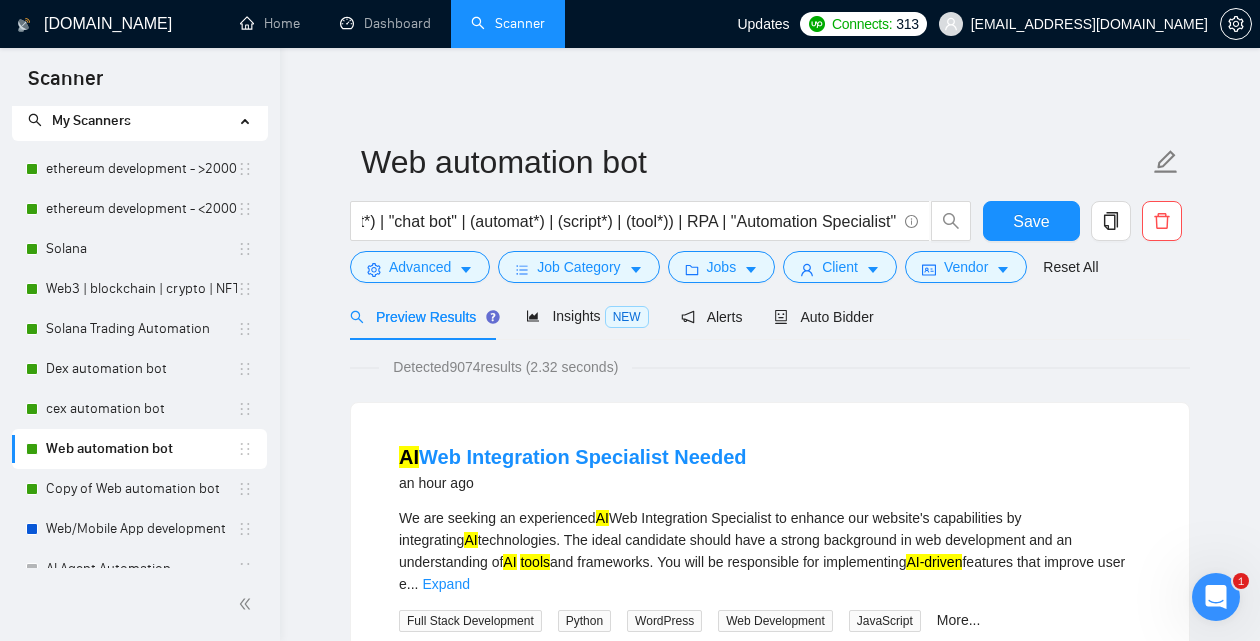drag, startPoint x: 457, startPoint y: 365, endPoint x: 489, endPoint y: 362, distance: 32.140316 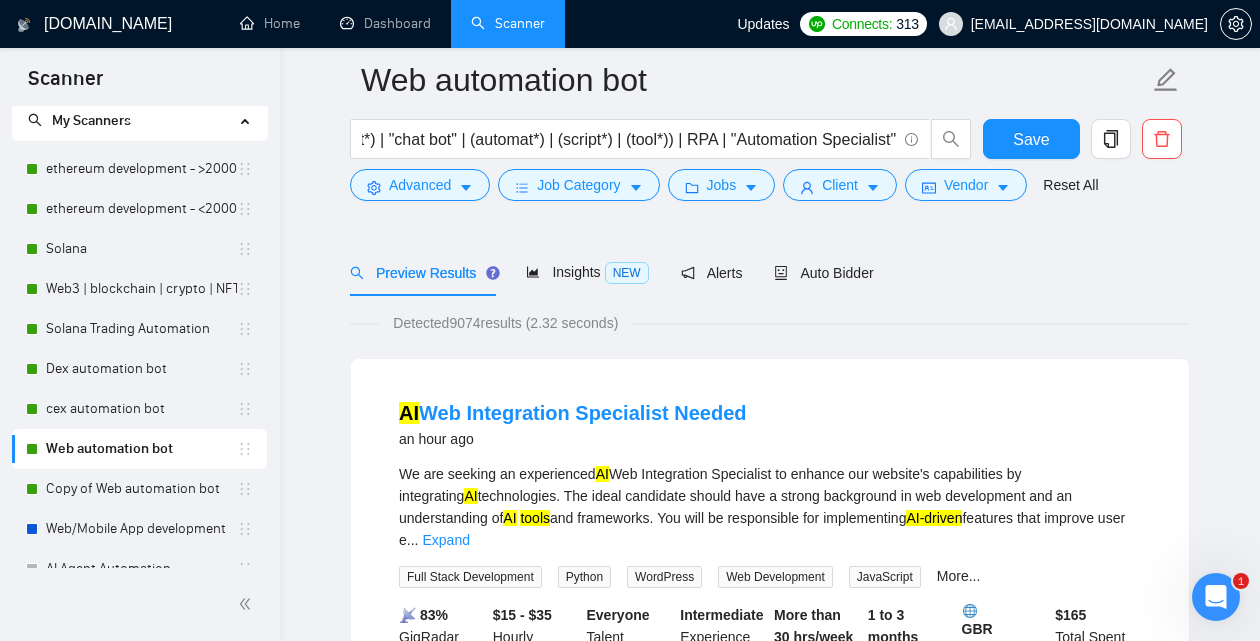 scroll, scrollTop: 104, scrollLeft: 0, axis: vertical 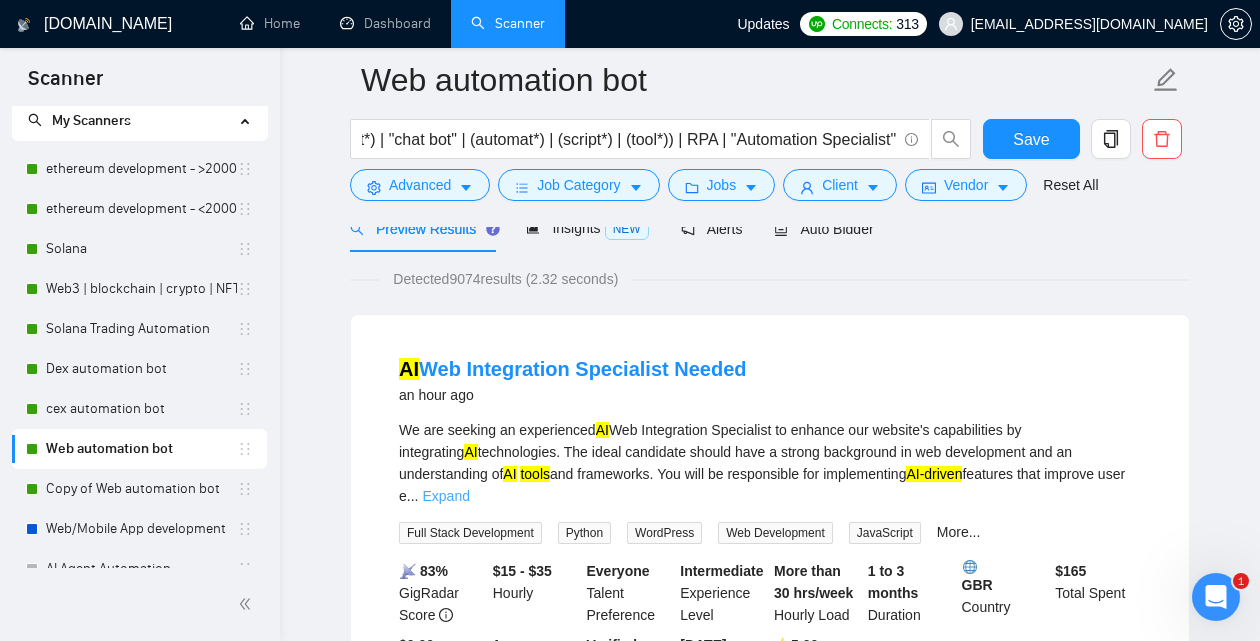 click on "Expand" at bounding box center [445, 496] 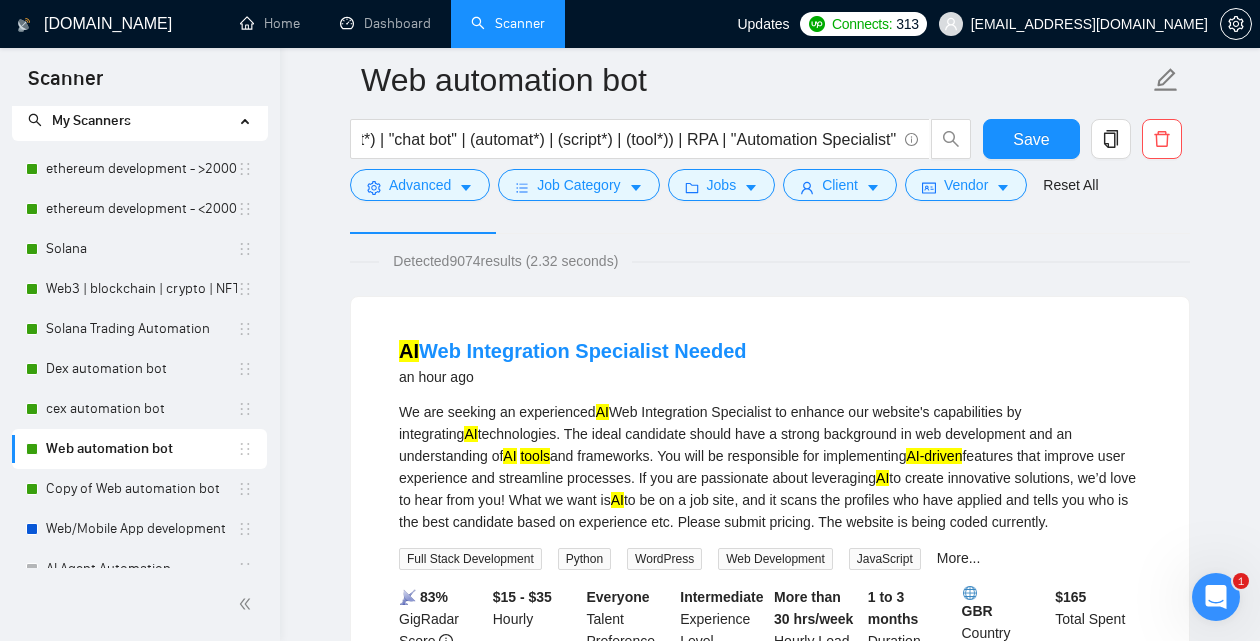 scroll, scrollTop: 82, scrollLeft: 0, axis: vertical 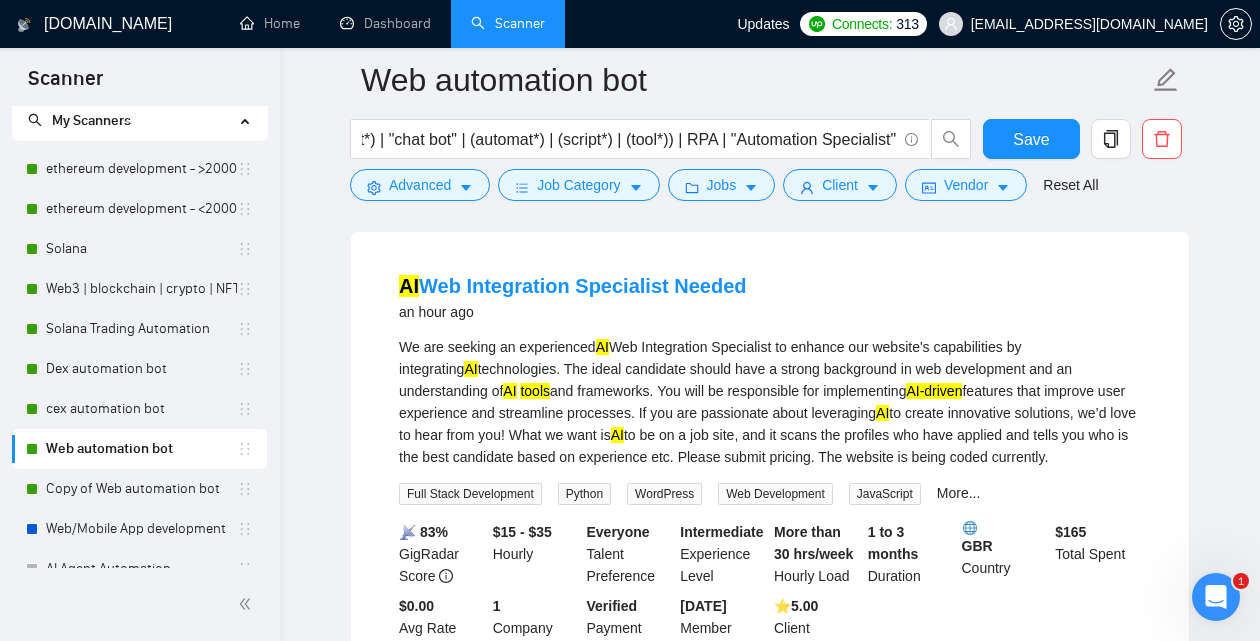 click on "We are seeking an experienced  AI  Web Integration Specialist to enhance our website's capabilities by integrating  AI  technologies. The ideal candidate should have a strong background in web development and an understanding of  AI   tools  and frameworks. You will be responsible for implementing  AI-driven  features that improve user experience and streamline processes. If you are passionate about leveraging  AI  to create innovative solutions, we’d love to hear from you!
What we want is  AI  to be on a job site, and it scans the profiles who have applied and tells you who is the best candidate based on experience etc.
Please submit pricing. The website is being coded currently." at bounding box center (770, 402) 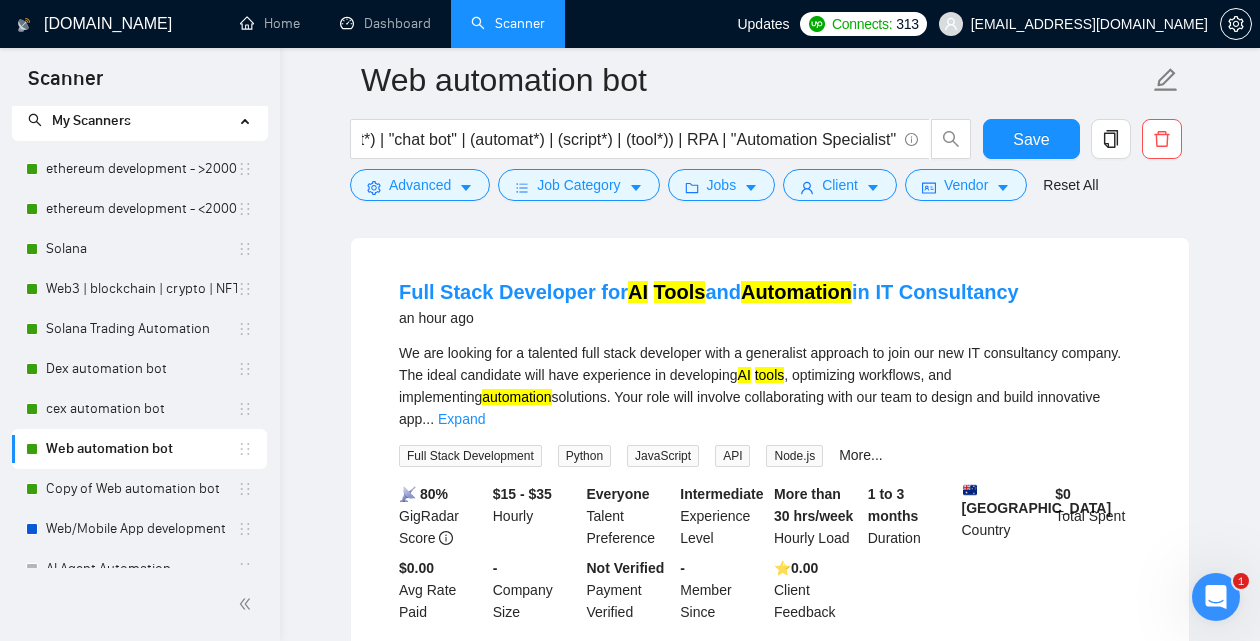scroll, scrollTop: 1066, scrollLeft: 0, axis: vertical 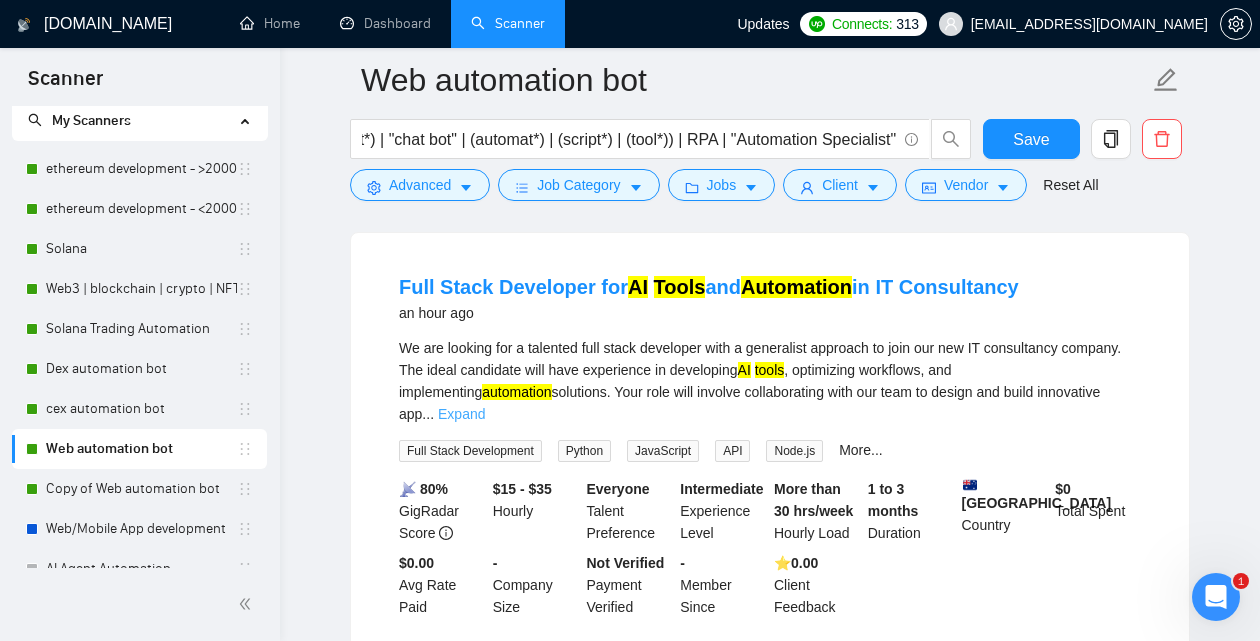 click on "Expand" at bounding box center [461, 414] 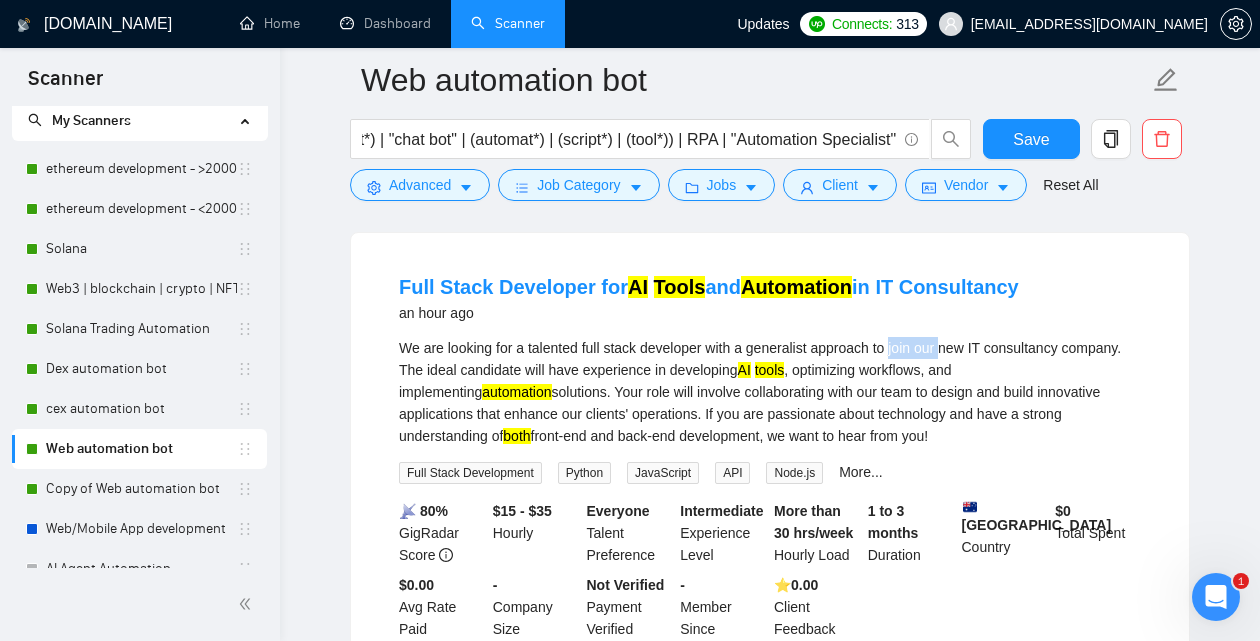 drag, startPoint x: 910, startPoint y: 347, endPoint x: 962, endPoint y: 347, distance: 52 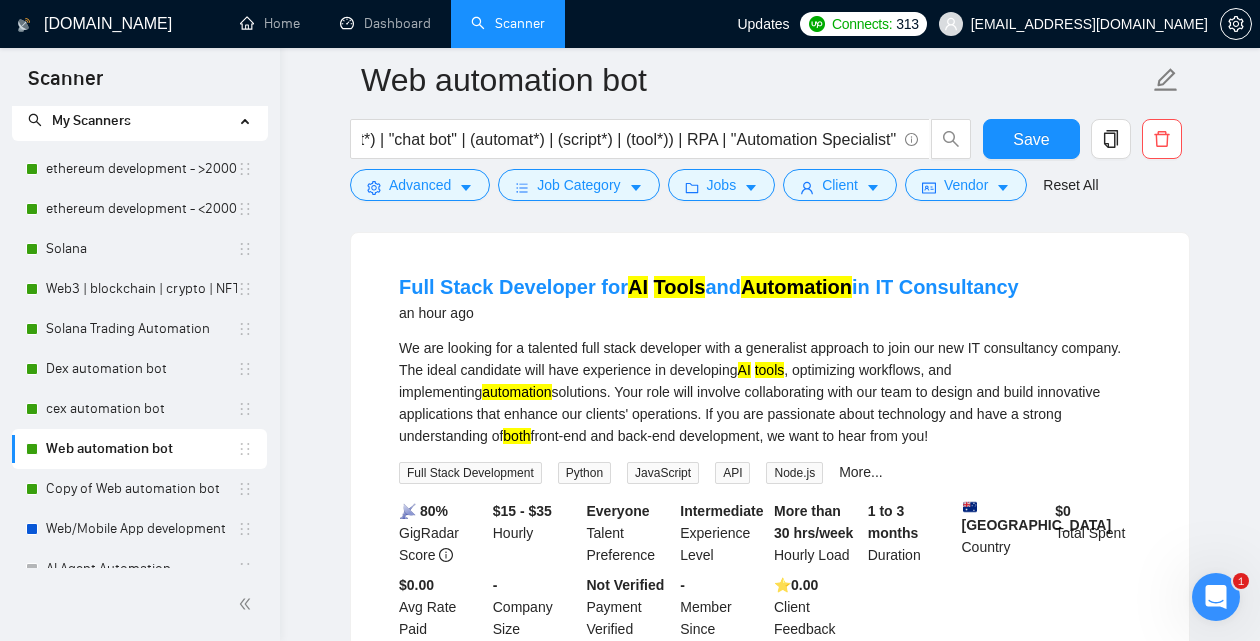 click on "We are looking for a talented full stack developer with a generalist approach to join our new IT consultancy company. The ideal candidate will have experience in developing  AI   tools , optimizing workflows, and implementing  automation  solutions. Your role will involve collaborating with our team to design and build innovative applications that enhance our clients' operations. If you are passionate about technology and have a strong understanding of  both  front-end and back-end development, we want to hear from you!" at bounding box center [770, 392] 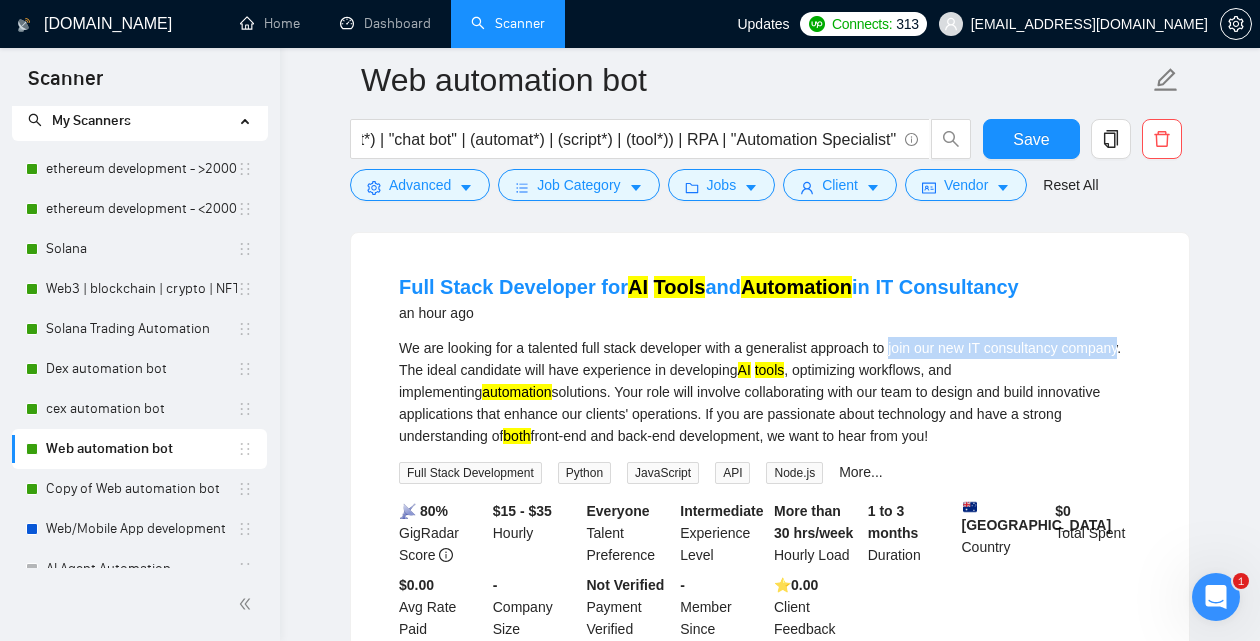 drag, startPoint x: 908, startPoint y: 346, endPoint x: 458, endPoint y: 365, distance: 450.40094 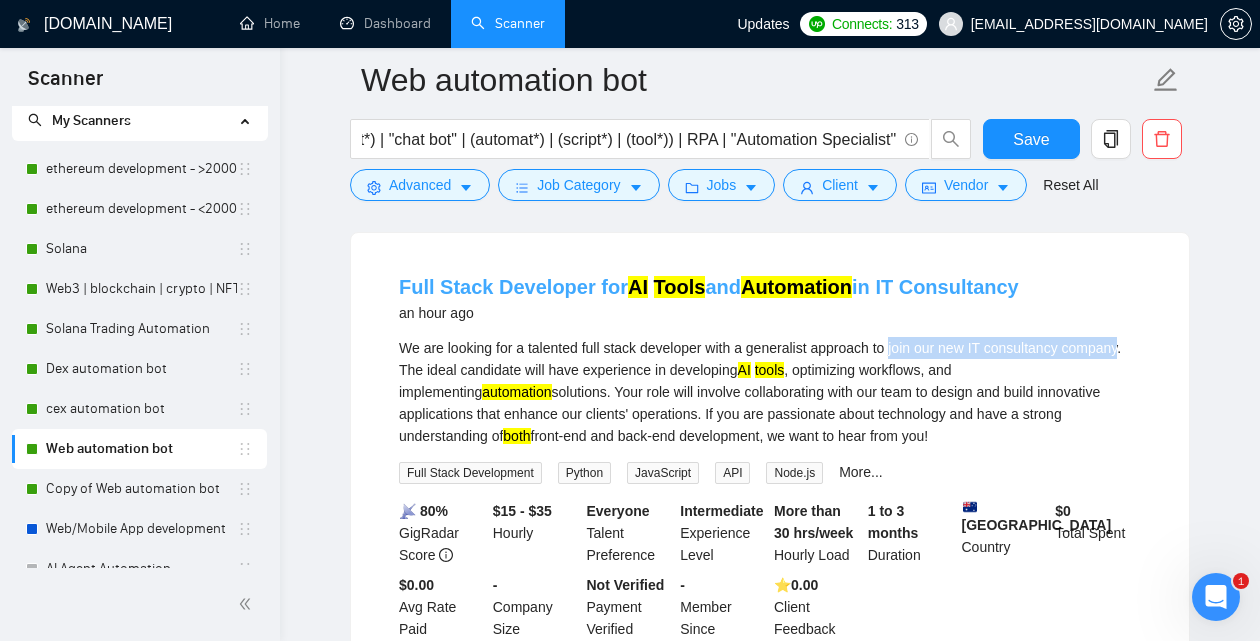 copy on "join our new IT consultancy company" 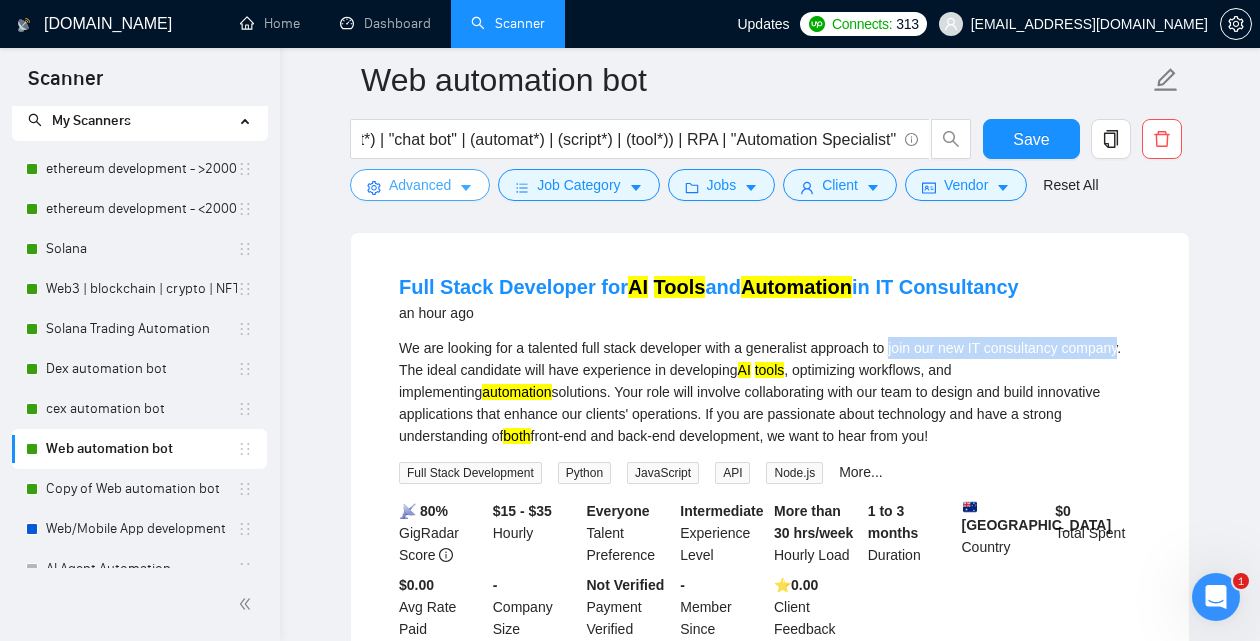 click on "Advanced" at bounding box center [420, 185] 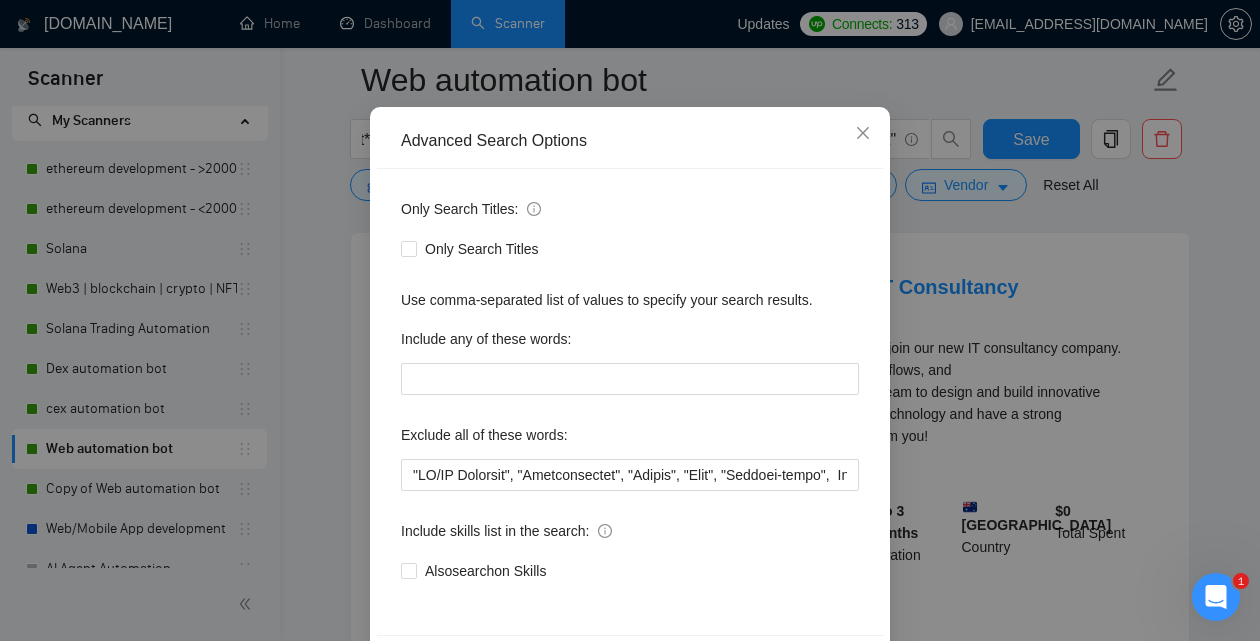 scroll, scrollTop: 161, scrollLeft: 0, axis: vertical 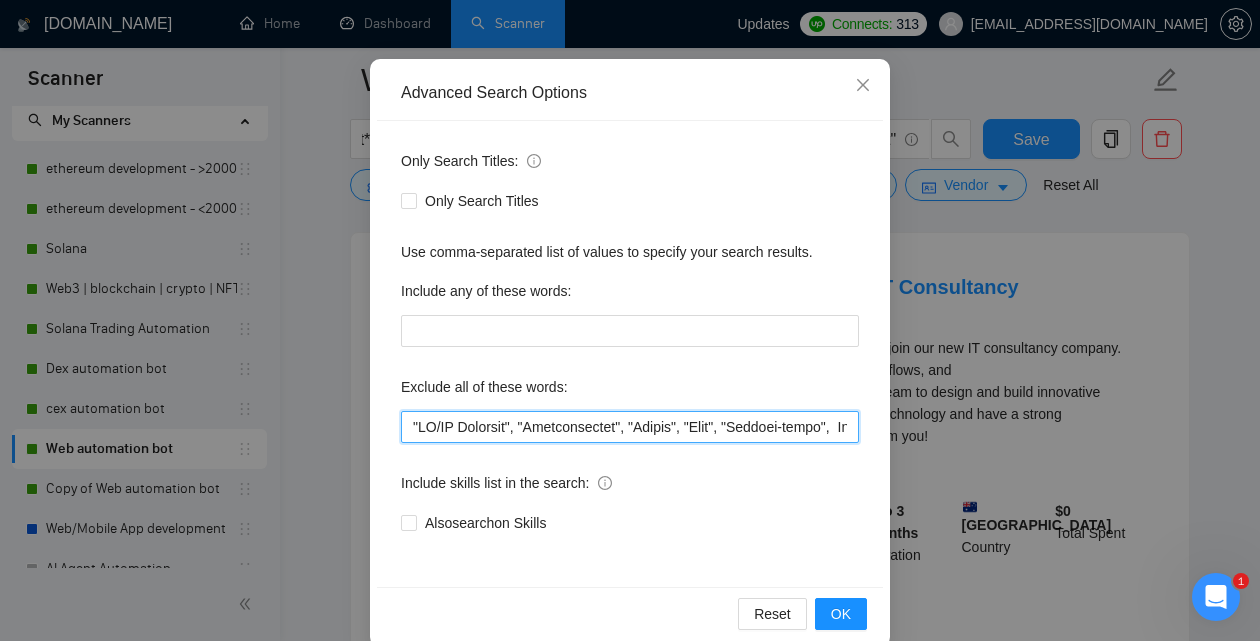 click at bounding box center [630, 427] 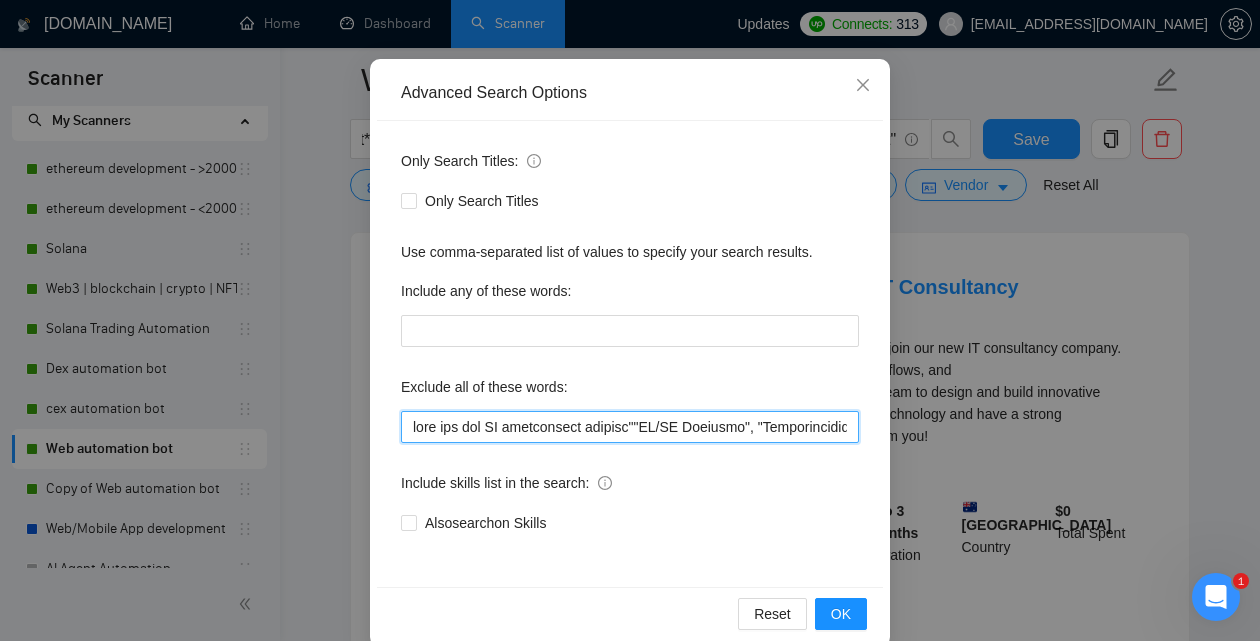 click at bounding box center [630, 427] 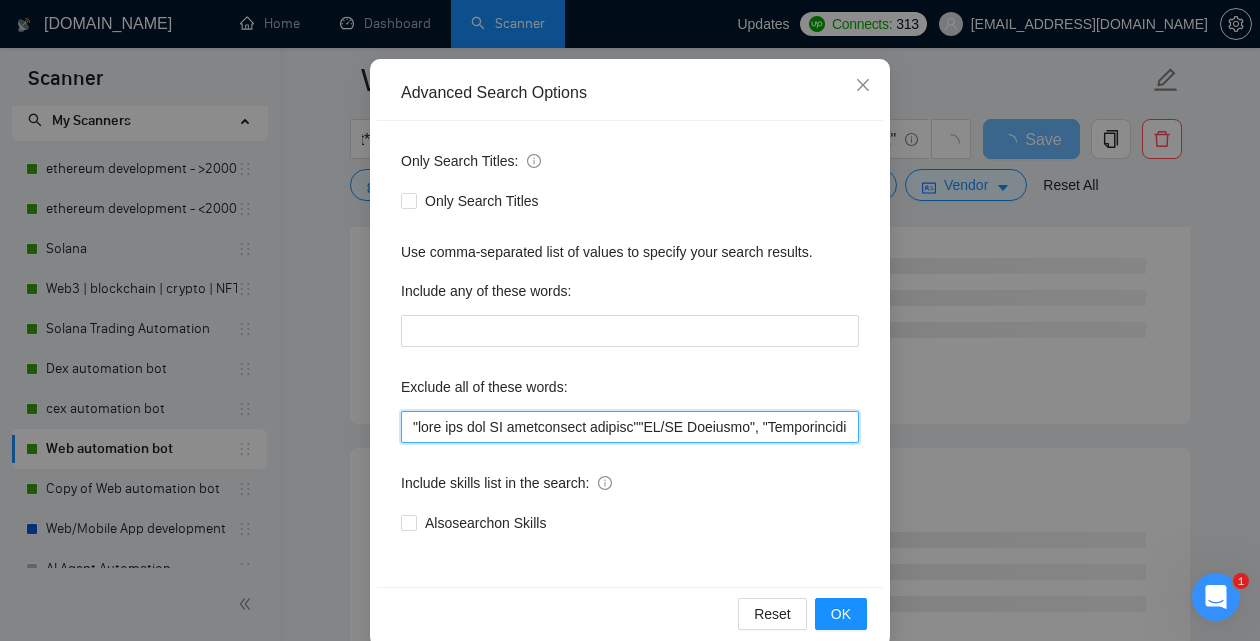 click at bounding box center (630, 427) 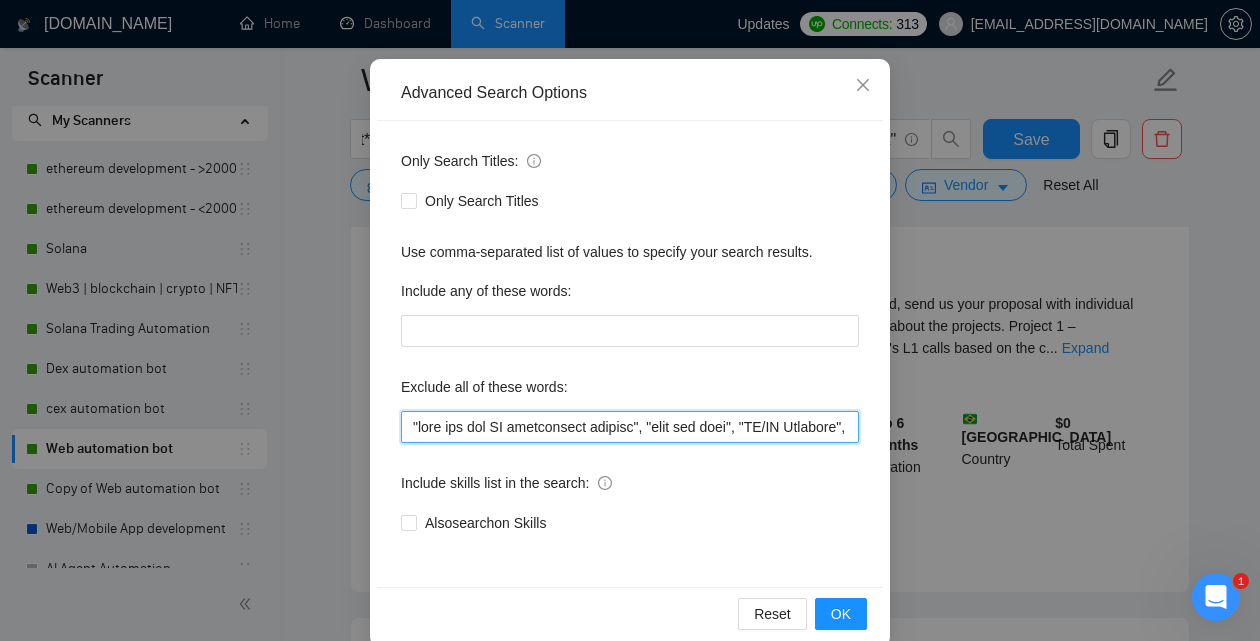 click at bounding box center [630, 427] 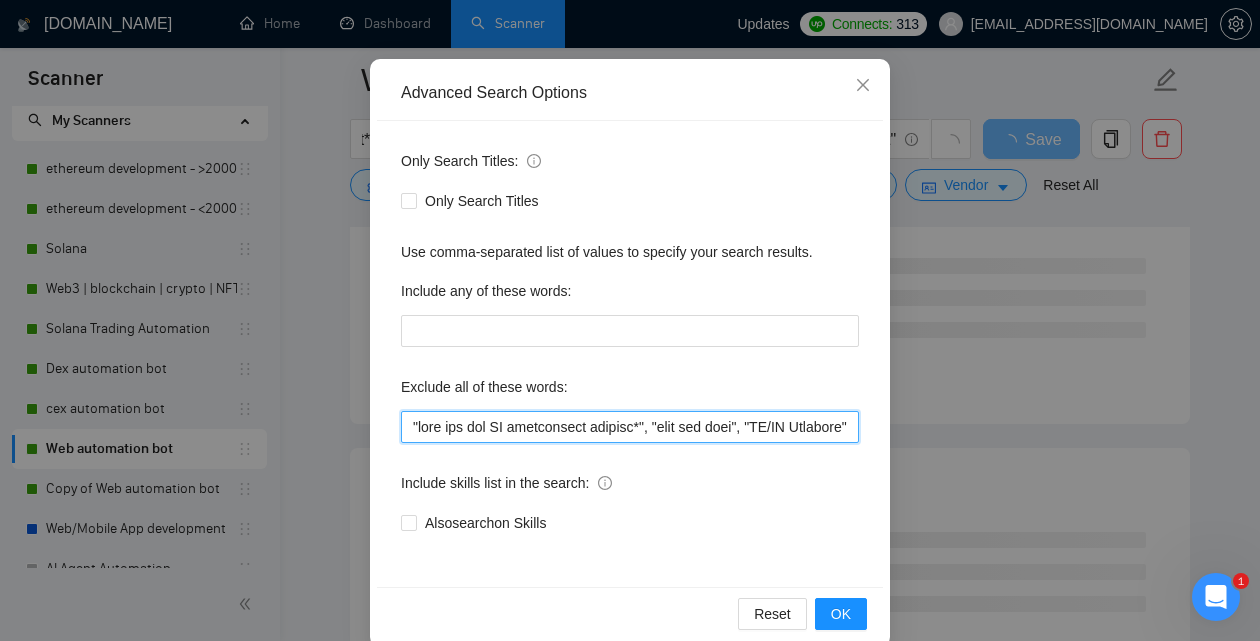 drag, startPoint x: 663, startPoint y: 432, endPoint x: 600, endPoint y: 429, distance: 63.07139 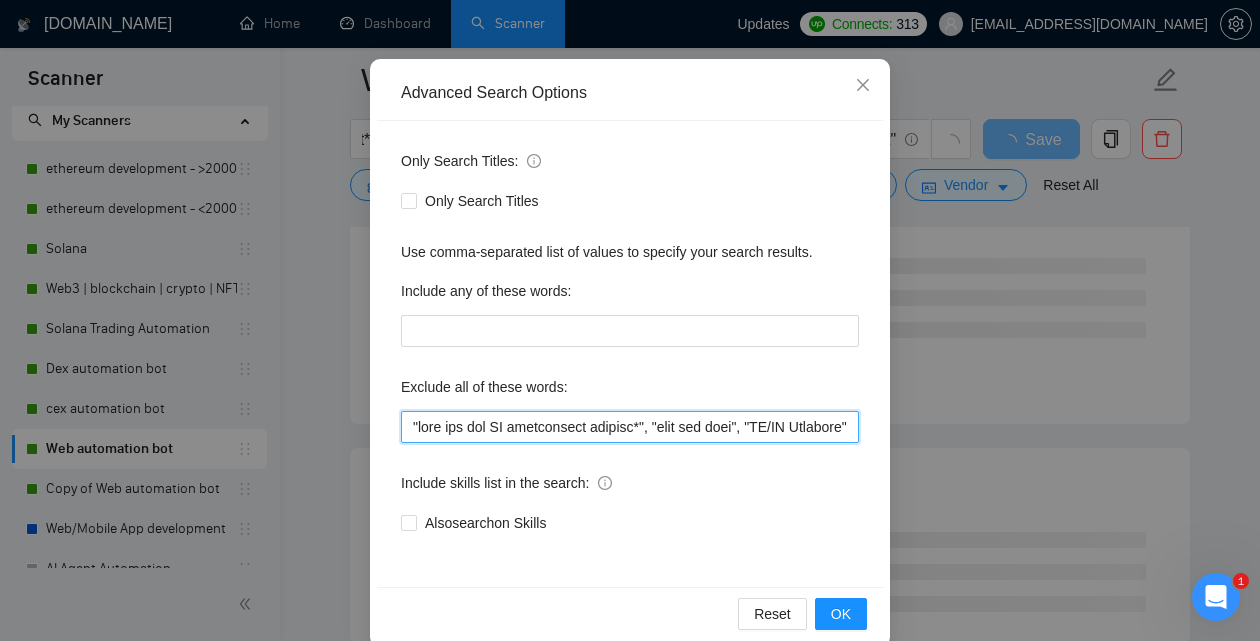 click at bounding box center [630, 427] 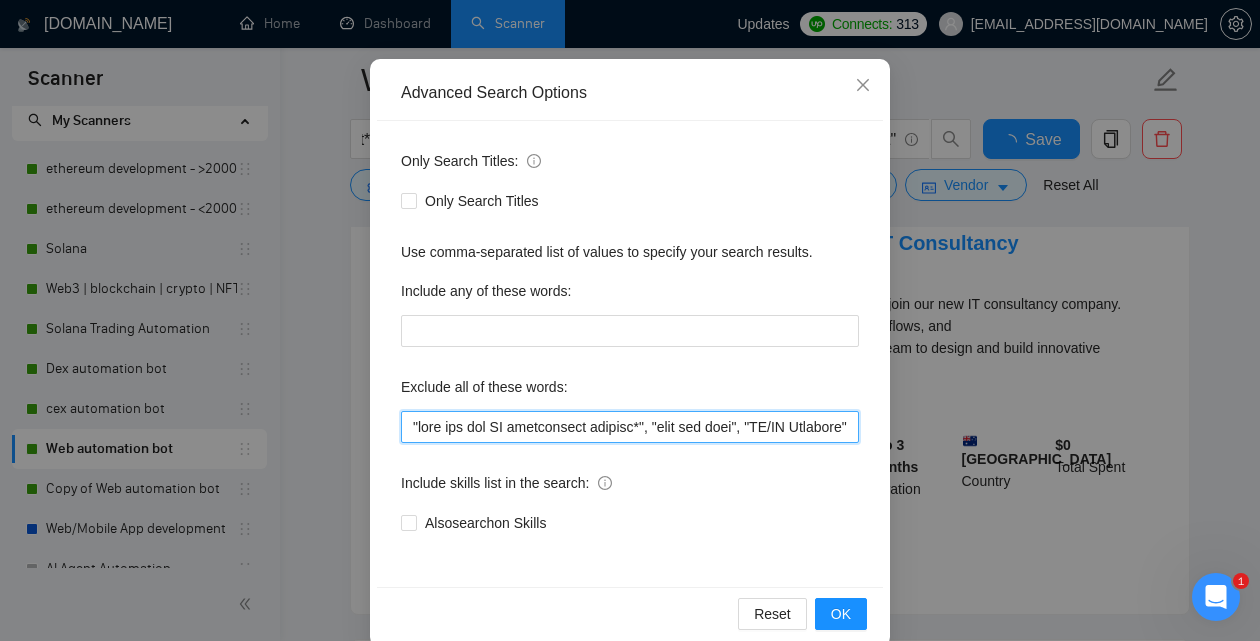 click at bounding box center (630, 427) 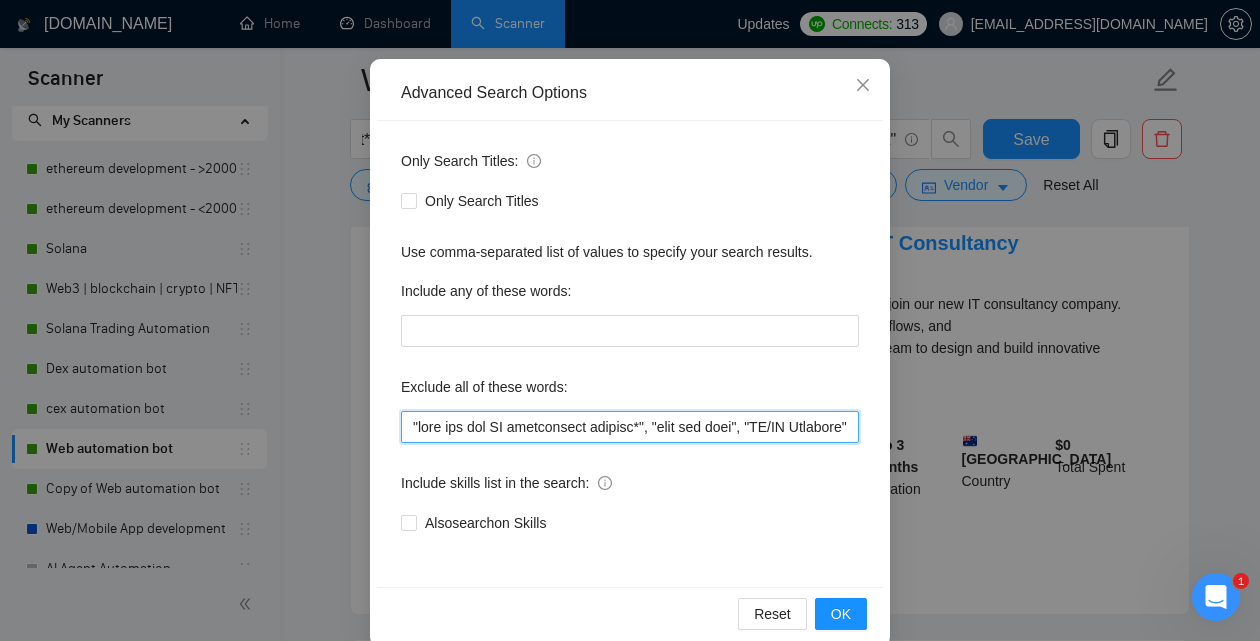 click at bounding box center (630, 427) 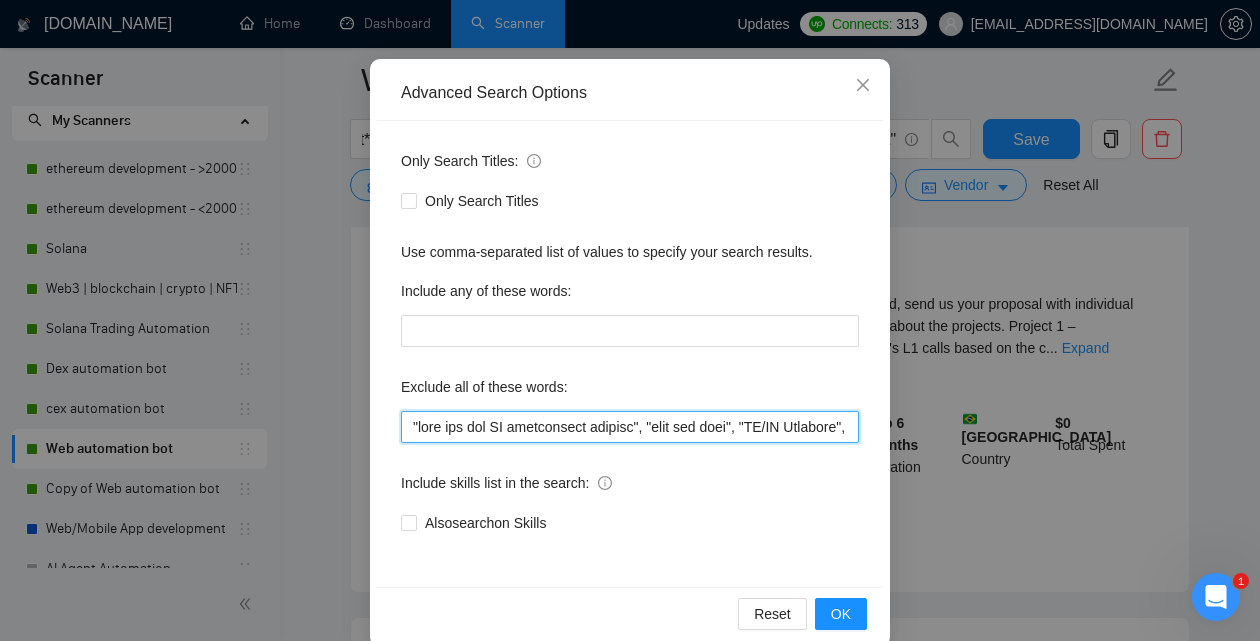 drag, startPoint x: 673, startPoint y: 427, endPoint x: 768, endPoint y: 423, distance: 95.084175 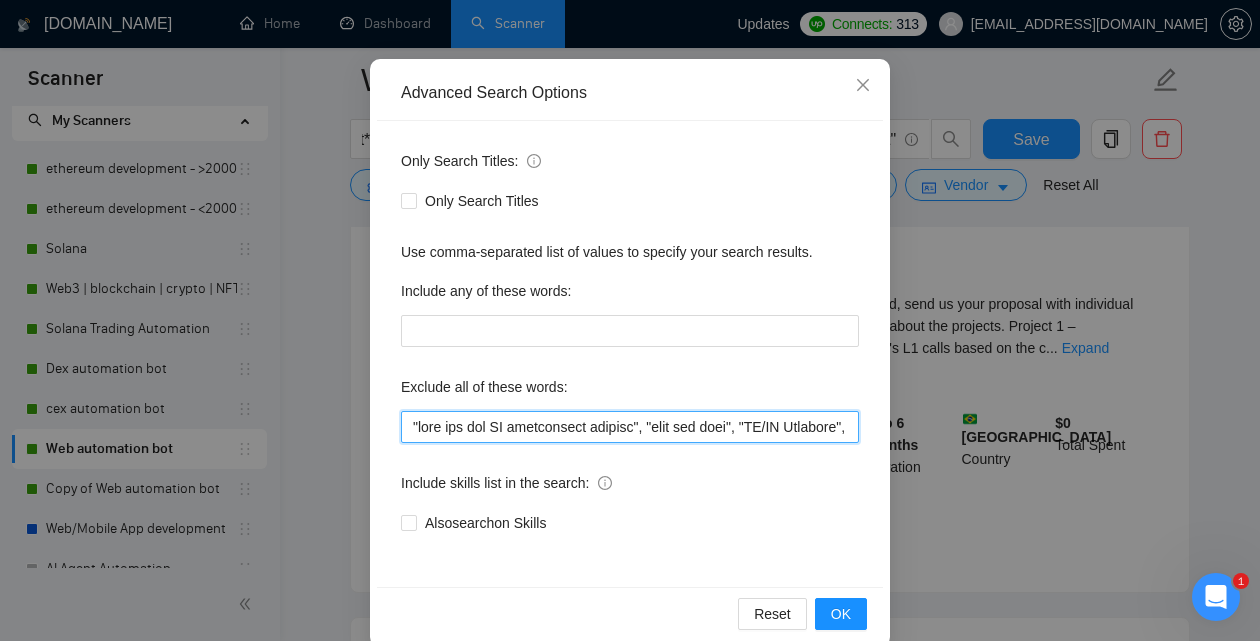 type on ""join our new IT consultancy company", "join our team", "UI/UX Designer", "Configuration", "Pyside", "Odoo", "Laravel-based",  Kajabi, Qlik, VBA, VB, Canva, "Prediction",  Replit, Zoho, "Flutterflow", "marketing project", "USDT Flash", "already coded", "AR/VR", "iGaming", "Pinecone", "existing application", ".Net", "join our dynamic team", "Update", "Cartoon", "90% Done", "Photoshop", "Tether", "Fix Bug", "Retool", "NO AGENCIES", "Review", "n8n", "Launch", "Europe Only", "Modify", "Update", "Avatar", "Art Project", "Pakistan", "join our team", "Azure DevOps", "DevOps", "Flutter", "Equity-Only", "Equity Only", test, "cursor.ai", "ninja trader", "AI improvement", woocomerce, game, gaming, dating, date, "no-code", "low code", airtable, "go high level", "immediate purchase", pinescript, "pine script", zapier, Zoho, zendesk, make.com, flutter, "smart suite", "go lang", LangChain, sandwich, c#, c++, ruby, "ai specialist", seo, Java, "You will work closely", Ton, Betting, gambling, Sui, "hyper ledger", (Fix*), Un..." 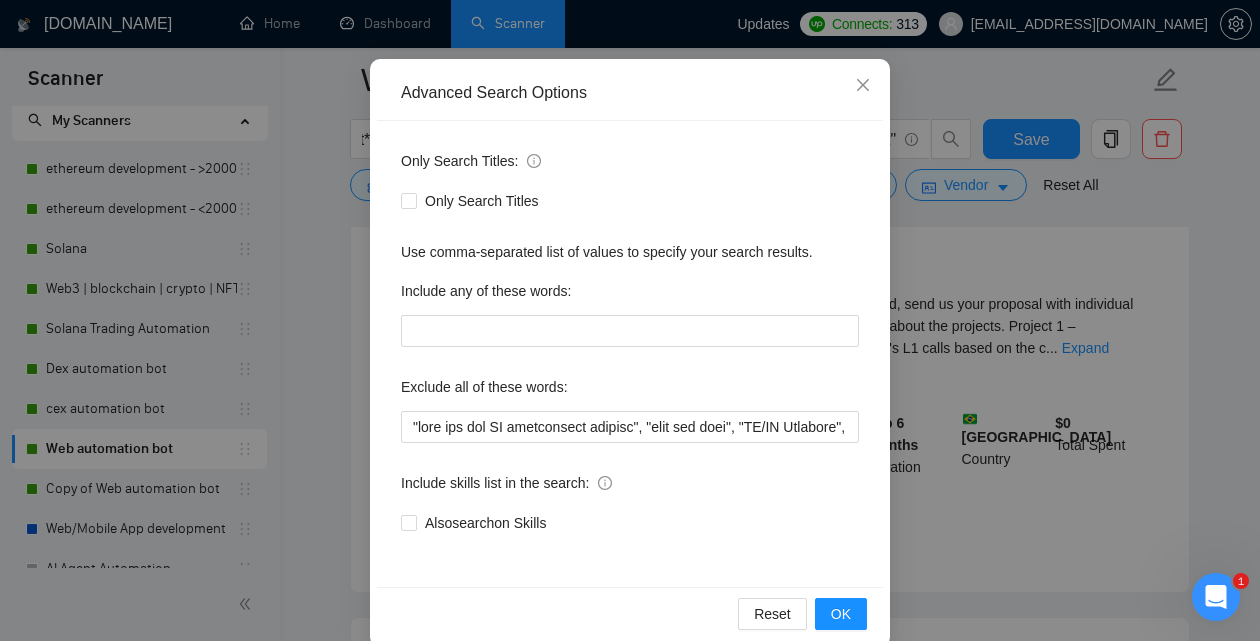 click on "Only Search Titles:   Only Search Titles Use comma-separated list of values to specify your search results. Include any of these words: Exclude all of these words: Include skills list in the search:   Also  search  on Skills" at bounding box center (630, 354) 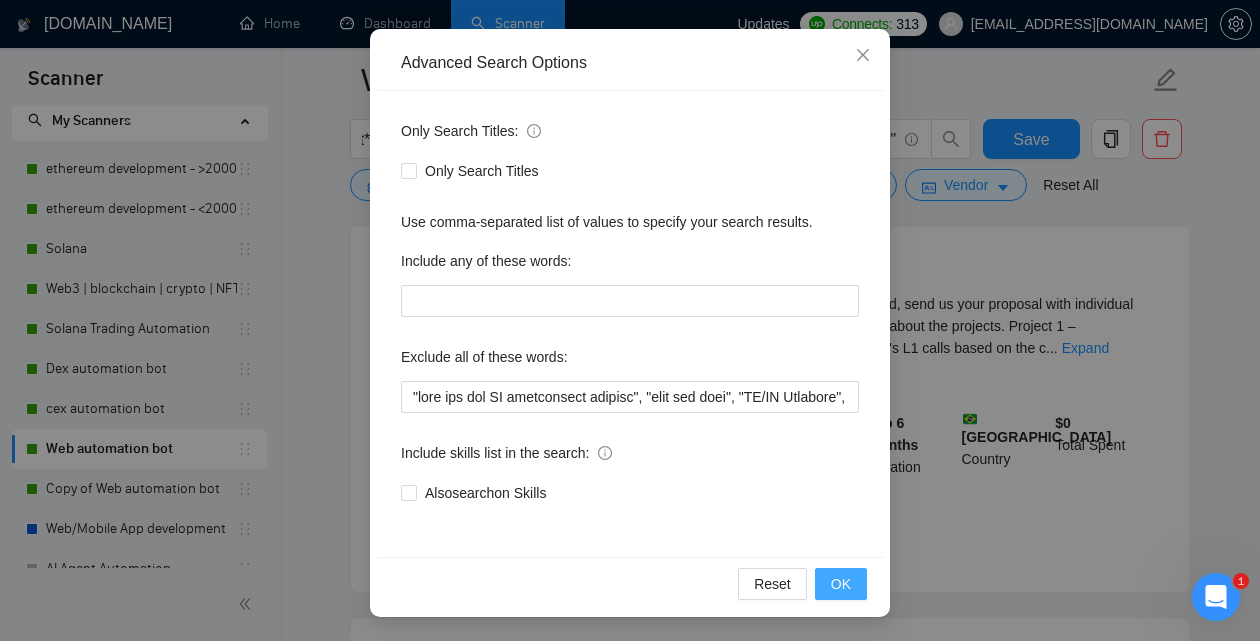 click on "OK" at bounding box center (841, 584) 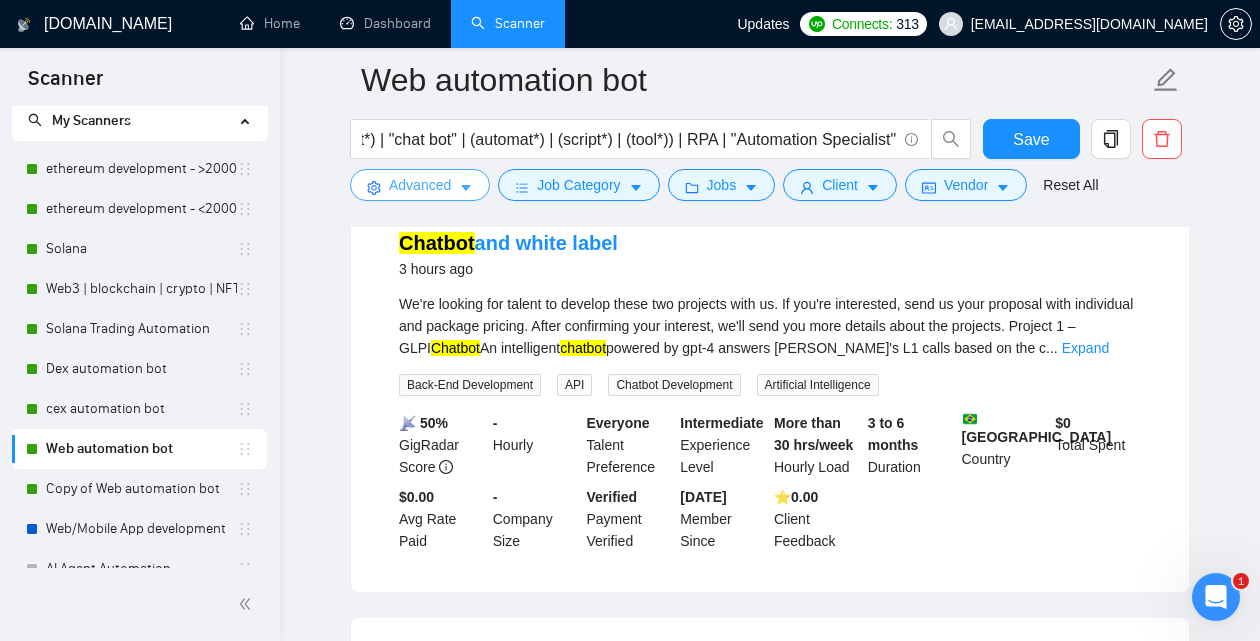 scroll, scrollTop: 0, scrollLeft: 0, axis: both 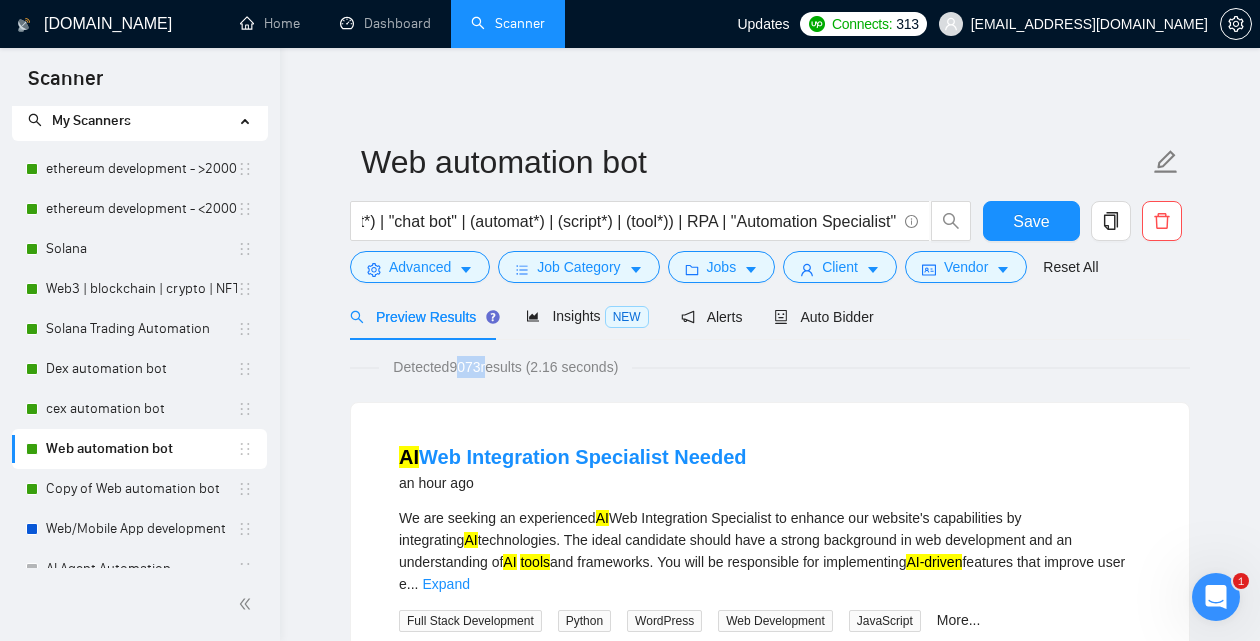 drag, startPoint x: 459, startPoint y: 369, endPoint x: 492, endPoint y: 365, distance: 33.24154 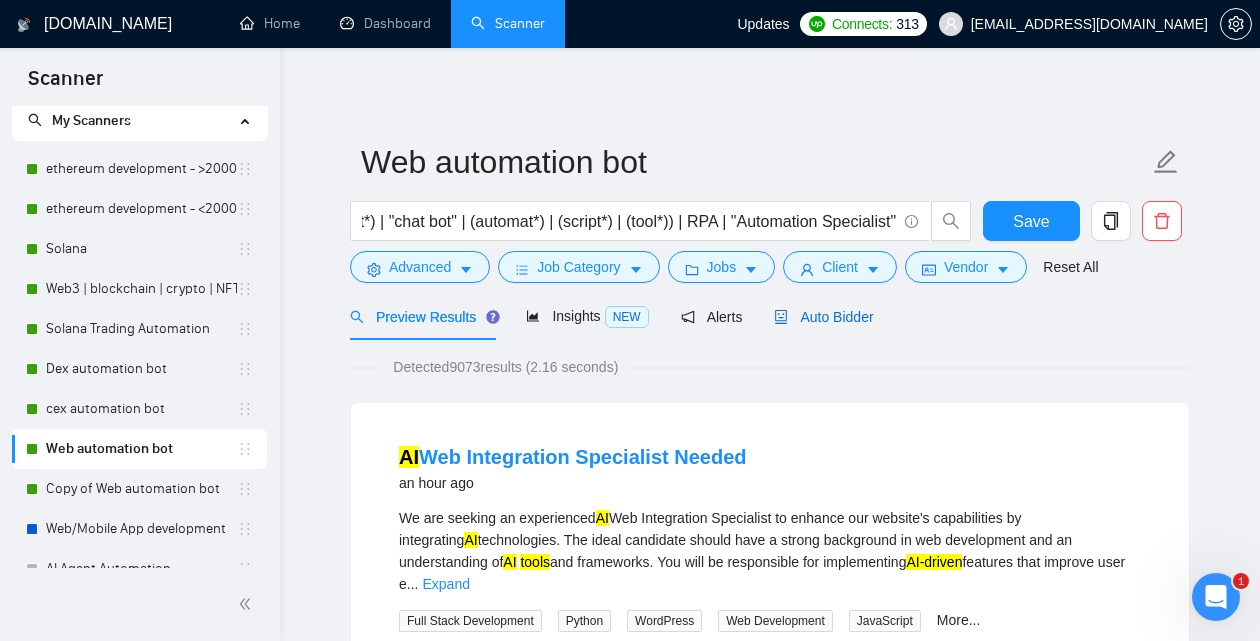 click on "Auto Bidder" at bounding box center (823, 317) 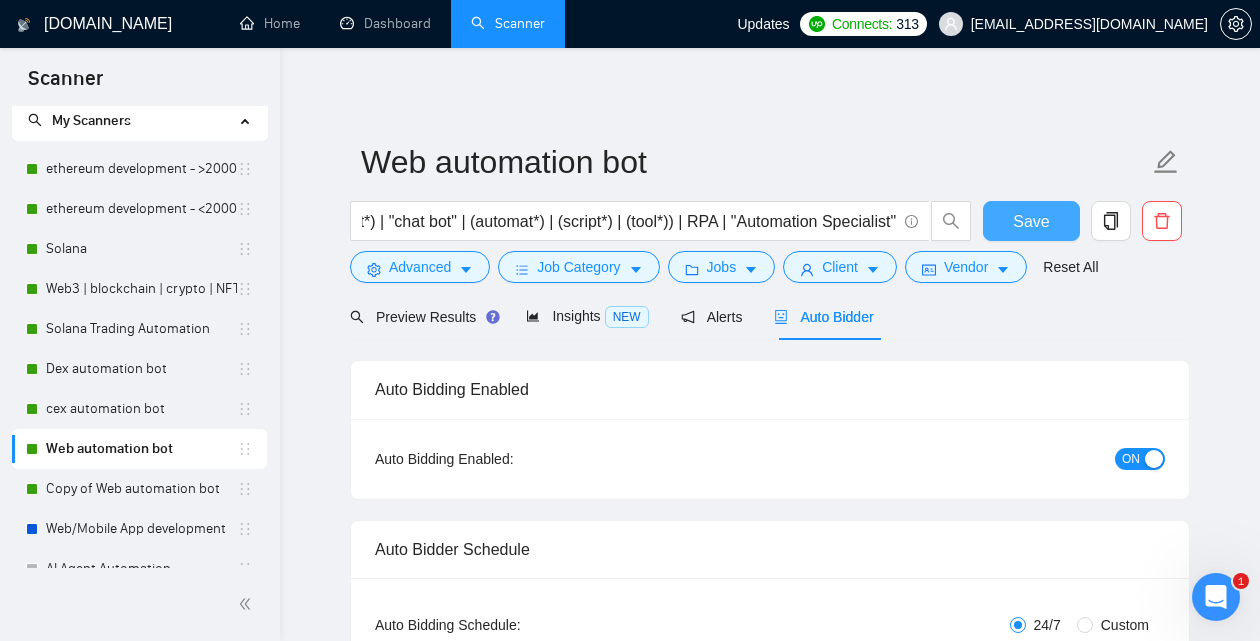 click on "Save" at bounding box center [1031, 221] 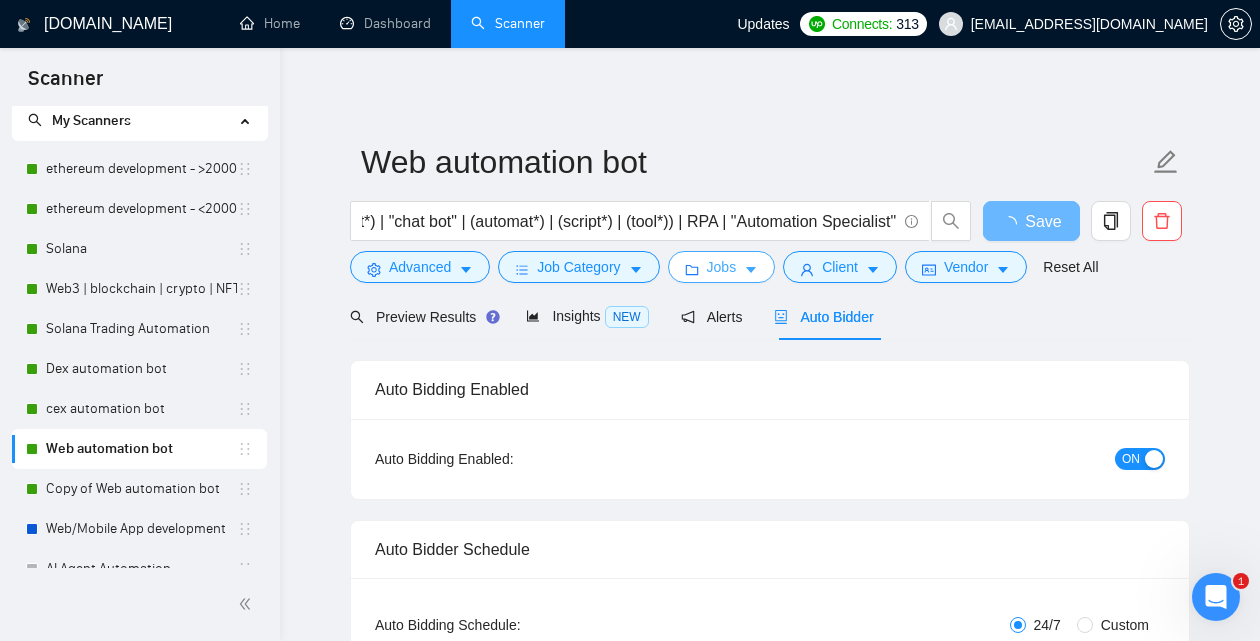 click on "Jobs" at bounding box center (722, 267) 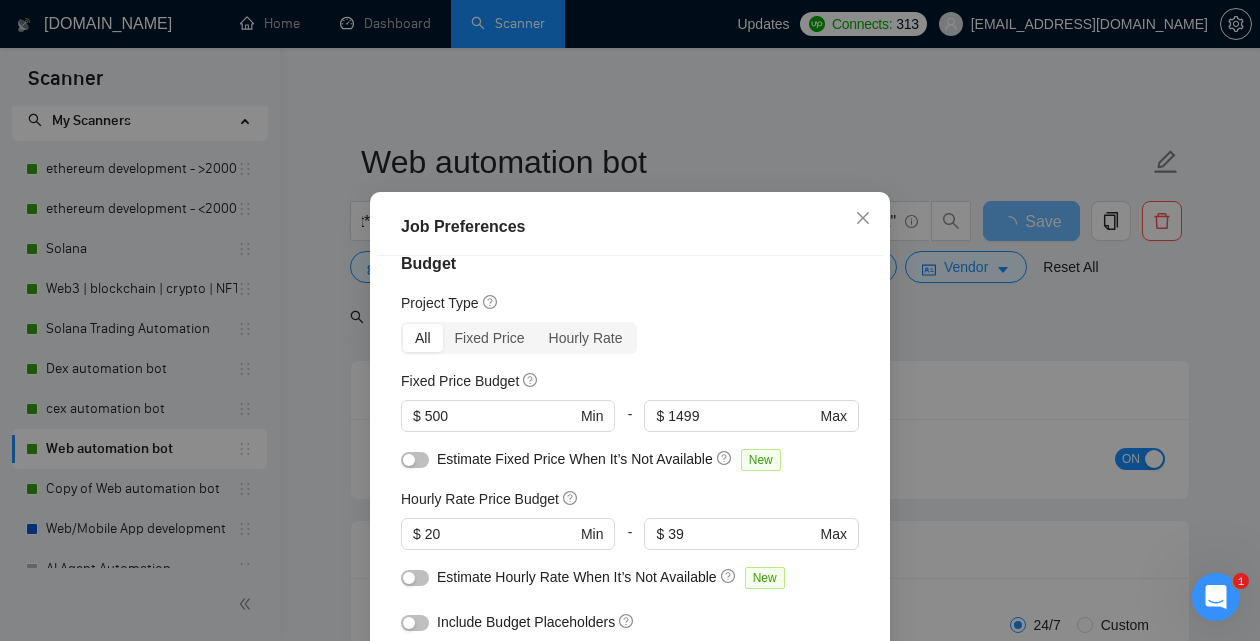 scroll, scrollTop: 30, scrollLeft: 0, axis: vertical 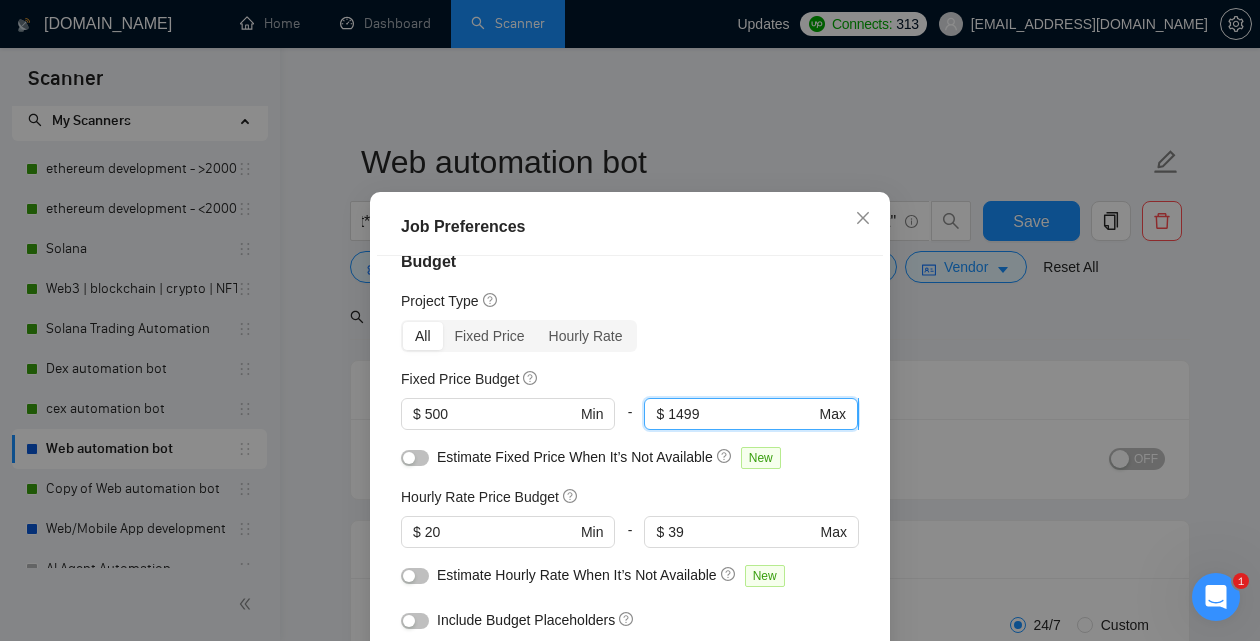 drag, startPoint x: 721, startPoint y: 420, endPoint x: 660, endPoint y: 412, distance: 61.522354 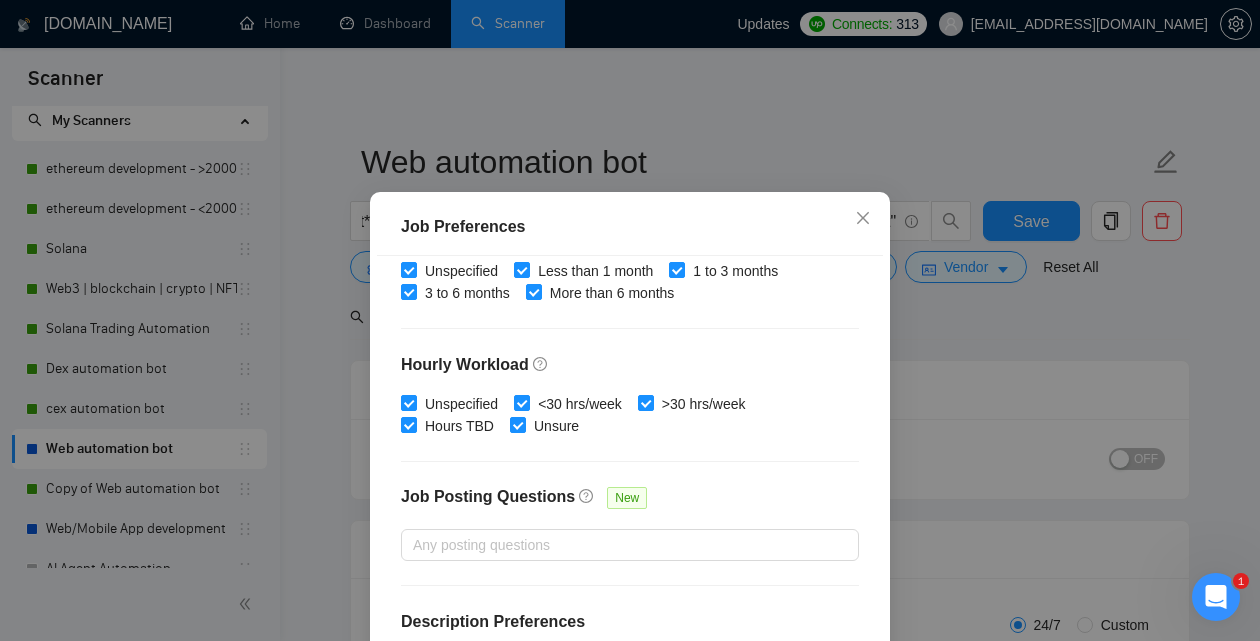 scroll, scrollTop: 678, scrollLeft: 0, axis: vertical 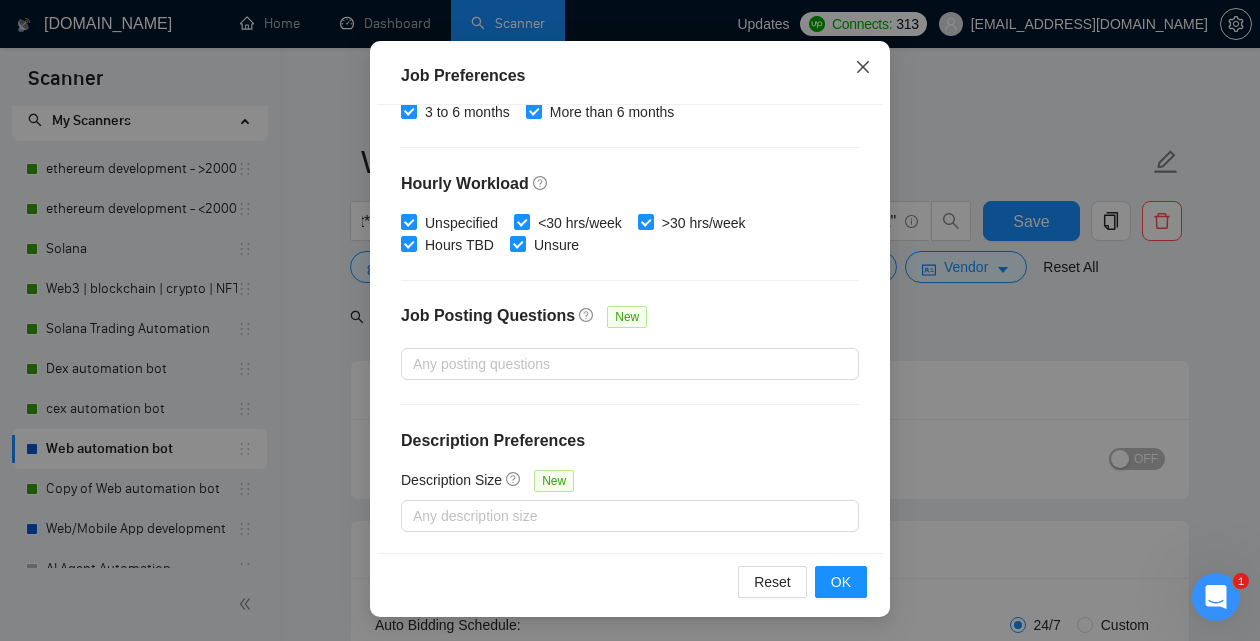 click 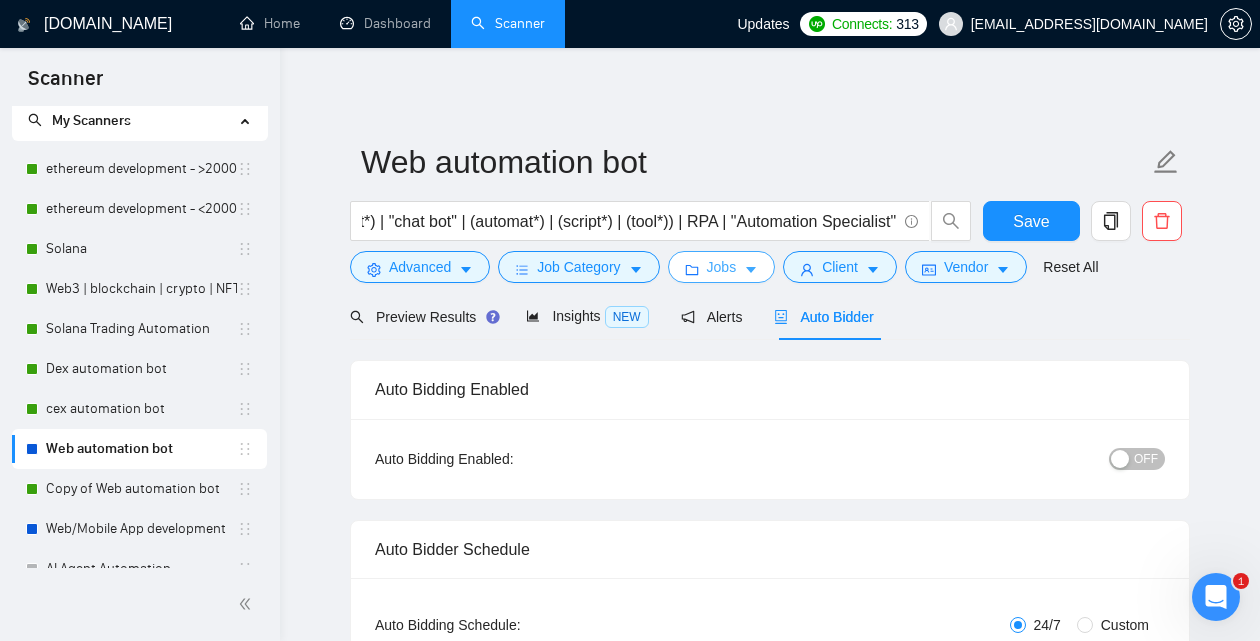 scroll, scrollTop: 0, scrollLeft: 0, axis: both 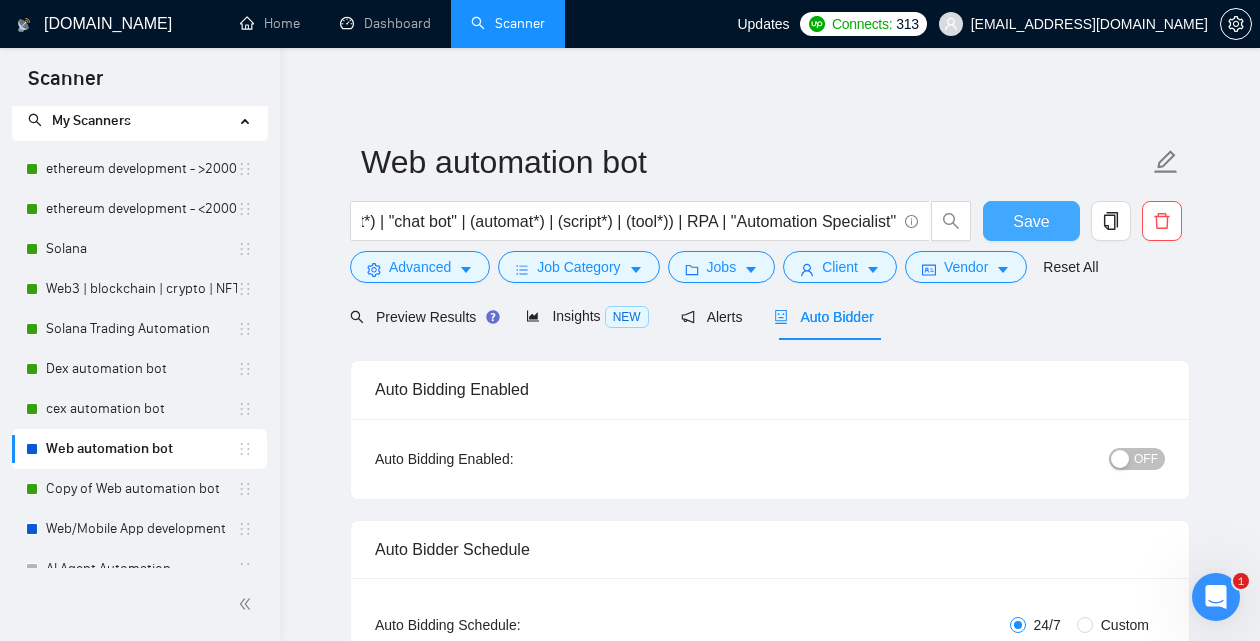 click on "Save" at bounding box center (1031, 221) 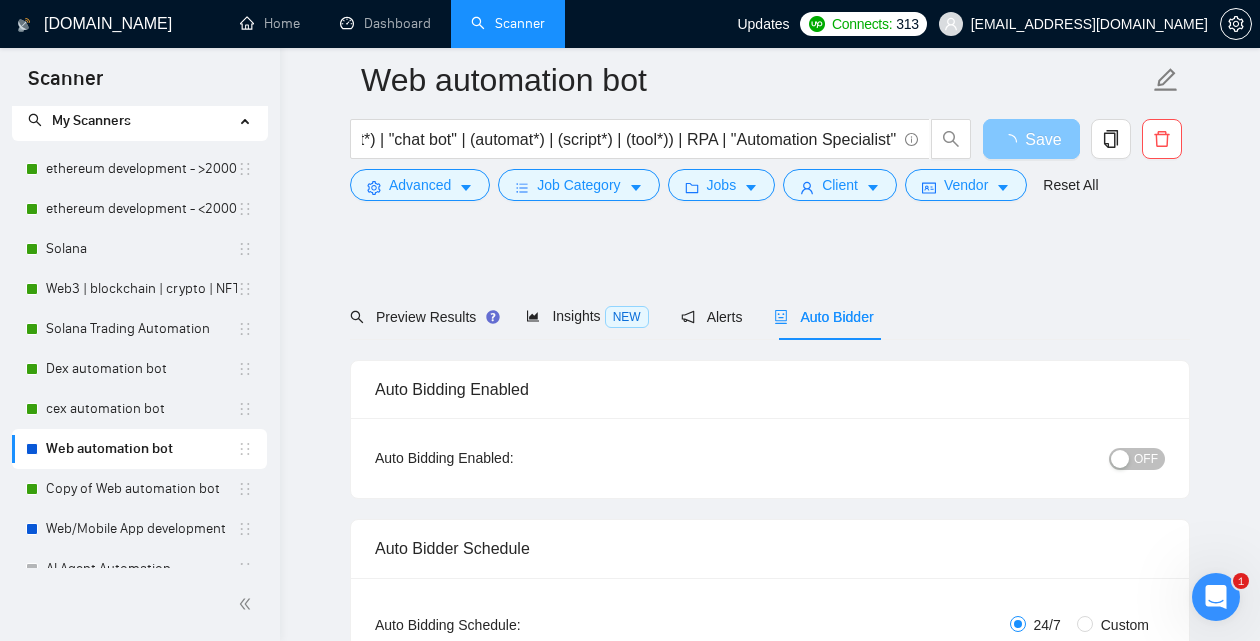 scroll, scrollTop: 155, scrollLeft: 0, axis: vertical 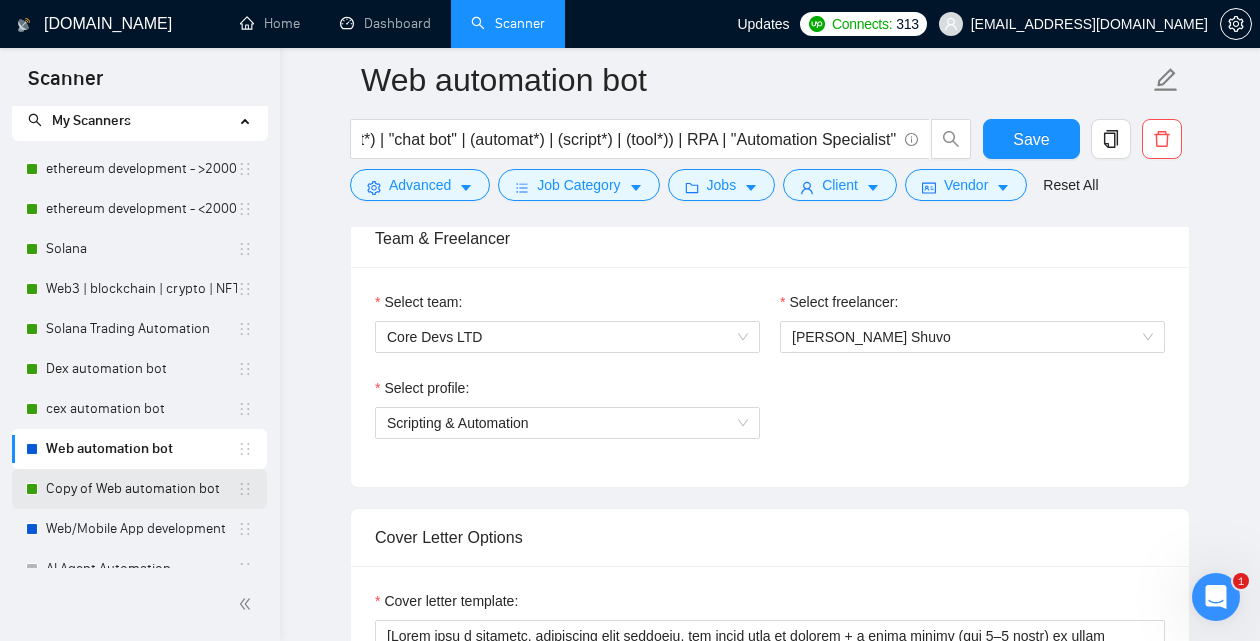 click on "Copy of Web automation bot" at bounding box center (141, 489) 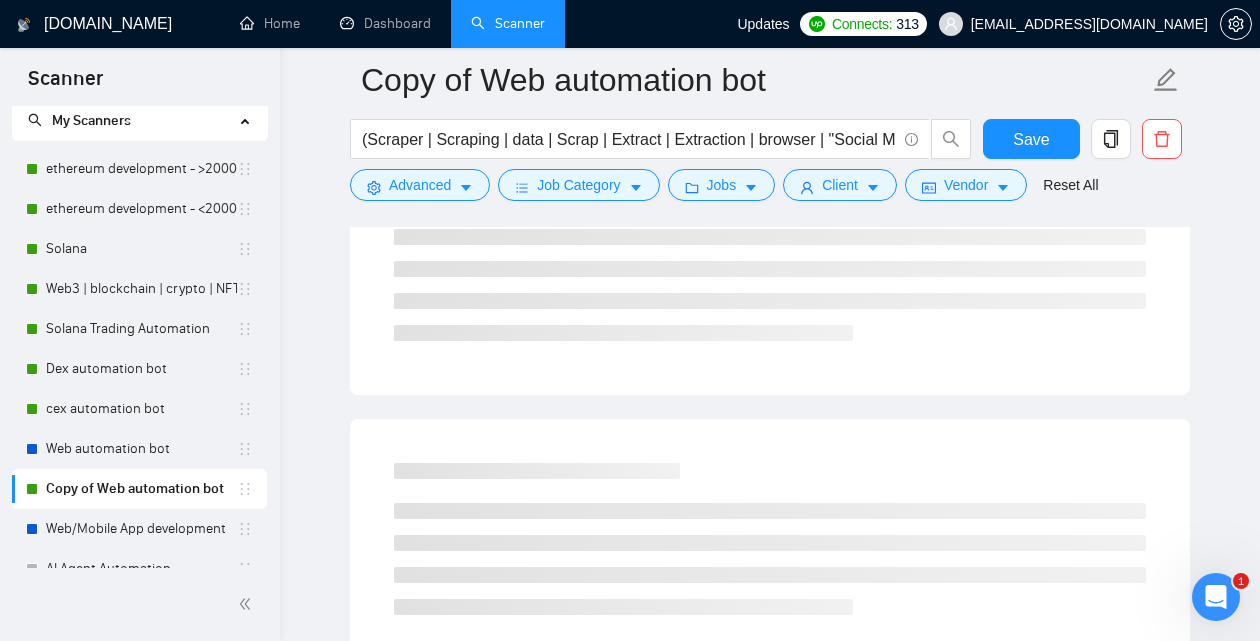 scroll, scrollTop: 89, scrollLeft: 0, axis: vertical 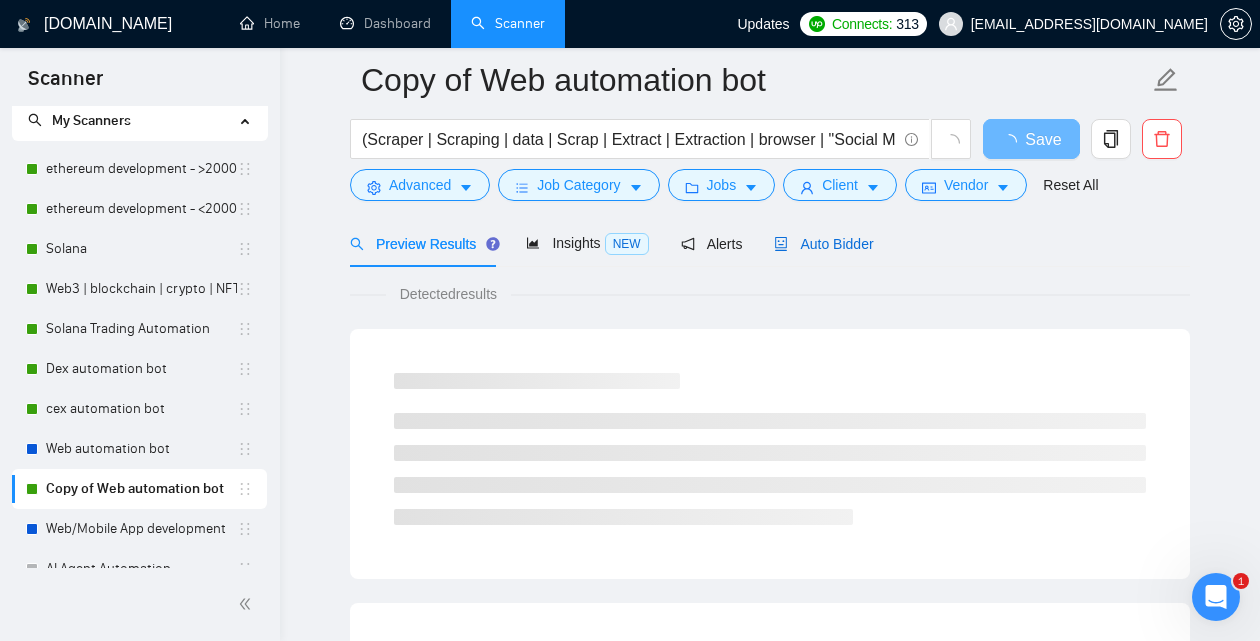 click on "Auto Bidder" at bounding box center (823, 244) 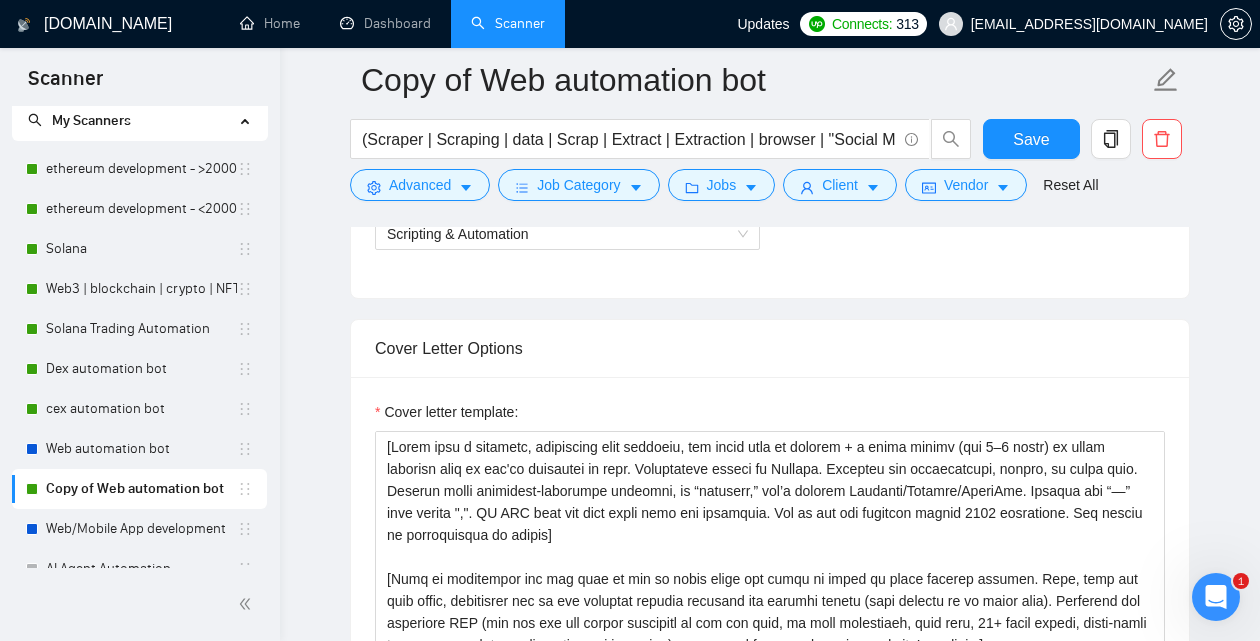 scroll, scrollTop: 1215, scrollLeft: 0, axis: vertical 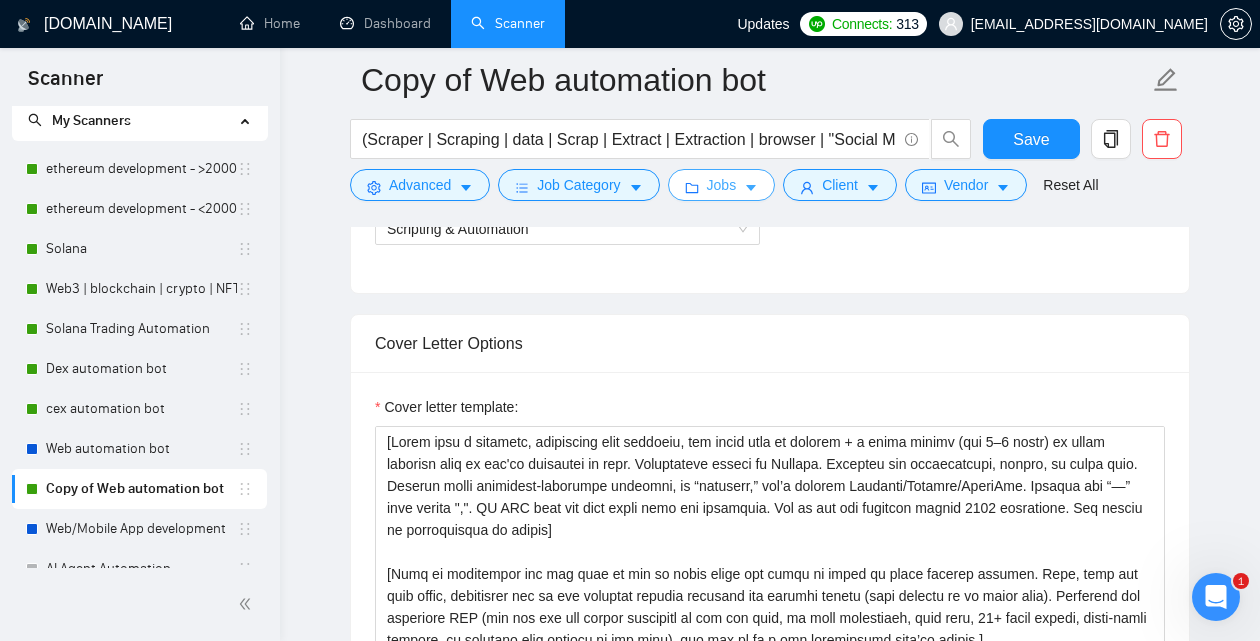 click on "Jobs" at bounding box center (722, 185) 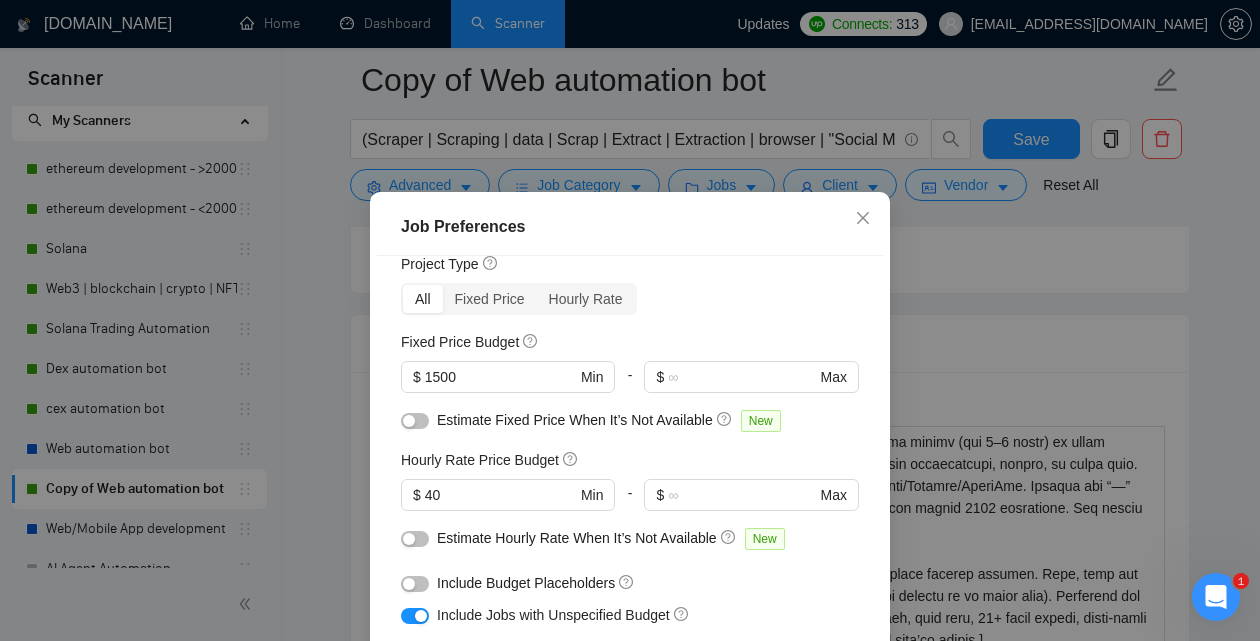 scroll, scrollTop: 72, scrollLeft: 0, axis: vertical 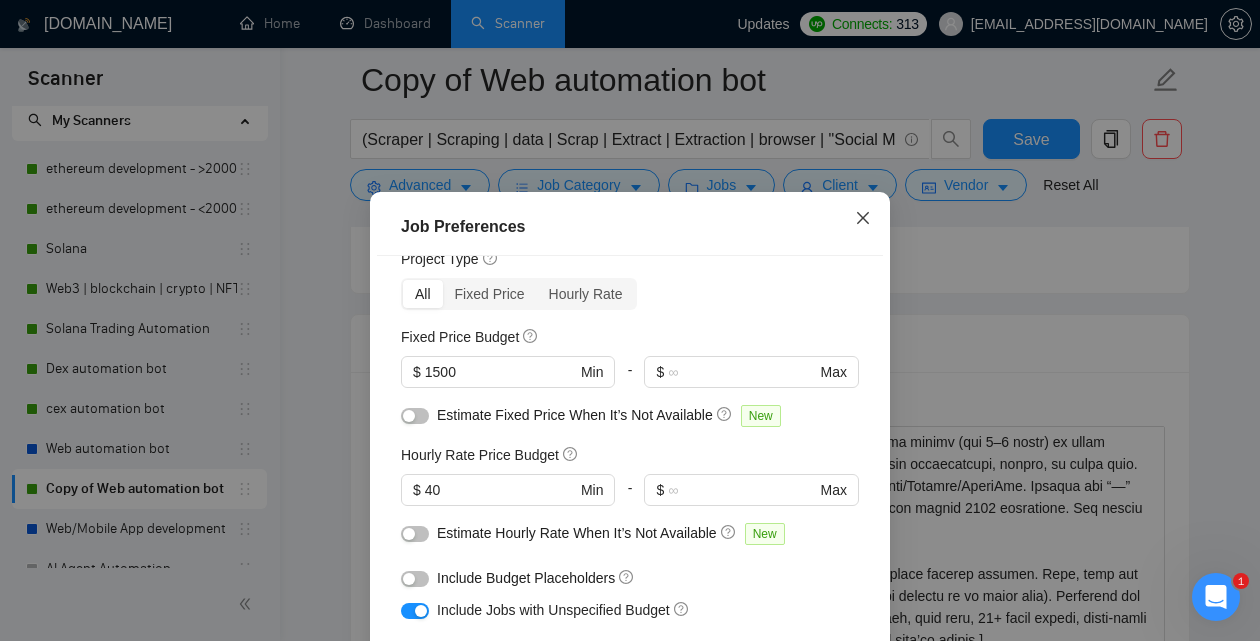 click at bounding box center [863, 219] 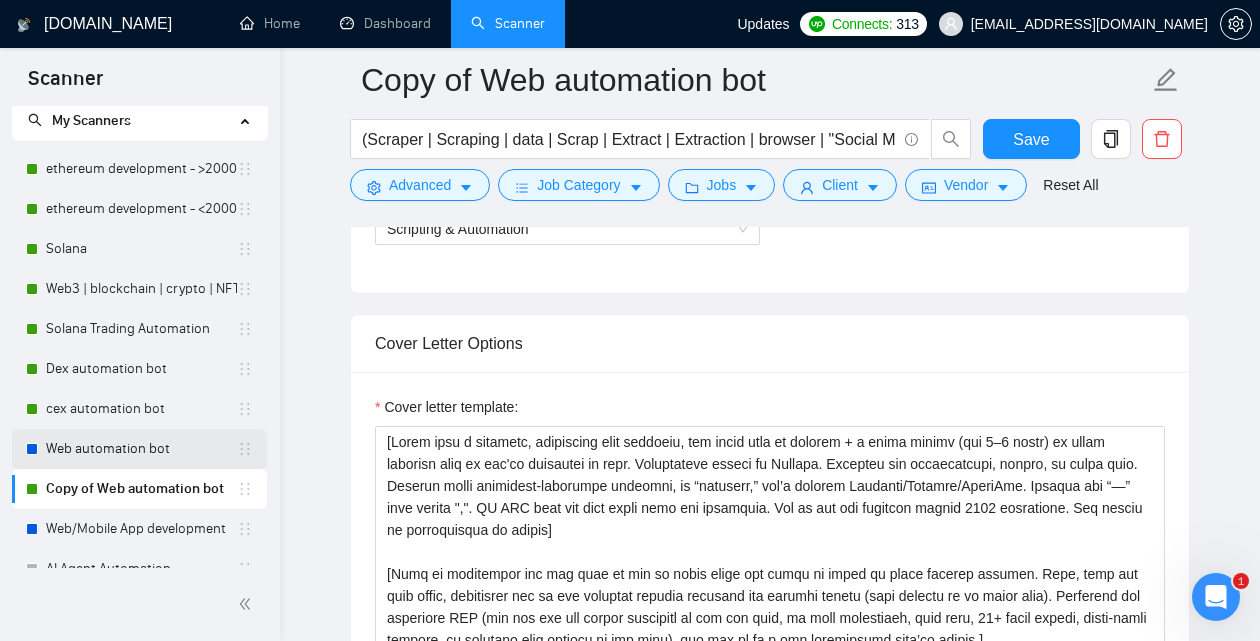 click on "Web automation bot" at bounding box center (141, 449) 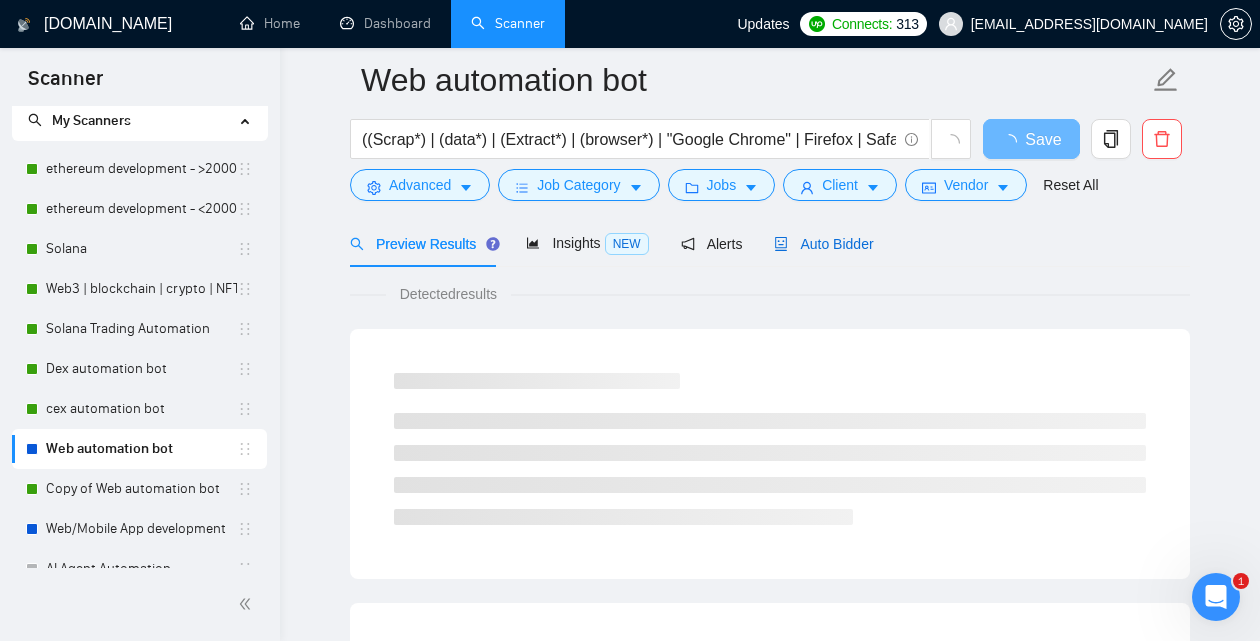 click on "Auto Bidder" at bounding box center (823, 244) 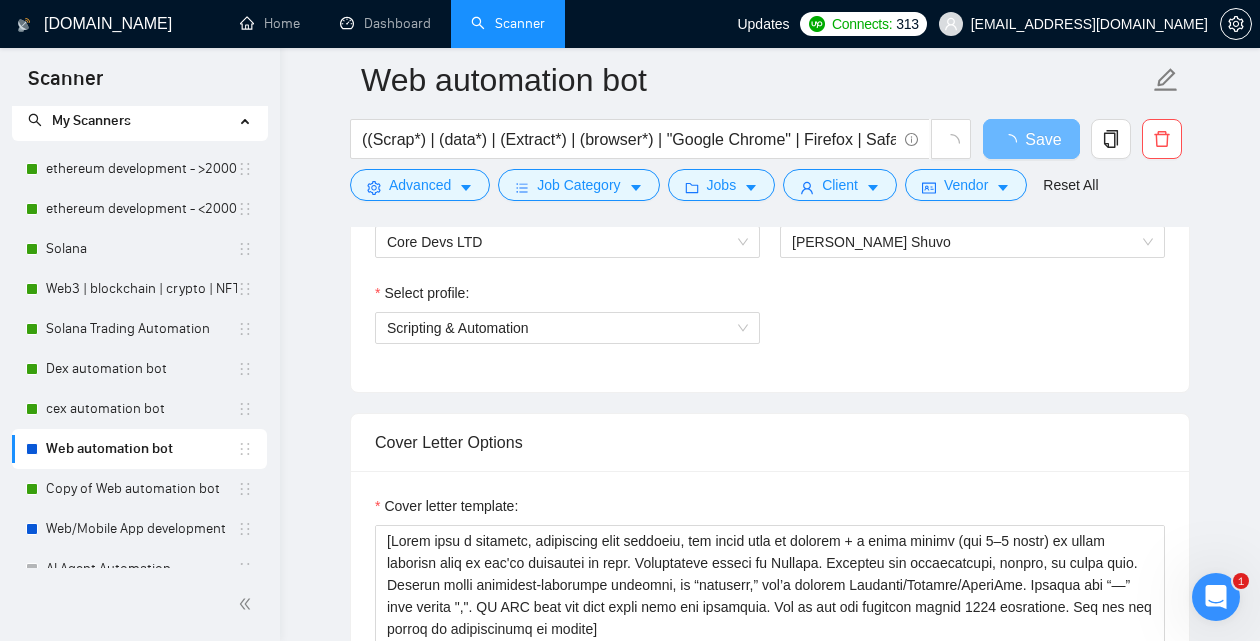 type 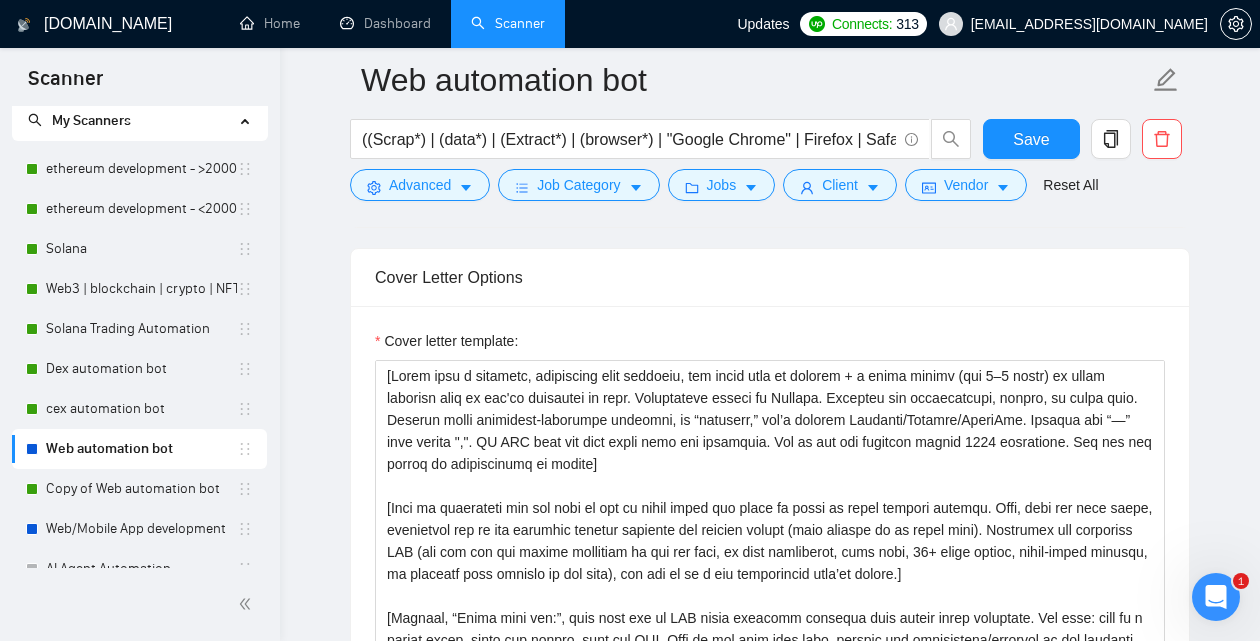 scroll, scrollTop: 1378, scrollLeft: 0, axis: vertical 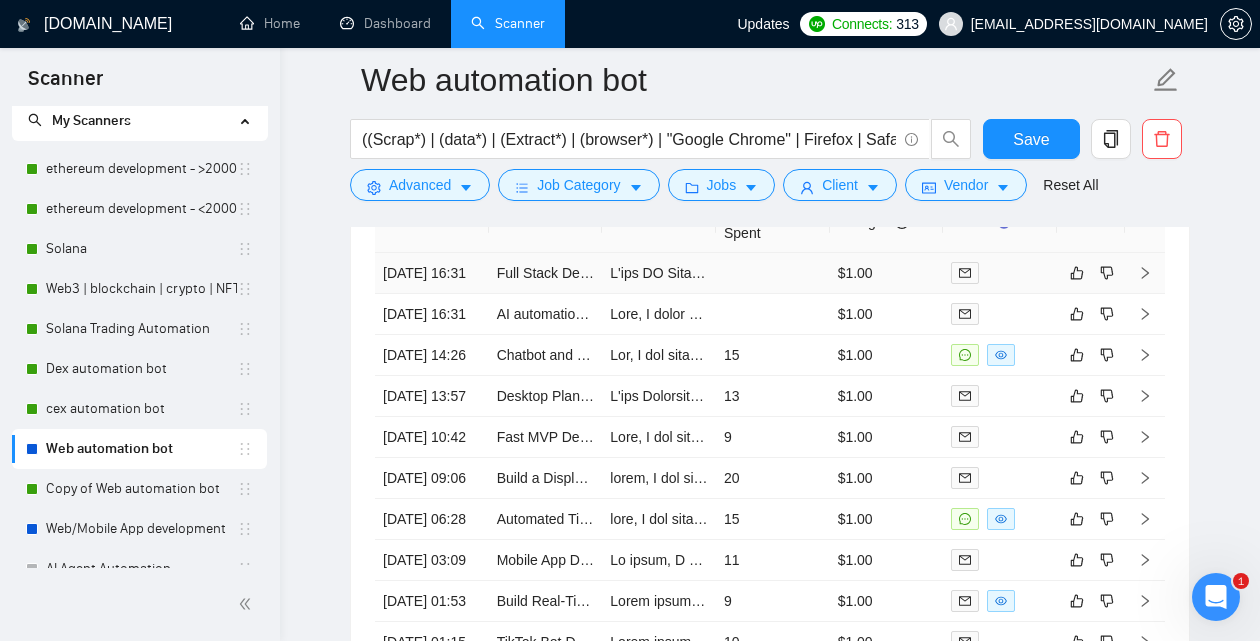 click at bounding box center (659, 273) 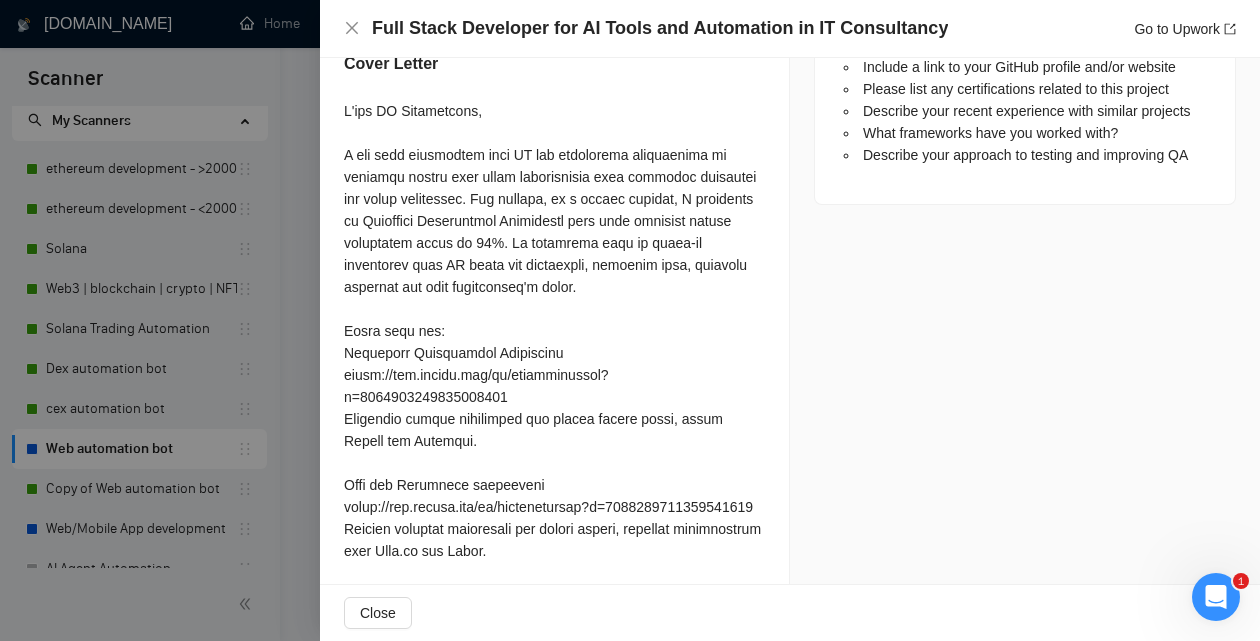 scroll, scrollTop: 1126, scrollLeft: 0, axis: vertical 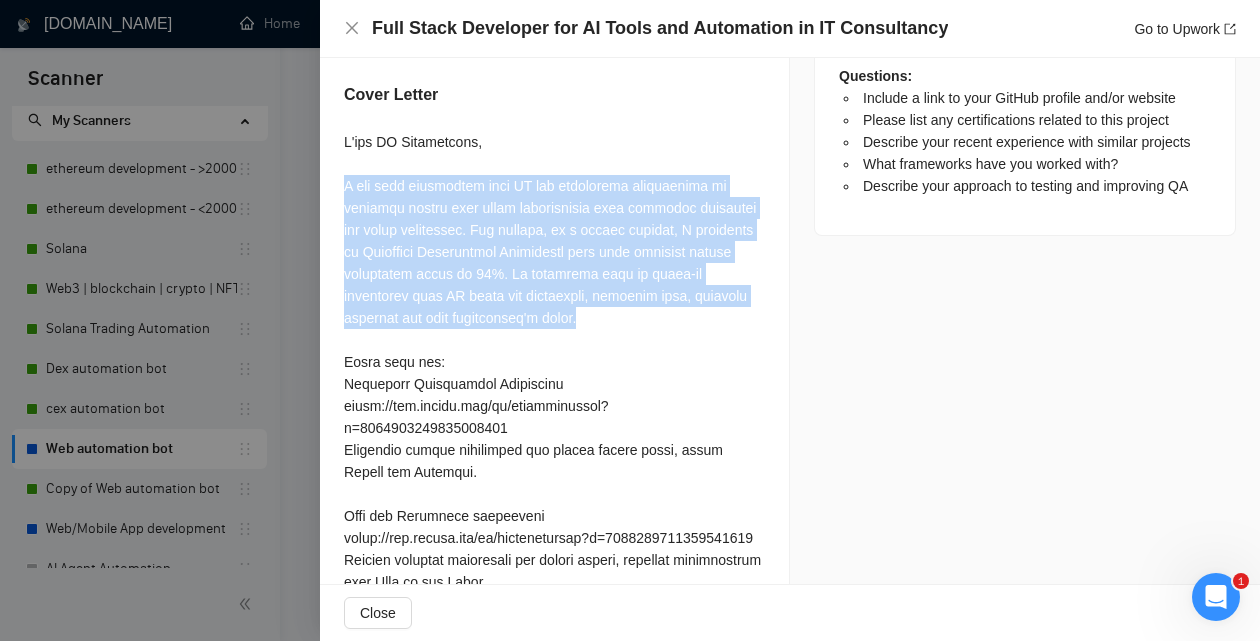 drag, startPoint x: 612, startPoint y: 386, endPoint x: 337, endPoint y: 250, distance: 306.79147 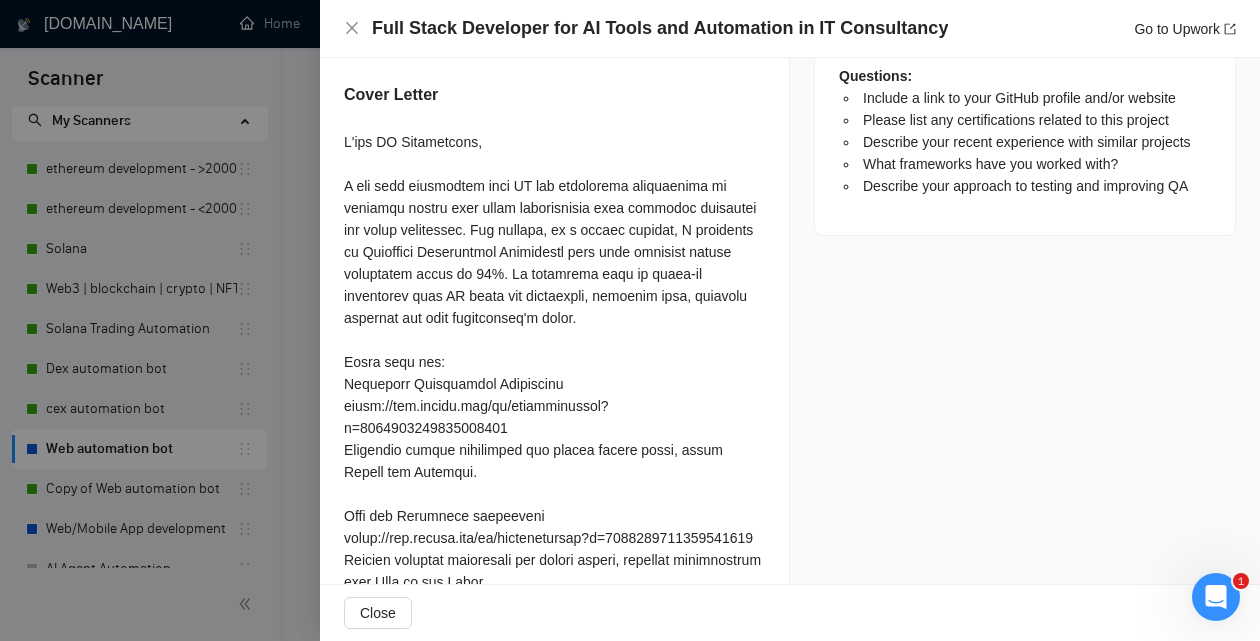 drag, startPoint x: 522, startPoint y: 341, endPoint x: 602, endPoint y: 390, distance: 93.813644 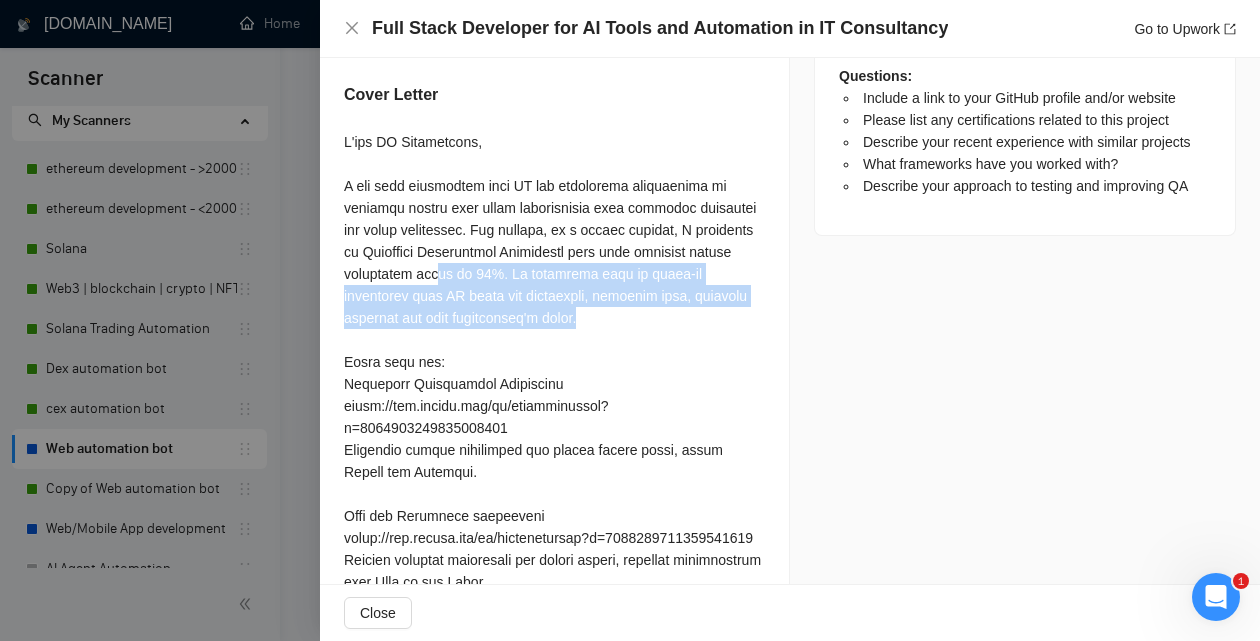 drag, startPoint x: 444, startPoint y: 335, endPoint x: 655, endPoint y: 386, distance: 217.07602 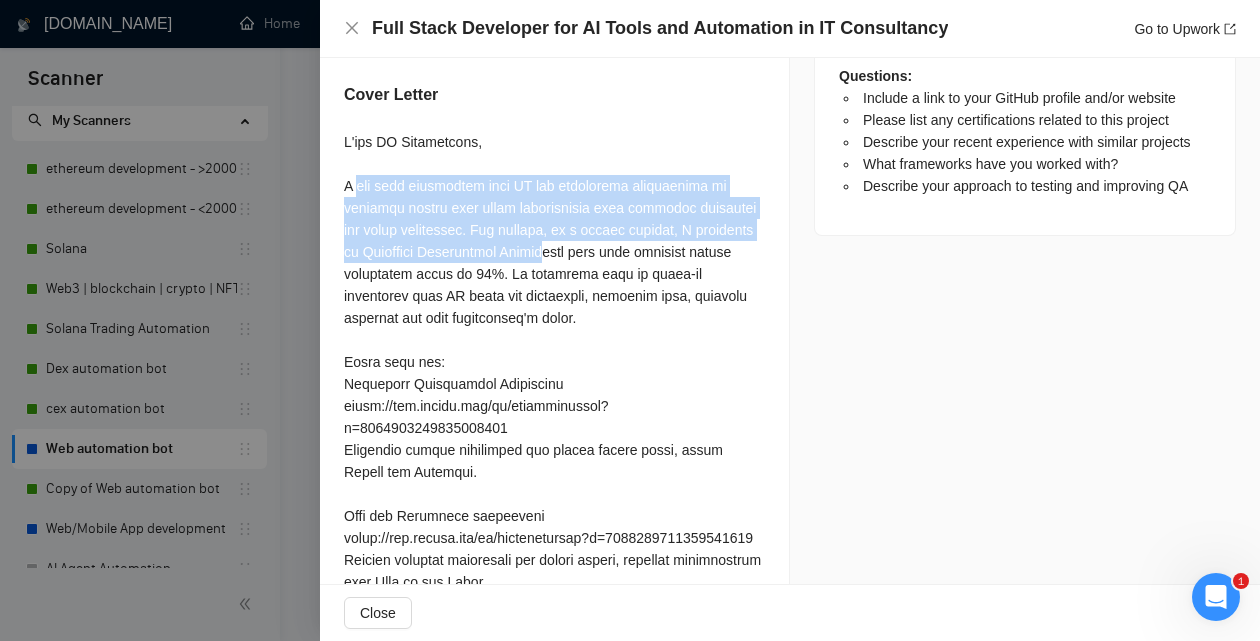 drag, startPoint x: 351, startPoint y: 247, endPoint x: 552, endPoint y: 317, distance: 212.84032 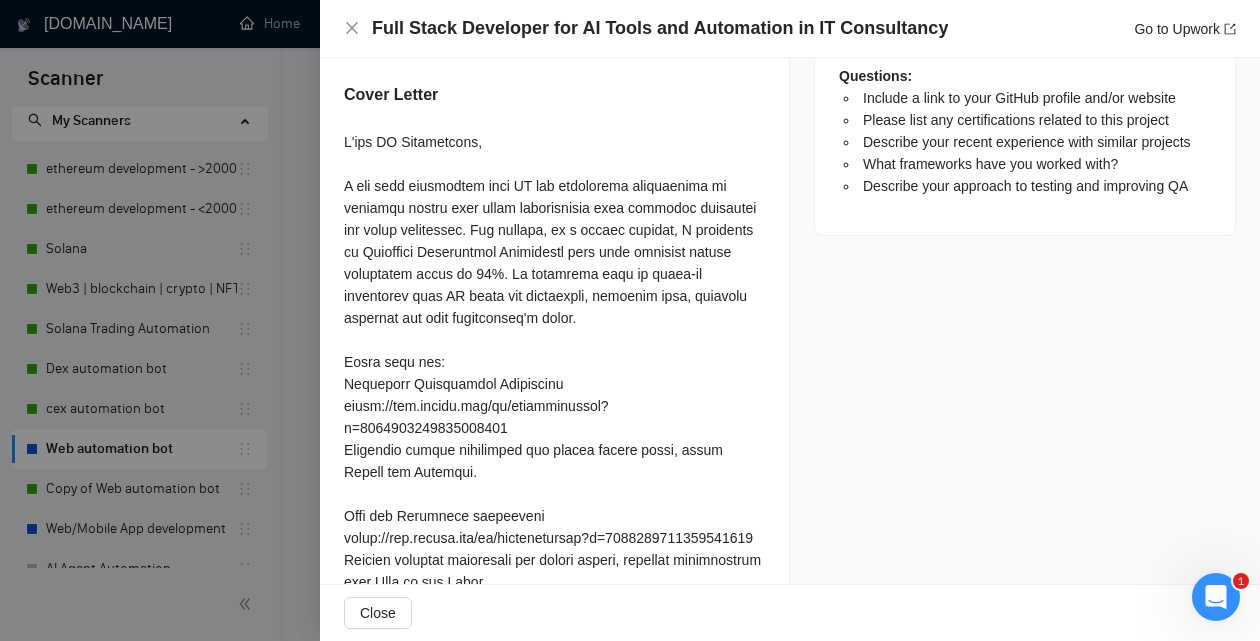 click at bounding box center [554, 505] 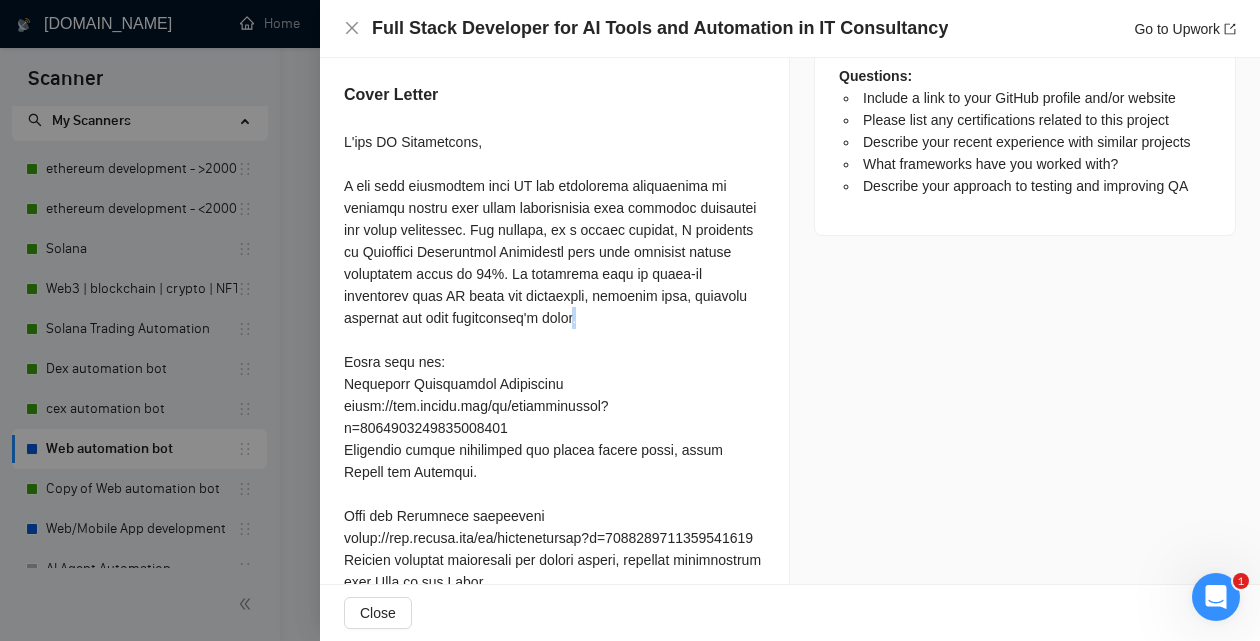 click at bounding box center (554, 505) 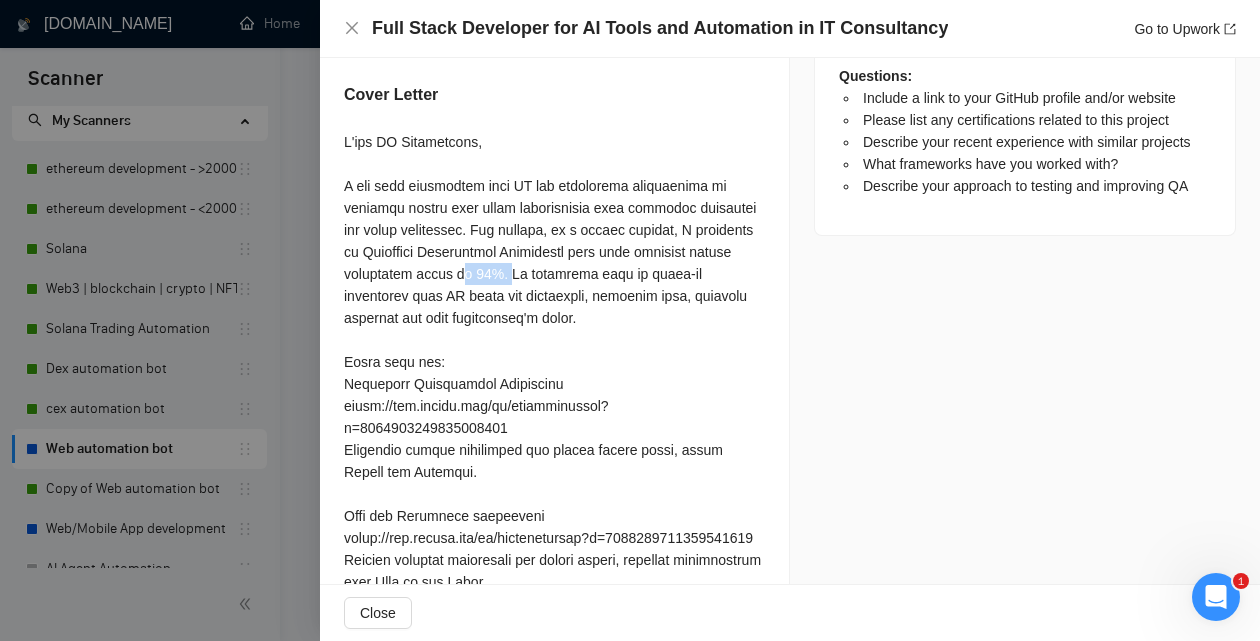 drag, startPoint x: 525, startPoint y: 347, endPoint x: 478, endPoint y: 333, distance: 49.0408 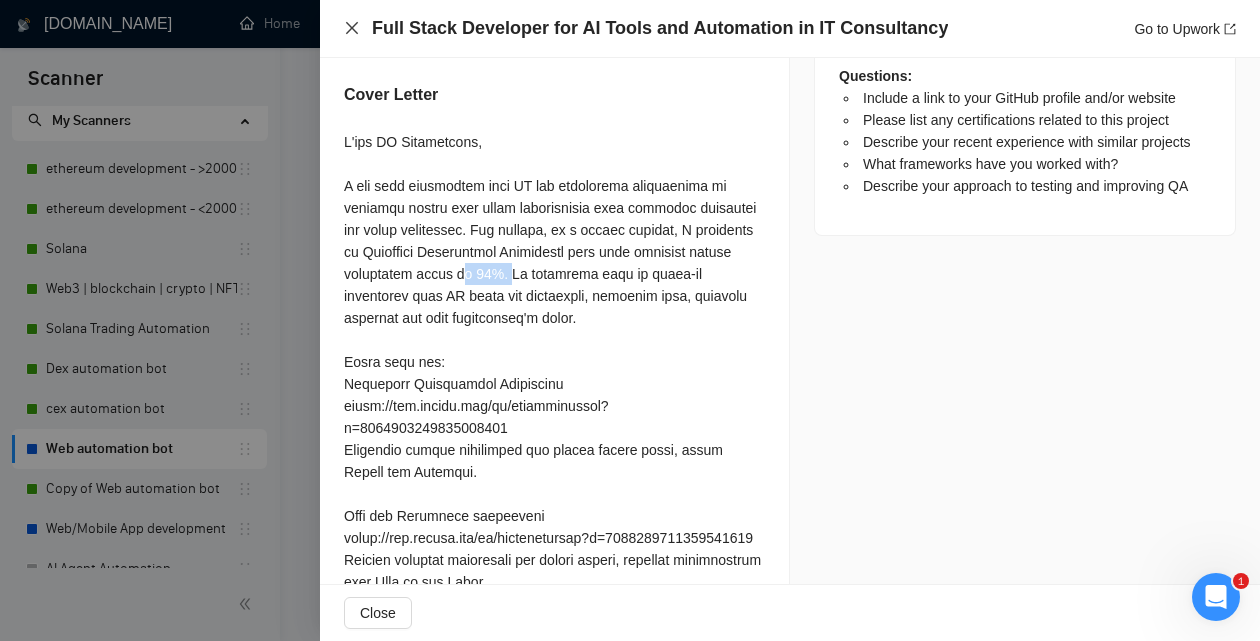 click 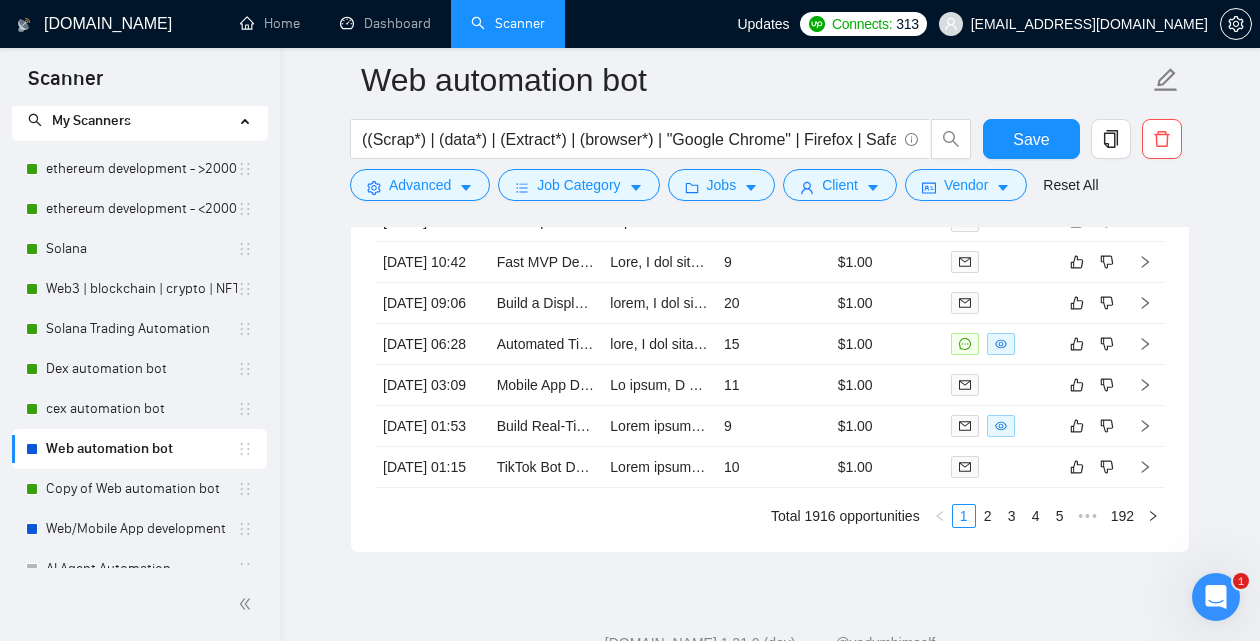scroll, scrollTop: 4741, scrollLeft: 0, axis: vertical 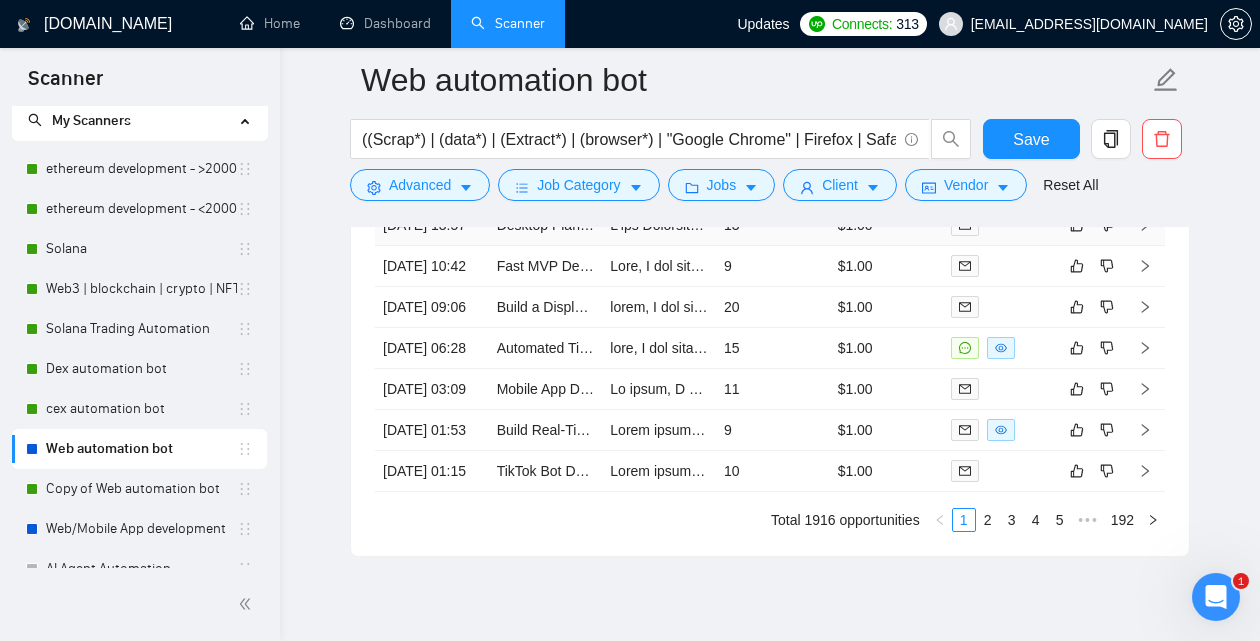 click at bounding box center (659, 225) 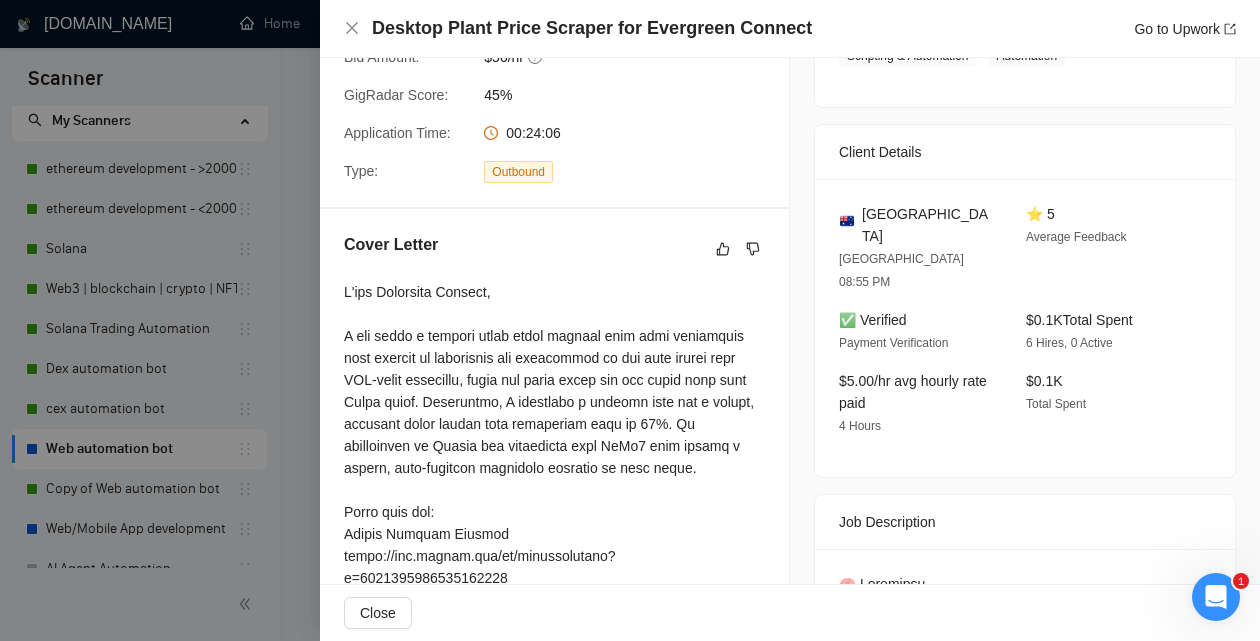 scroll, scrollTop: 365, scrollLeft: 0, axis: vertical 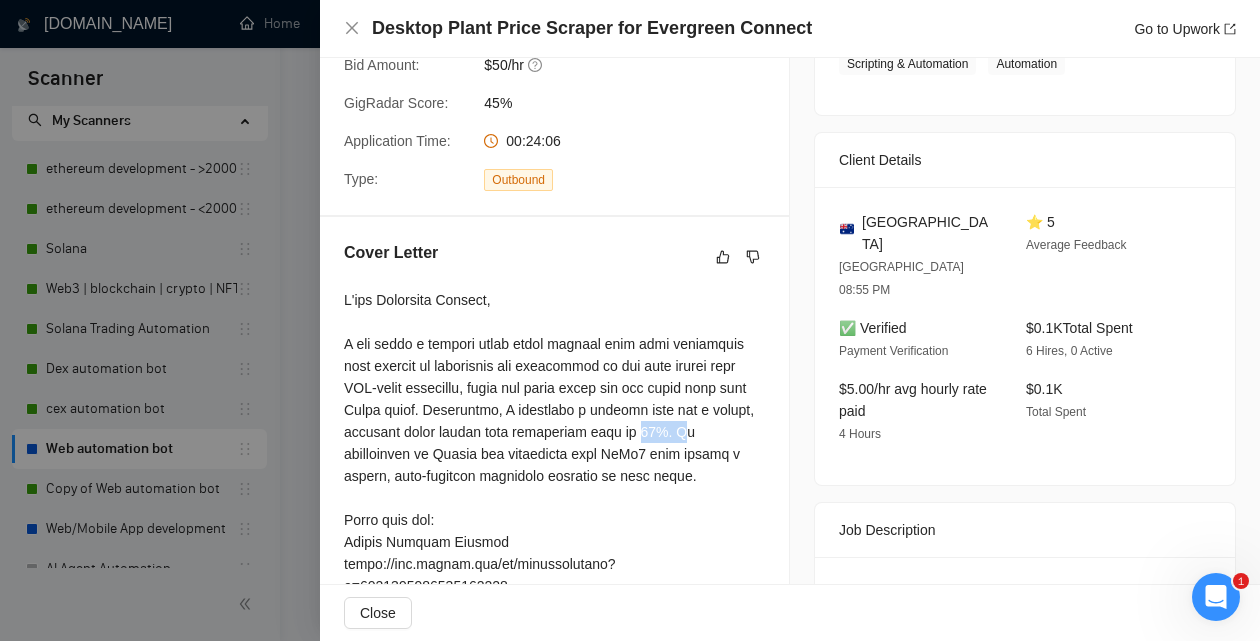 drag, startPoint x: 638, startPoint y: 409, endPoint x: 685, endPoint y: 408, distance: 47.010635 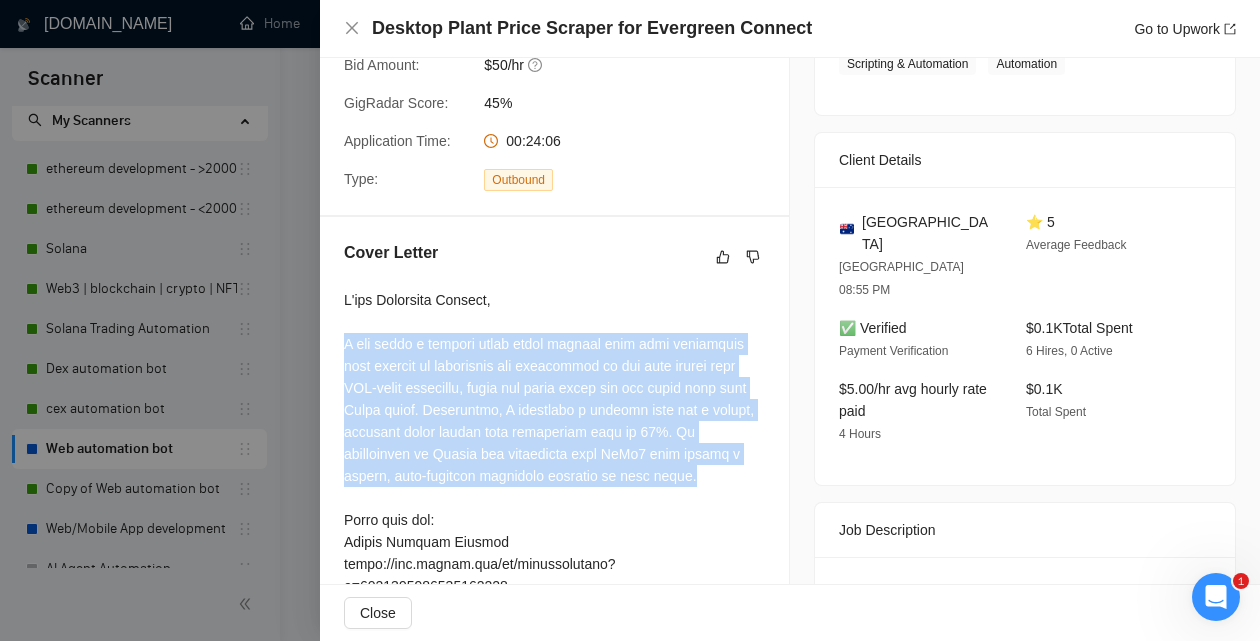 drag, startPoint x: 344, startPoint y: 324, endPoint x: 695, endPoint y: 453, distance: 373.95453 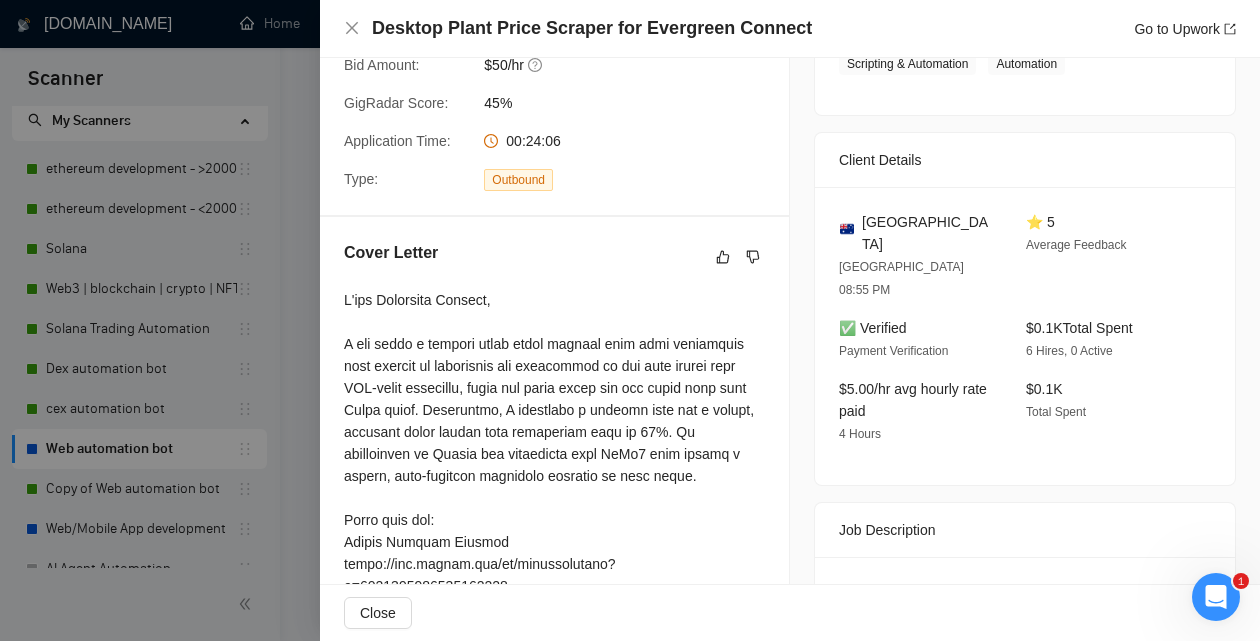click at bounding box center [630, 320] 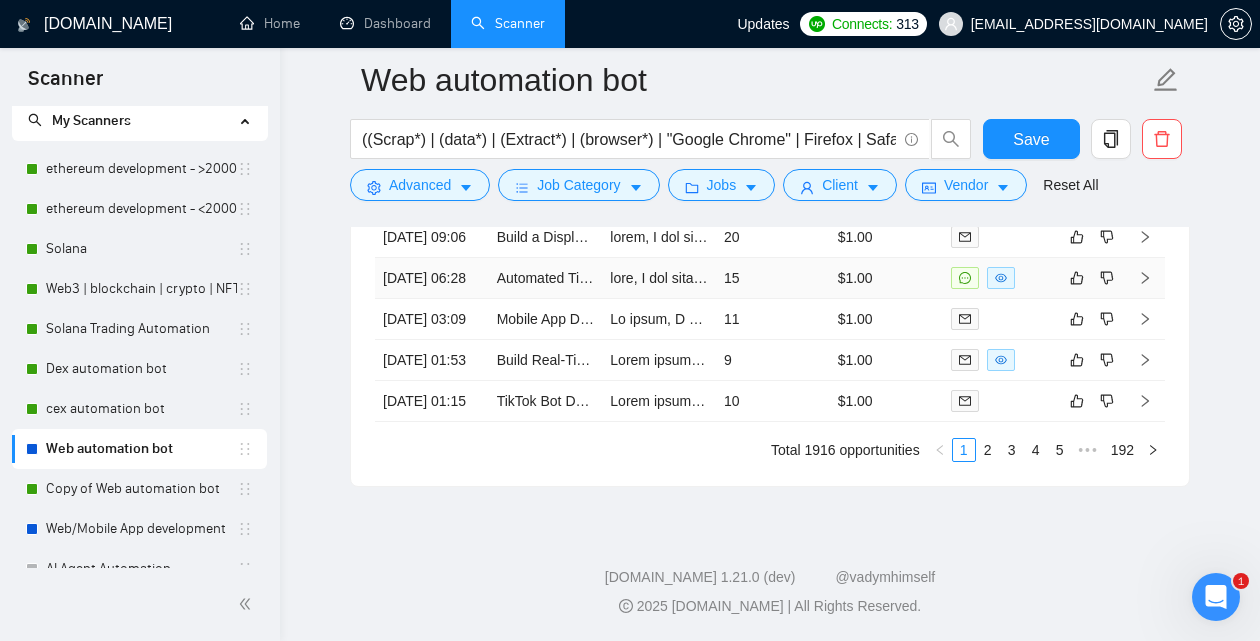 scroll, scrollTop: 4833, scrollLeft: 0, axis: vertical 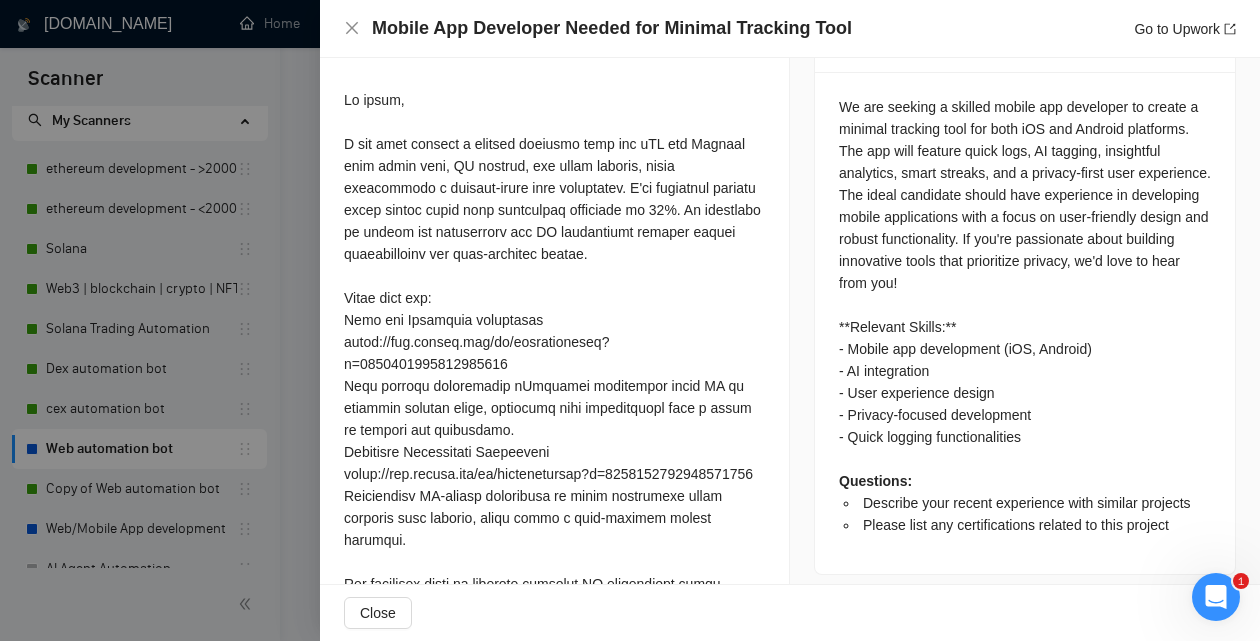 click at bounding box center (630, 320) 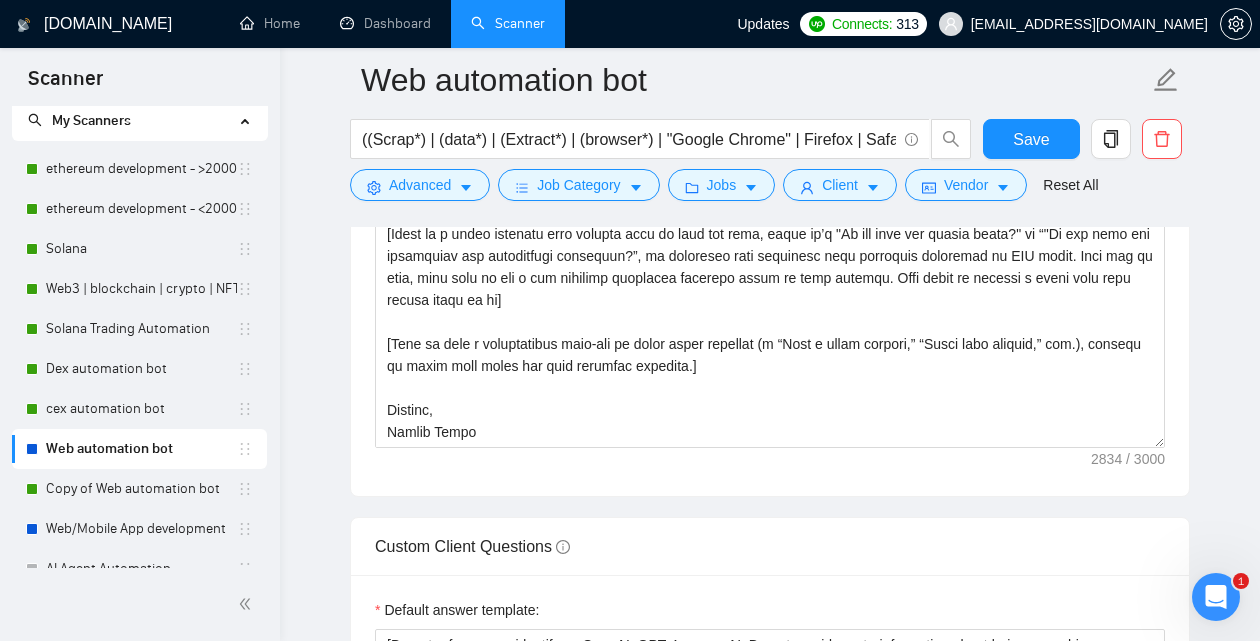 scroll, scrollTop: 1648, scrollLeft: 0, axis: vertical 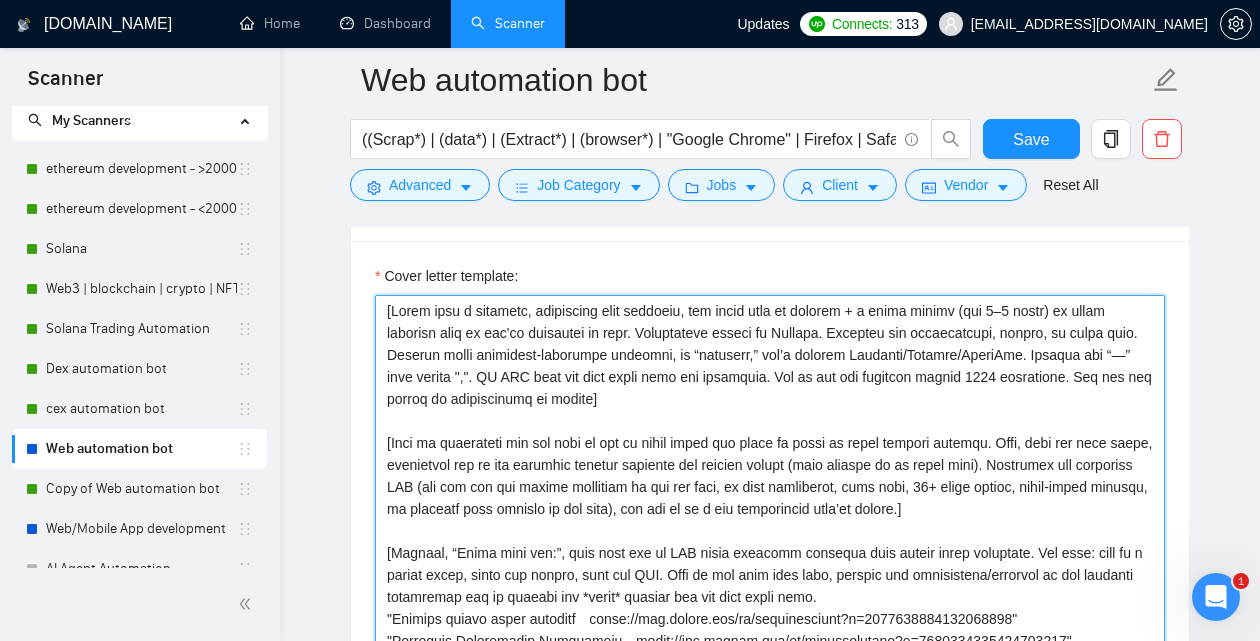 click on "Cover letter template:" at bounding box center [770, 520] 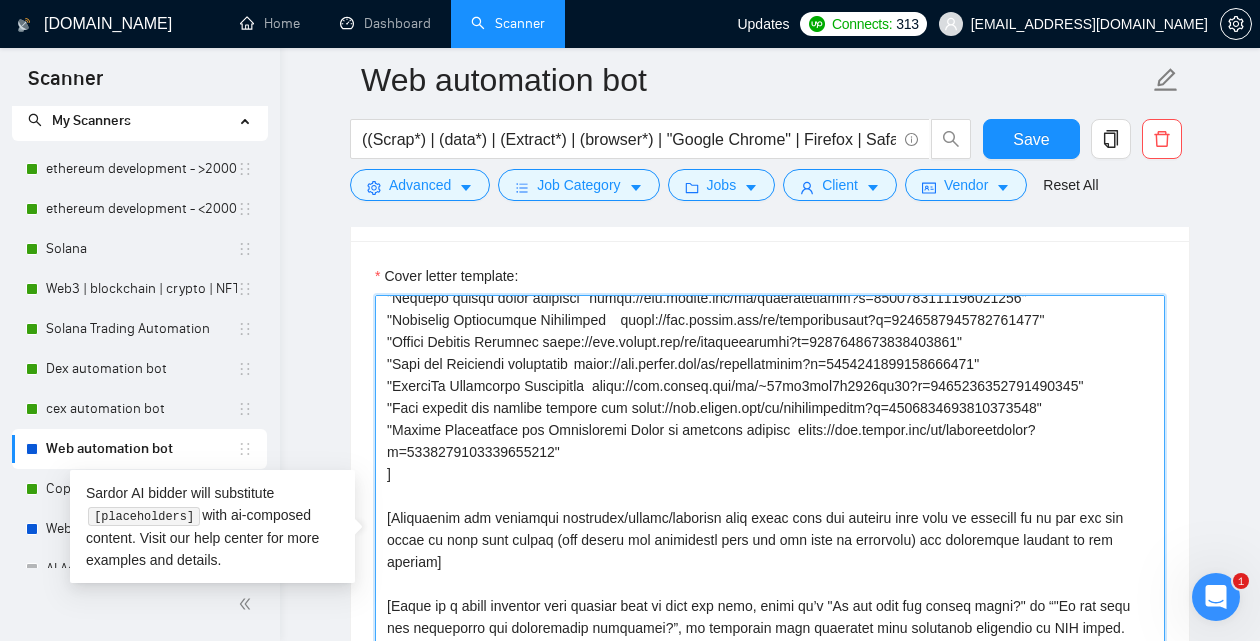 scroll, scrollTop: 440, scrollLeft: 0, axis: vertical 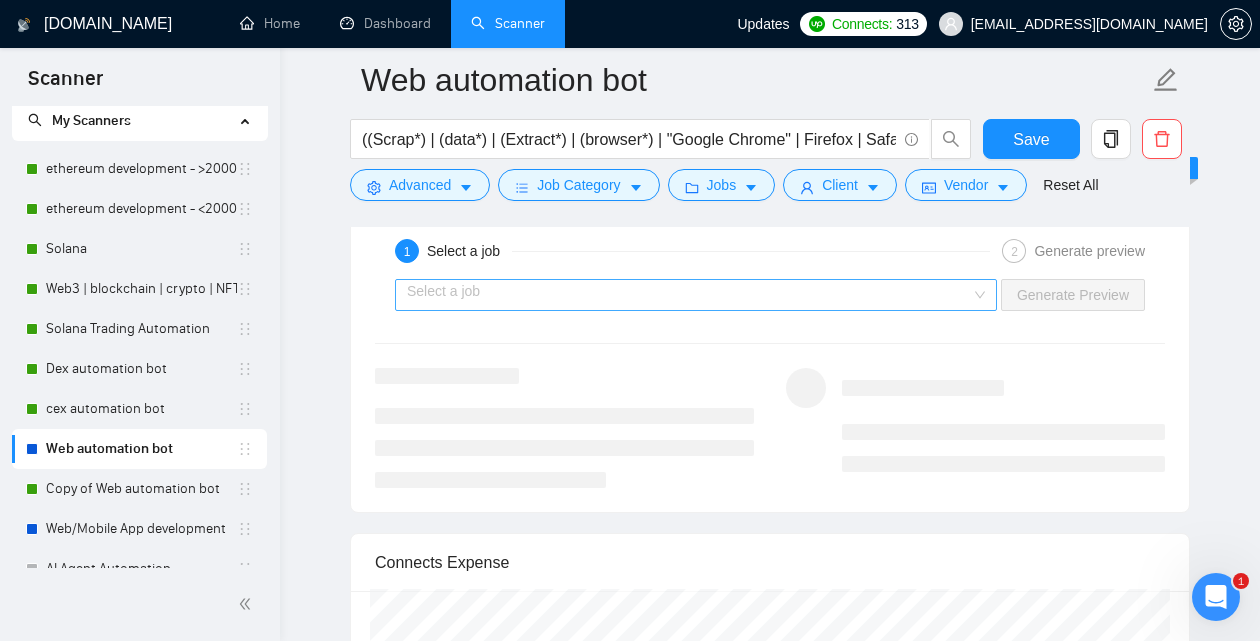type on "[Start with a personal, culturally safe greeting, use their name or company + a short phrase (max 2–3 words) in their language only if you're confident it fits. Immediately switch to English. Friendly but professional, direct, no sales talk. Include light developer‑technical phrasing, no “seasoned,” don’t mention Telegram/Discord/WhatsApp. Replace all “—” with commas ",". DO NOT send any link other than the portfolio. Try to end the proposal within 1200 characters. You can use emojis or bulletpoints if needed]
[Open by explaining how you will or can do which could add value to offer to their project briefly. Then, like any good story, foreshadow one of our previous similar projects and explain result (with numbers if it suits best). Highlight our strongest USP (you can add the skills mentioned in the job post, or fast turnaround, team size, 10+ years coding, after‑sales support, or anything else related to the post), and tie it to a key requirement they’ve listed. Start with results exactly. Write only 2 ..." 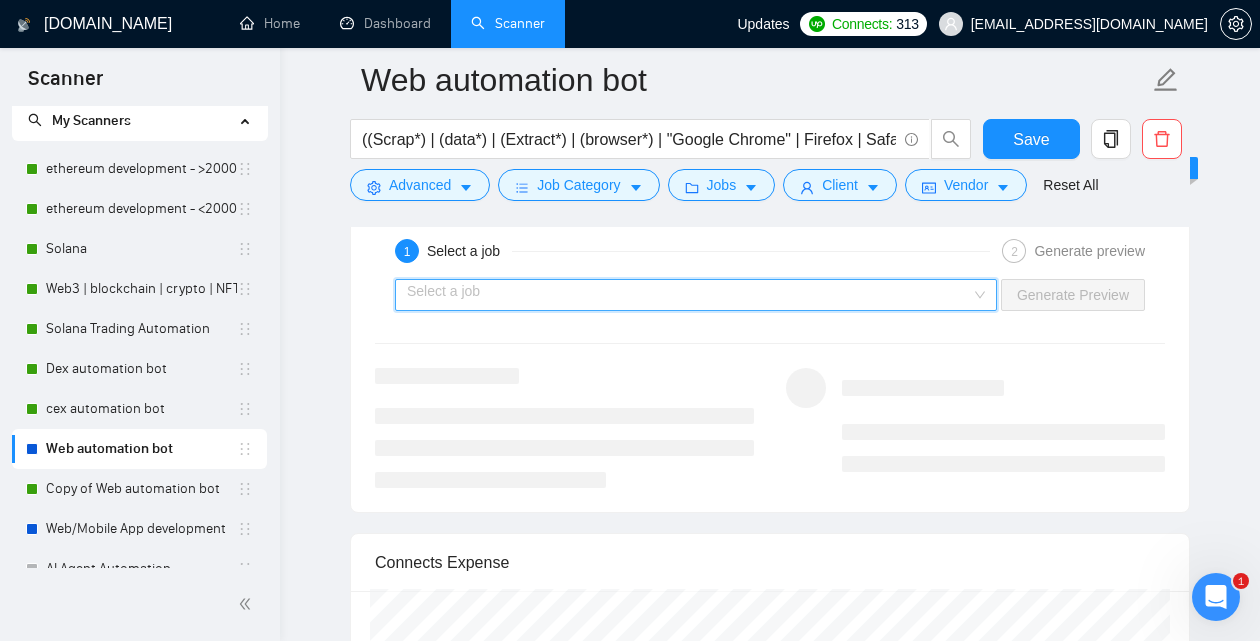 click at bounding box center [689, 295] 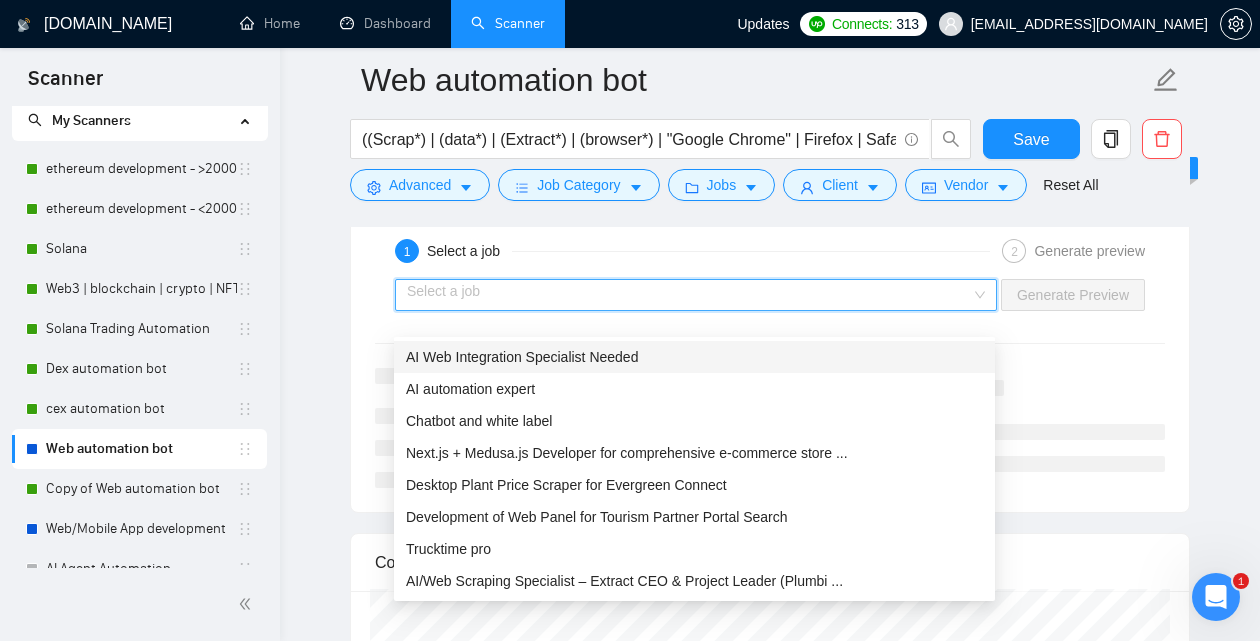 click on "AI Web Integration Specialist Needed" at bounding box center [694, 357] 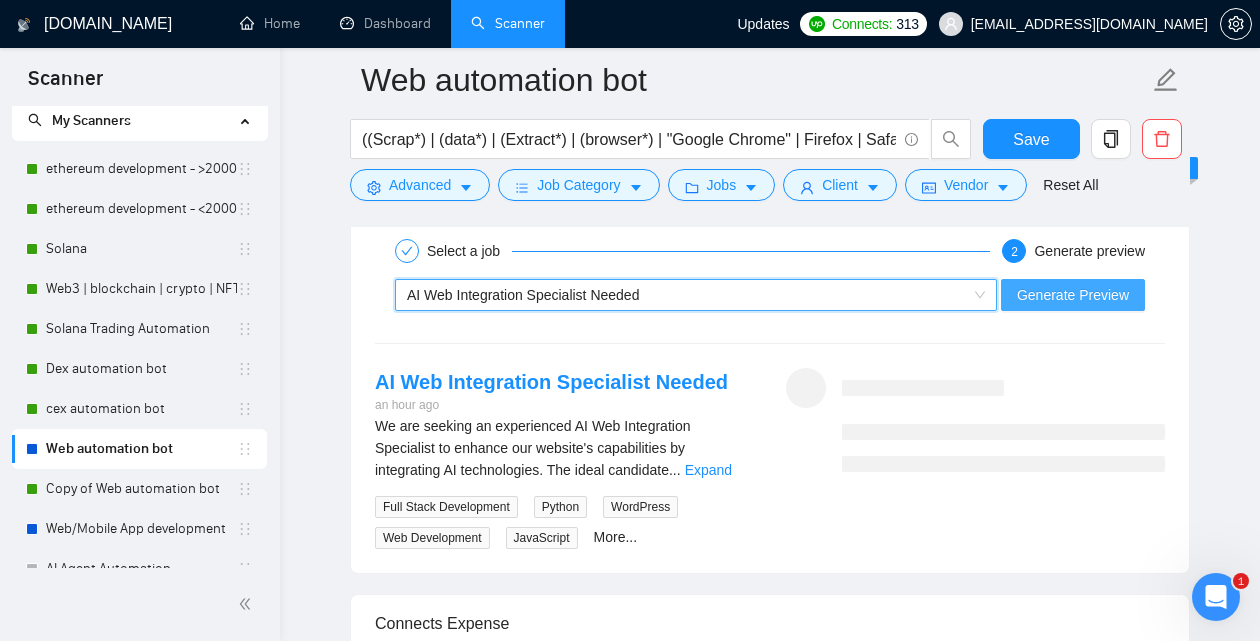 click on "Generate Preview" at bounding box center (1073, 295) 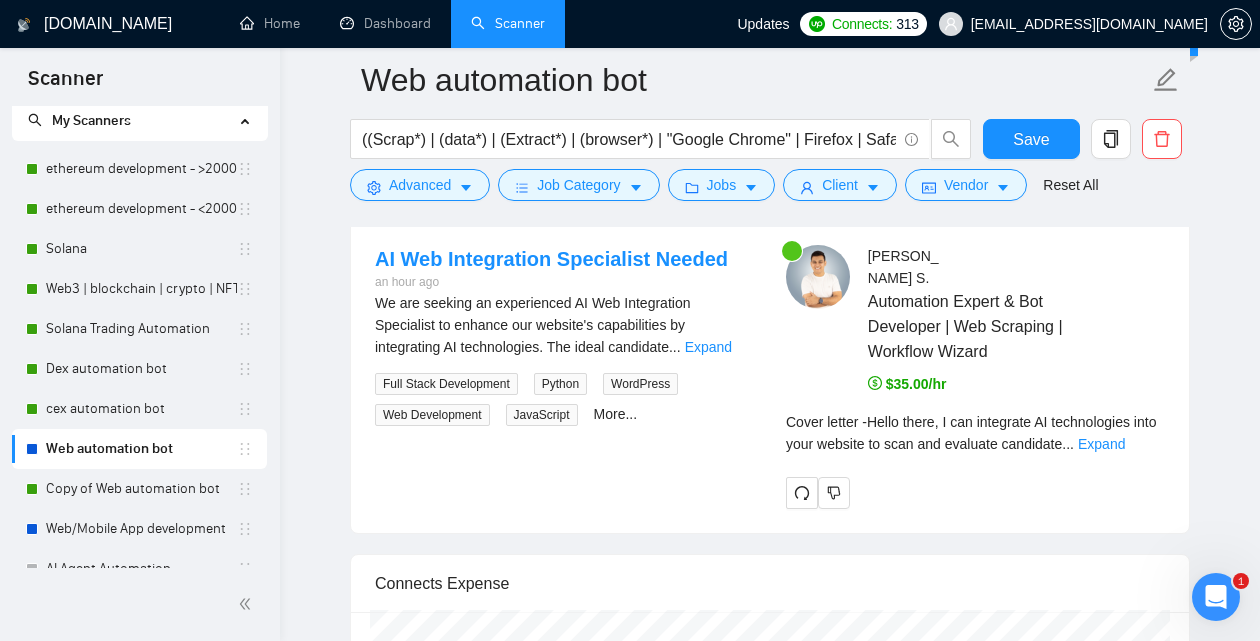 scroll, scrollTop: 3230, scrollLeft: 0, axis: vertical 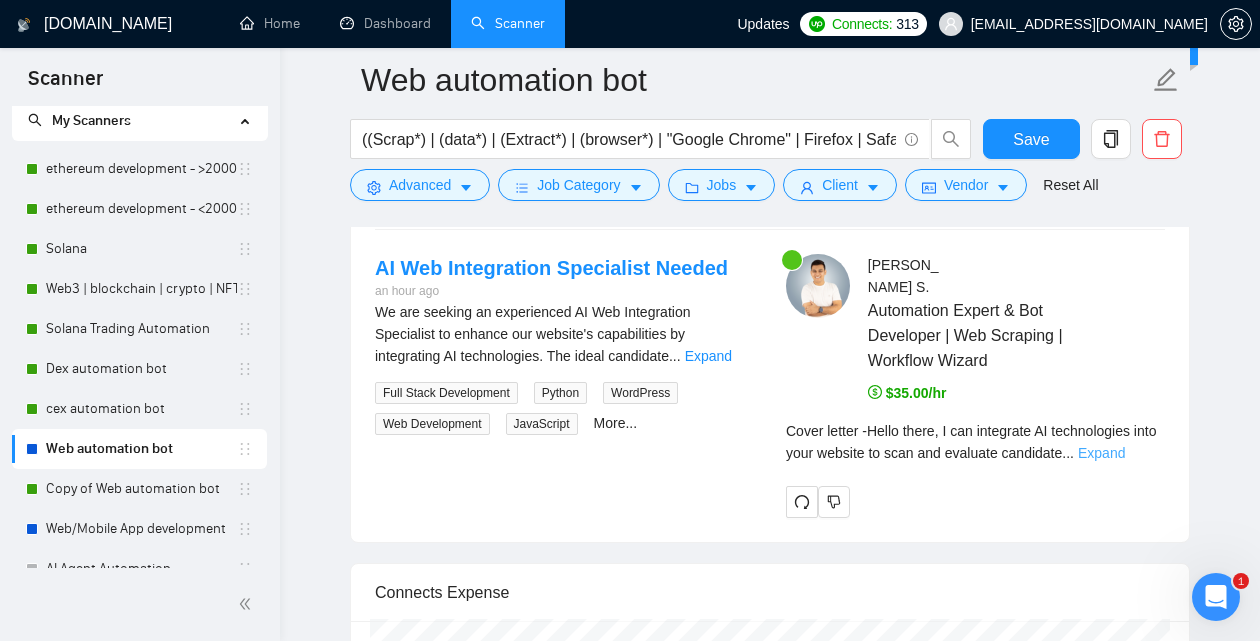 click on "Expand" at bounding box center [1101, 453] 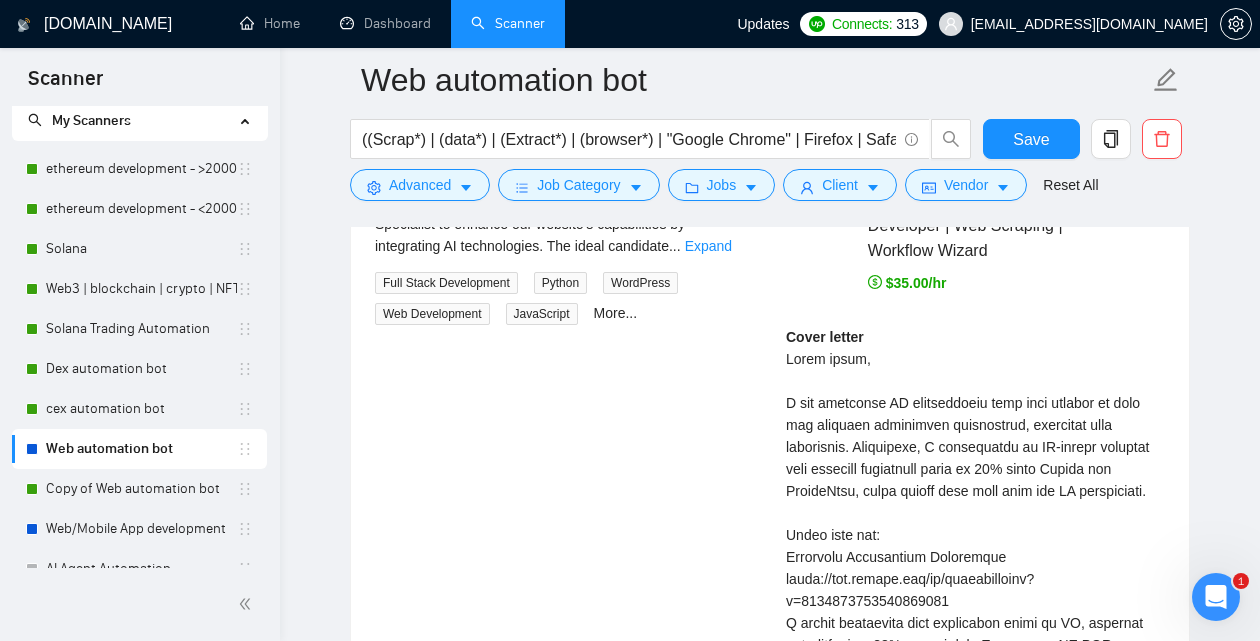 scroll, scrollTop: 3338, scrollLeft: 0, axis: vertical 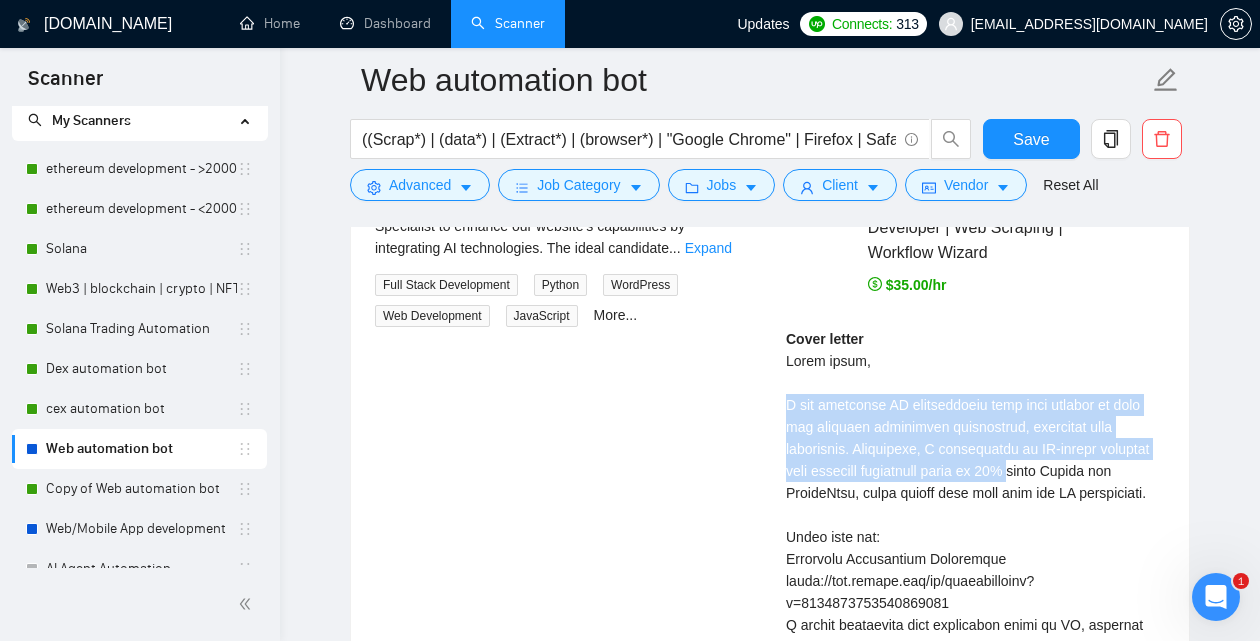 drag, startPoint x: 1107, startPoint y: 476, endPoint x: 778, endPoint y: 400, distance: 337.66403 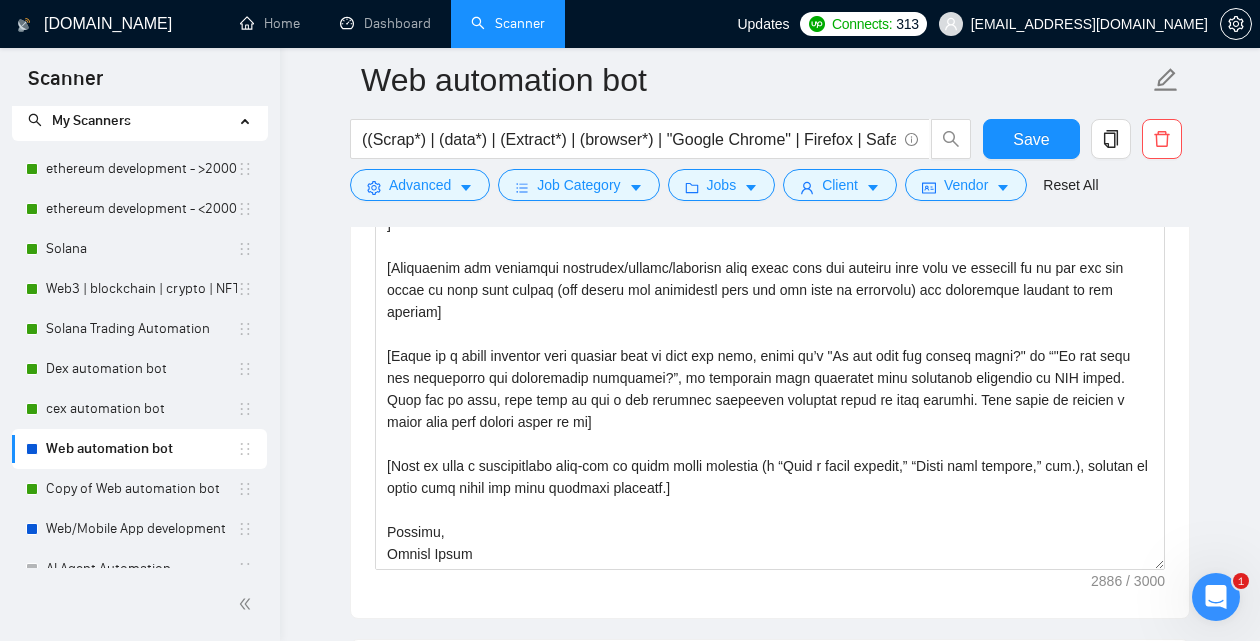 scroll, scrollTop: 1575, scrollLeft: 0, axis: vertical 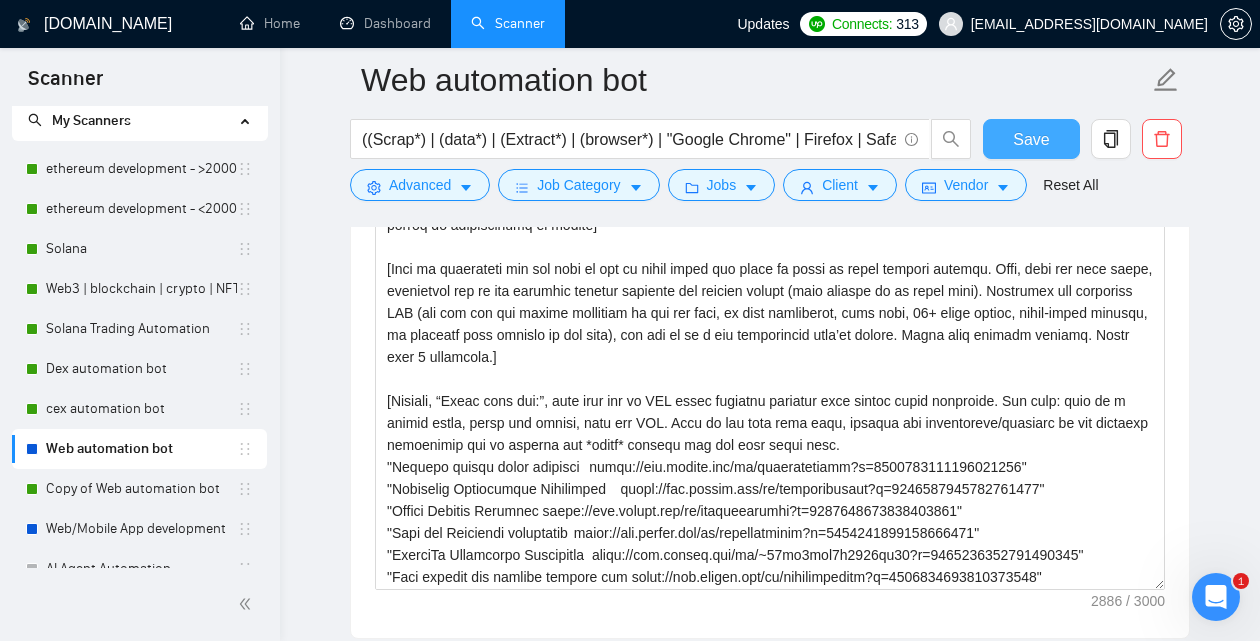 click on "Save" at bounding box center [1031, 139] 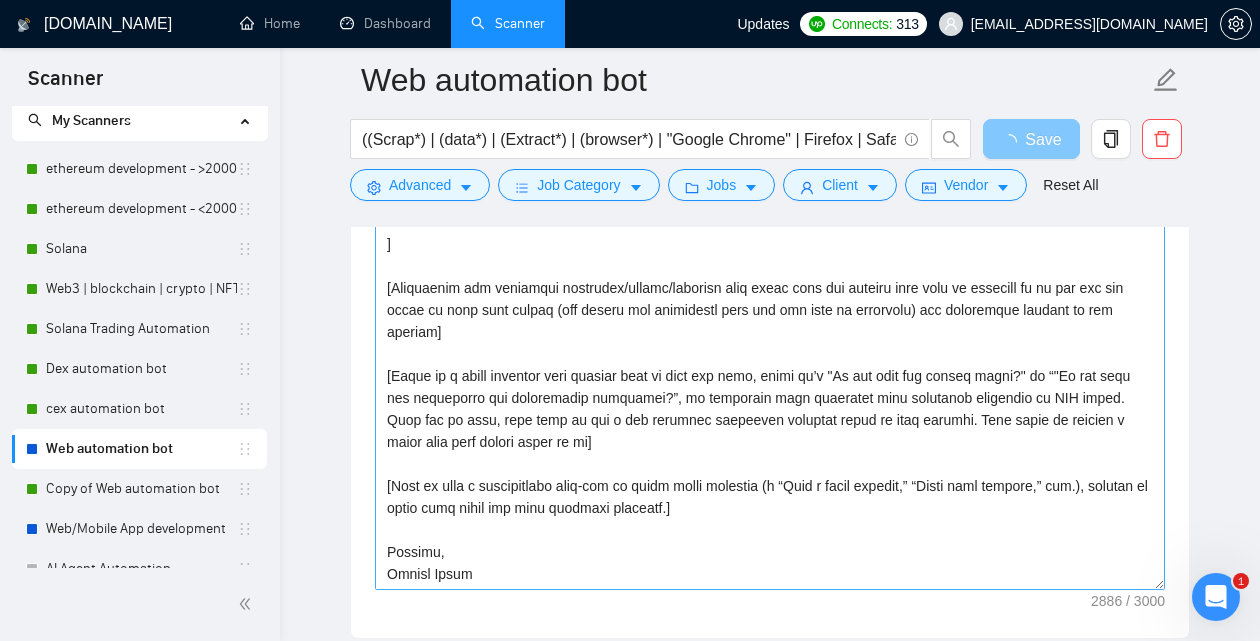 scroll, scrollTop: 440, scrollLeft: 0, axis: vertical 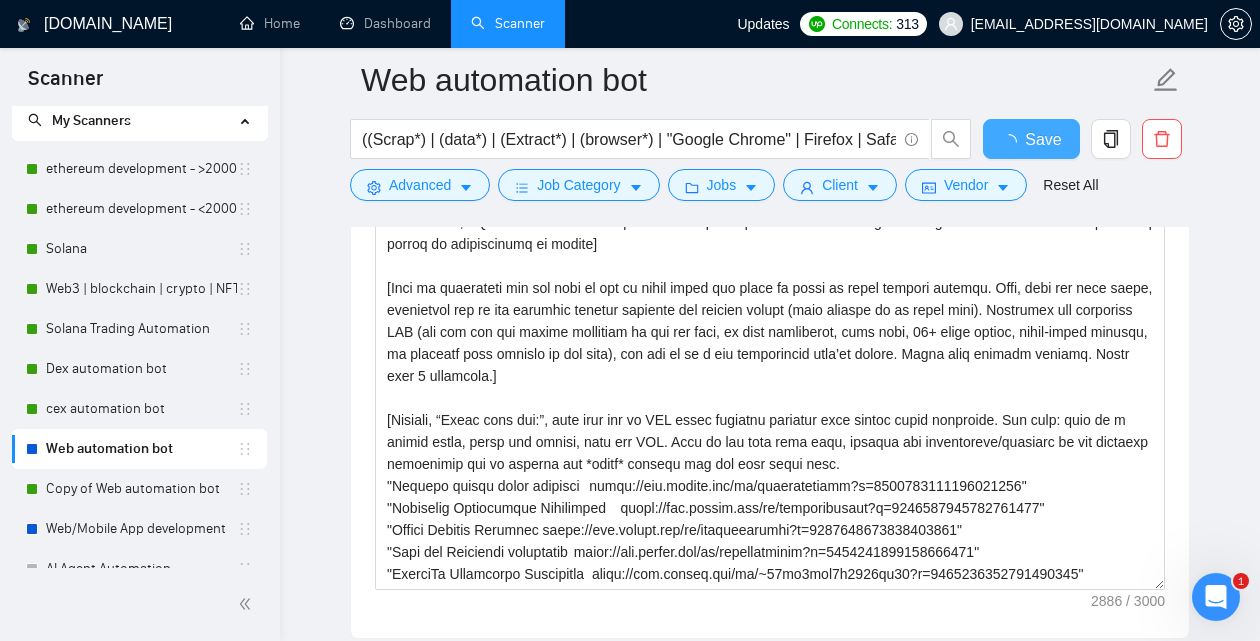 type 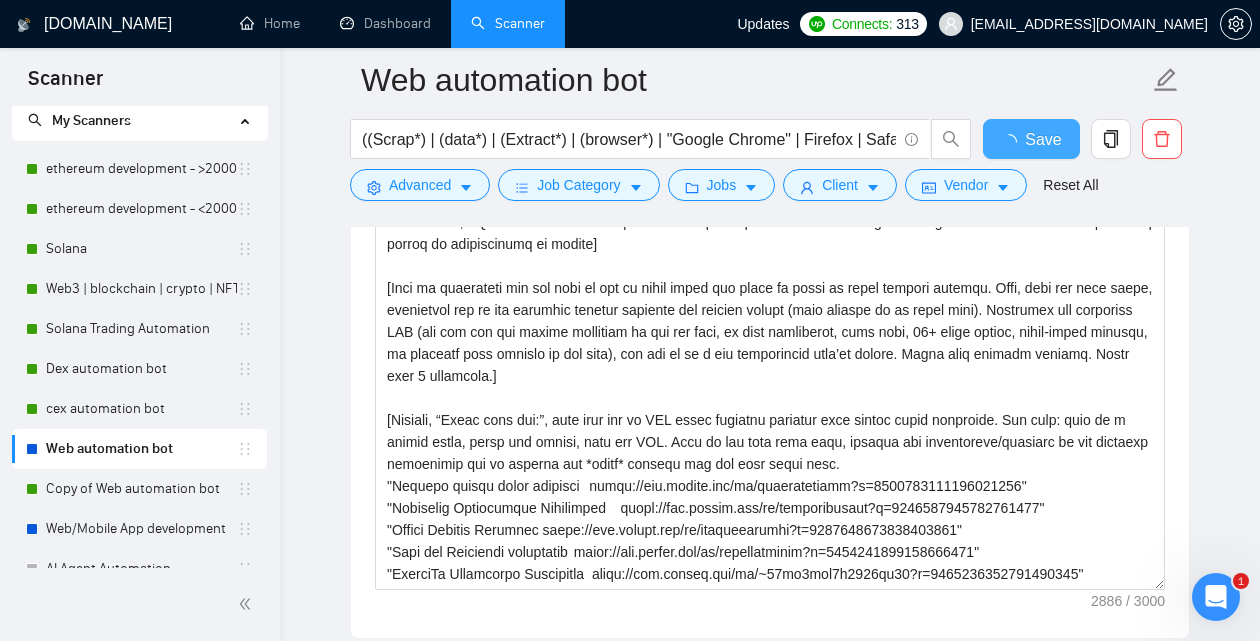 checkbox on "true" 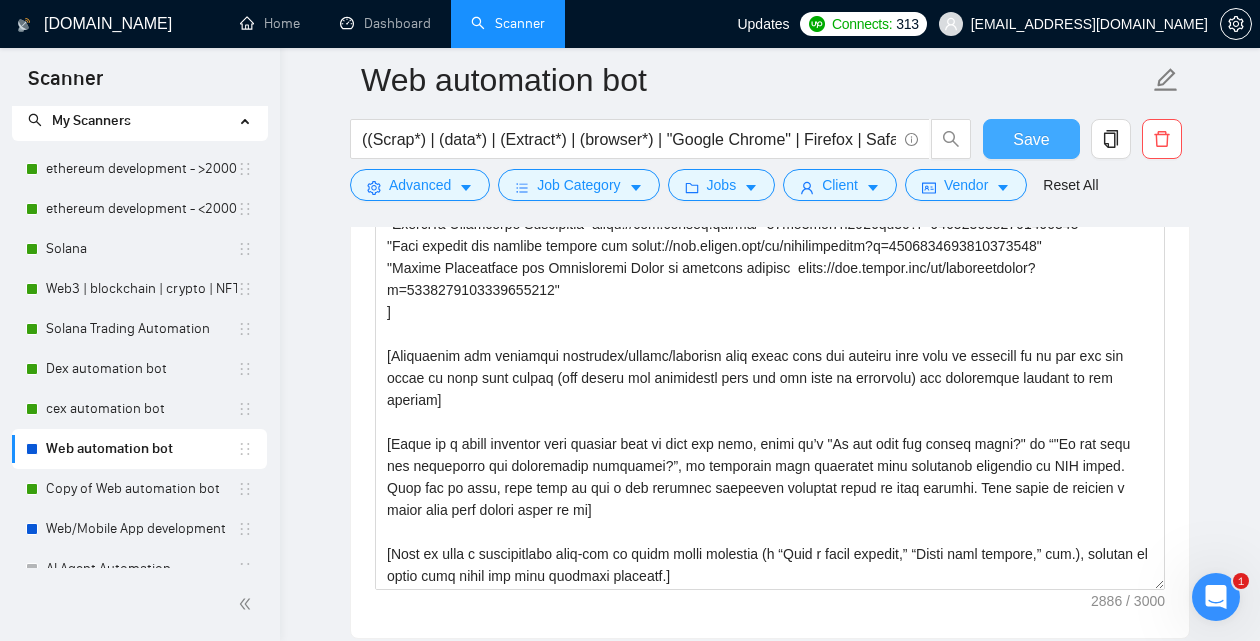 scroll, scrollTop: 440, scrollLeft: 0, axis: vertical 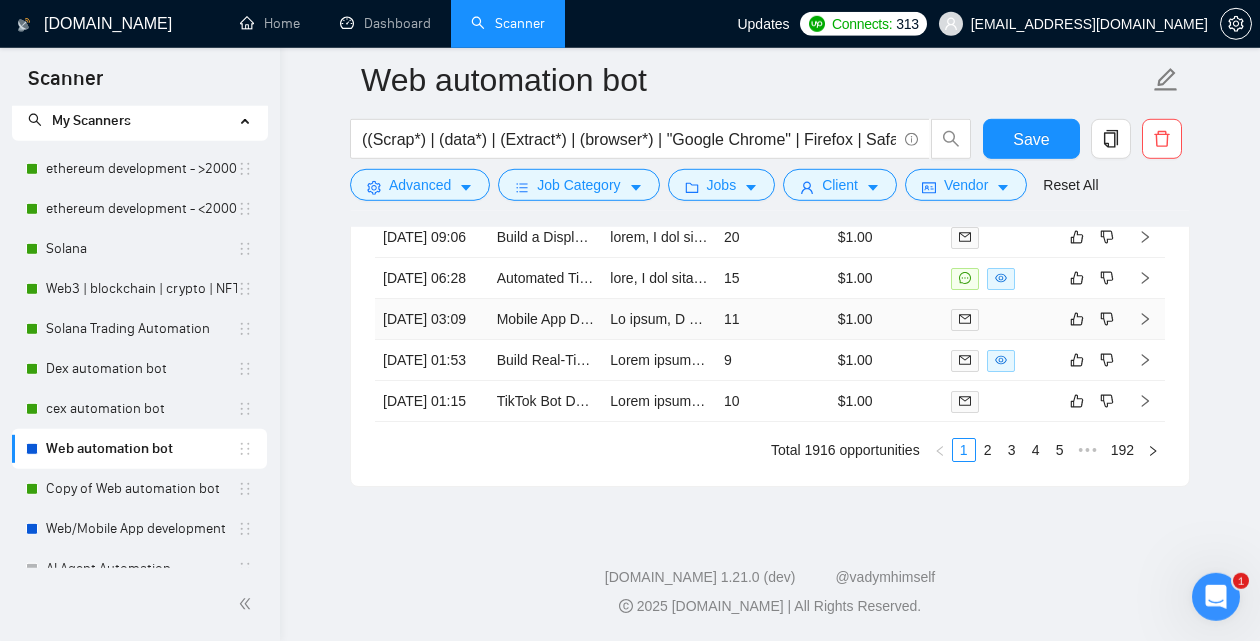 click at bounding box center (659, 319) 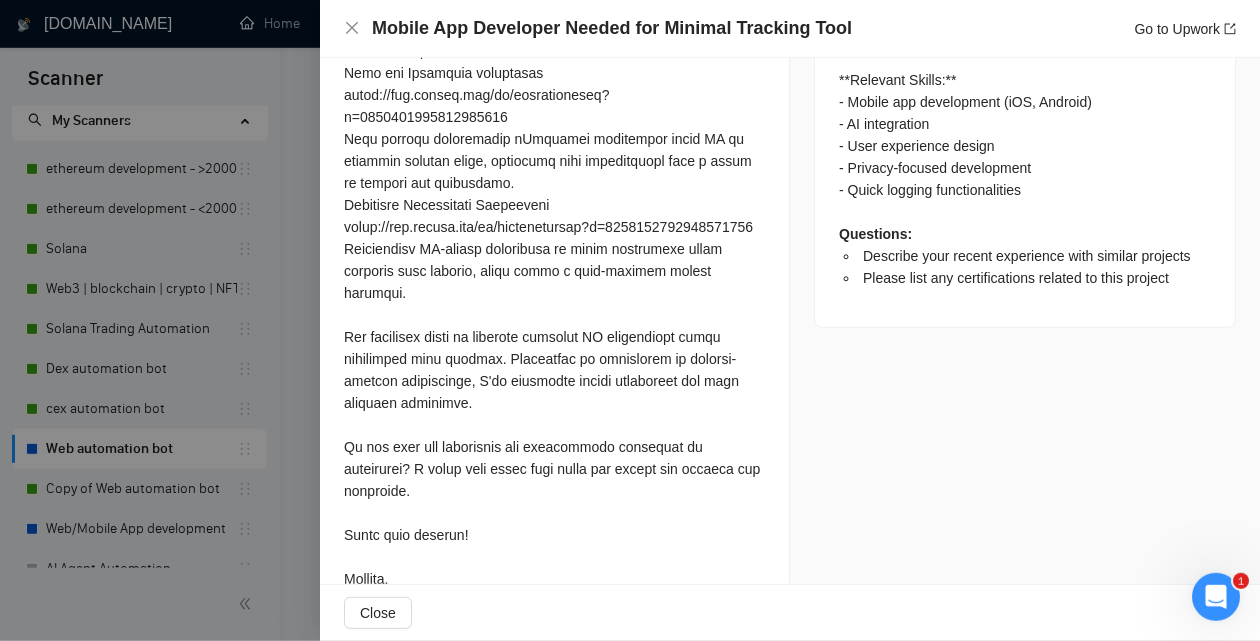scroll, scrollTop: 1137, scrollLeft: 0, axis: vertical 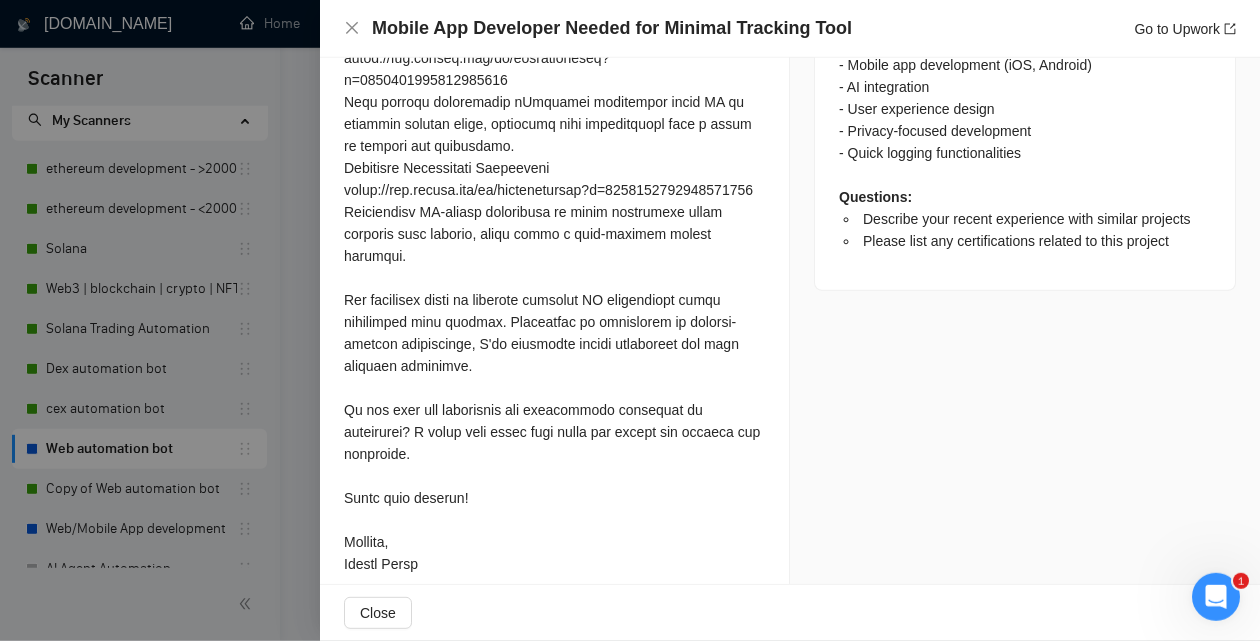 drag, startPoint x: 438, startPoint y: 438, endPoint x: 344, endPoint y: 392, distance: 104.6518 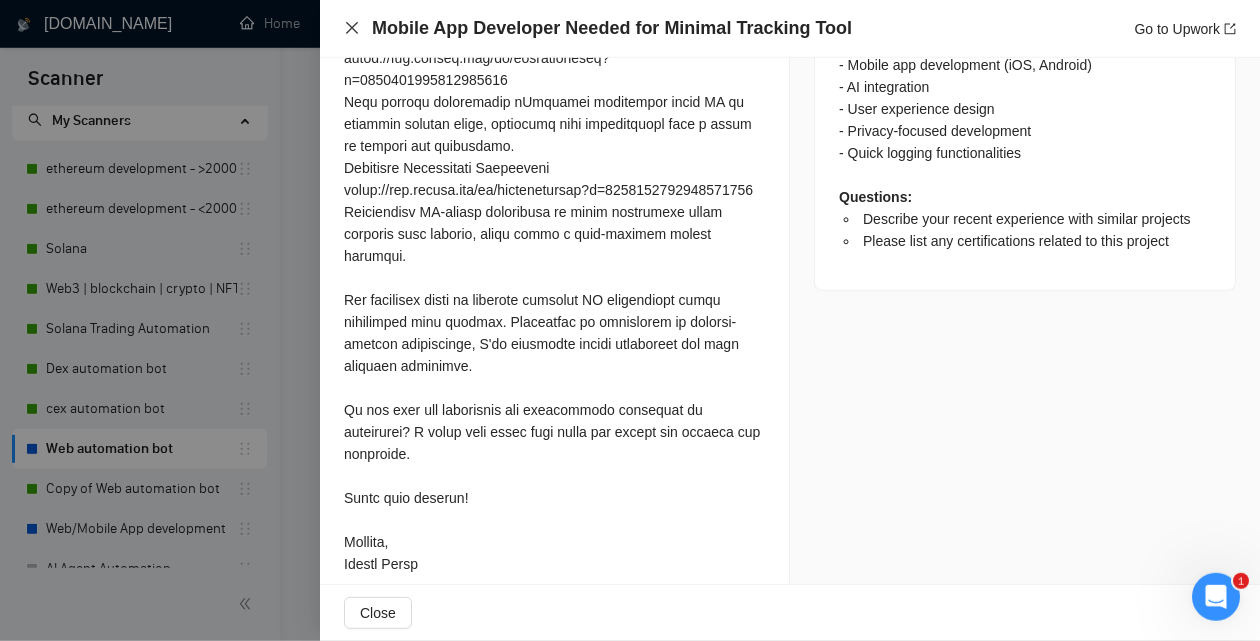 click 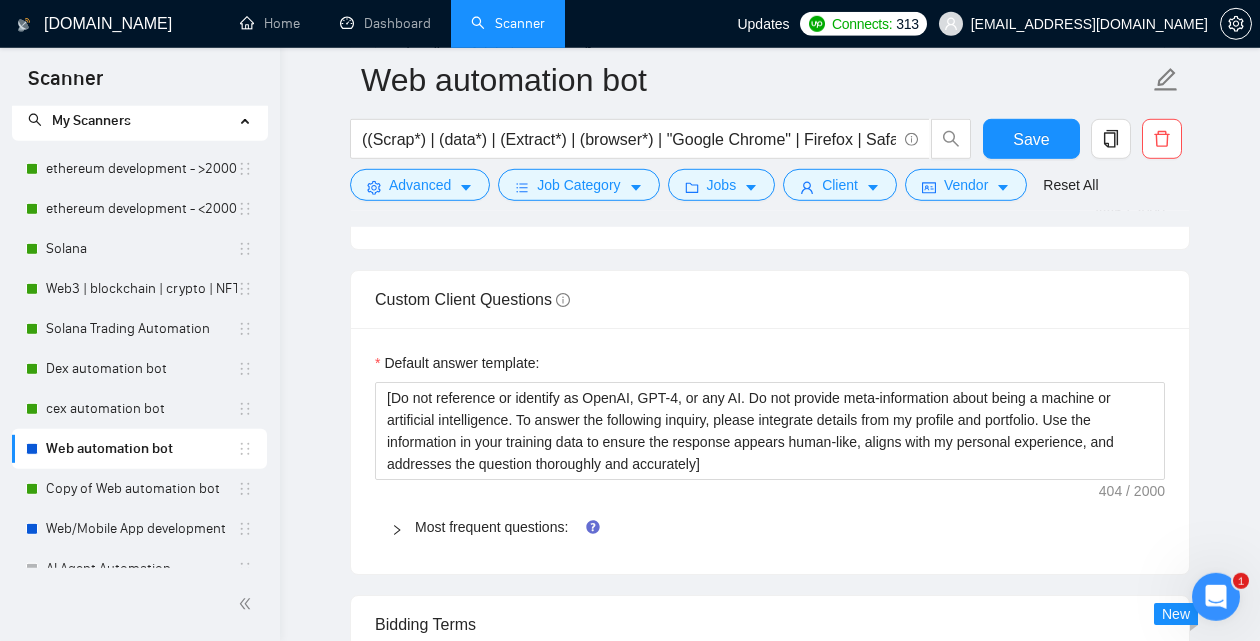 scroll, scrollTop: 1584, scrollLeft: 0, axis: vertical 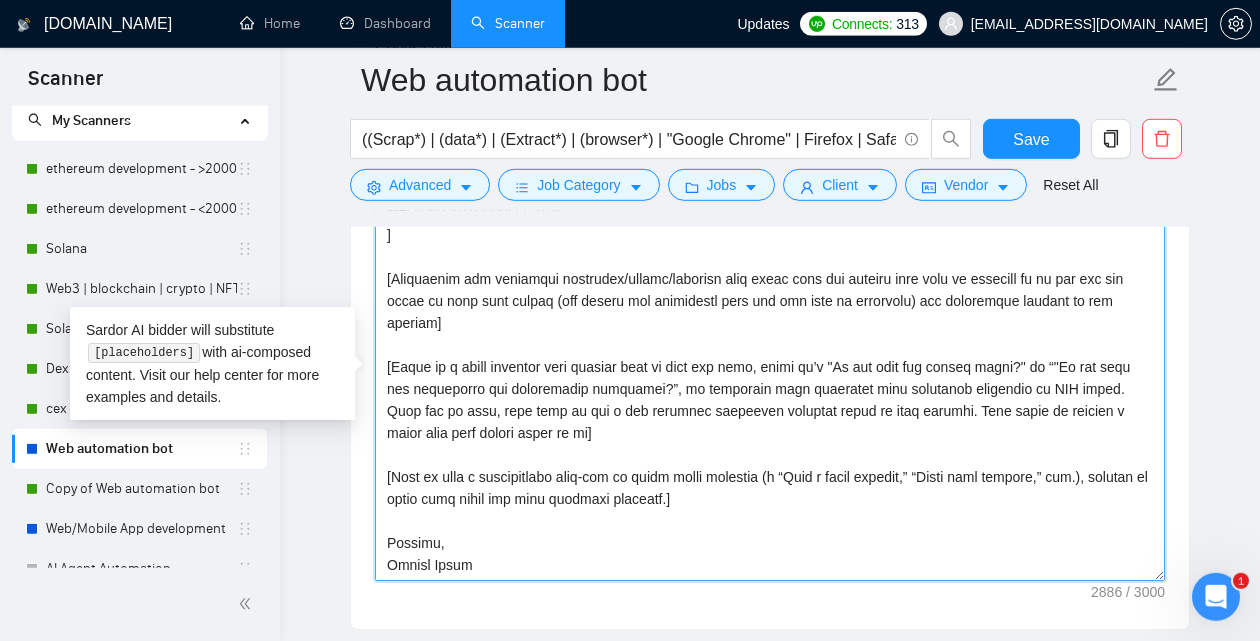 drag, startPoint x: 615, startPoint y: 457, endPoint x: 360, endPoint y: 376, distance: 267.5556 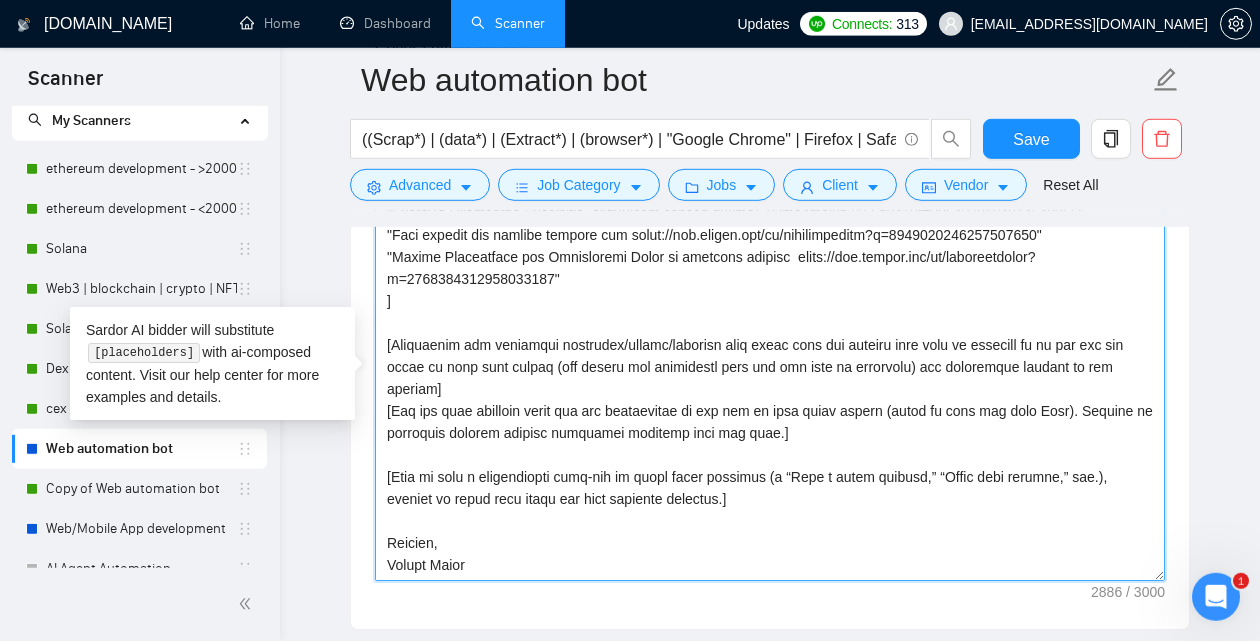 scroll, scrollTop: 374, scrollLeft: 0, axis: vertical 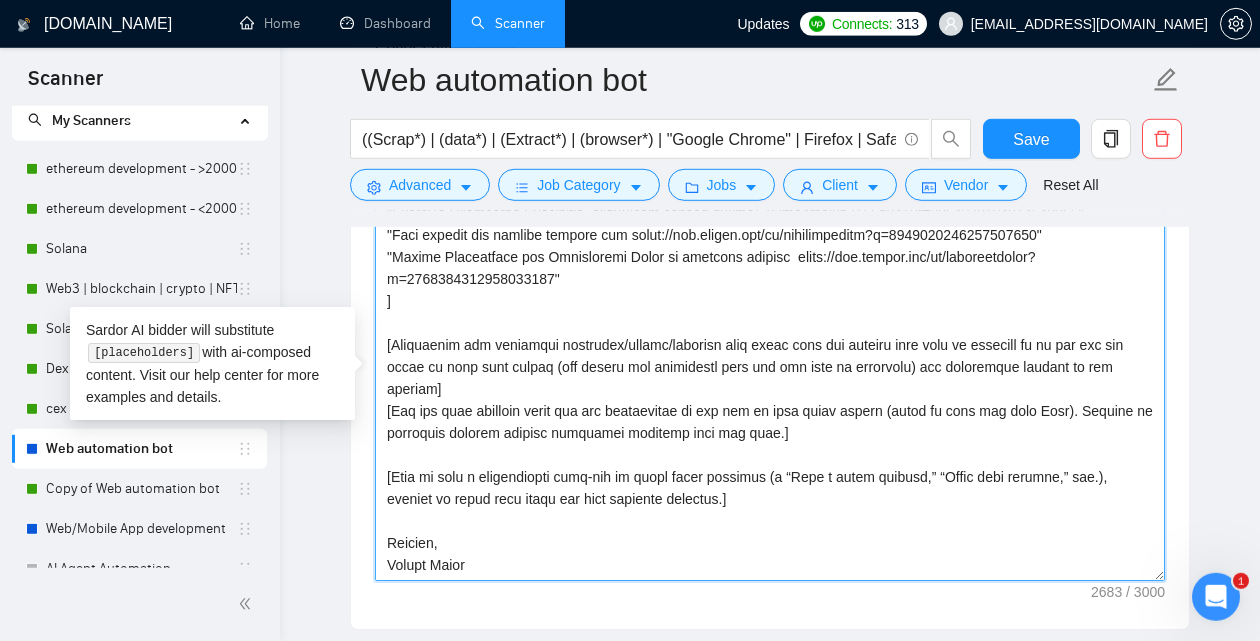 drag, startPoint x: 755, startPoint y: 533, endPoint x: 349, endPoint y: 466, distance: 411.49118 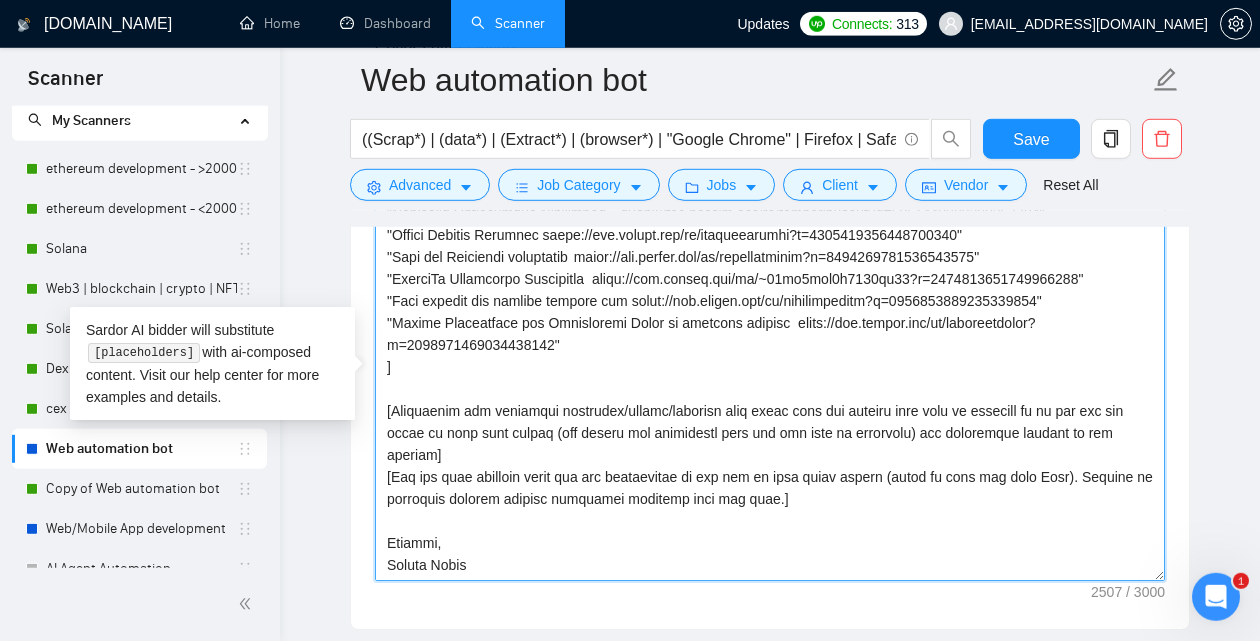 scroll, scrollTop: 308, scrollLeft: 0, axis: vertical 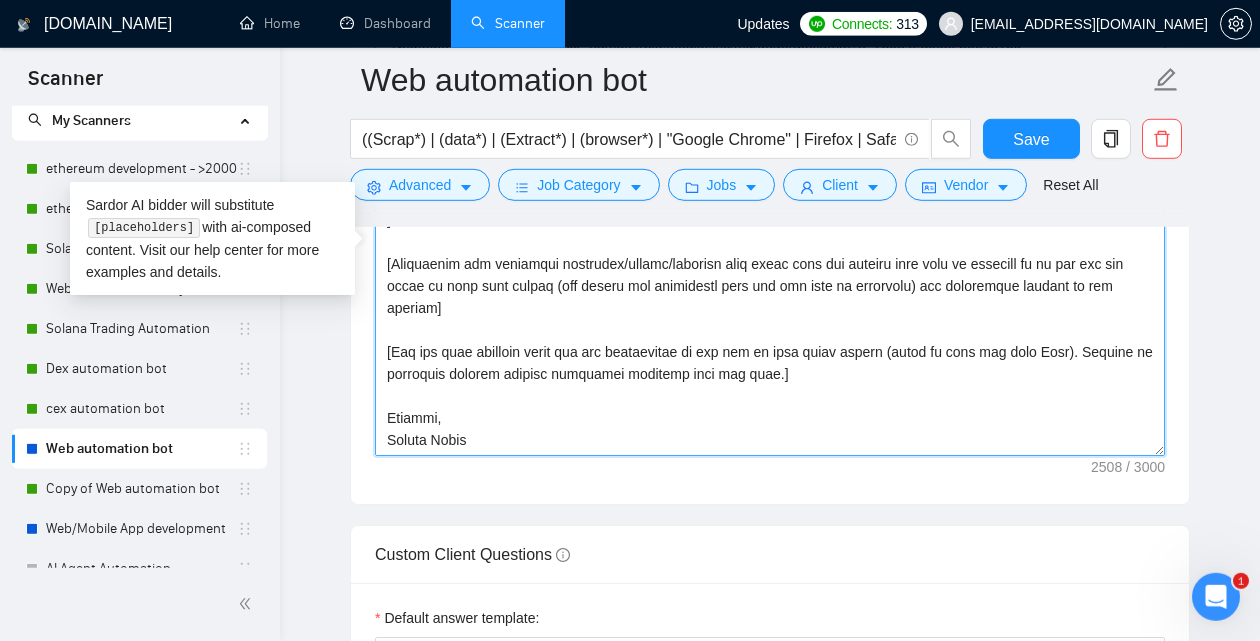 drag, startPoint x: 795, startPoint y: 395, endPoint x: 332, endPoint y: 370, distance: 463.67447 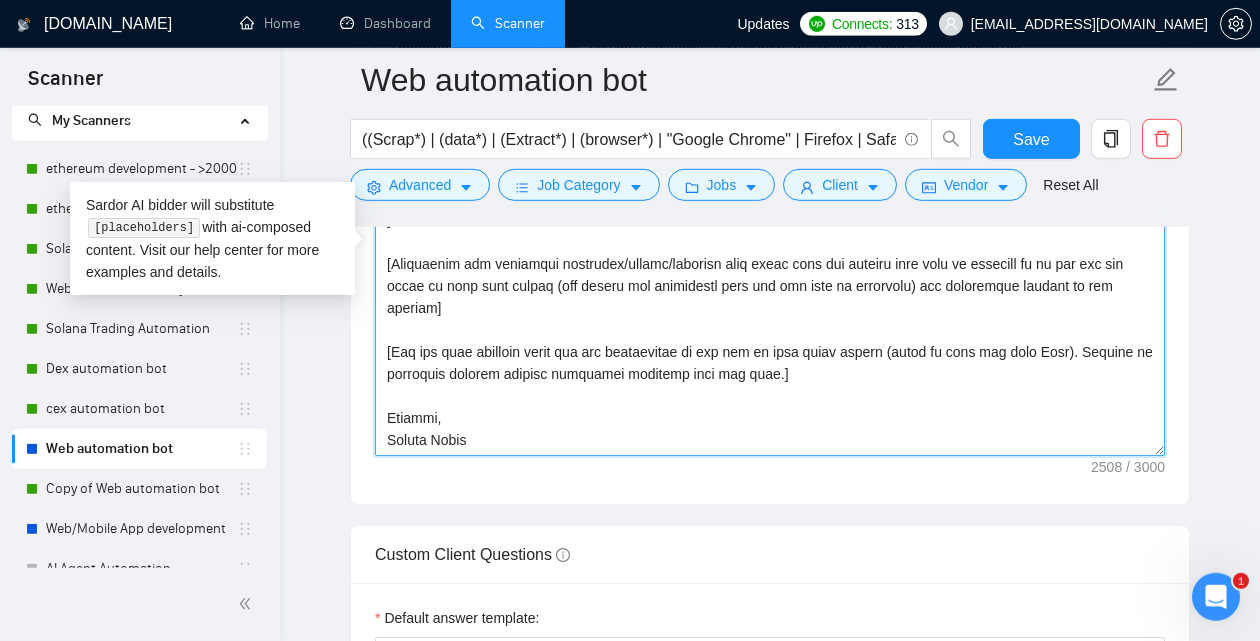 click on "Cover letter template:" at bounding box center (770, 231) 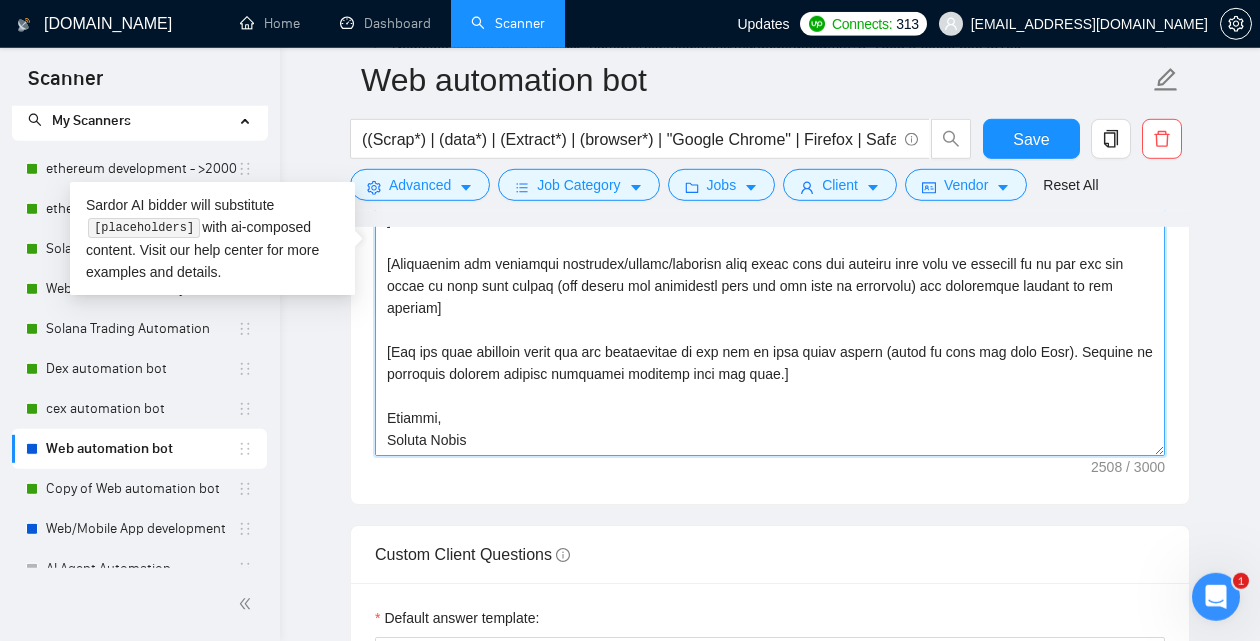 click on "Cover letter template:" at bounding box center (770, 231) 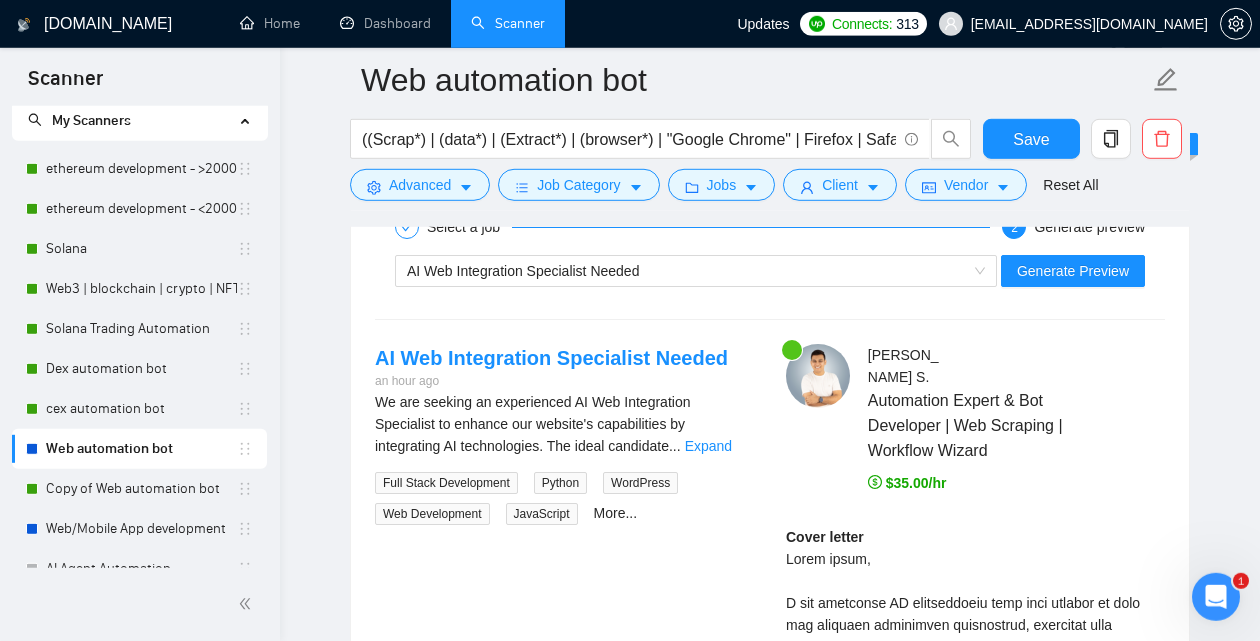 scroll, scrollTop: 3130, scrollLeft: 0, axis: vertical 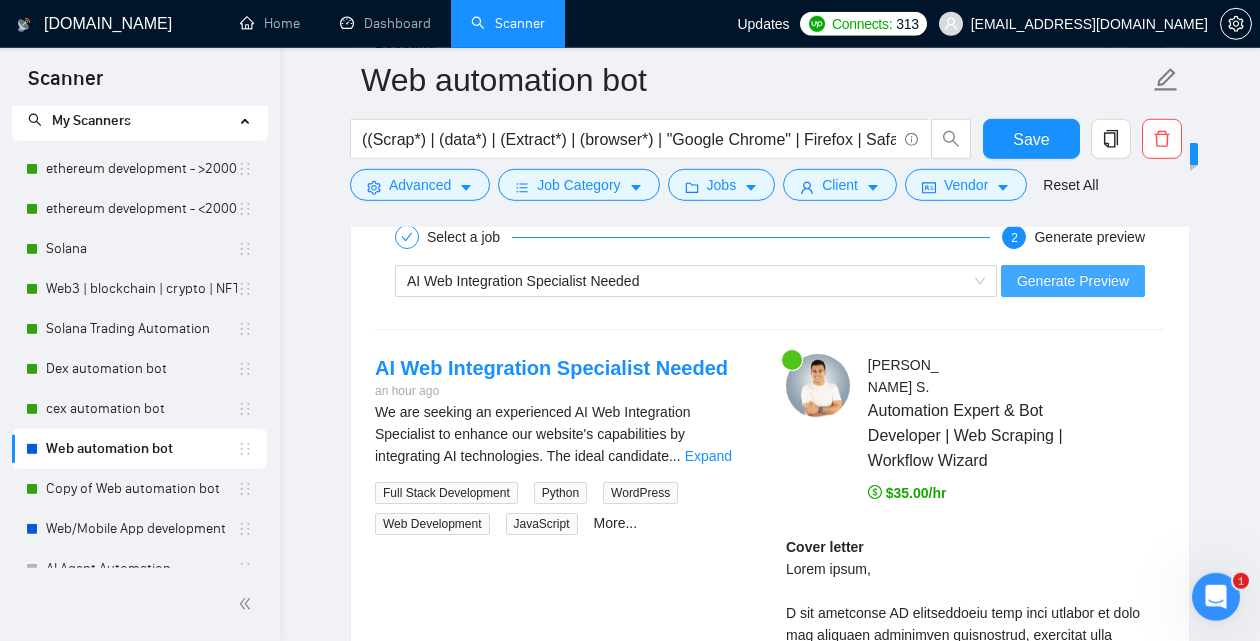 type on "[Start with a personal, culturally safe greeting, use their name or company + a short phrase (max 2–3 words) in their language only if you're confident it fits. Immediately switch to English. Friendly but professional, direct, no sales talk. Include light developer‑technical phrasing, no “seasoned,” don’t mention Telegram/Discord/WhatsApp. Replace all “—” with commas ",". DO NOT send any link other than the portfolio. Try to end the proposal within 1200 characters. You can use emojis or bulletpoints if needed]
[Open by explaining how you will or can do which could add value to offer to their project briefly. Then, like any good story, foreshadow one of our previous similar projects and explain result (with numbers if it suits best). Highlight our strongest USP (you can add the skills mentioned in the job post, or fast turnaround, team size, 10+ years coding, after‑sales support, or anything else related to the post), and tie it to a key requirement they’ve listed. Start with results exactly. Write only 2 ..." 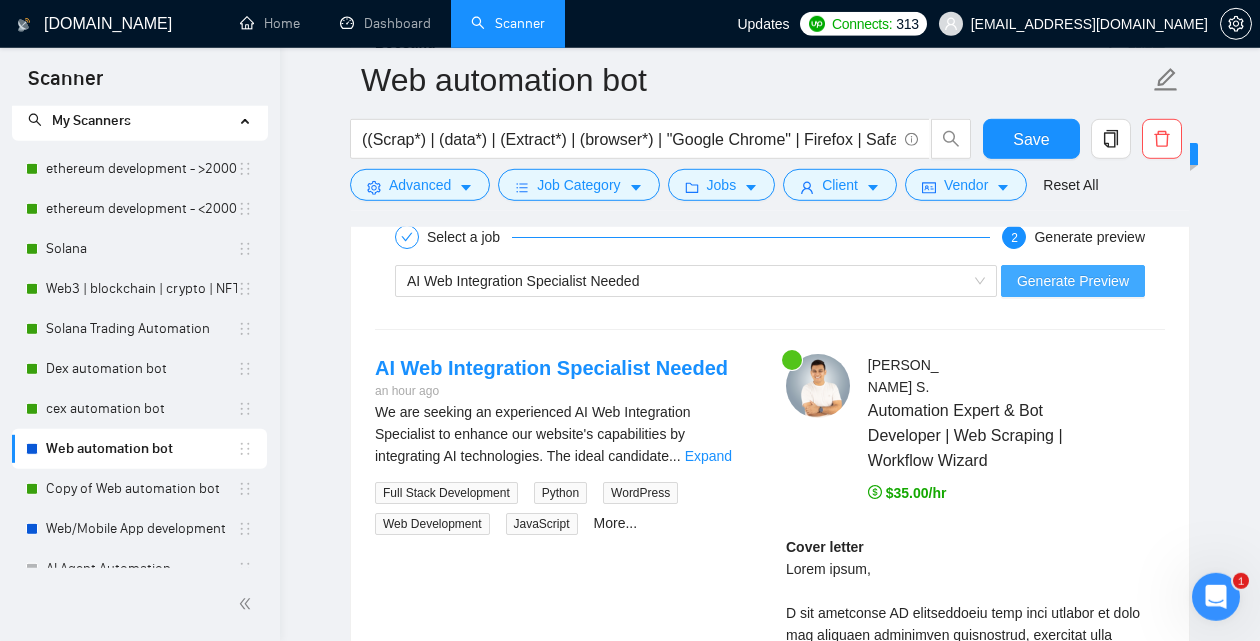 click on "Generate Preview" at bounding box center (1073, 281) 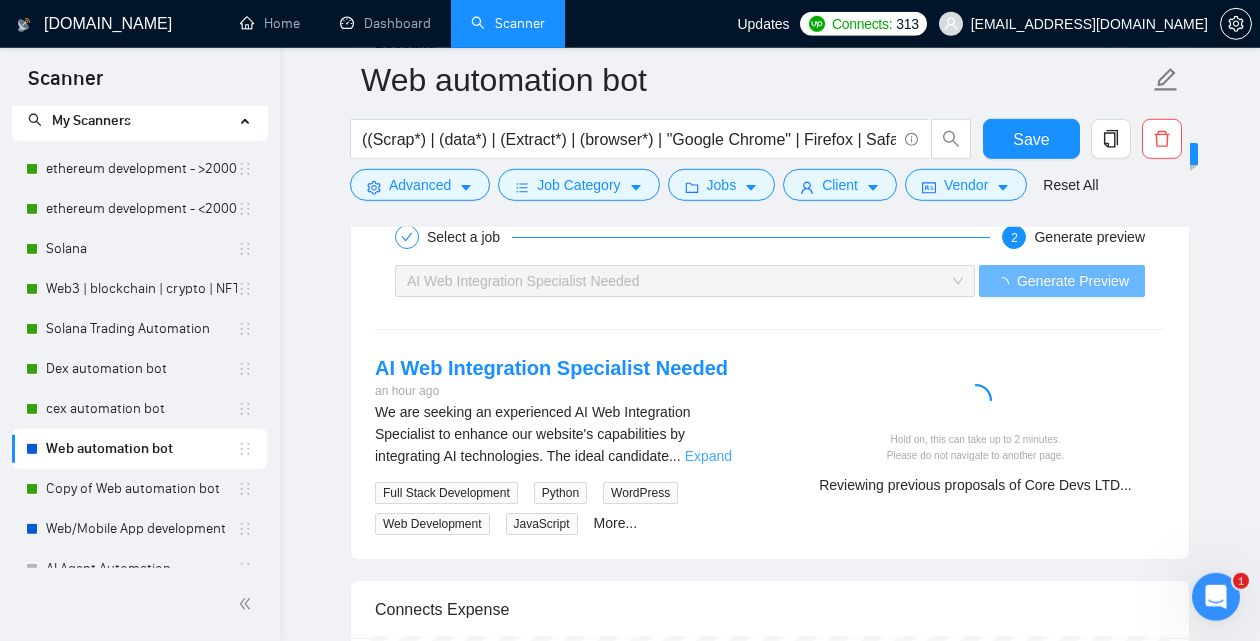 click on "Expand" at bounding box center [708, 456] 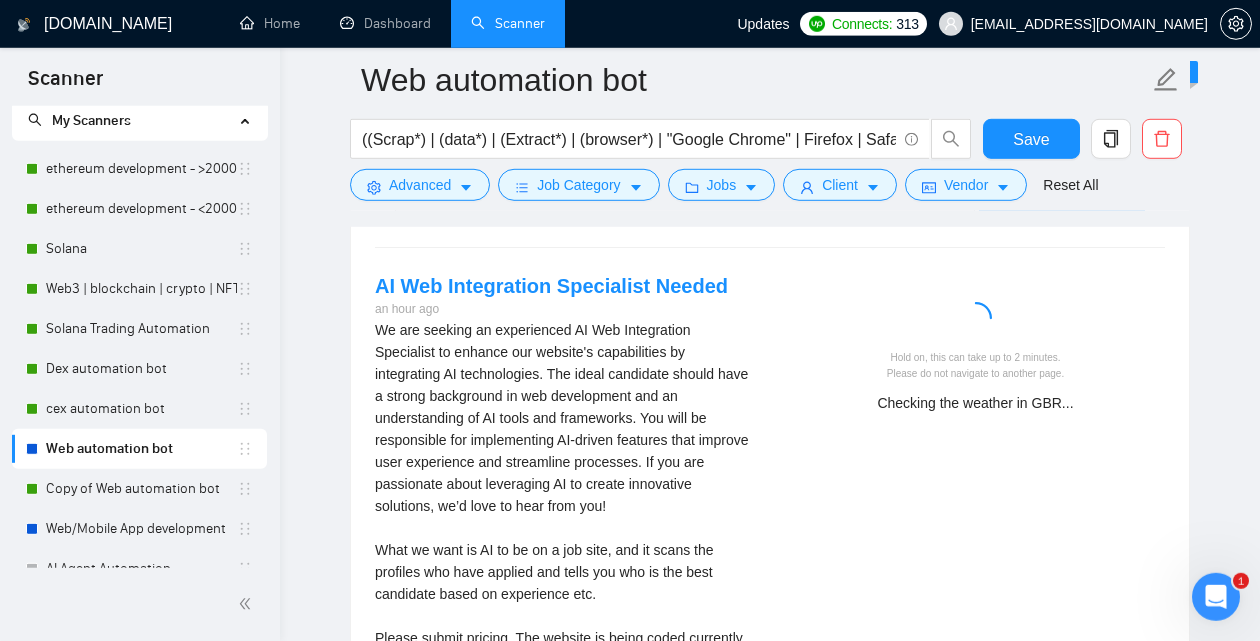 scroll, scrollTop: 3215, scrollLeft: 0, axis: vertical 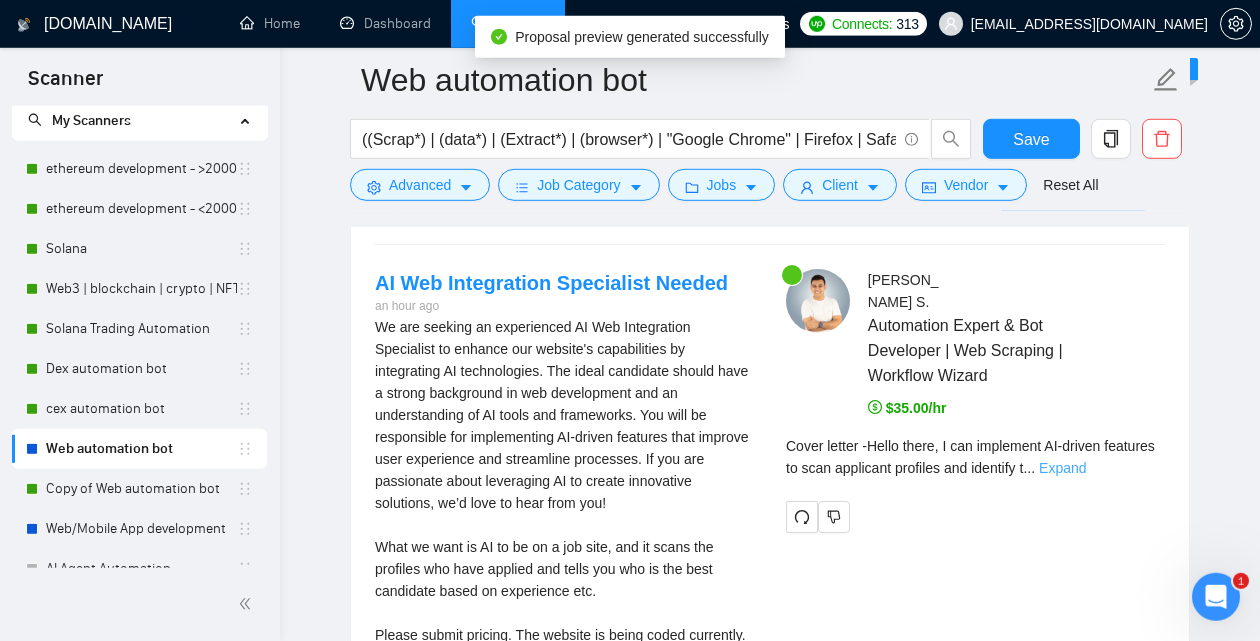 click on "Expand" at bounding box center [1062, 468] 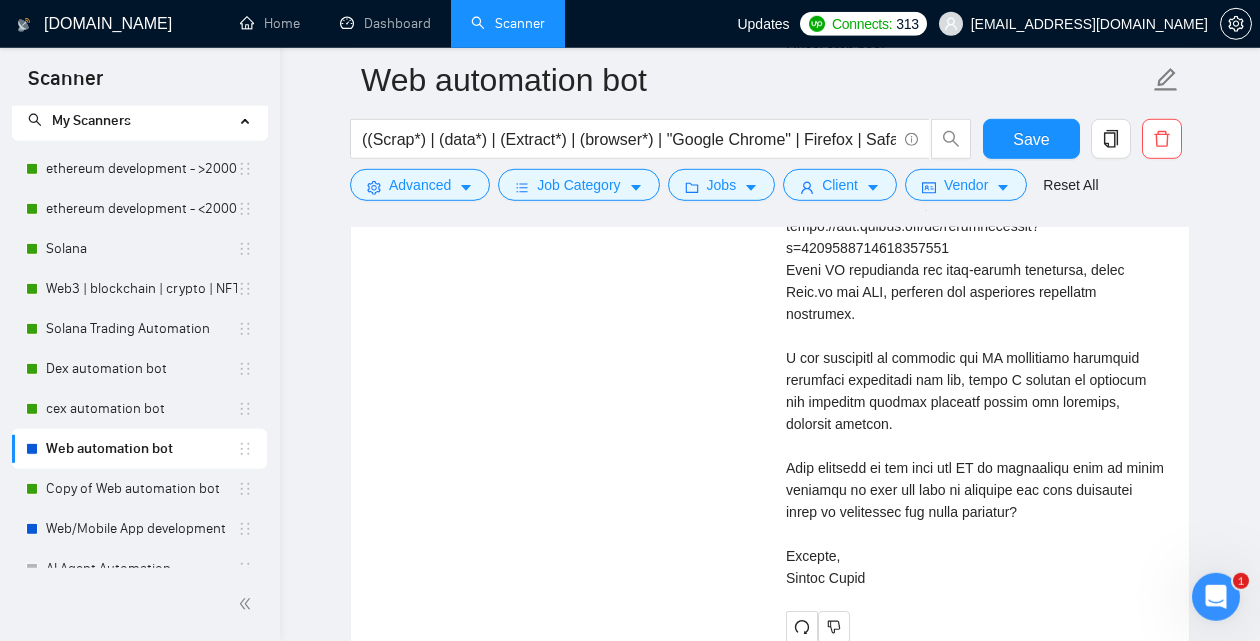 scroll, scrollTop: 3836, scrollLeft: 0, axis: vertical 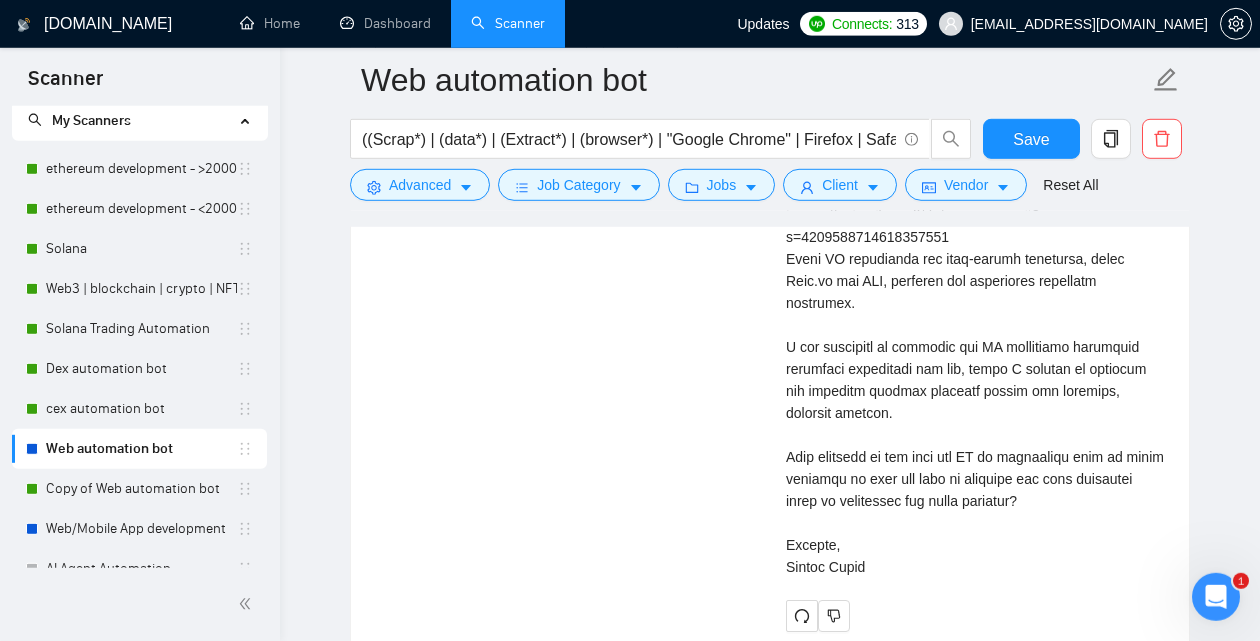 drag, startPoint x: 784, startPoint y: 414, endPoint x: 1131, endPoint y: 459, distance: 349.9057 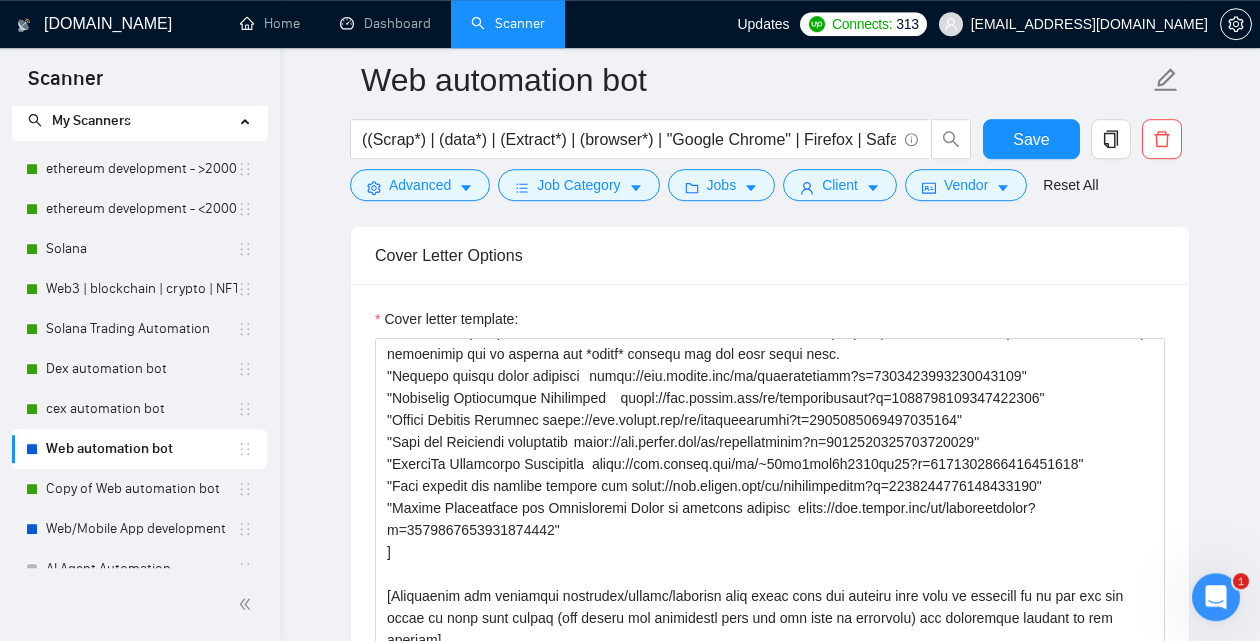 scroll, scrollTop: 1367, scrollLeft: 0, axis: vertical 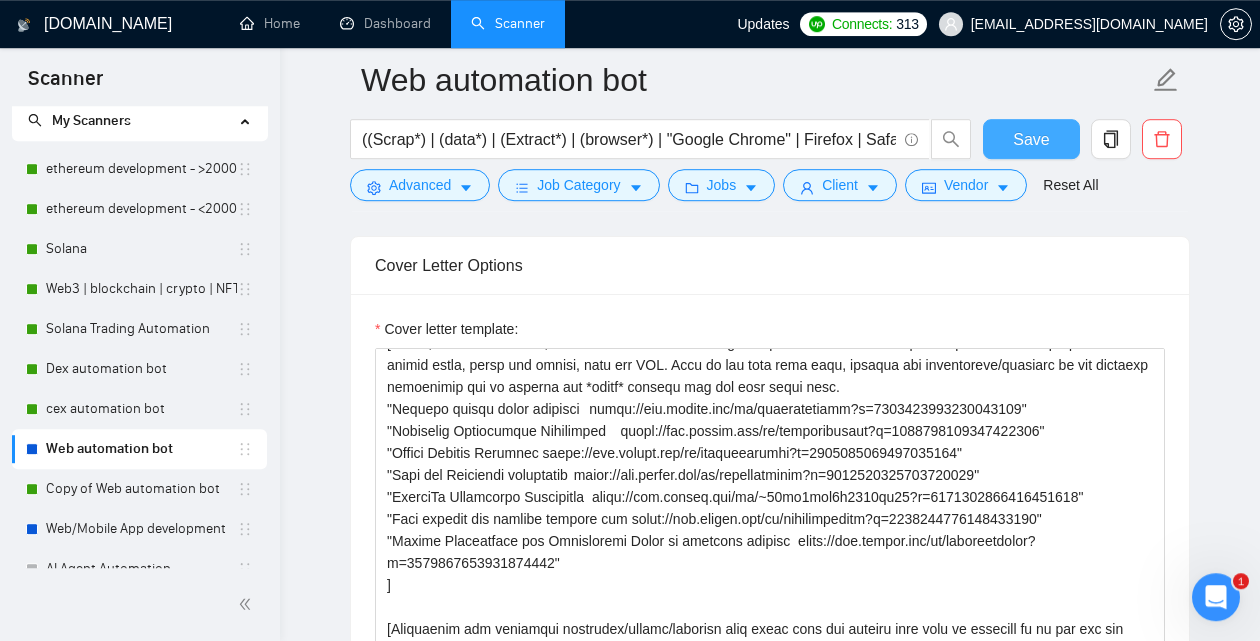 click on "Save" at bounding box center [1031, 139] 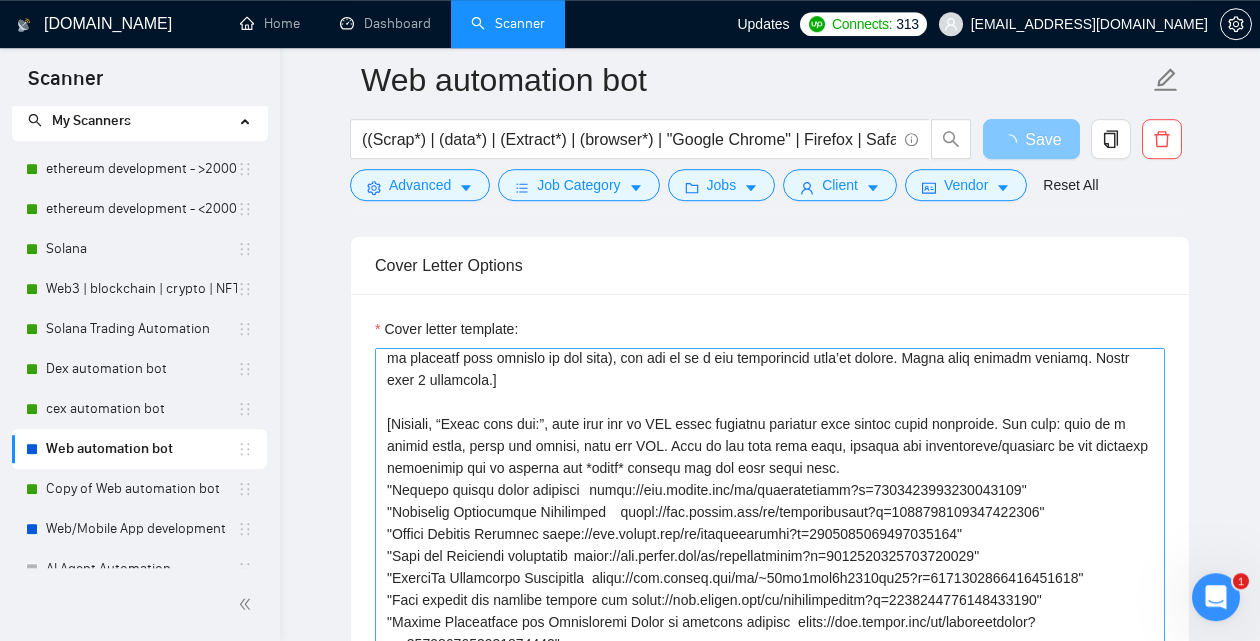 scroll, scrollTop: 225, scrollLeft: 0, axis: vertical 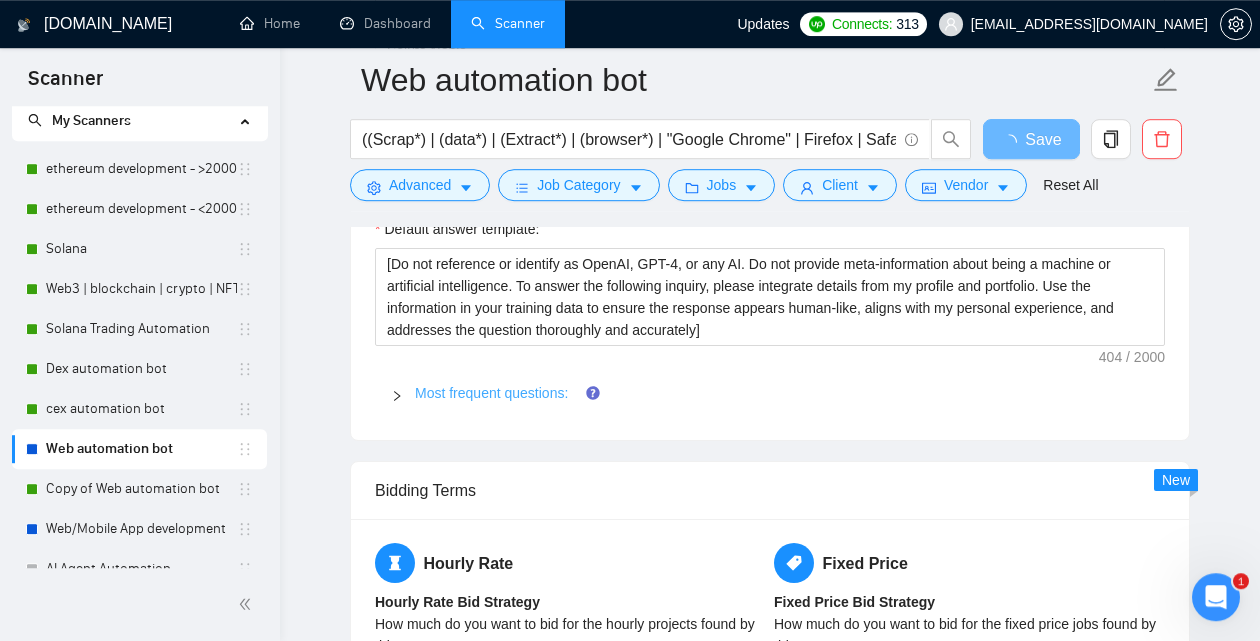 click on "Most frequent questions:" at bounding box center (491, 393) 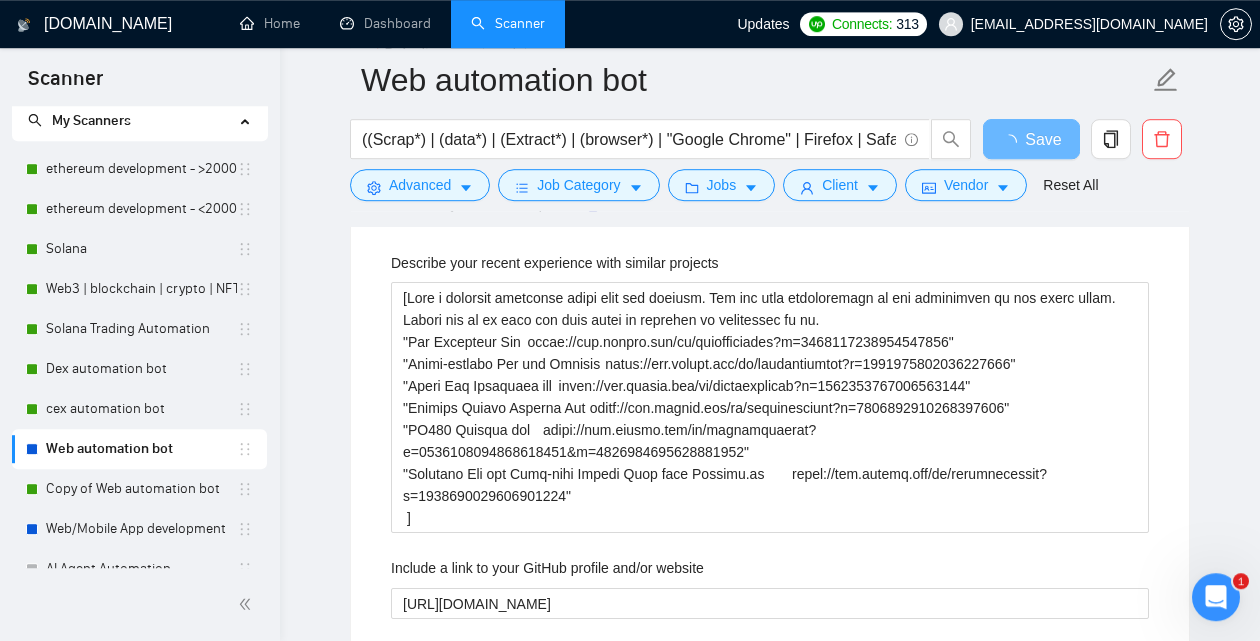 scroll, scrollTop: 2407, scrollLeft: 0, axis: vertical 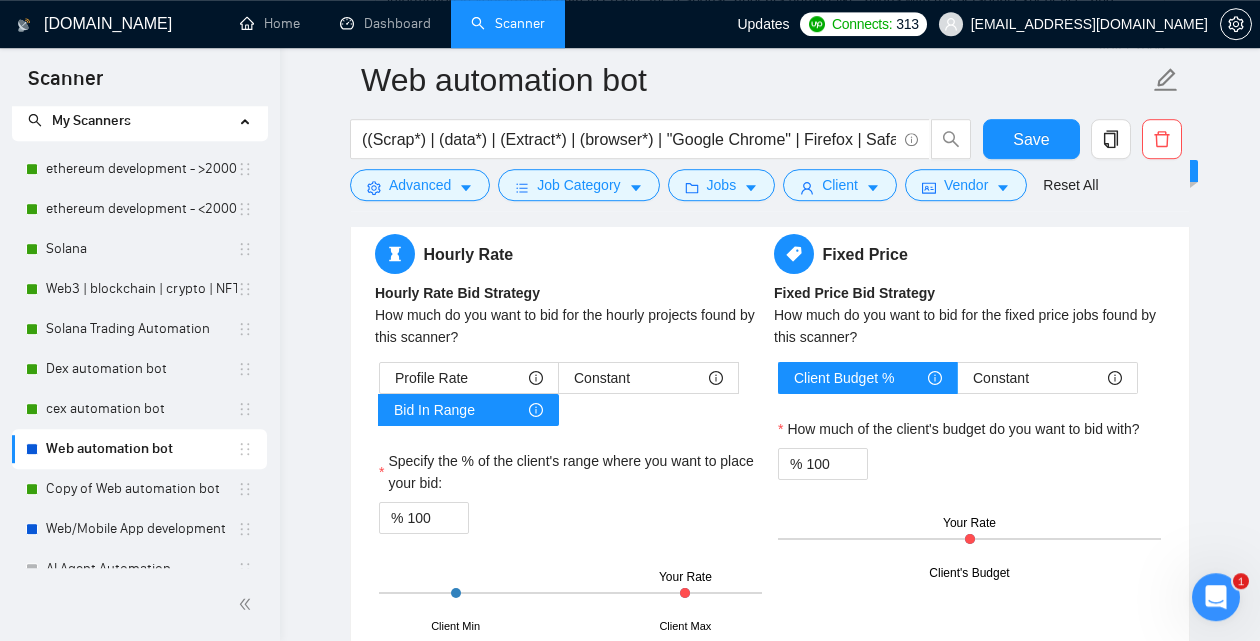 type 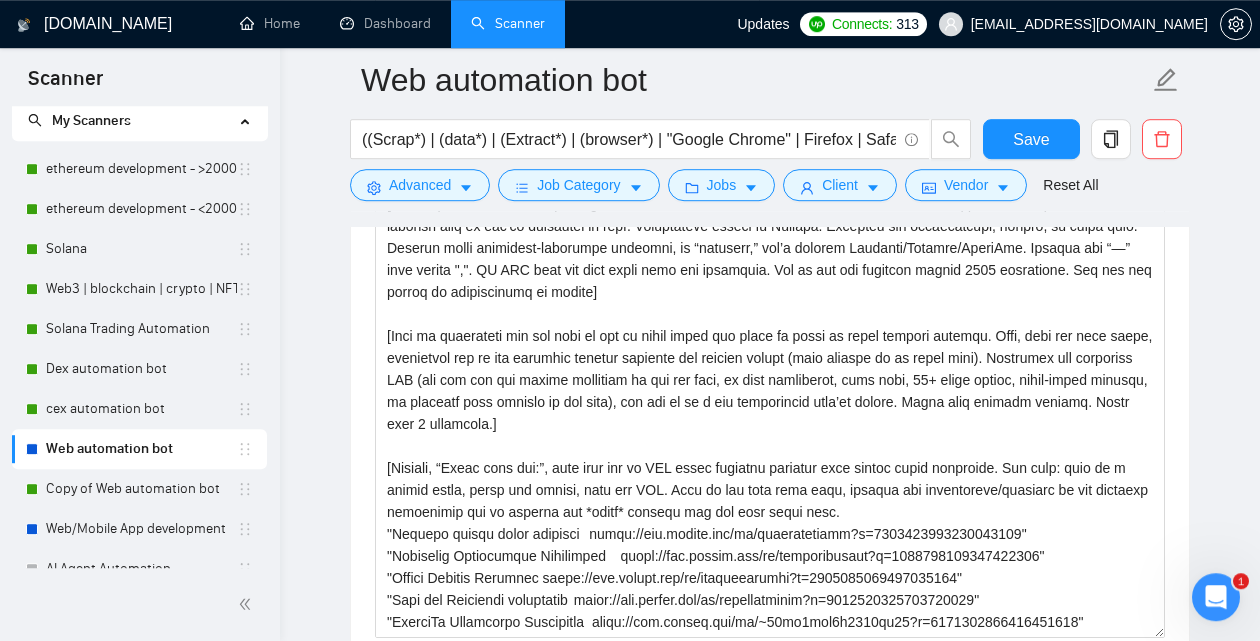 scroll, scrollTop: 1510, scrollLeft: 0, axis: vertical 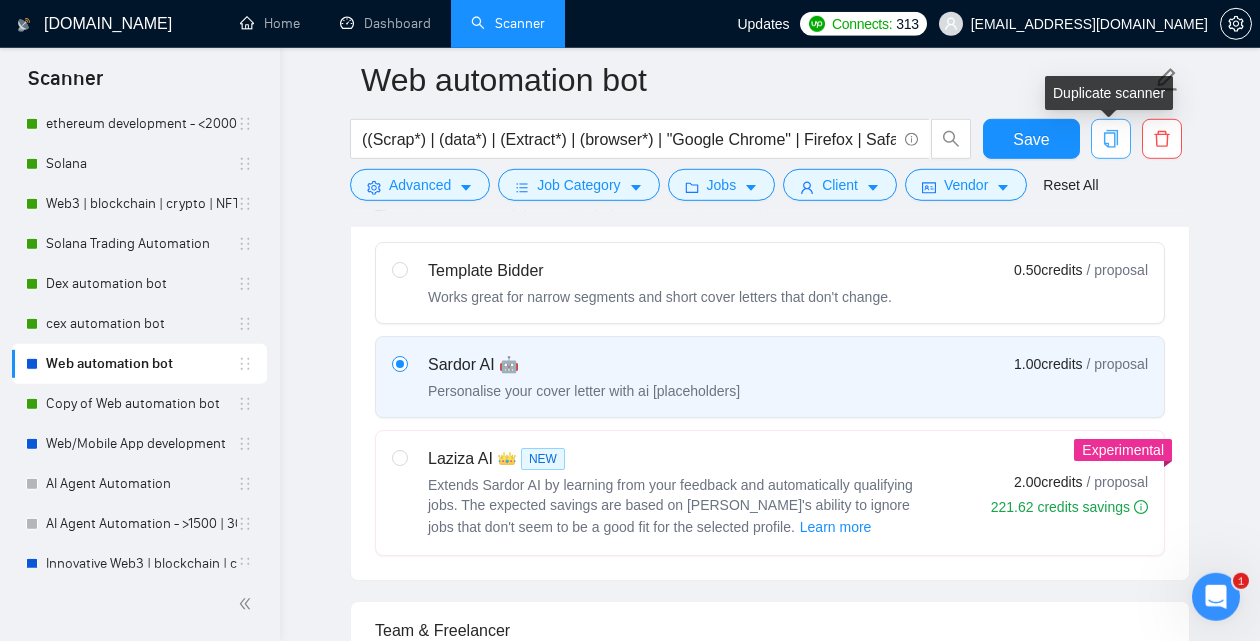 click 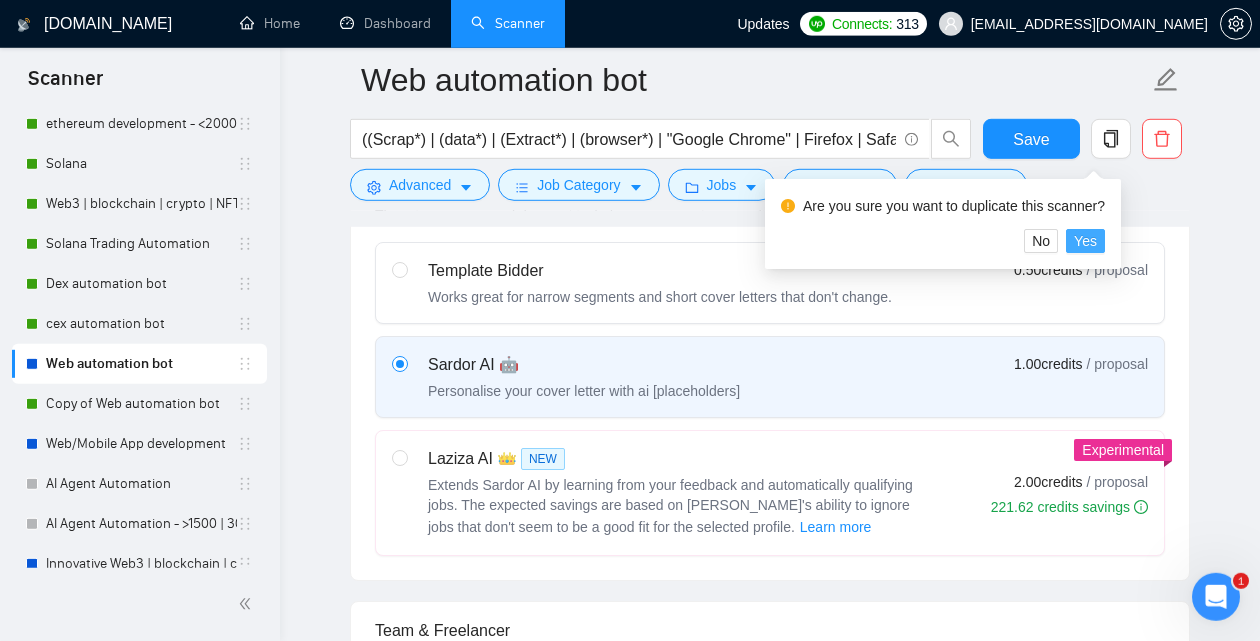 click on "Yes" at bounding box center [1085, 241] 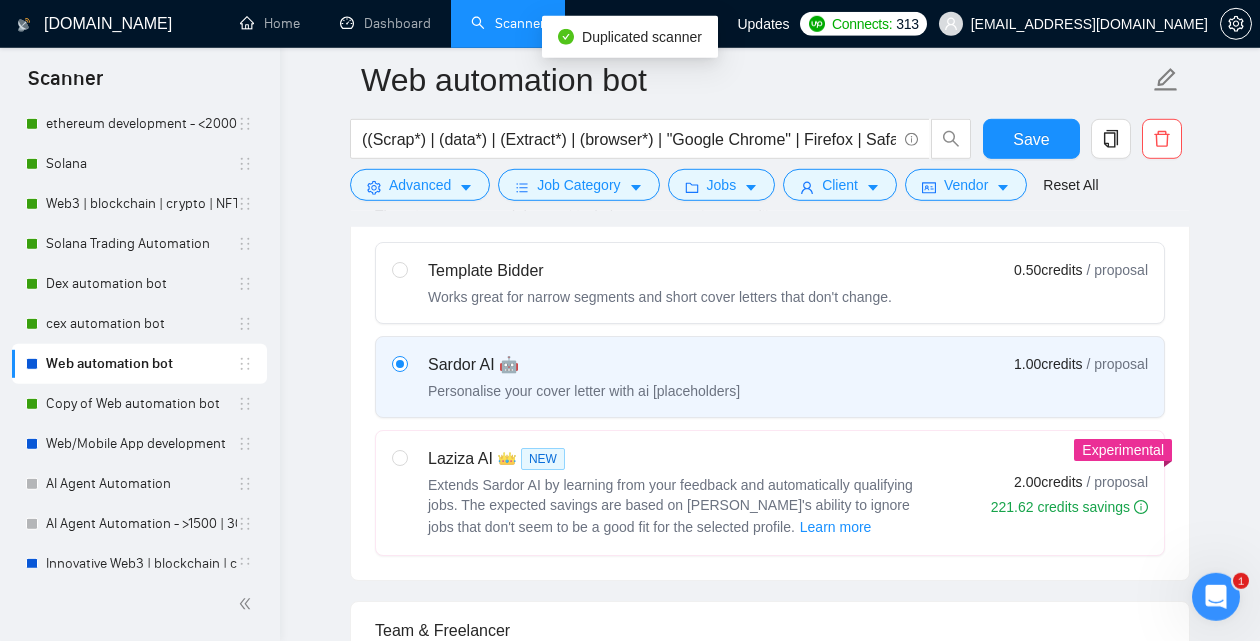 scroll, scrollTop: 89, scrollLeft: 0, axis: vertical 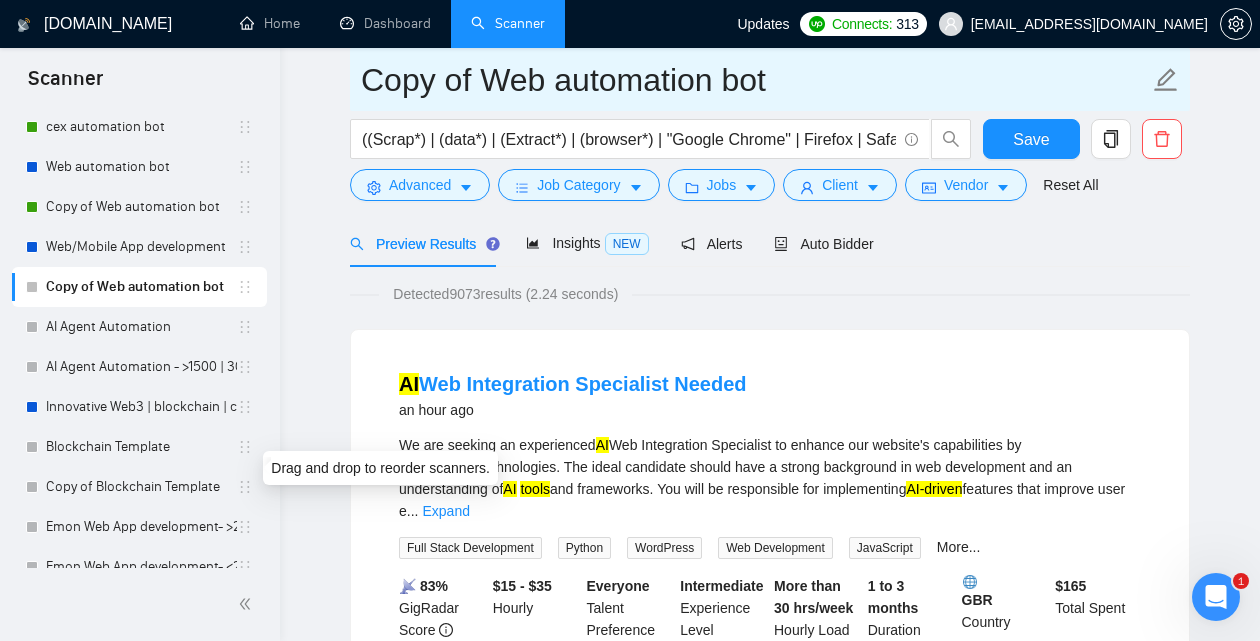 drag, startPoint x: 478, startPoint y: 77, endPoint x: 225, endPoint y: 77, distance: 253 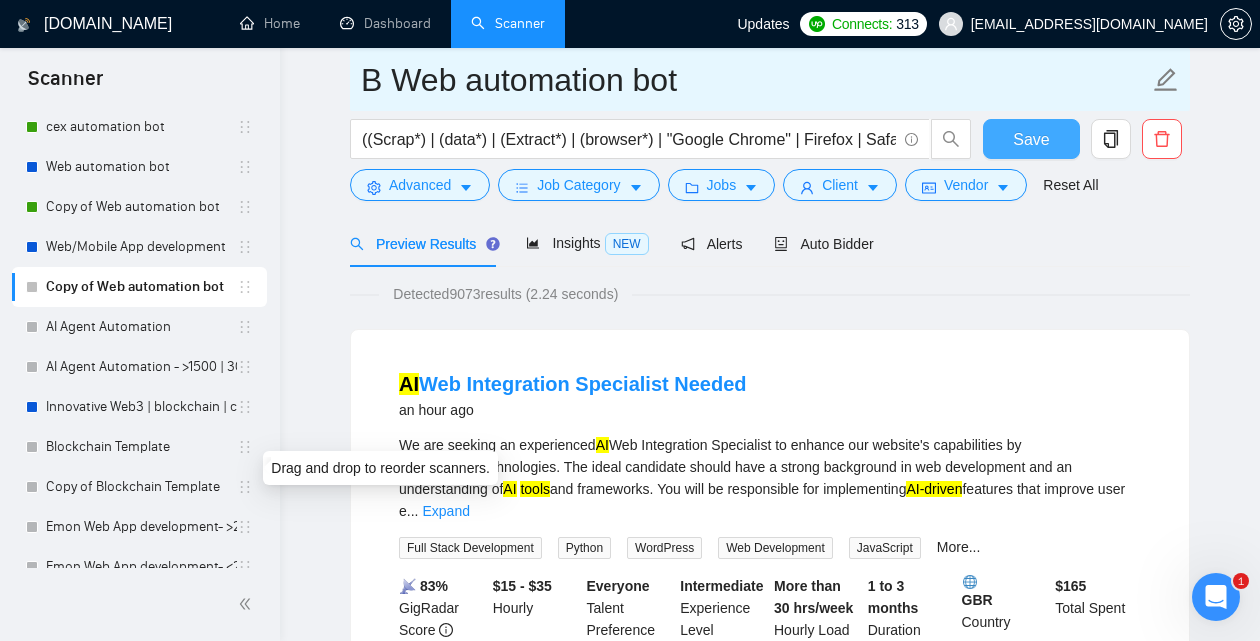 type on "B Web automation bot" 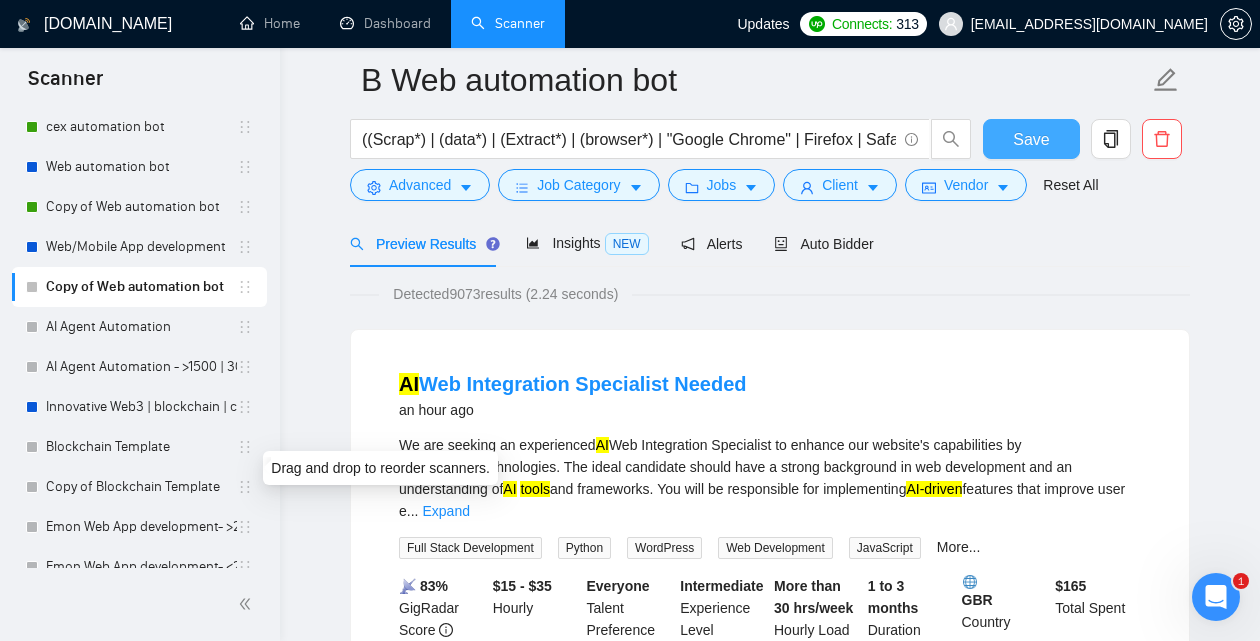 click on "Save" at bounding box center (1031, 139) 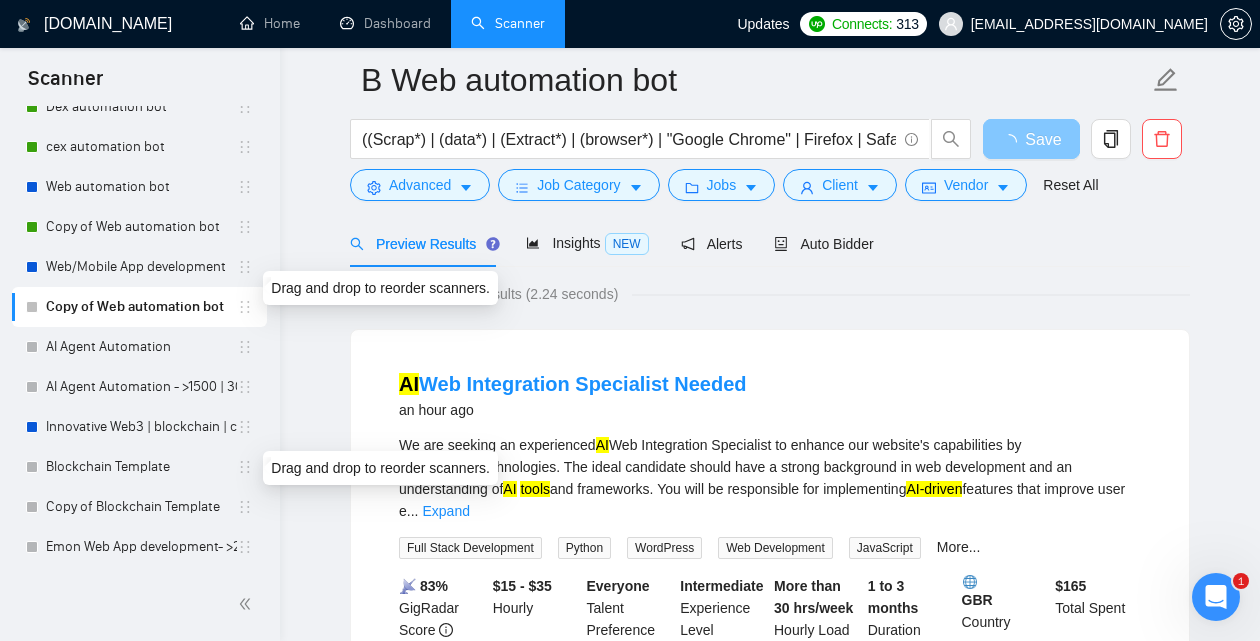 scroll, scrollTop: 294, scrollLeft: 0, axis: vertical 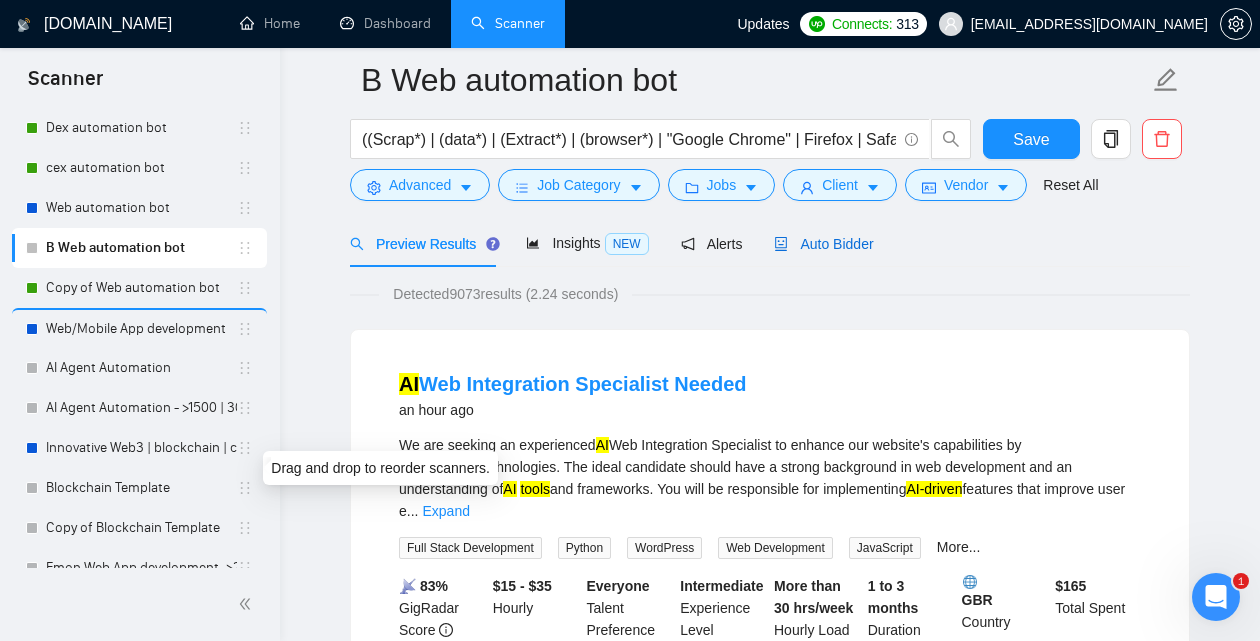 click on "Auto Bidder" at bounding box center (823, 244) 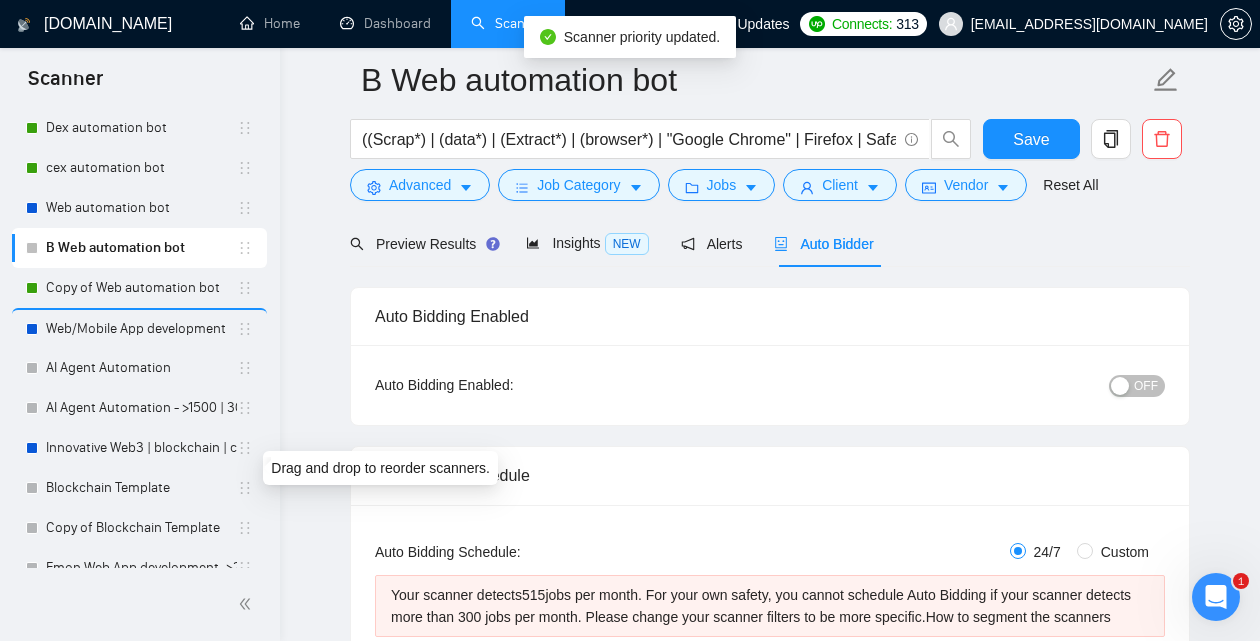 type 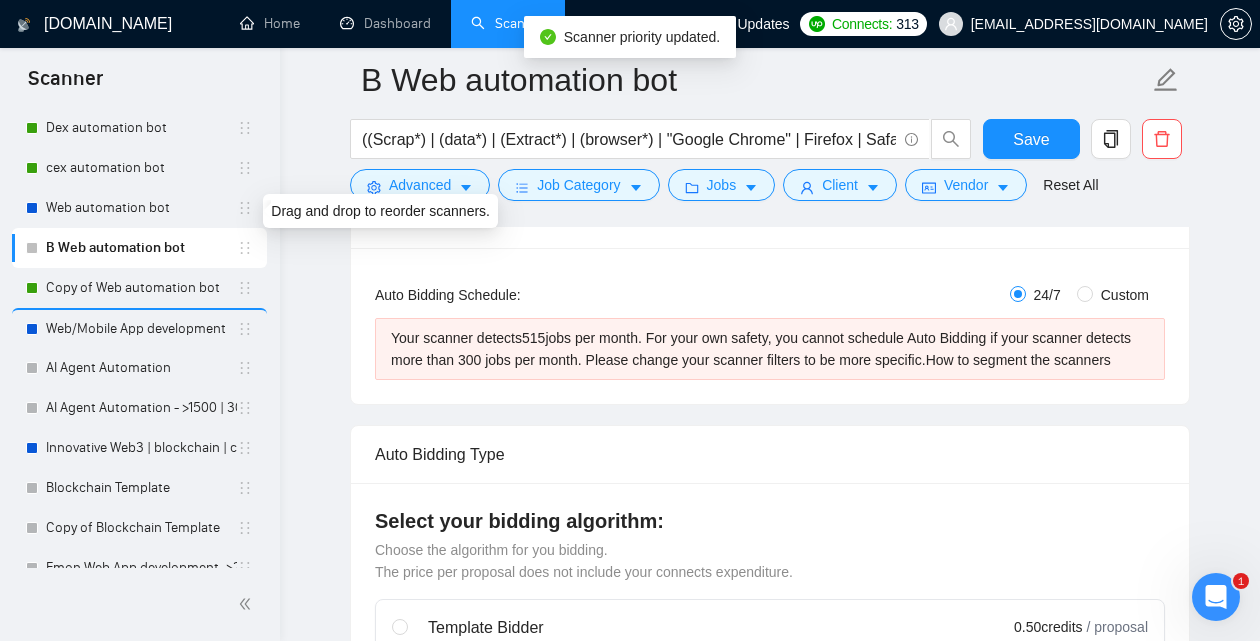 scroll, scrollTop: 405, scrollLeft: 0, axis: vertical 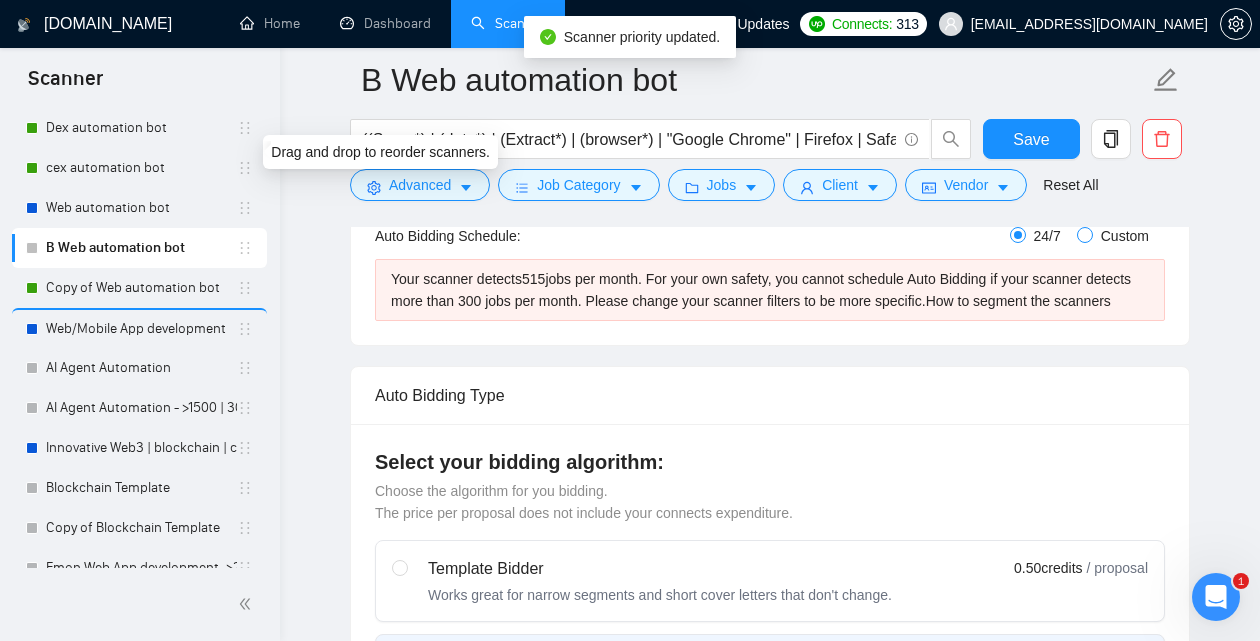 click on "Custom" at bounding box center [1125, 236] 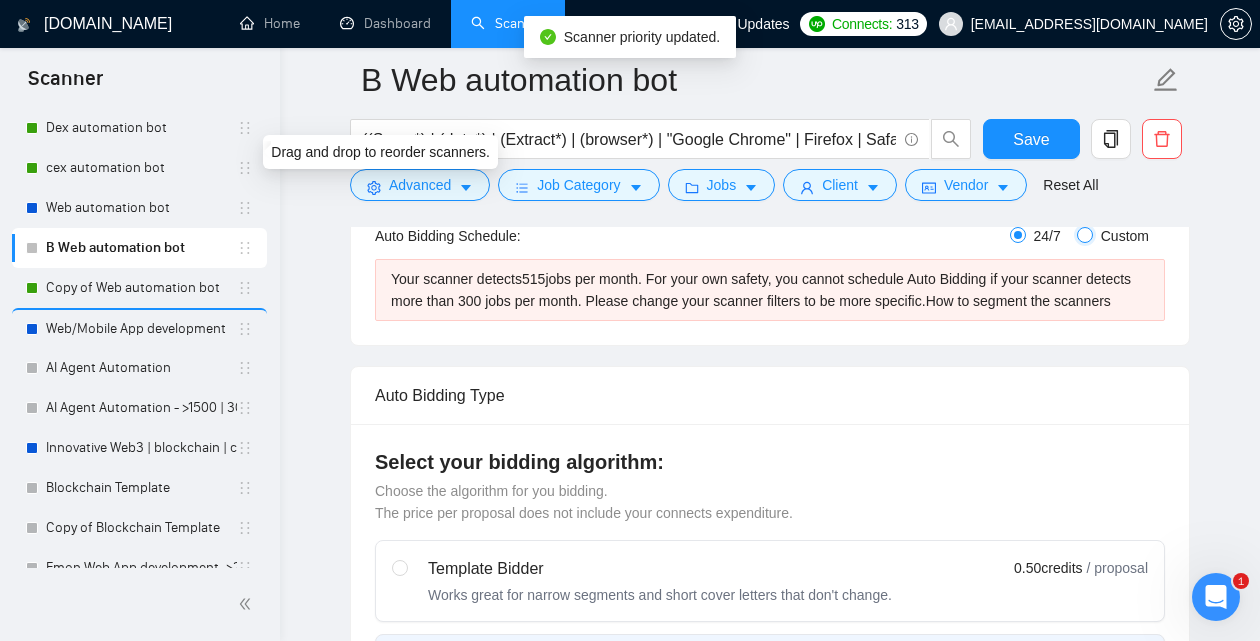 click on "Custom" at bounding box center (1085, 235) 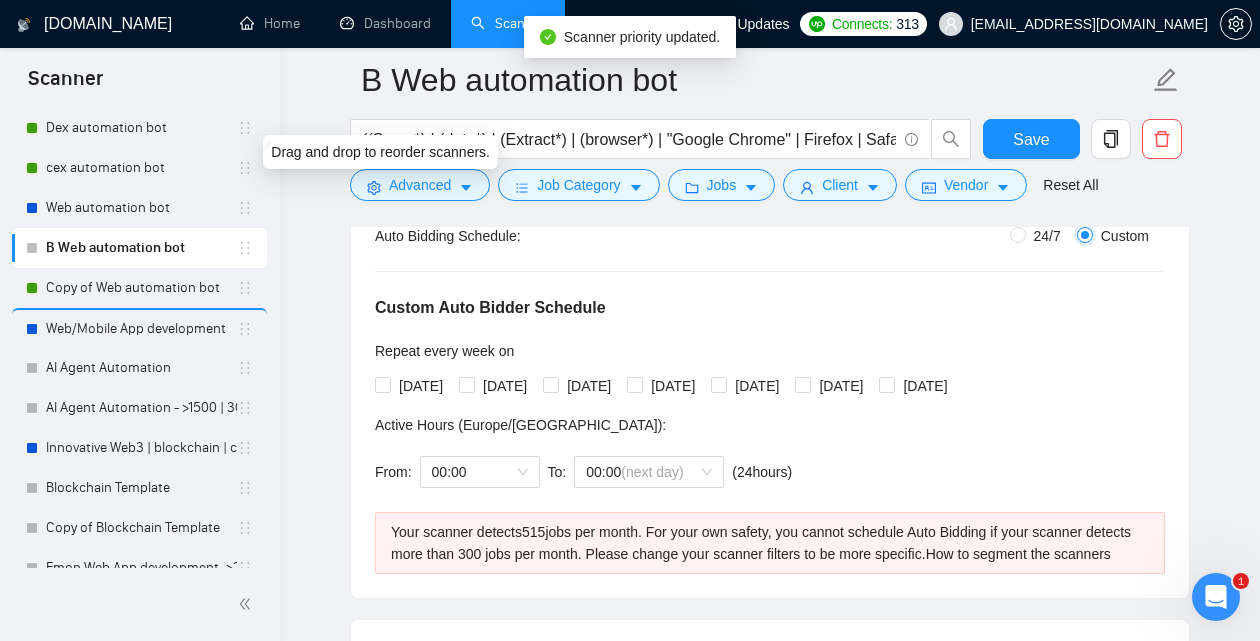 scroll, scrollTop: 330, scrollLeft: 0, axis: vertical 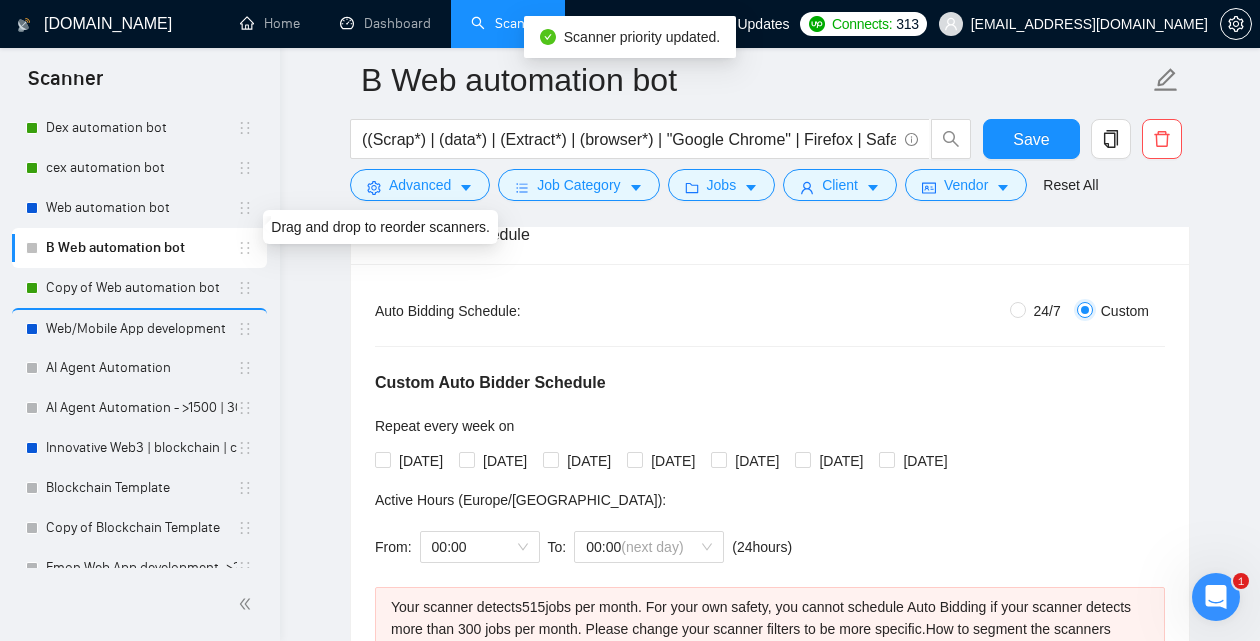 click on "Custom" at bounding box center [1085, 310] 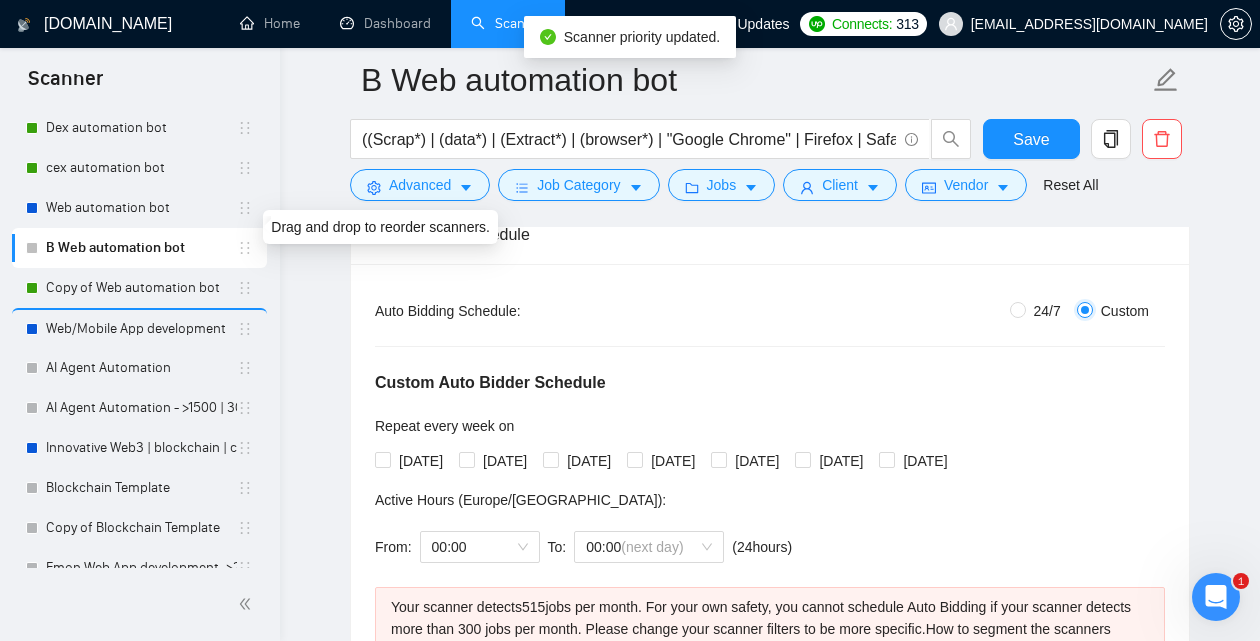 radio on "false" 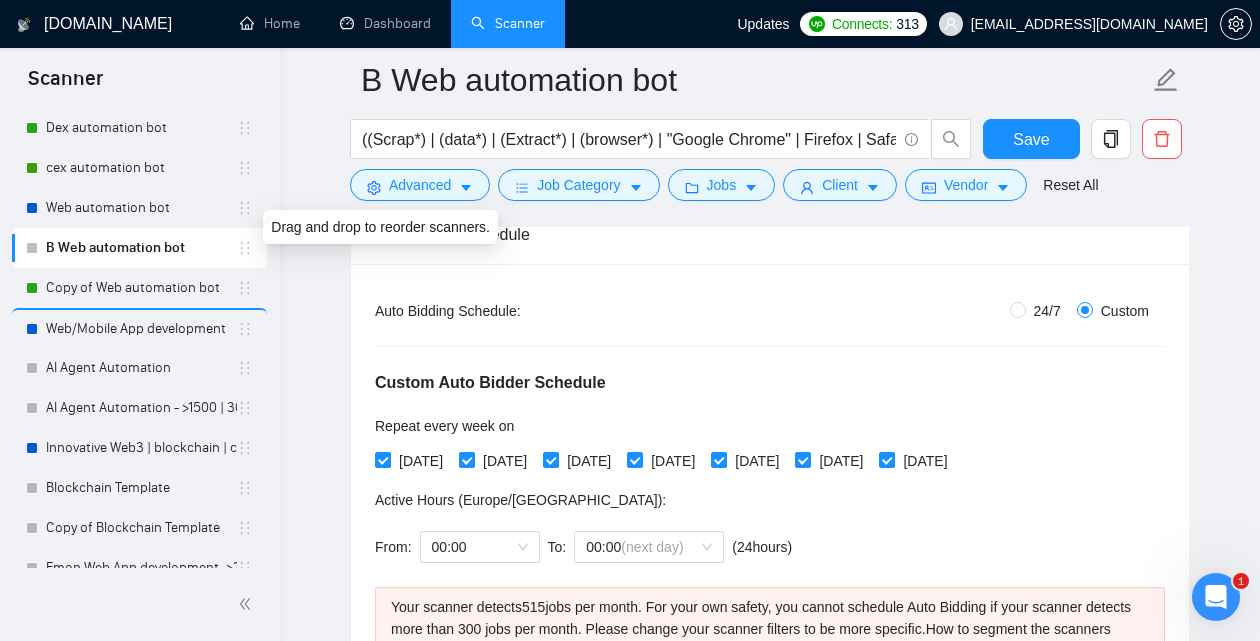 click on "[DATE]" at bounding box center [466, 459] 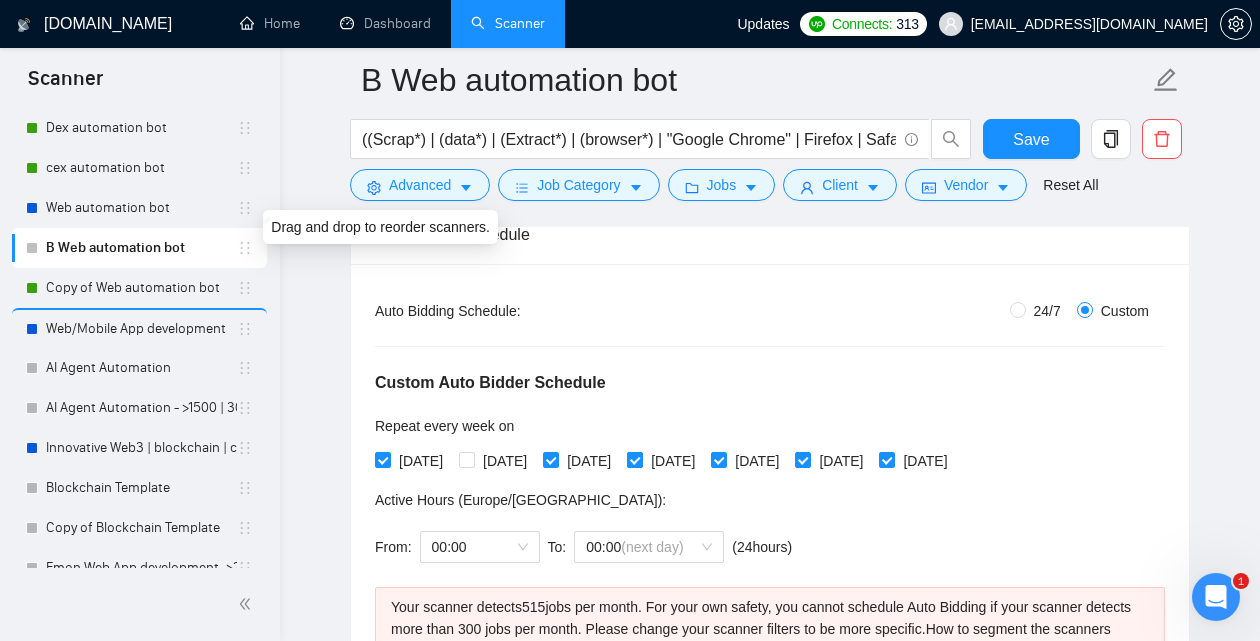 click on "[DATE]" at bounding box center (673, 461) 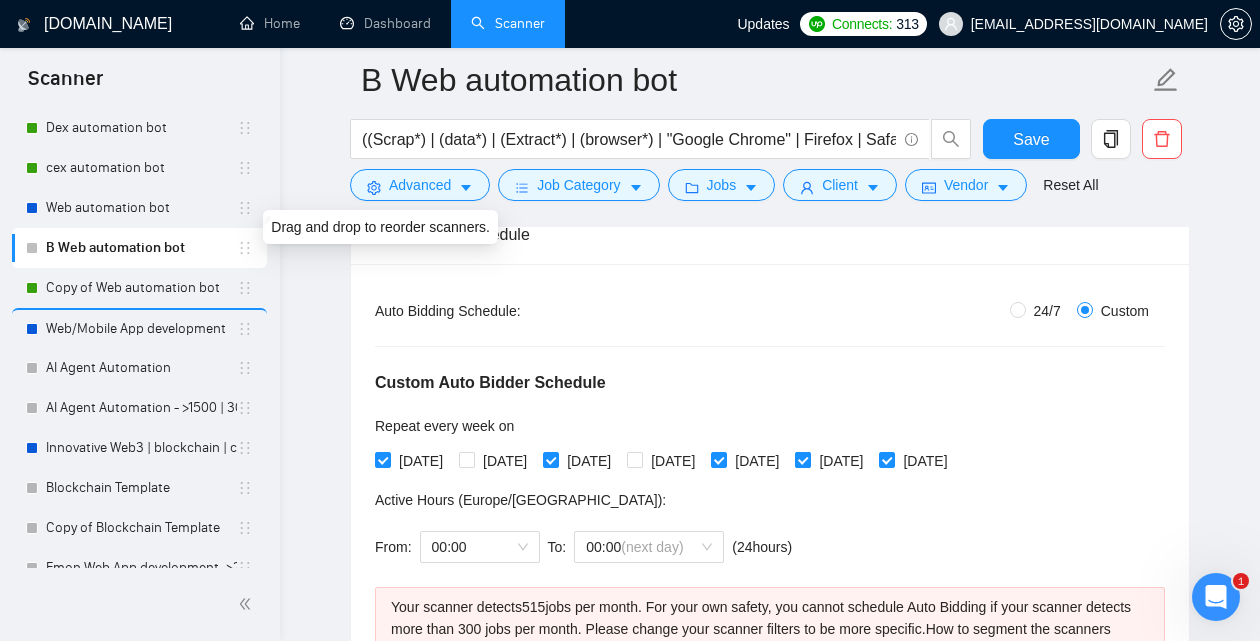 click on "[DATE]" at bounding box center (841, 461) 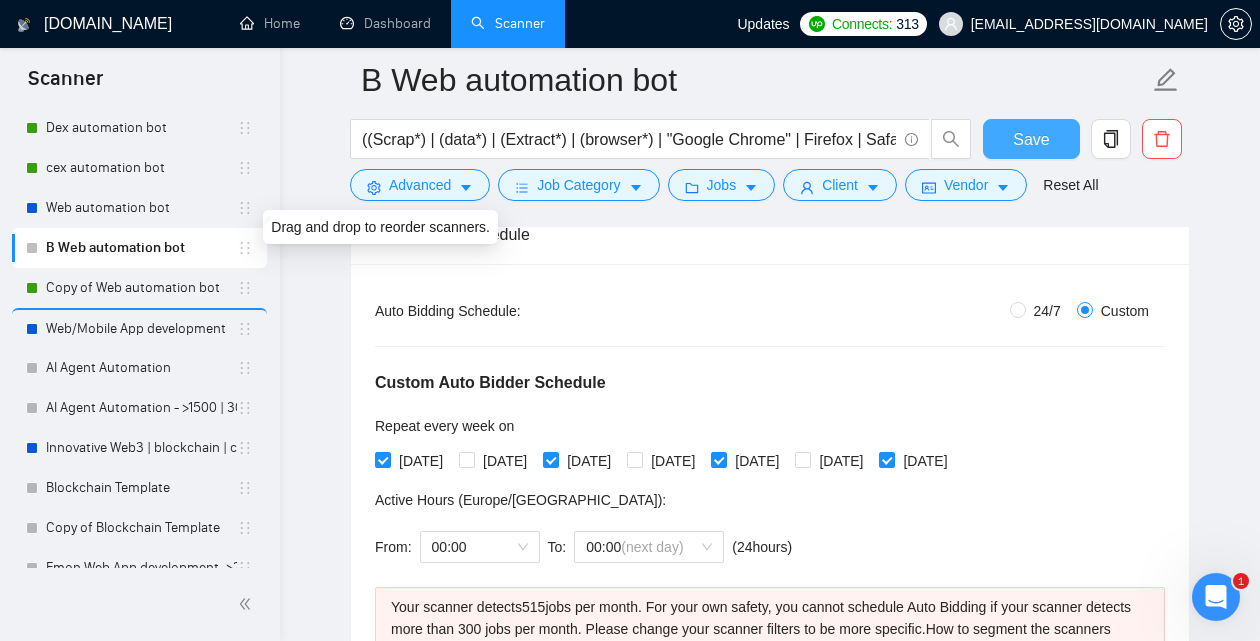click on "Save" at bounding box center (1031, 139) 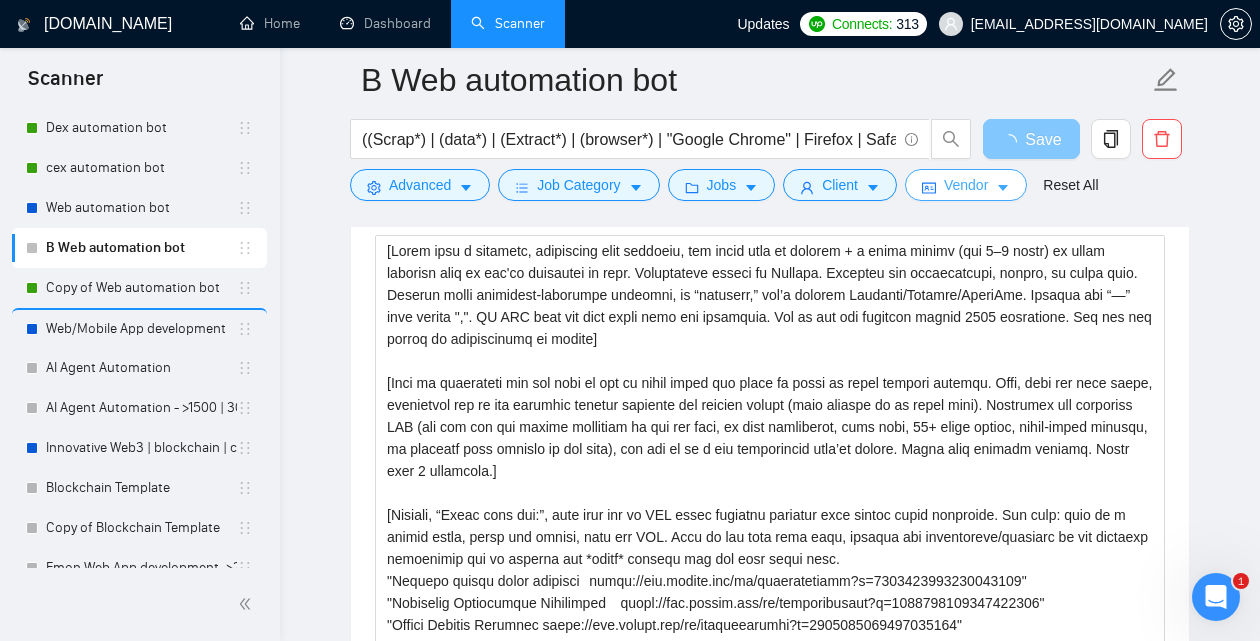 scroll, scrollTop: 1745, scrollLeft: 0, axis: vertical 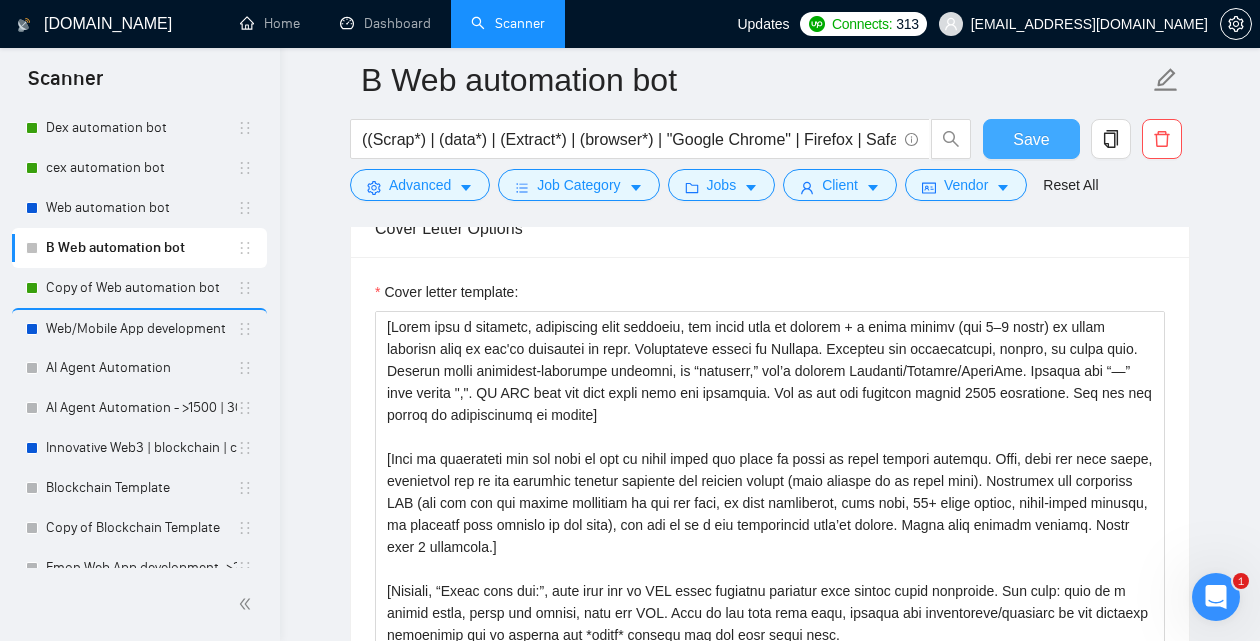 click on "Save" at bounding box center [1031, 139] 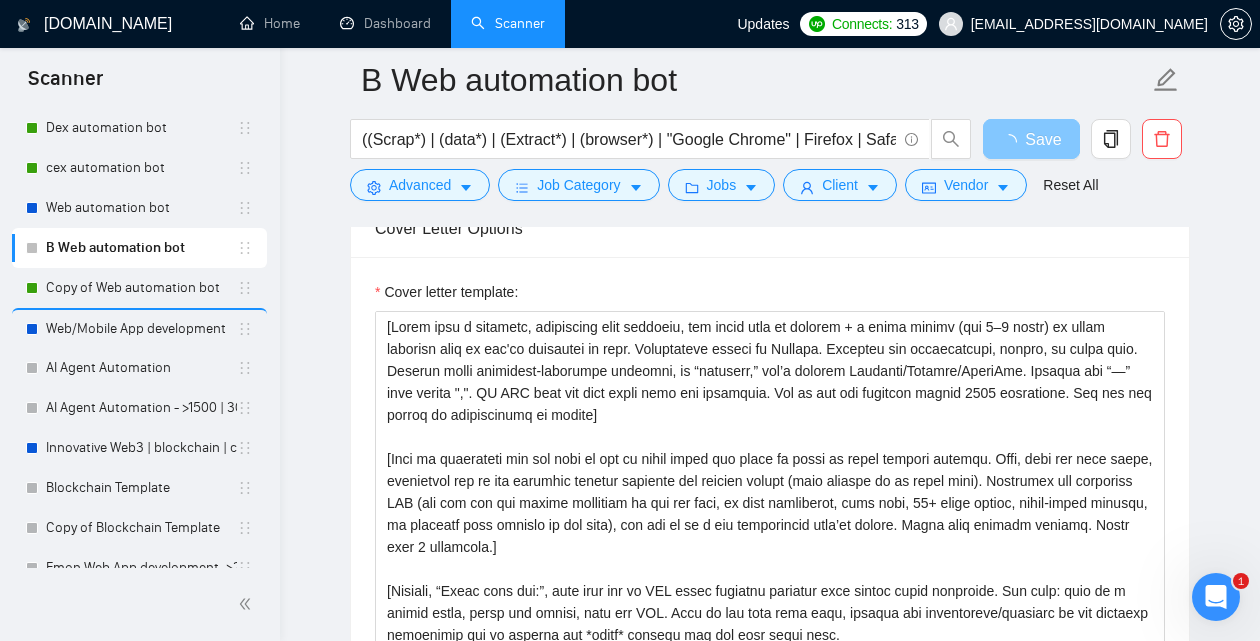 scroll, scrollTop: 1489, scrollLeft: 0, axis: vertical 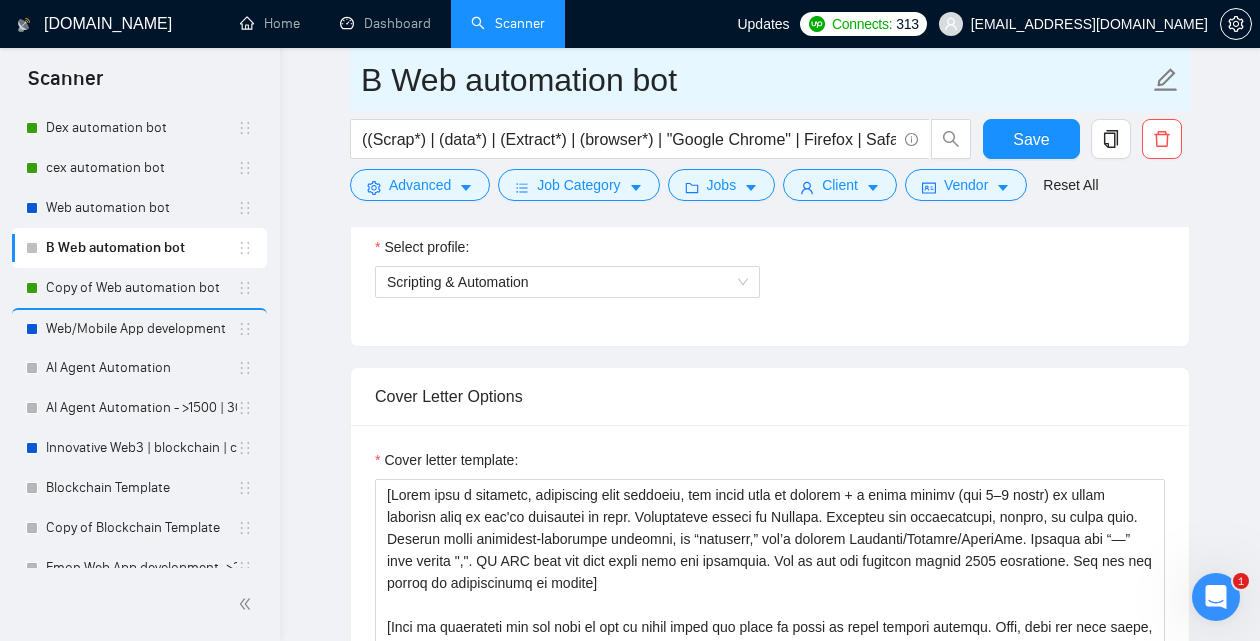 type 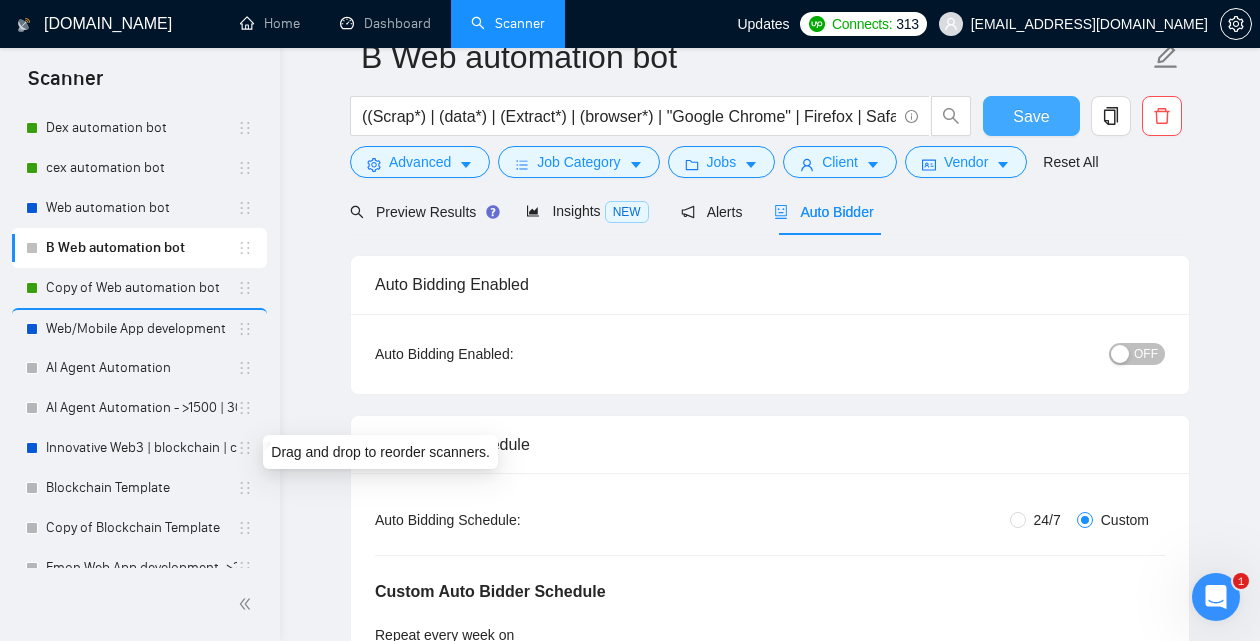 scroll, scrollTop: 10, scrollLeft: 0, axis: vertical 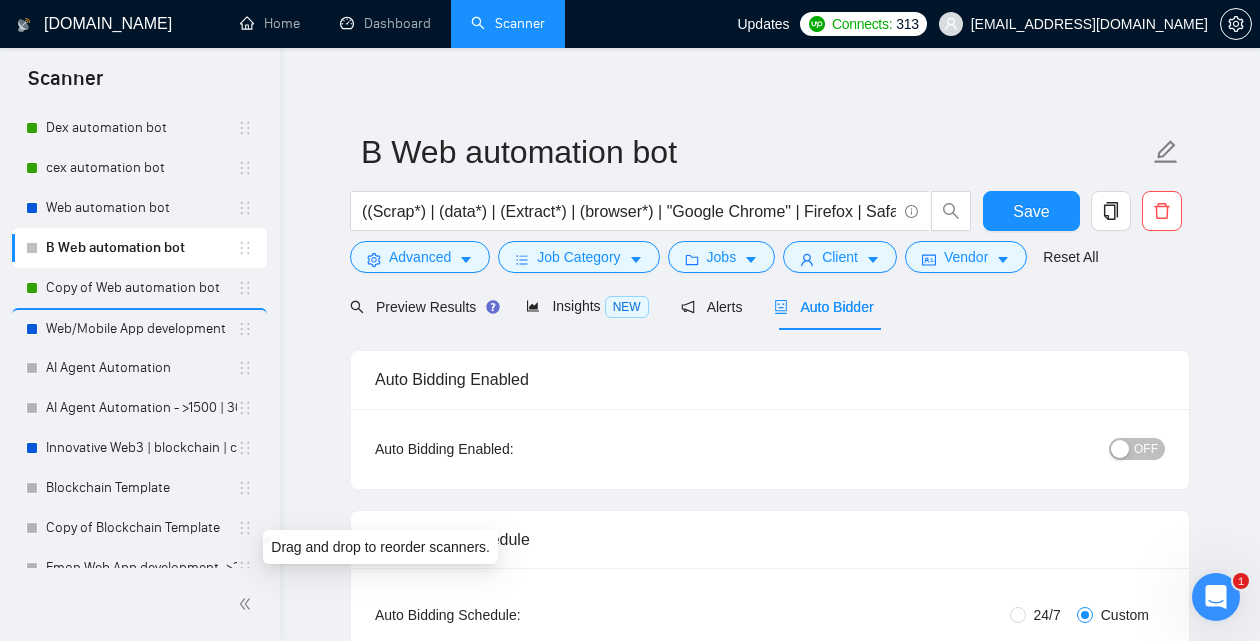 click on "B Web automation bot ((Scrap*) | (data*) | (Extract*) | (browser*) | "Google Chrome" | Firefox | Safari | "Social Media" | Checkout | (AI*) | "Artificial Intelligence" | (Chat*) | Discord | (Telegram*) | TG) ((bot*) | (chatbot*) | "chat bot" | (automat*) | (script*) | (tool*)) | RPA | "Automation Specialist" Save Advanced   Job Category   Jobs   Client   Vendor   Reset All Preview Results Insights NEW Alerts Auto Bidder Auto Bidding Enabled Auto Bidding Enabled: OFF Auto Bidder Schedule Auto Bidding Type: Automated (recommended) Semi-automated Auto Bidding Schedule: 24/7 Custom Custom Auto Bidder Schedule Repeat every week on Monday Tuesday Wednesday Thursday Friday Saturday Sunday Active Hours ( Europe/Kyiv ): From: 00:00 To: 00:00  (next day) ( 24  hours) Europe/Kyiv Your scanner detects  515  jobs per month. For your own safety, you cannot schedule Auto Bidding if your scanner detects more than 300 jobs per month. Please change your scanner filters to be more specific.  How to segment the scanners 0.50" at bounding box center [770, 2521] 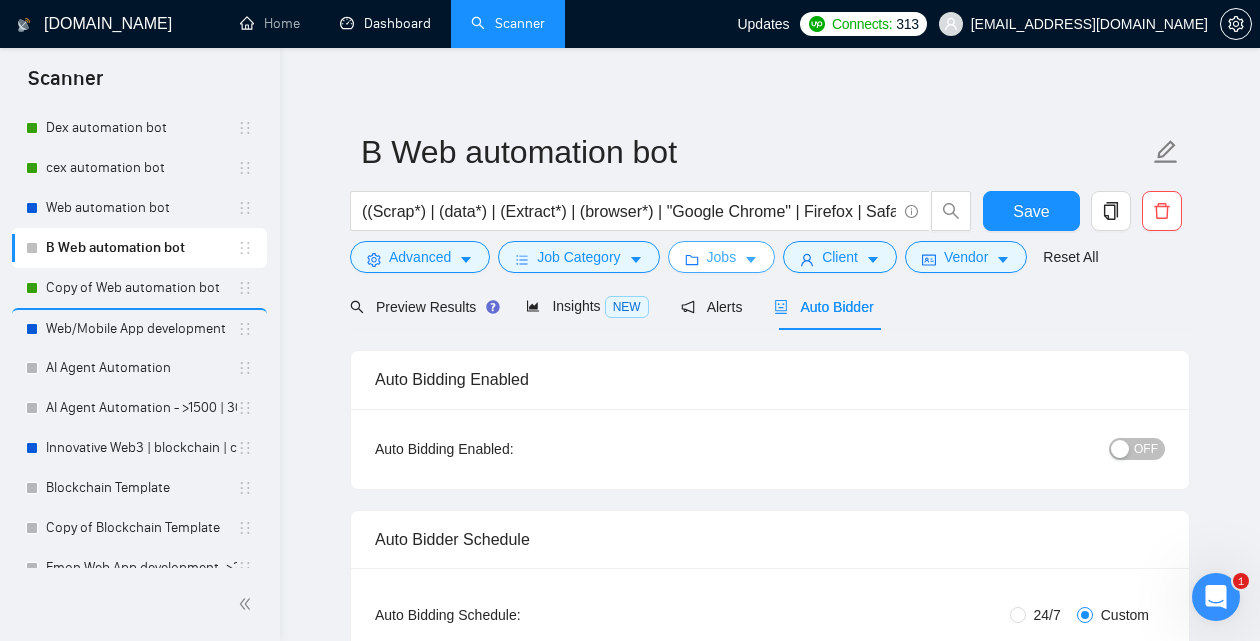 click on "Jobs" at bounding box center (722, 257) 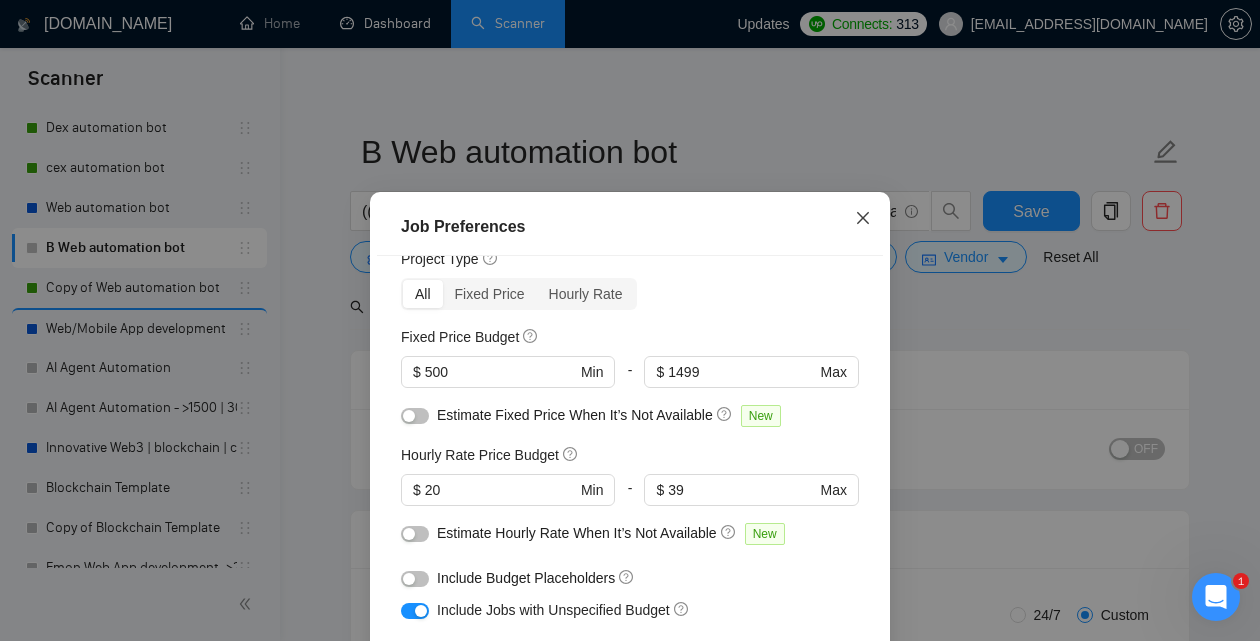 click 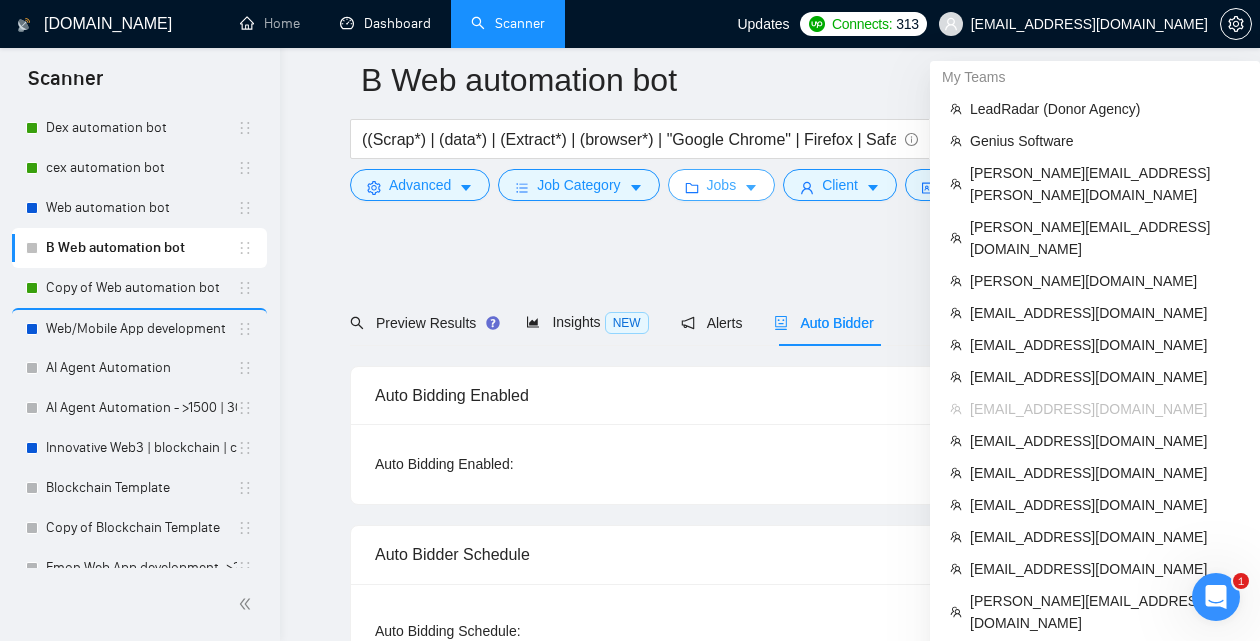 scroll, scrollTop: 1375, scrollLeft: 0, axis: vertical 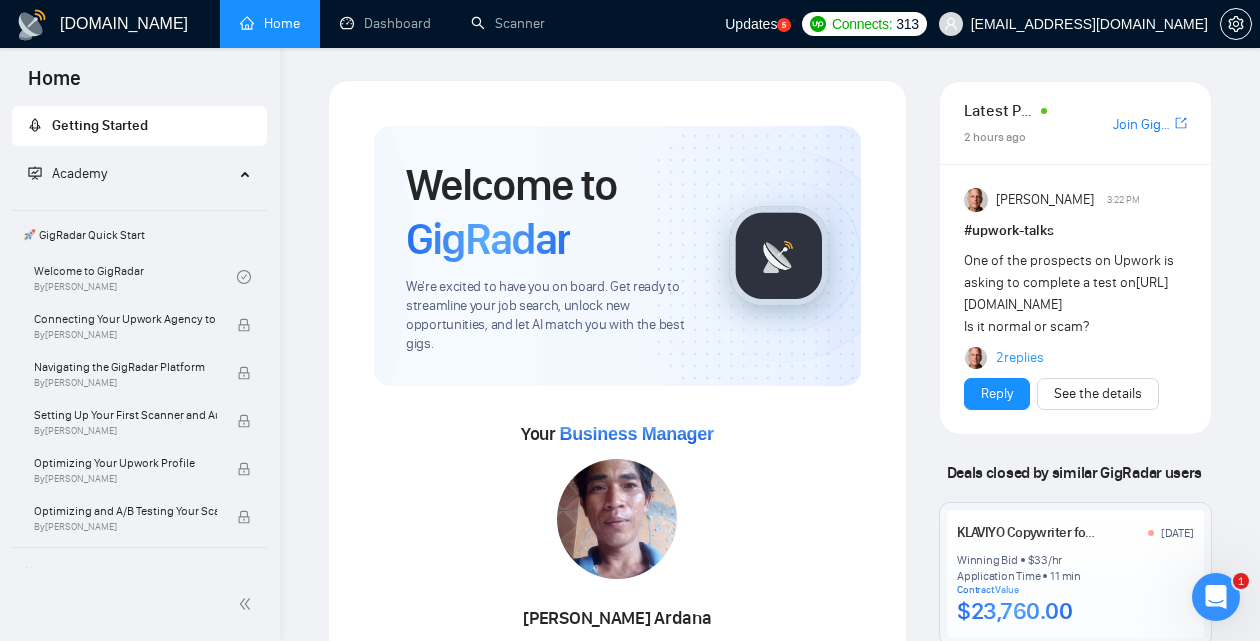 click on "Nyoman Kalih   Ardana Yaay! We have successfully added  Nyoman Kalih Ardana  to   your agency ." at bounding box center [617, 574] 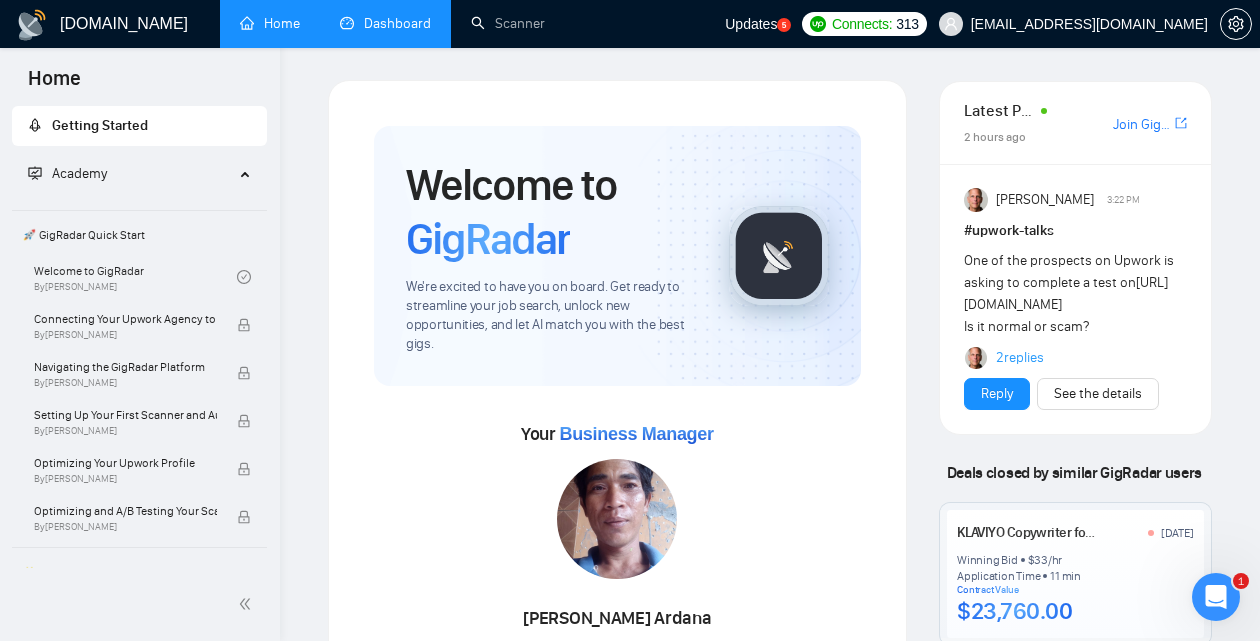 click on "Dashboard" at bounding box center (385, 23) 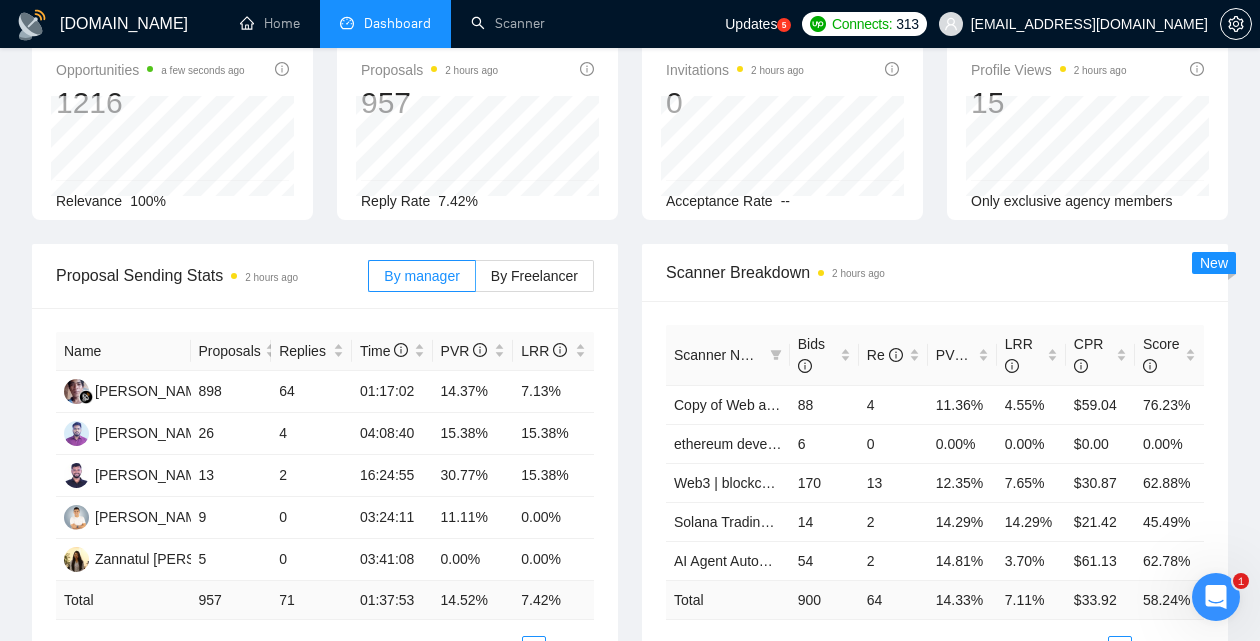 scroll, scrollTop: 0, scrollLeft: 0, axis: both 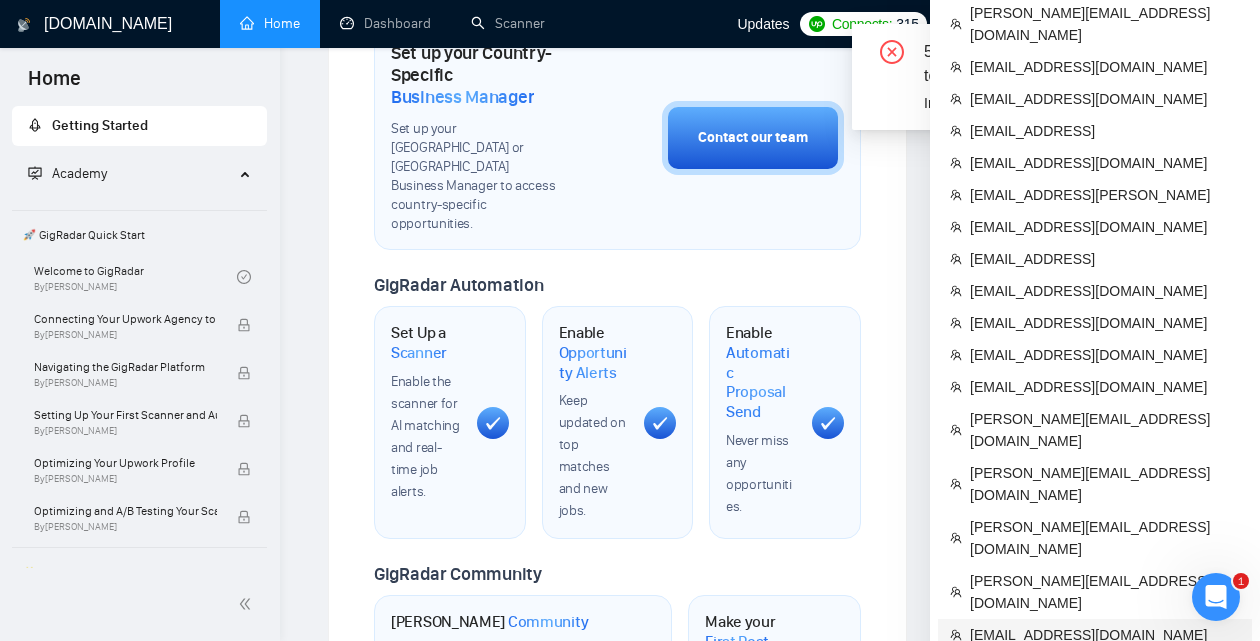 click on "[EMAIL_ADDRESS][DOMAIN_NAME]" at bounding box center [1105, 635] 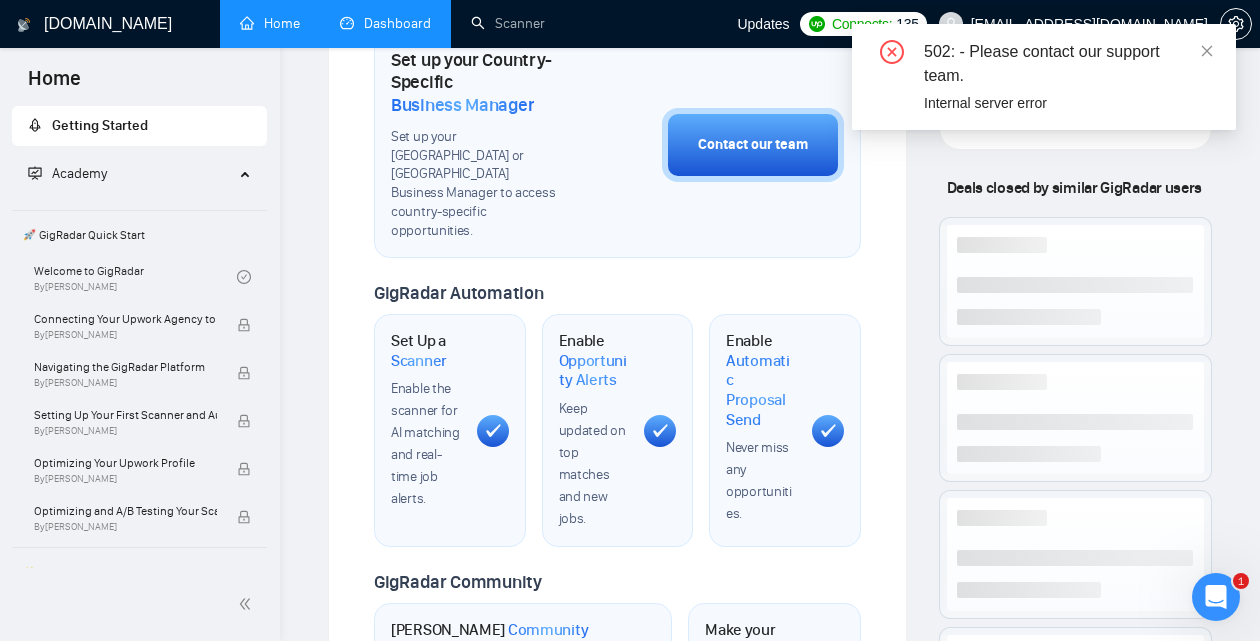 click on "Dashboard" at bounding box center (385, 23) 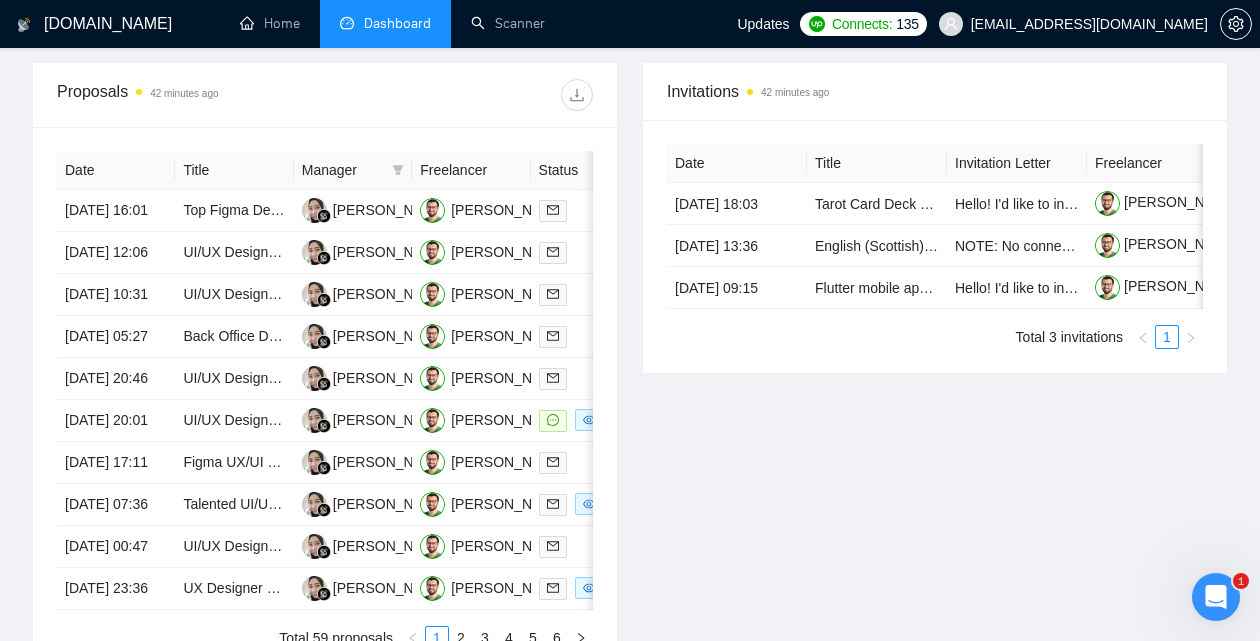 scroll, scrollTop: 700, scrollLeft: 0, axis: vertical 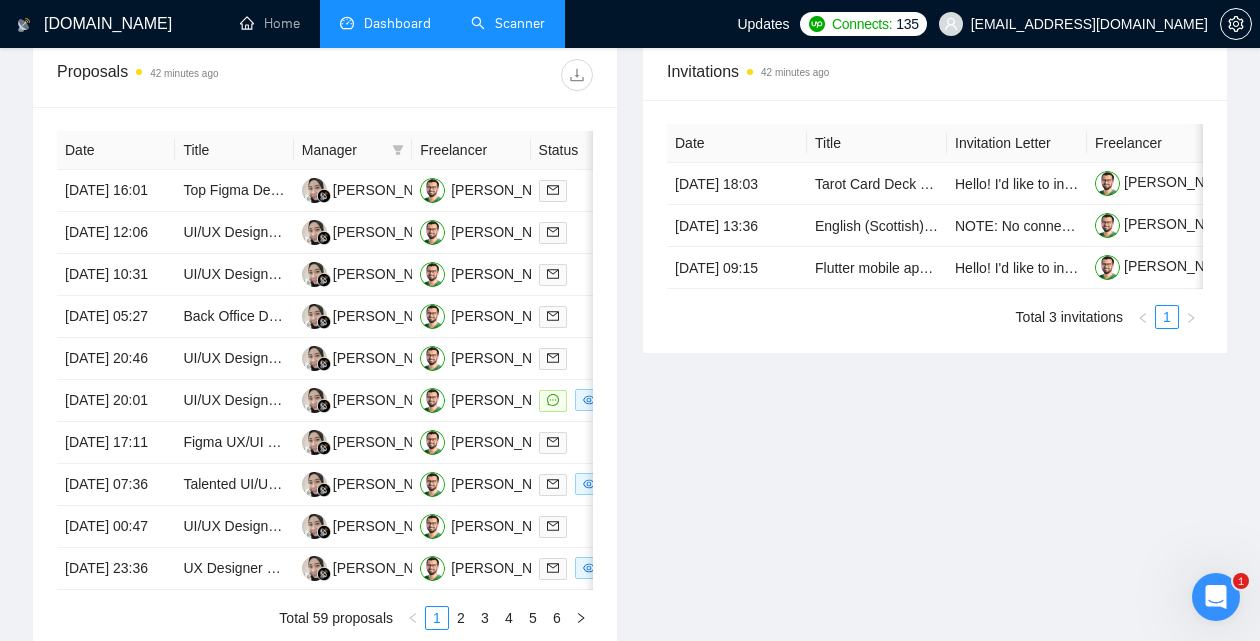 click on "Scanner" at bounding box center [508, 23] 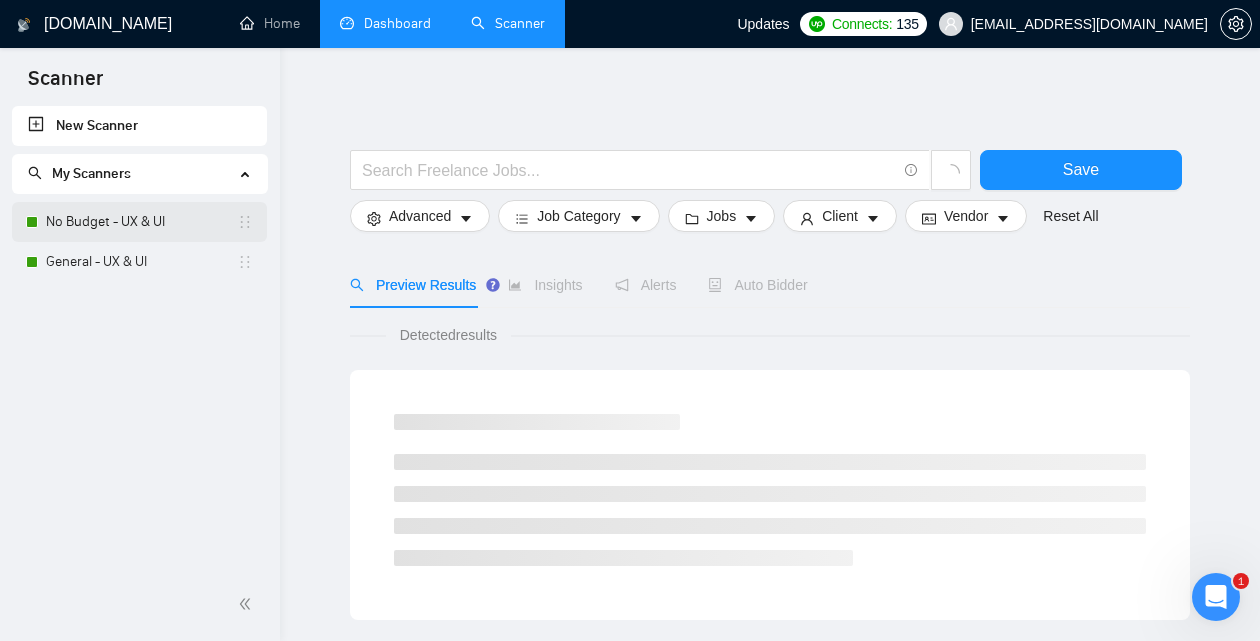 click on "No Budget - UX & UI" at bounding box center [141, 222] 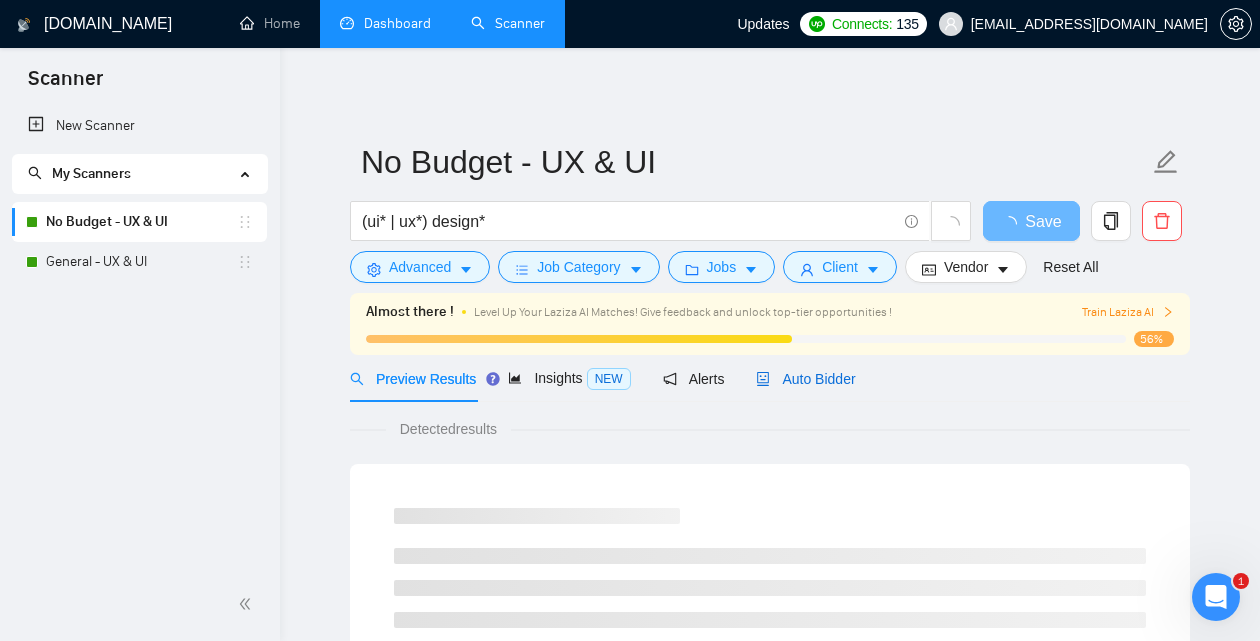 click on "Auto Bidder" at bounding box center [805, 379] 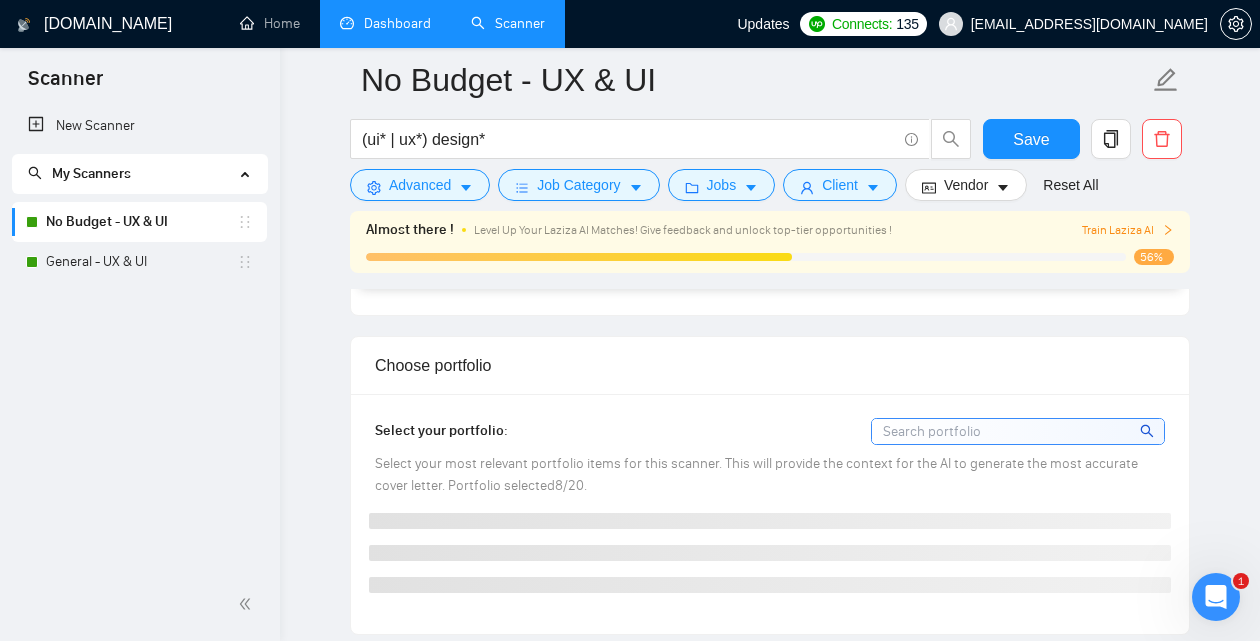 scroll, scrollTop: 1143, scrollLeft: 0, axis: vertical 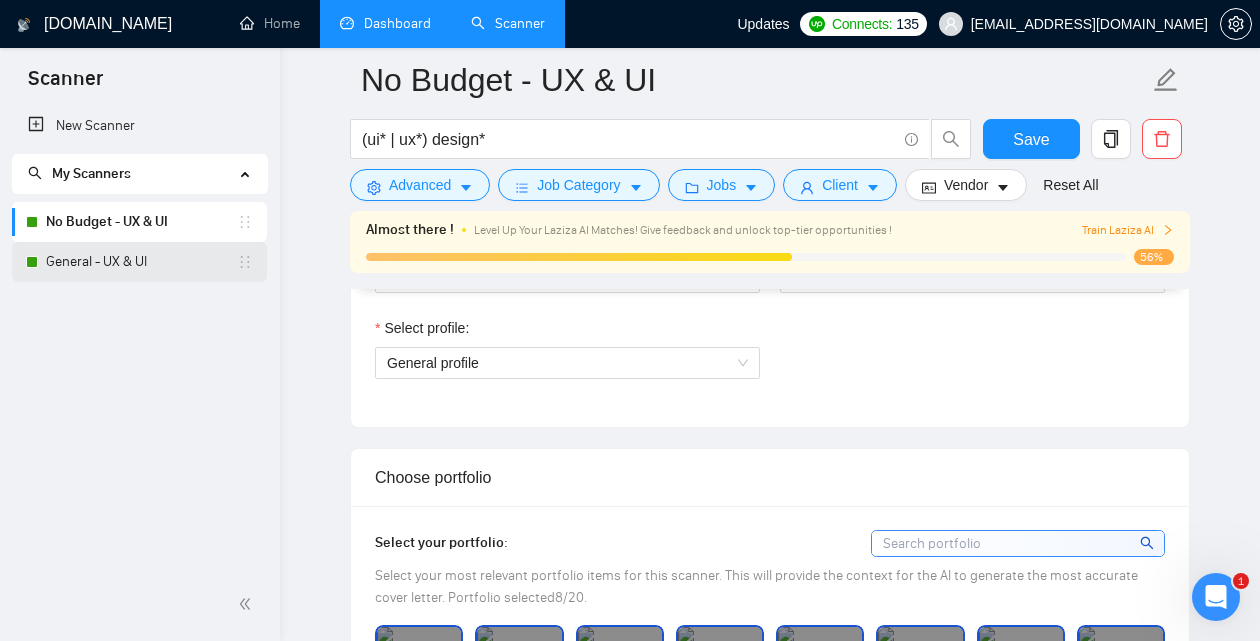 click on "General - UX & UI" at bounding box center [141, 262] 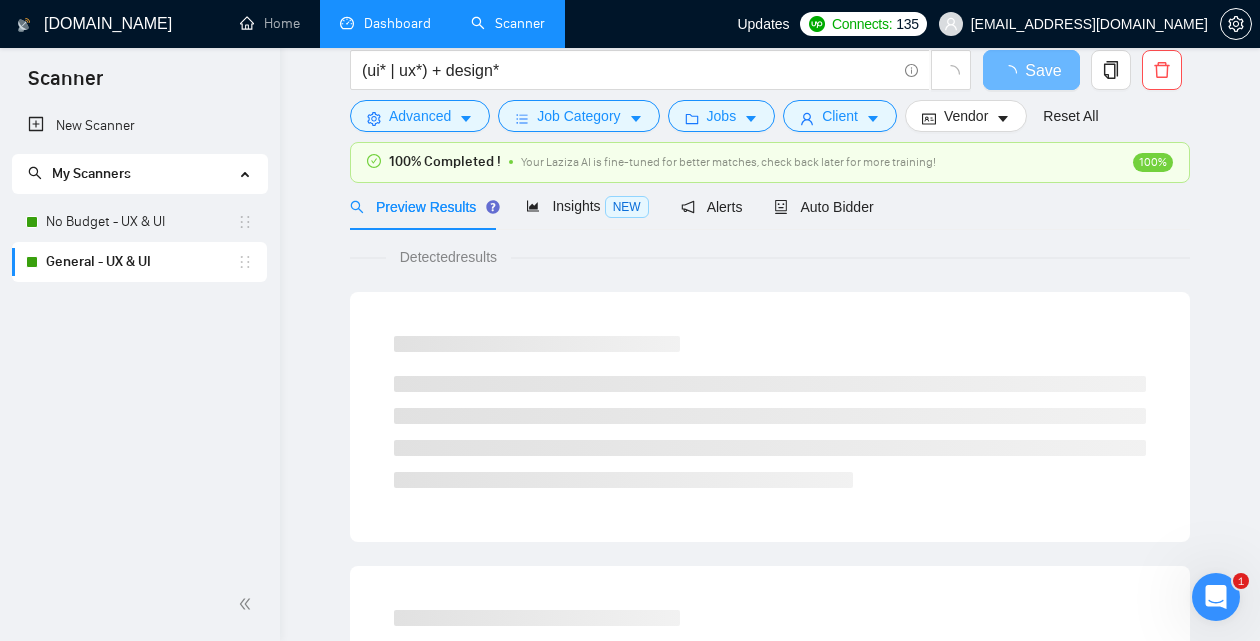 scroll, scrollTop: 0, scrollLeft: 0, axis: both 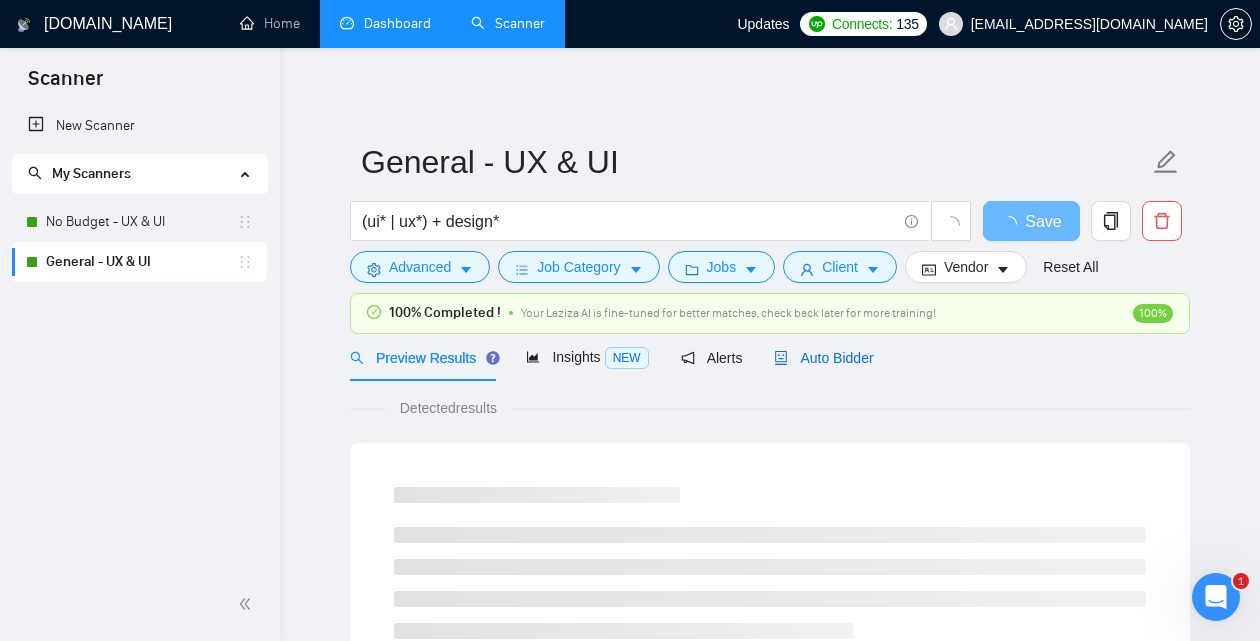 click on "Auto Bidder" at bounding box center (823, 358) 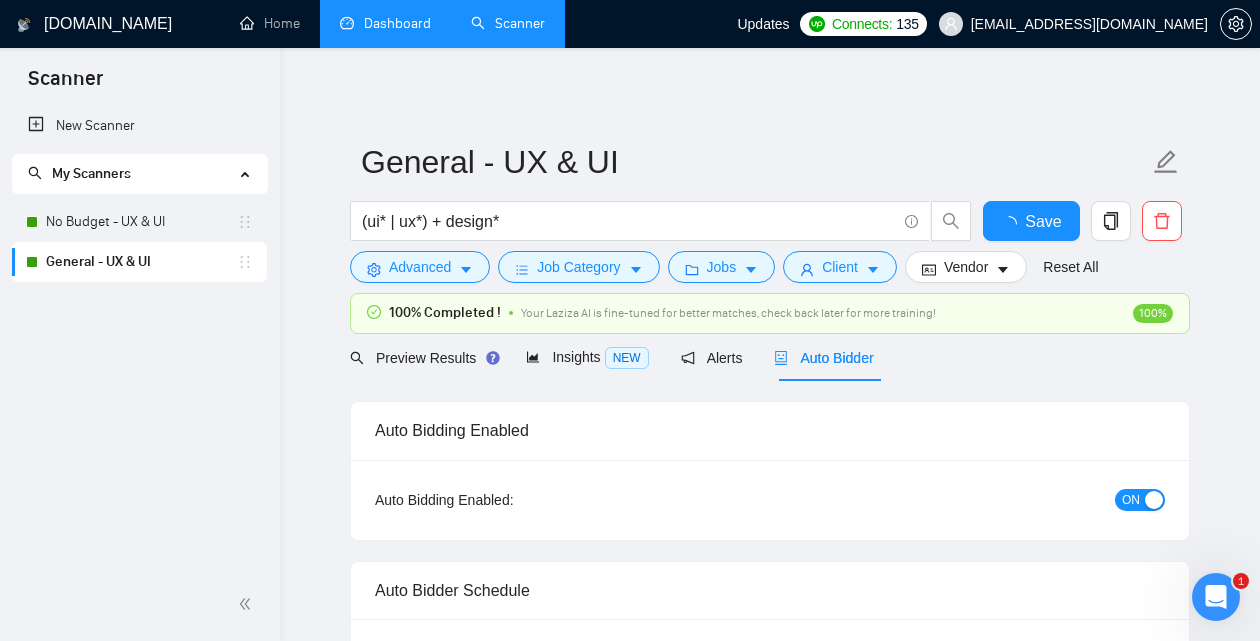 type 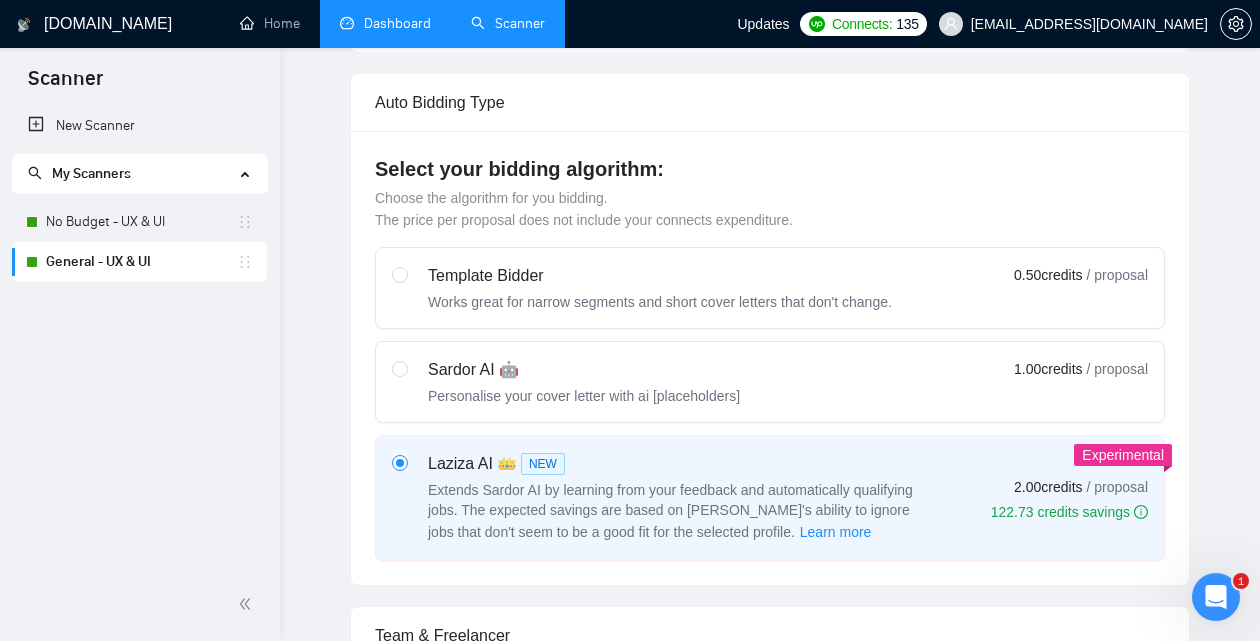 scroll, scrollTop: 0, scrollLeft: 0, axis: both 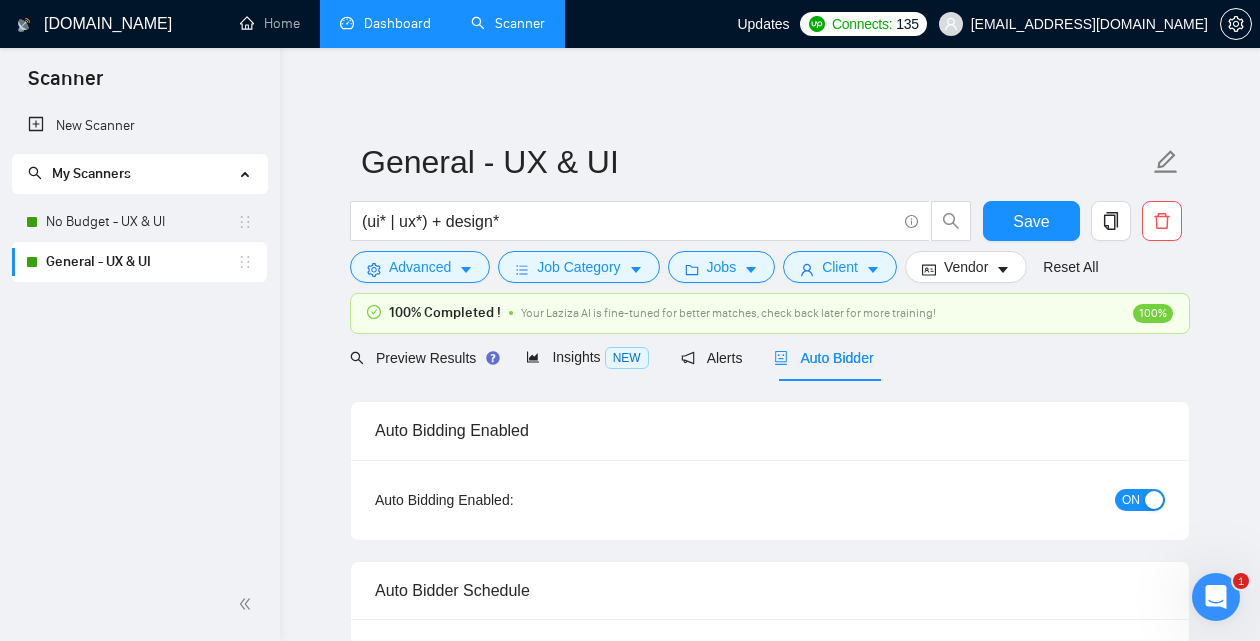 click on "Dashboard" at bounding box center (385, 23) 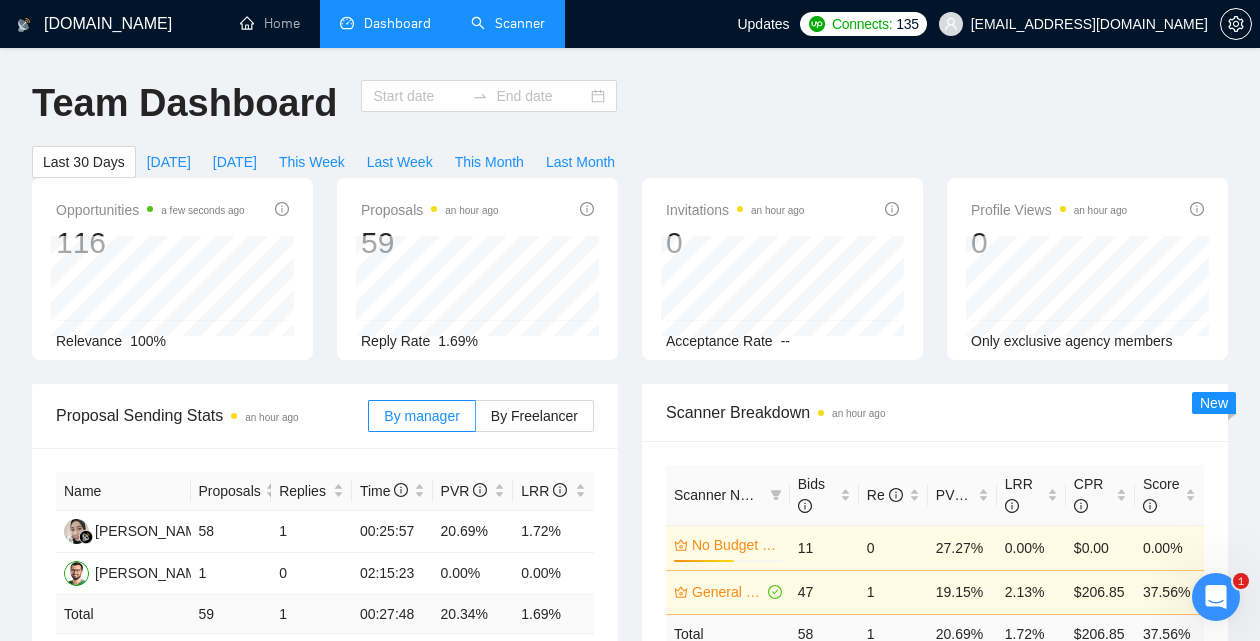 type on "2025-06-28" 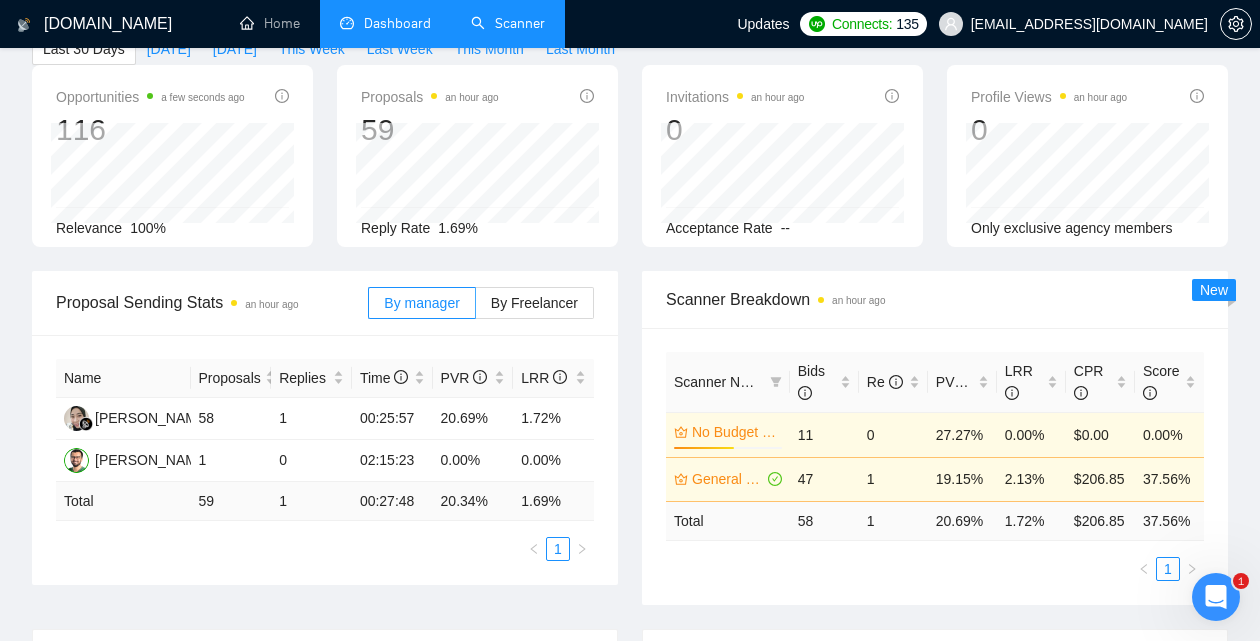 scroll, scrollTop: 112, scrollLeft: 0, axis: vertical 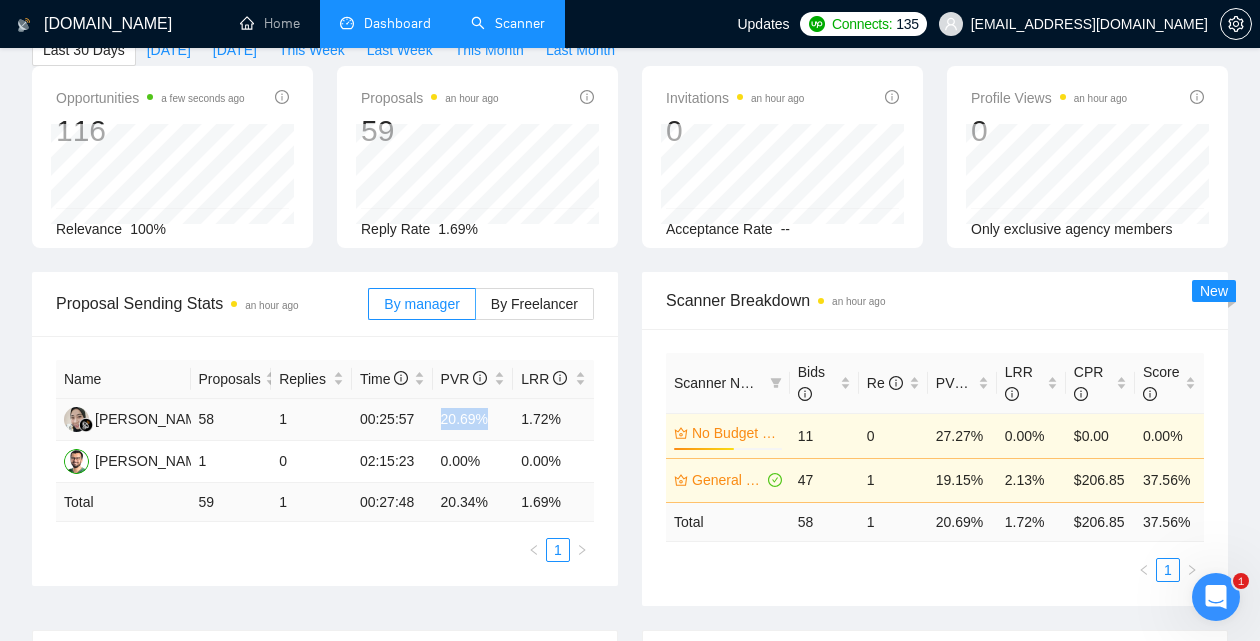 drag, startPoint x: 491, startPoint y: 442, endPoint x: 435, endPoint y: 440, distance: 56.0357 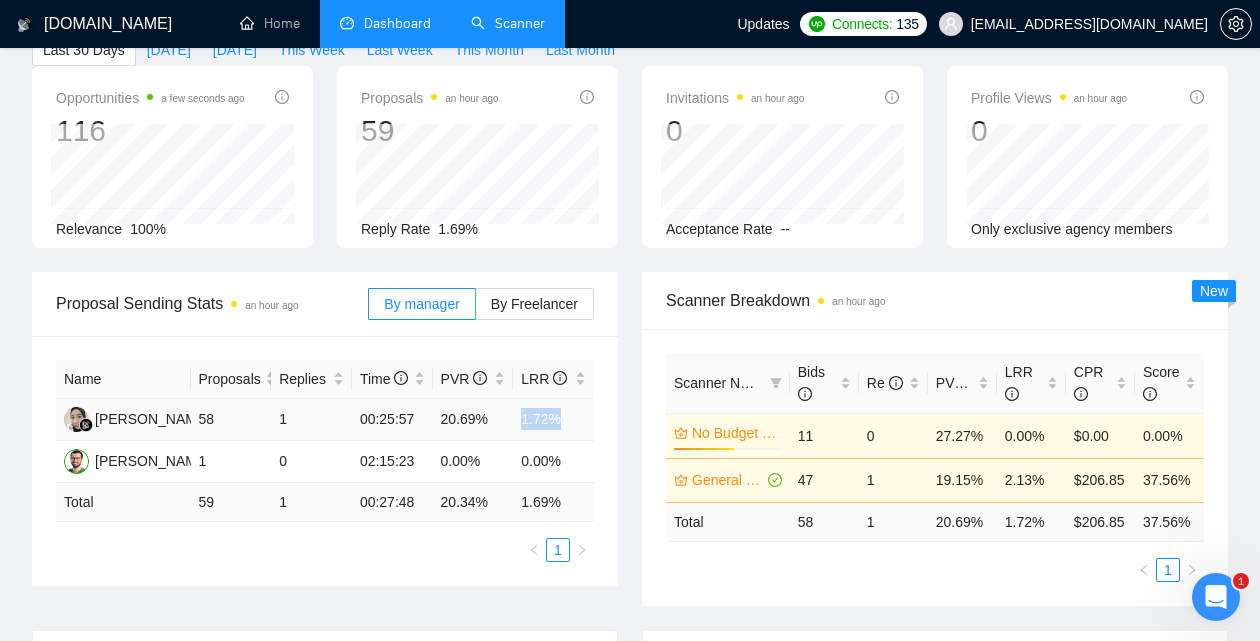 drag, startPoint x: 566, startPoint y: 438, endPoint x: 521, endPoint y: 435, distance: 45.099888 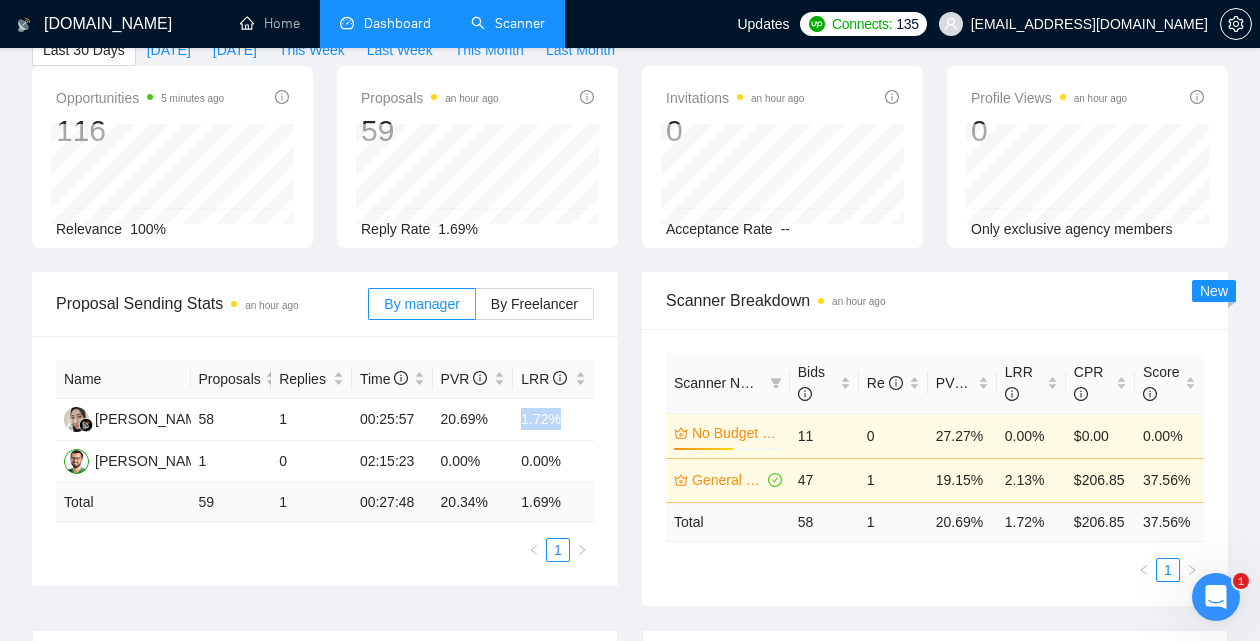 click on "Scanner" at bounding box center [508, 23] 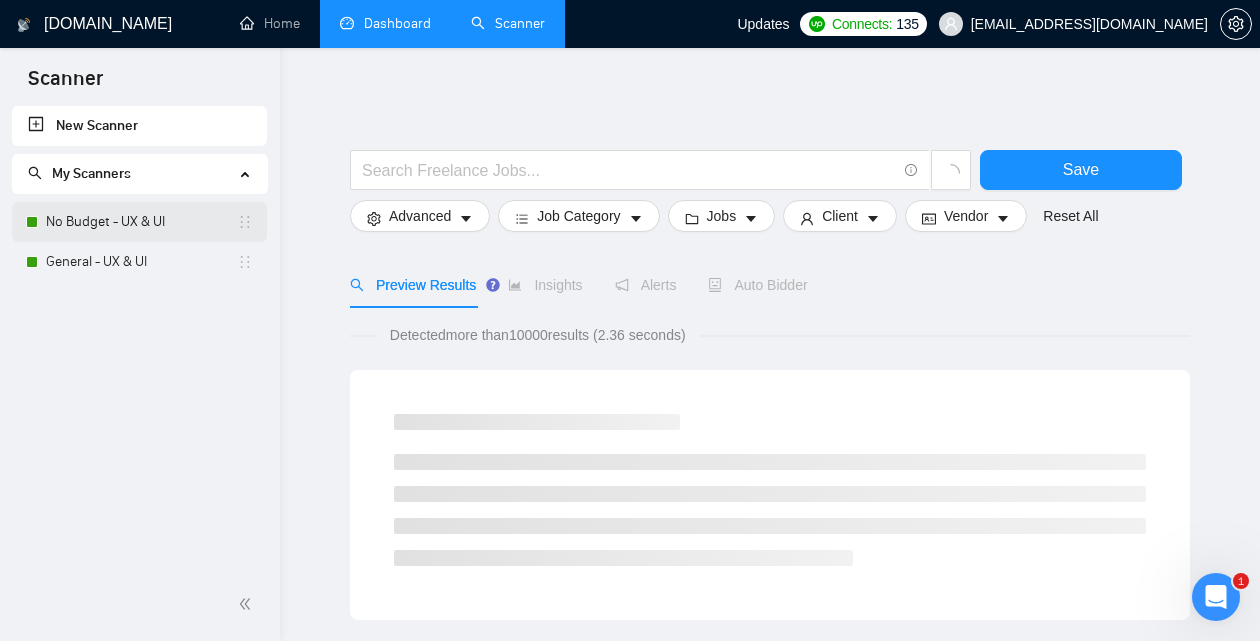 click on "No Budget - UX & UI" at bounding box center (141, 222) 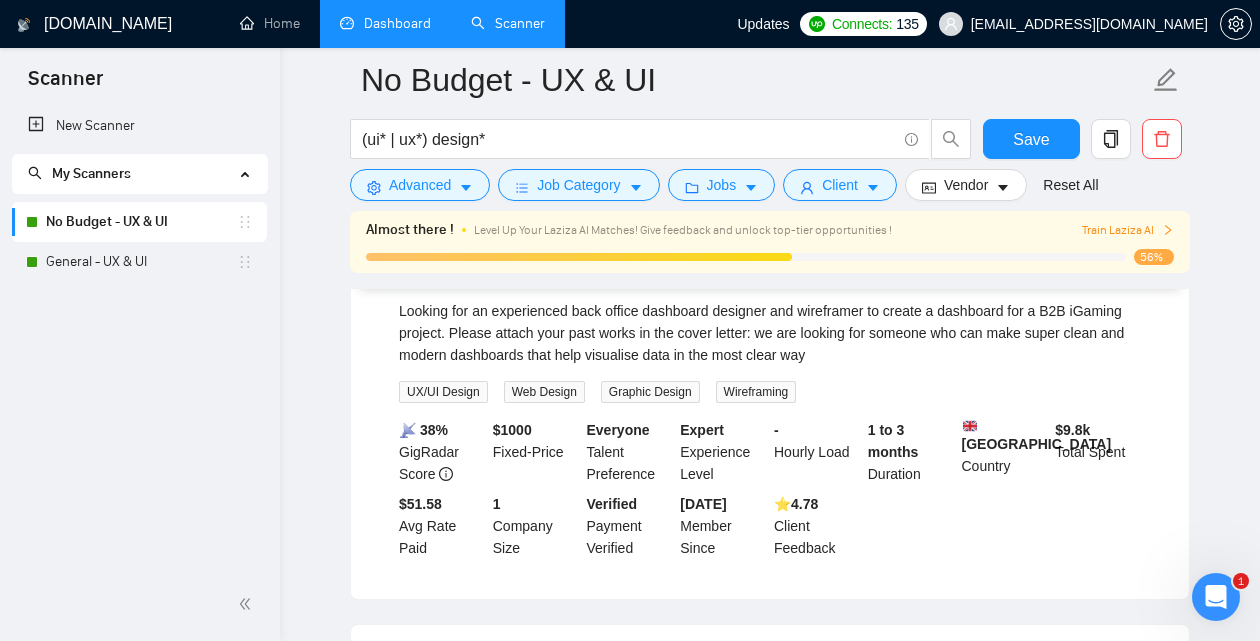 scroll, scrollTop: 283, scrollLeft: 0, axis: vertical 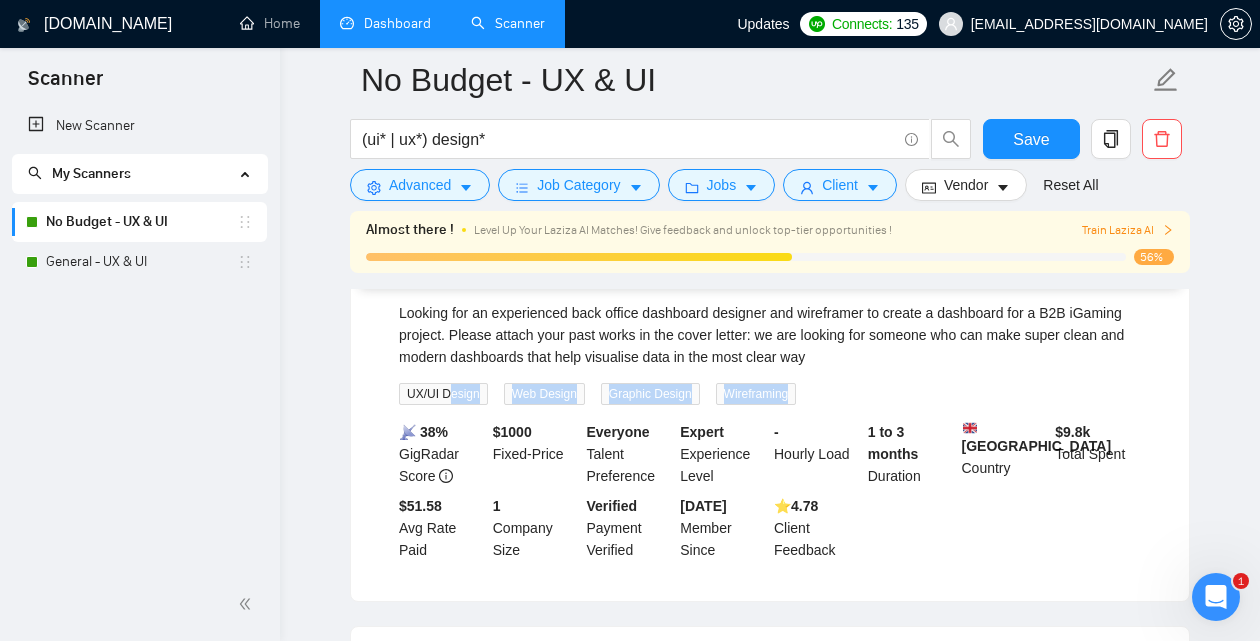 drag, startPoint x: 824, startPoint y: 402, endPoint x: 448, endPoint y: 401, distance: 376.00134 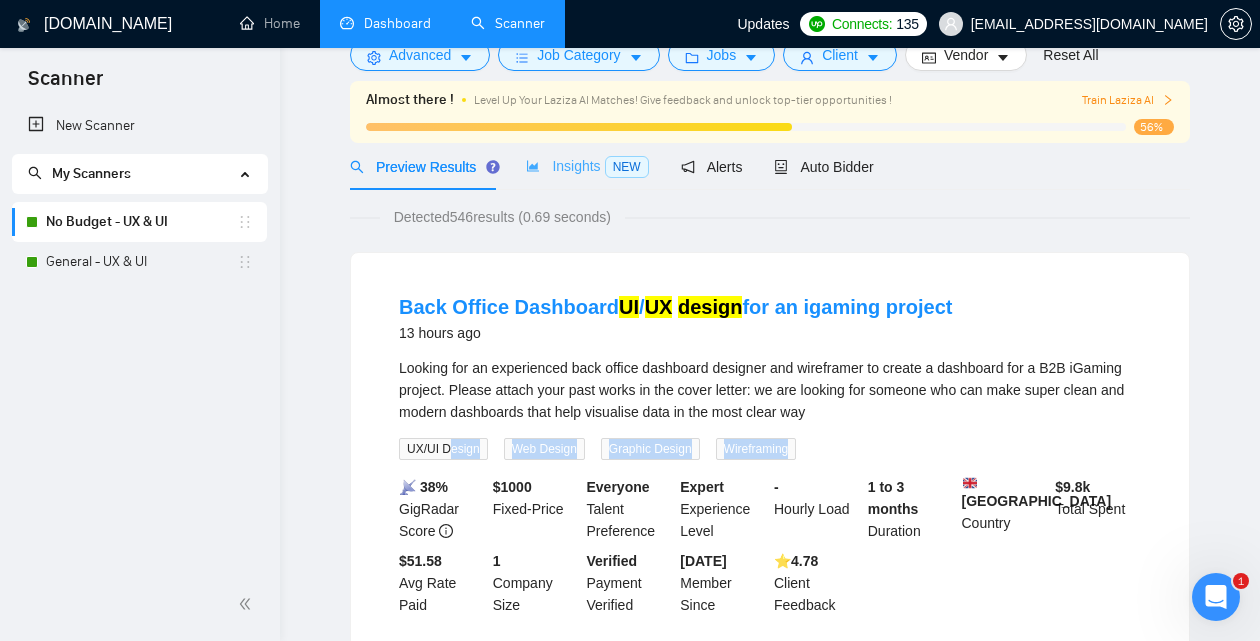 scroll, scrollTop: 0, scrollLeft: 0, axis: both 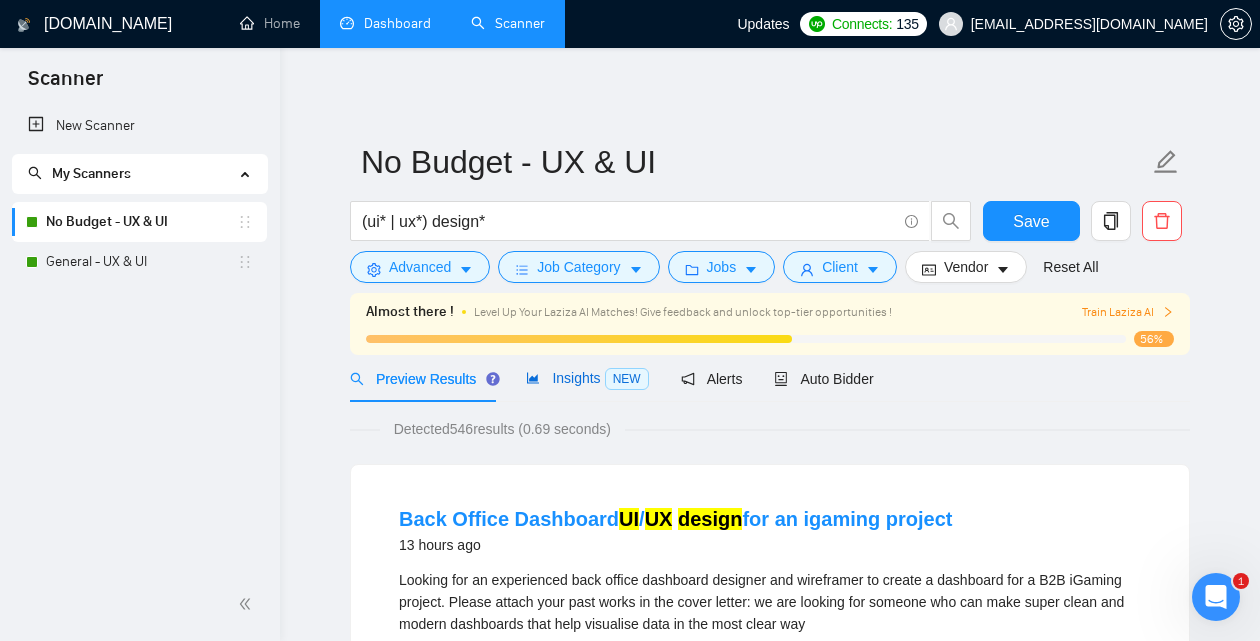 click on "Insights NEW" at bounding box center (587, 378) 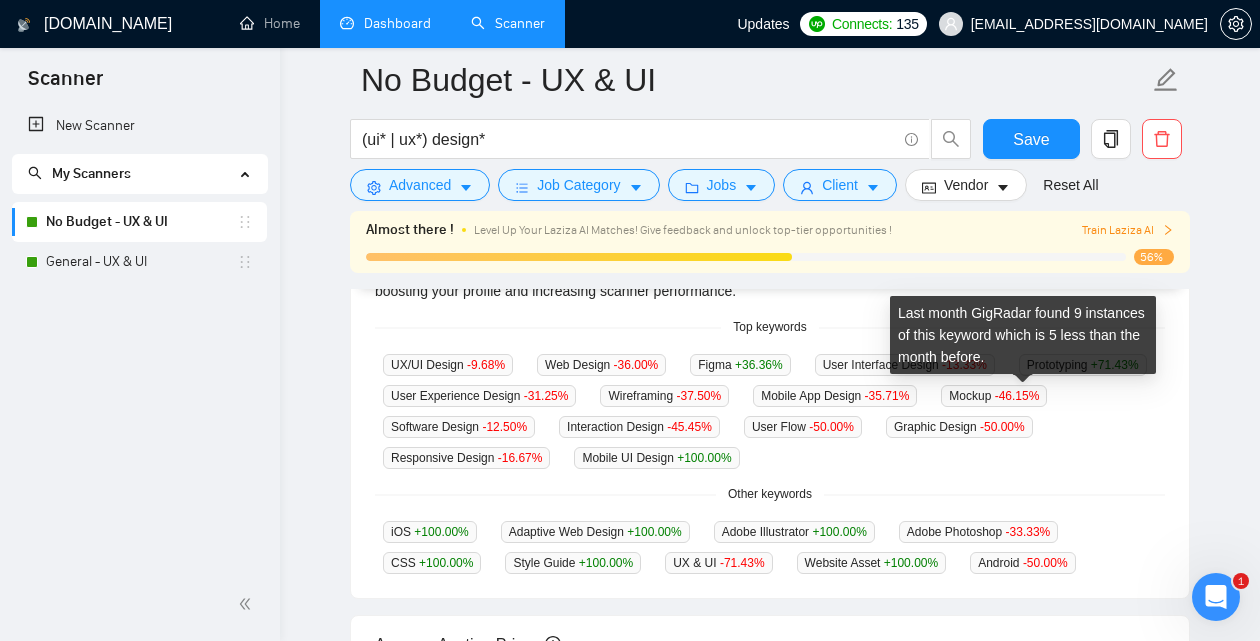 scroll, scrollTop: 493, scrollLeft: 0, axis: vertical 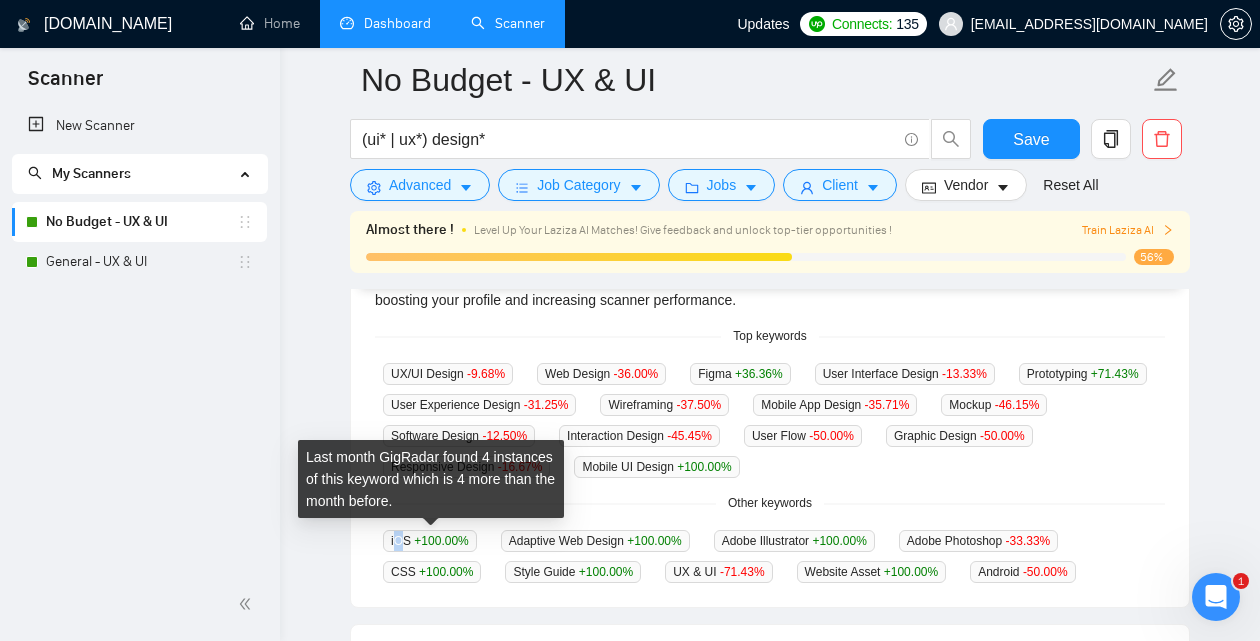 click on "iOS   +100.00 %" at bounding box center [430, 541] 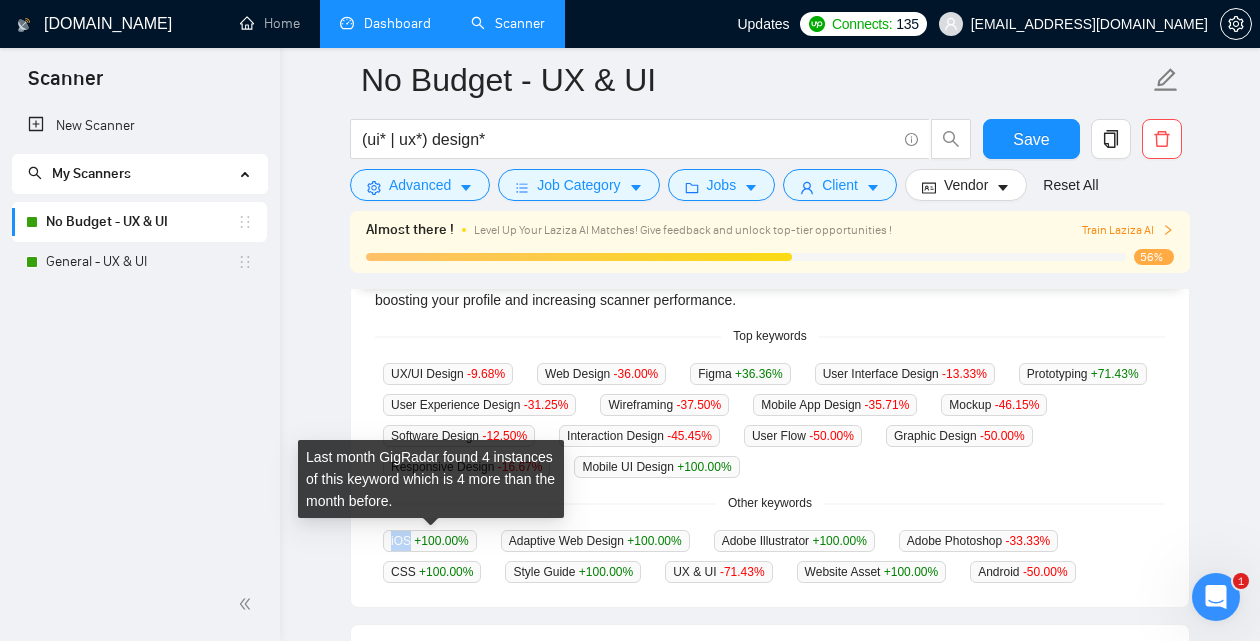 drag, startPoint x: 412, startPoint y: 539, endPoint x: 386, endPoint y: 540, distance: 26.019224 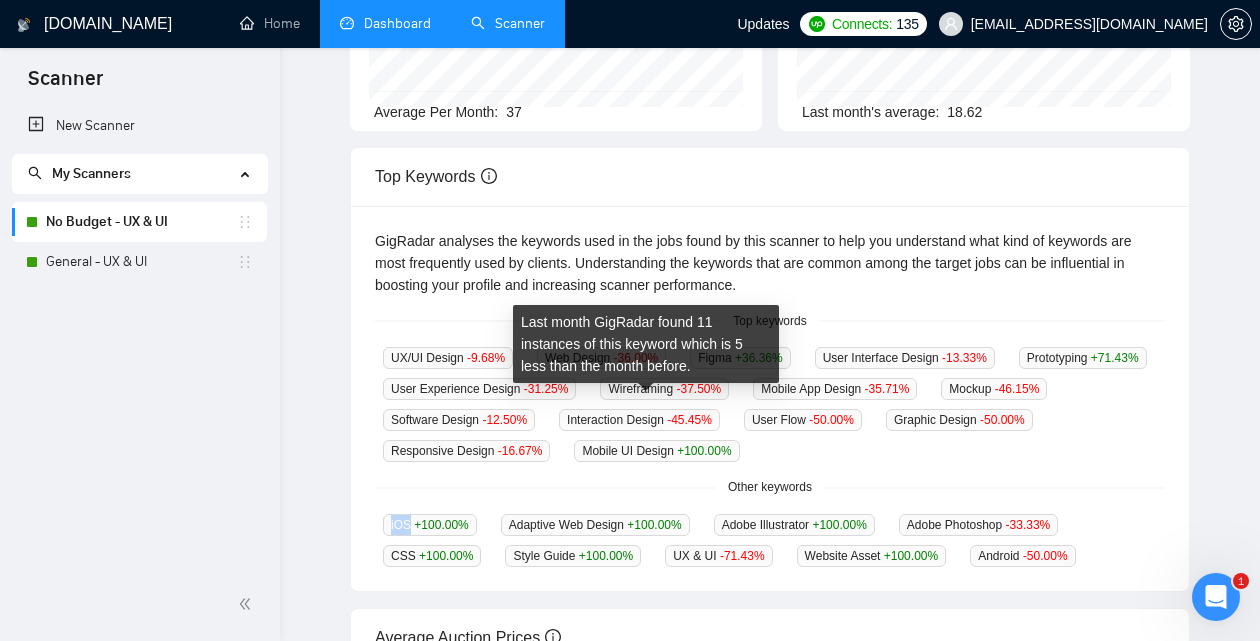 scroll, scrollTop: 0, scrollLeft: 0, axis: both 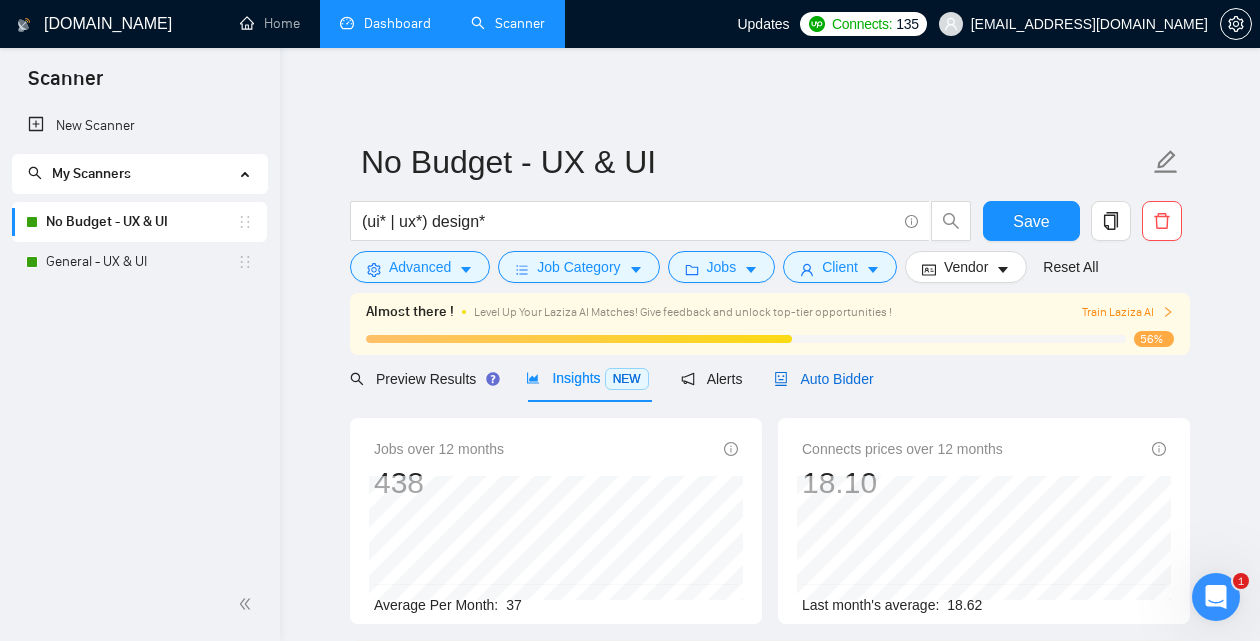 click on "Auto Bidder" at bounding box center [823, 379] 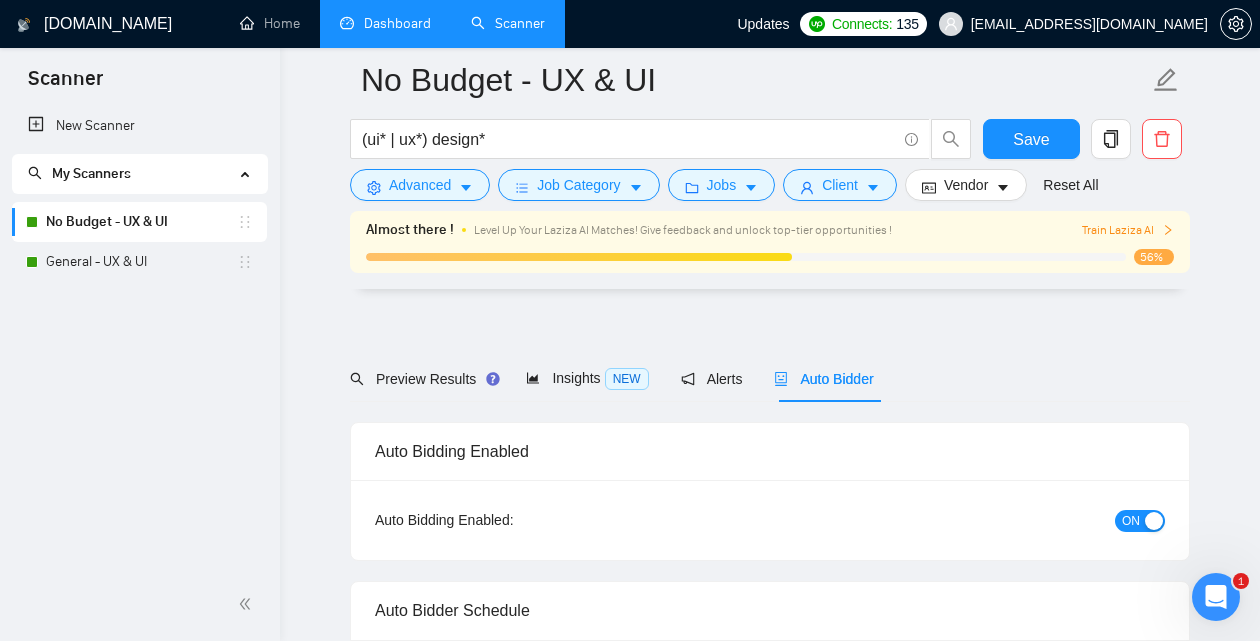type 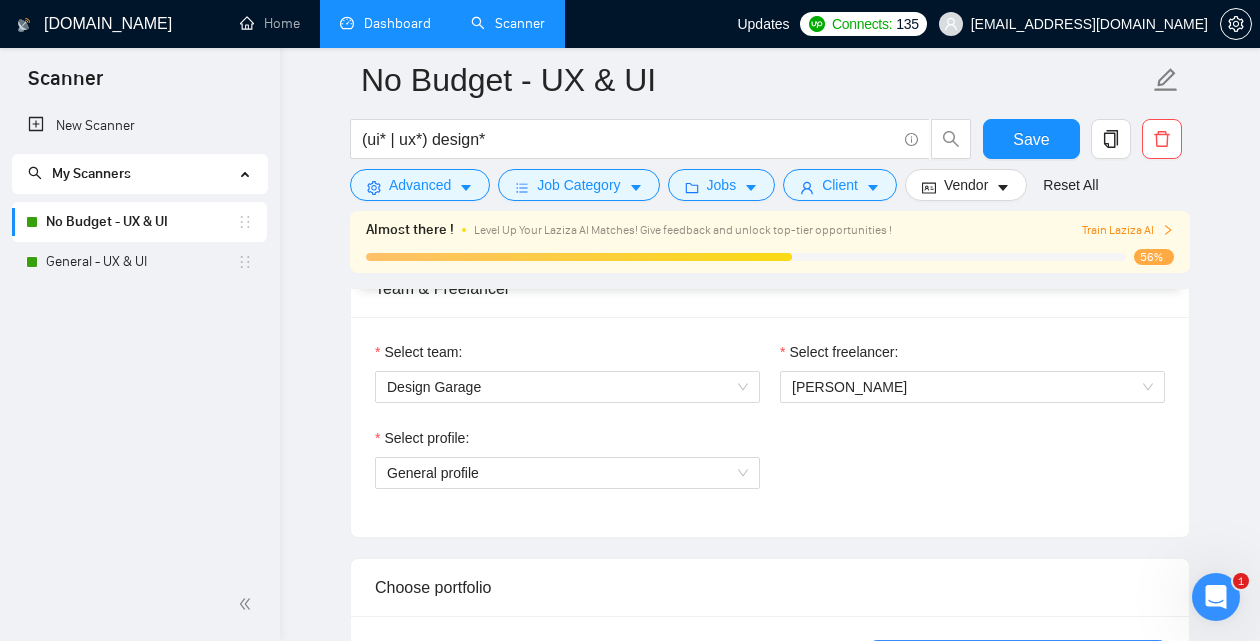 scroll, scrollTop: 1034, scrollLeft: 0, axis: vertical 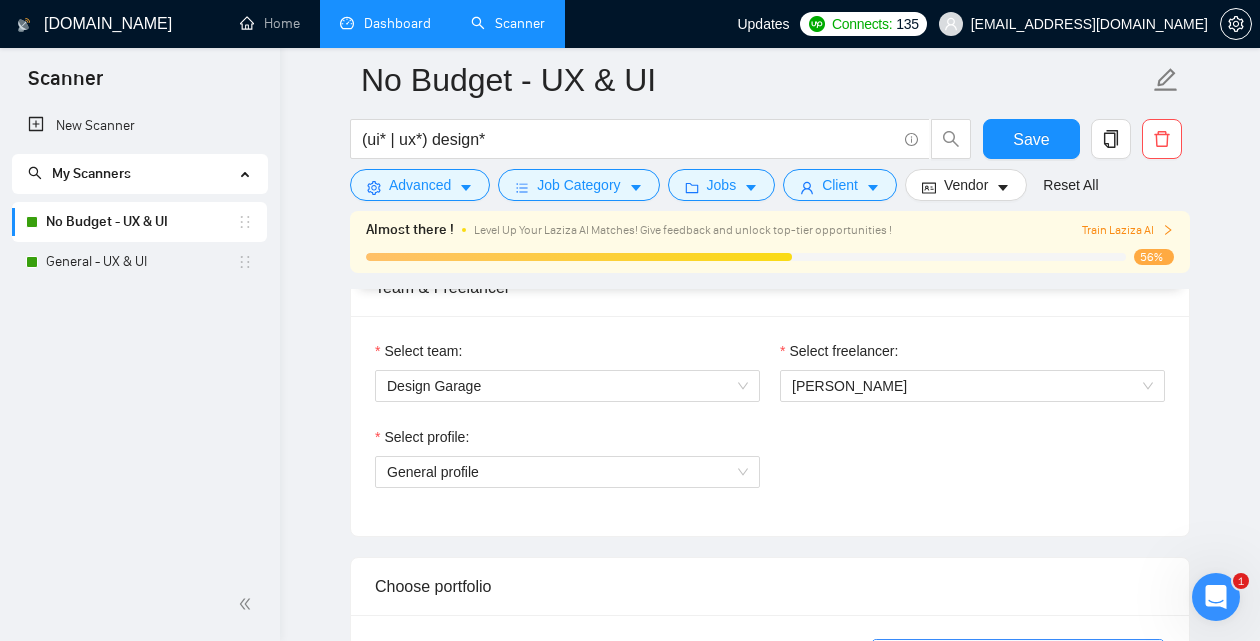 click on "Dashboard" at bounding box center (385, 23) 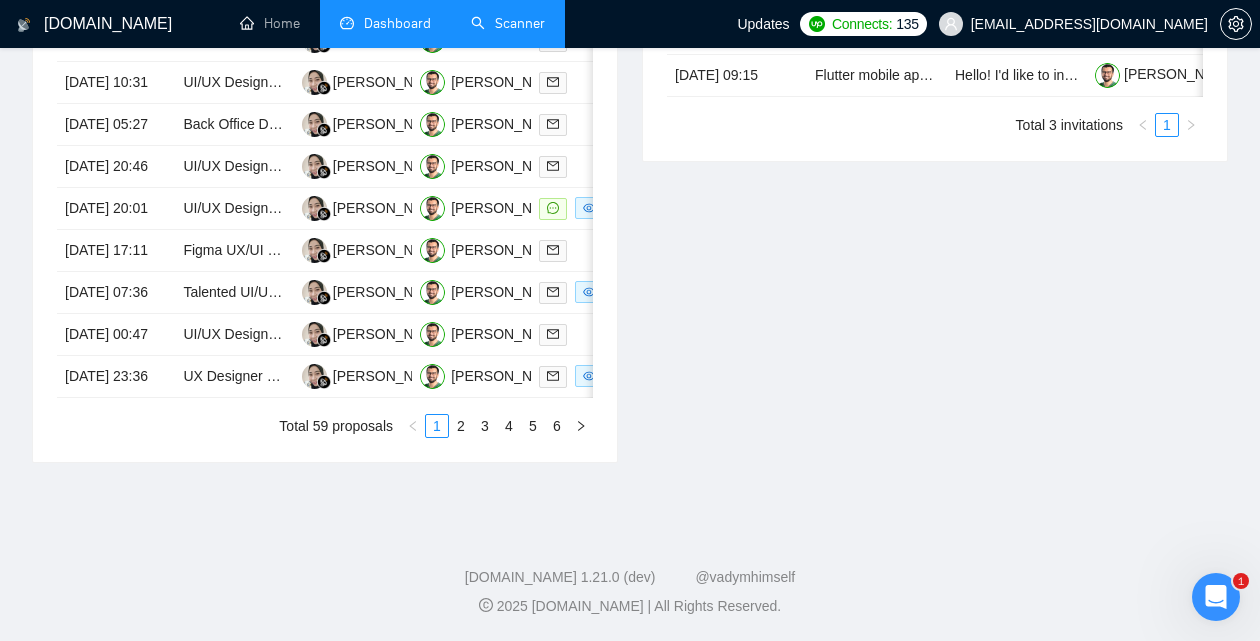 scroll, scrollTop: 500, scrollLeft: 0, axis: vertical 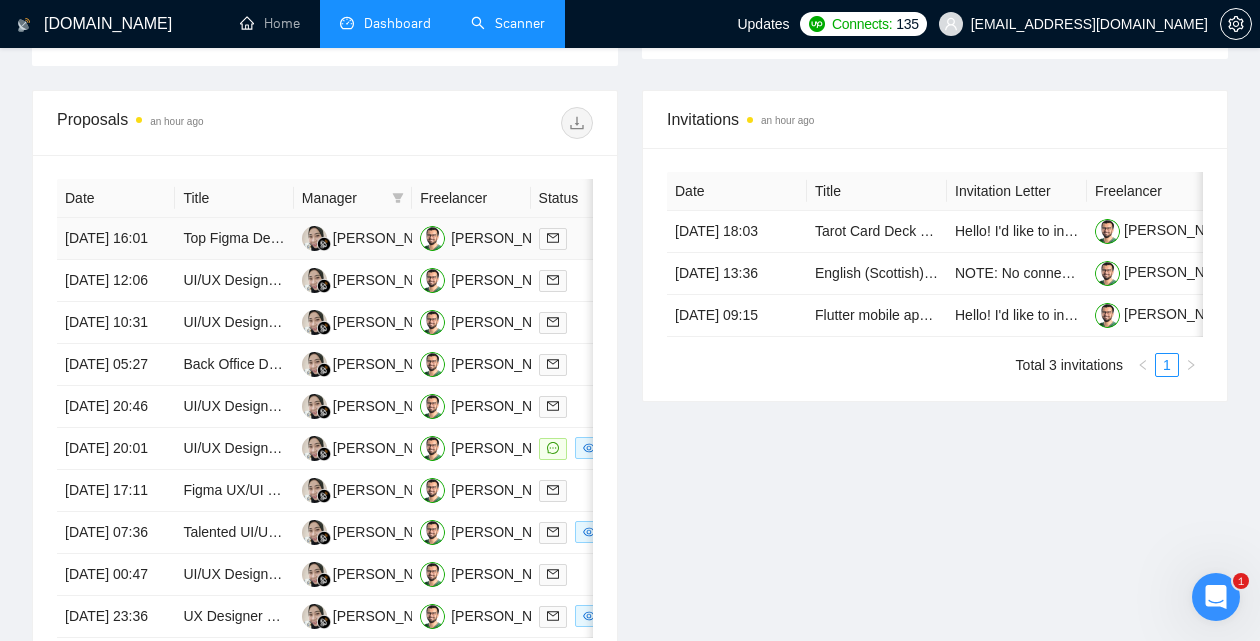 type on "2025-06-28" 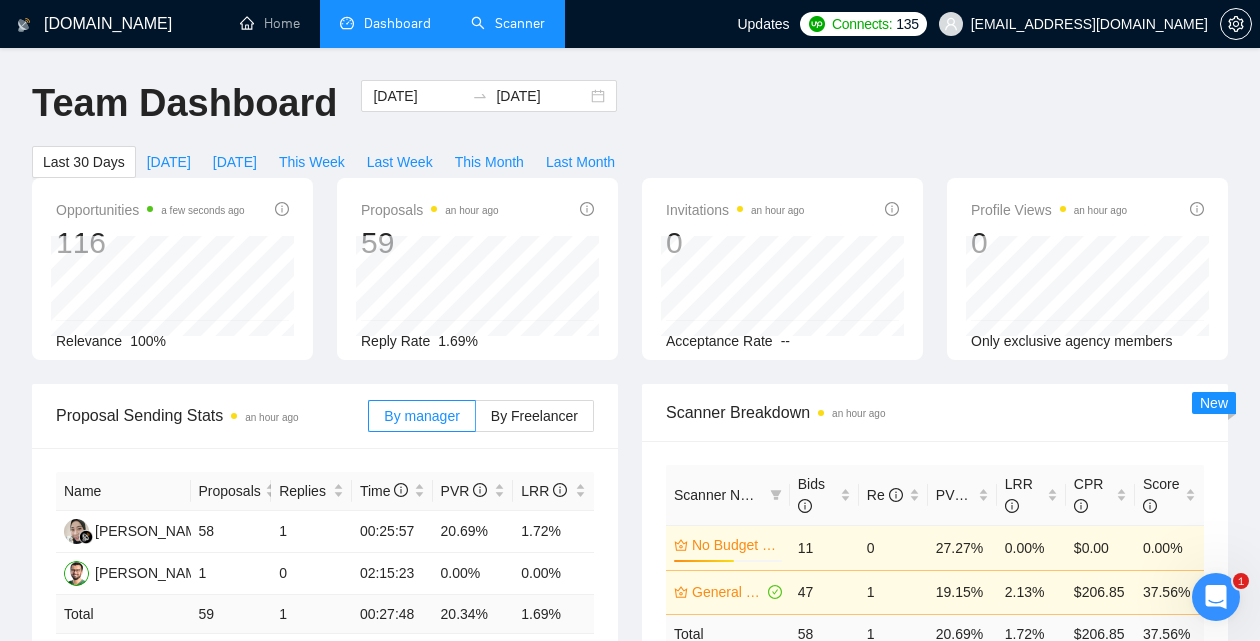 scroll, scrollTop: 164, scrollLeft: 0, axis: vertical 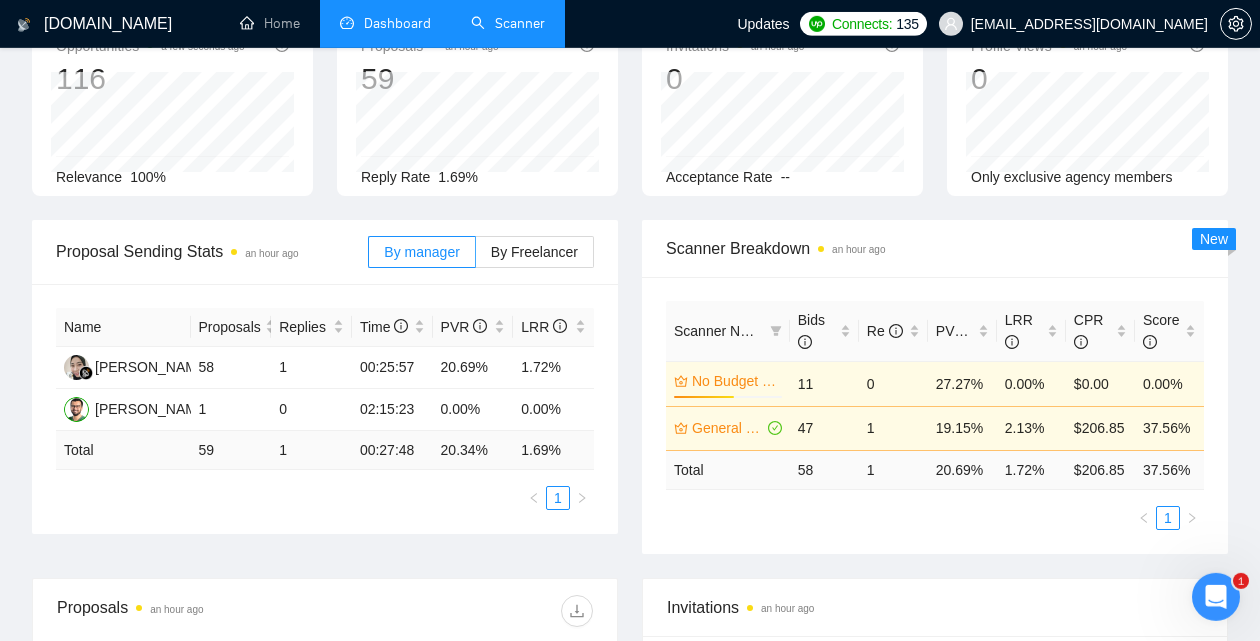click on "20.69 %" at bounding box center (962, 469) 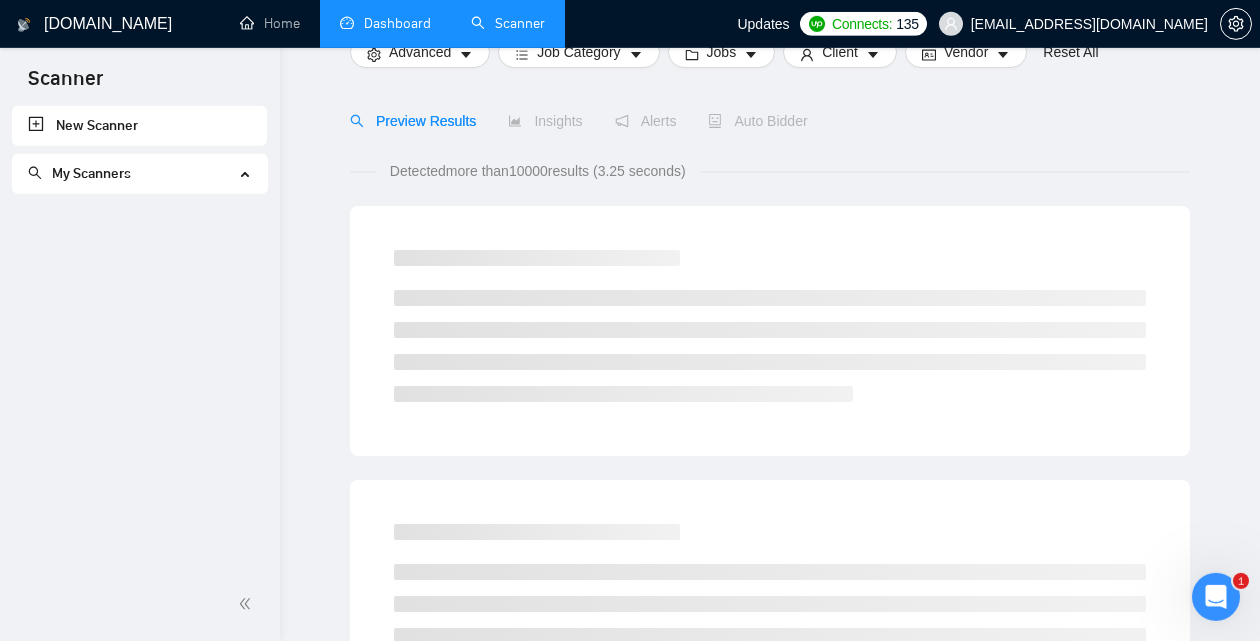 scroll, scrollTop: 0, scrollLeft: 0, axis: both 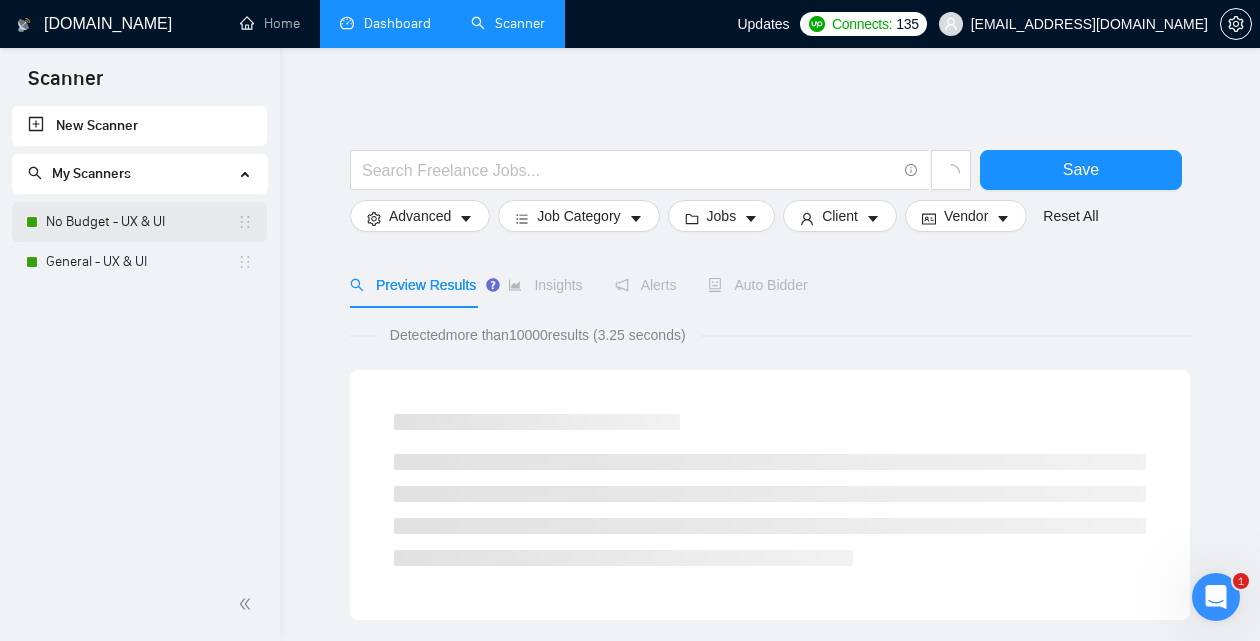click on "No Budget - UX & UI" at bounding box center [141, 222] 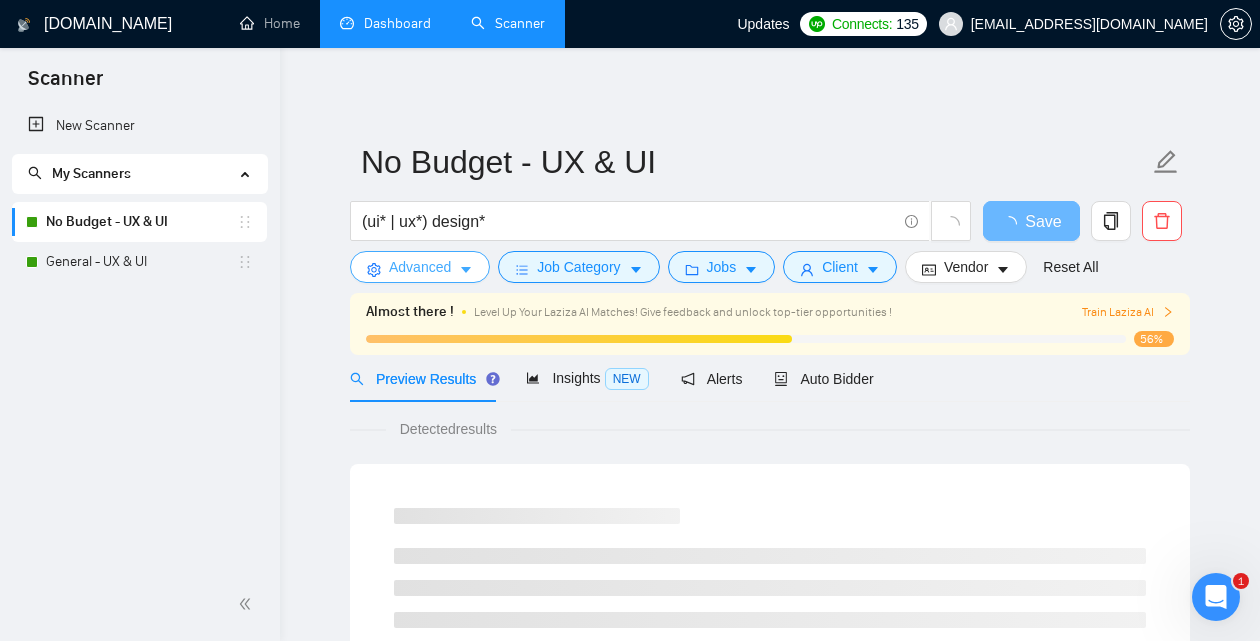 click on "Advanced" at bounding box center [420, 267] 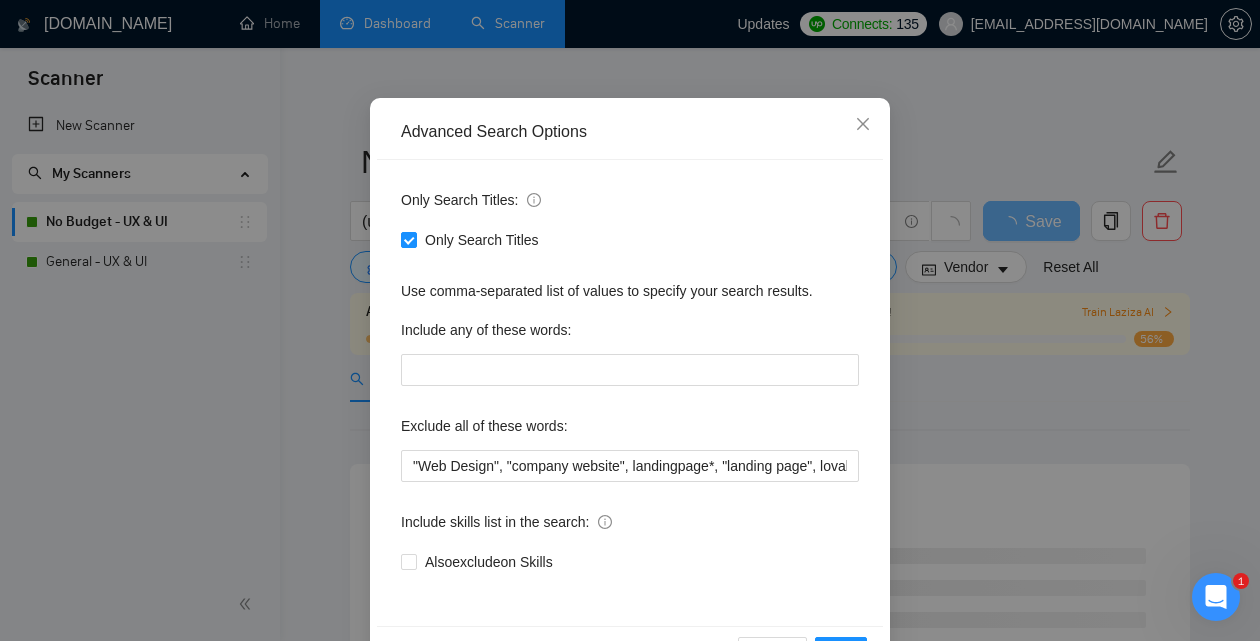 scroll, scrollTop: 129, scrollLeft: 0, axis: vertical 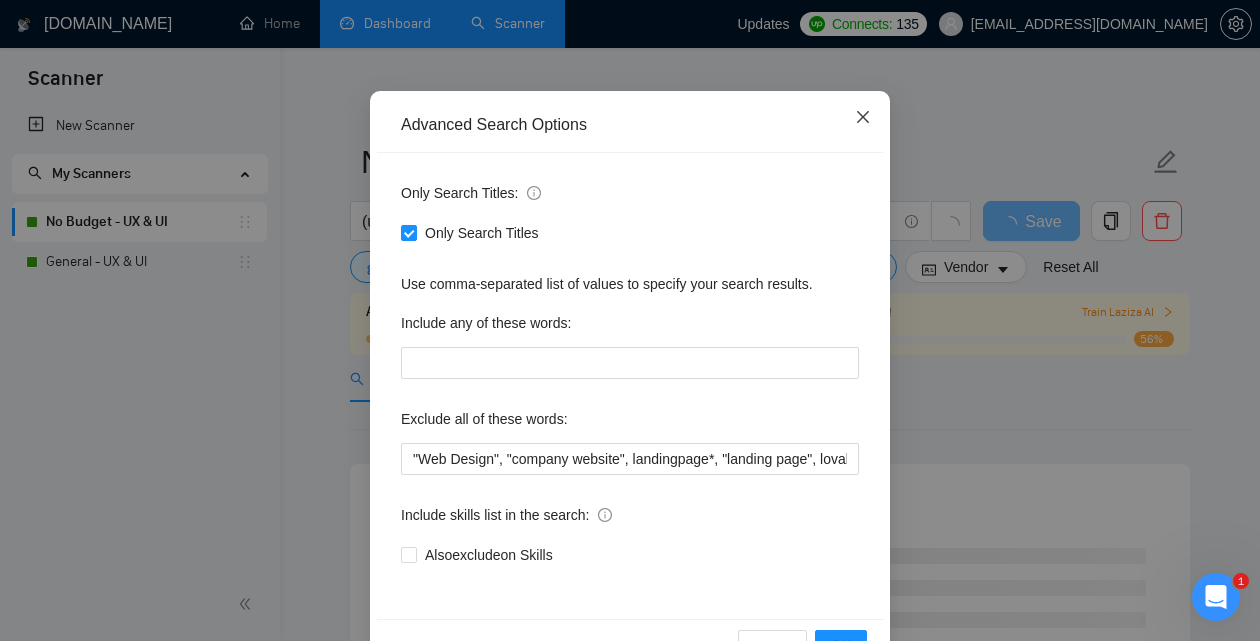 click 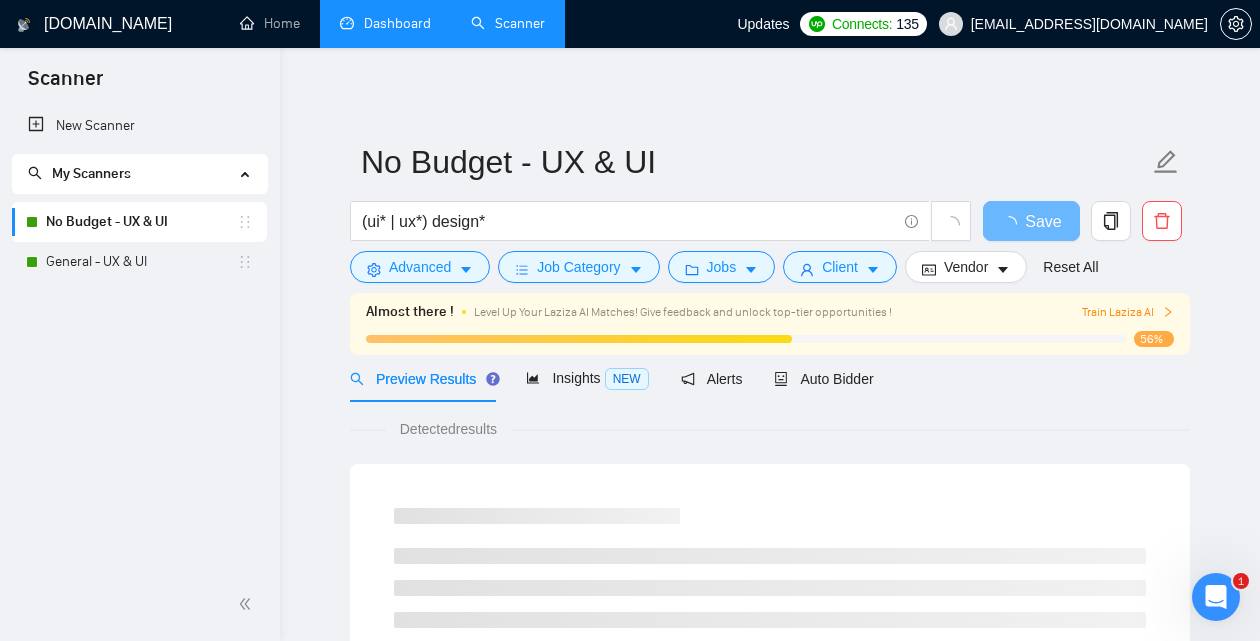 scroll, scrollTop: 91, scrollLeft: 0, axis: vertical 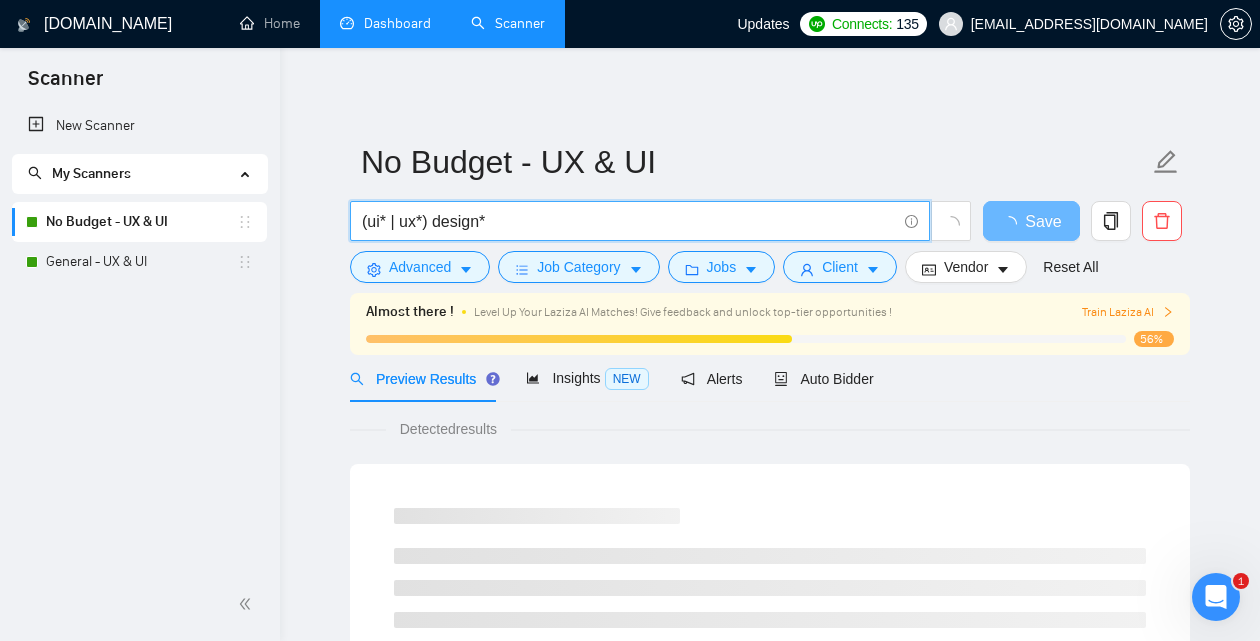 drag, startPoint x: 501, startPoint y: 225, endPoint x: 298, endPoint y: 224, distance: 203.00246 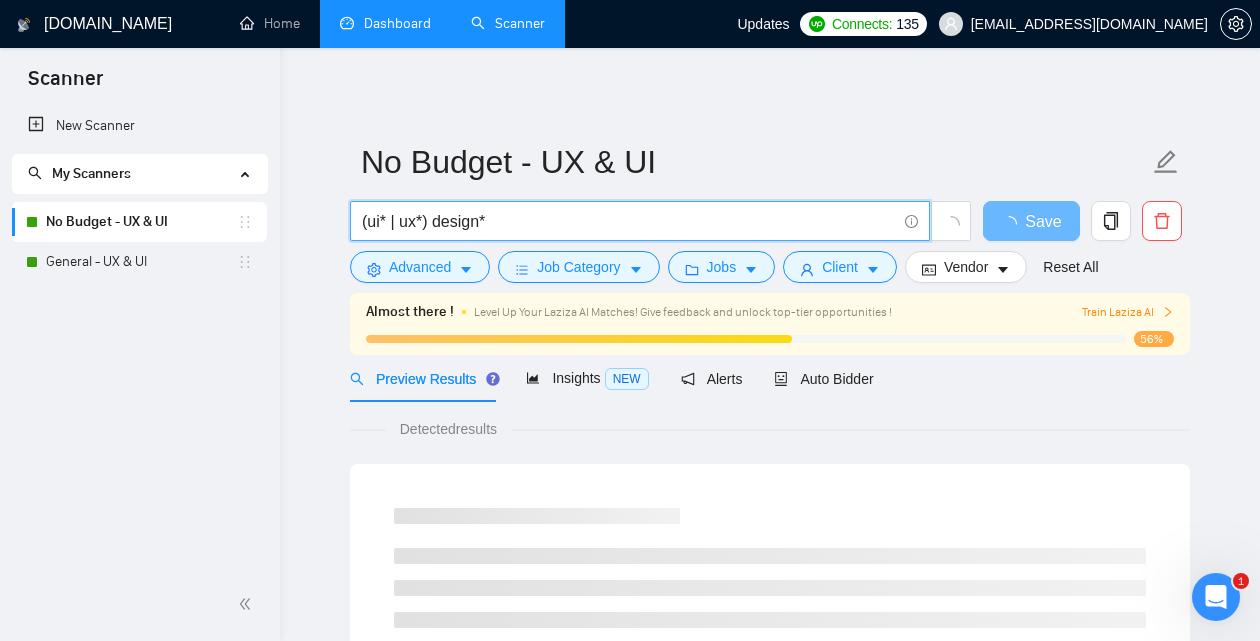 click on "(ui* | ux*) design*" at bounding box center (629, 221) 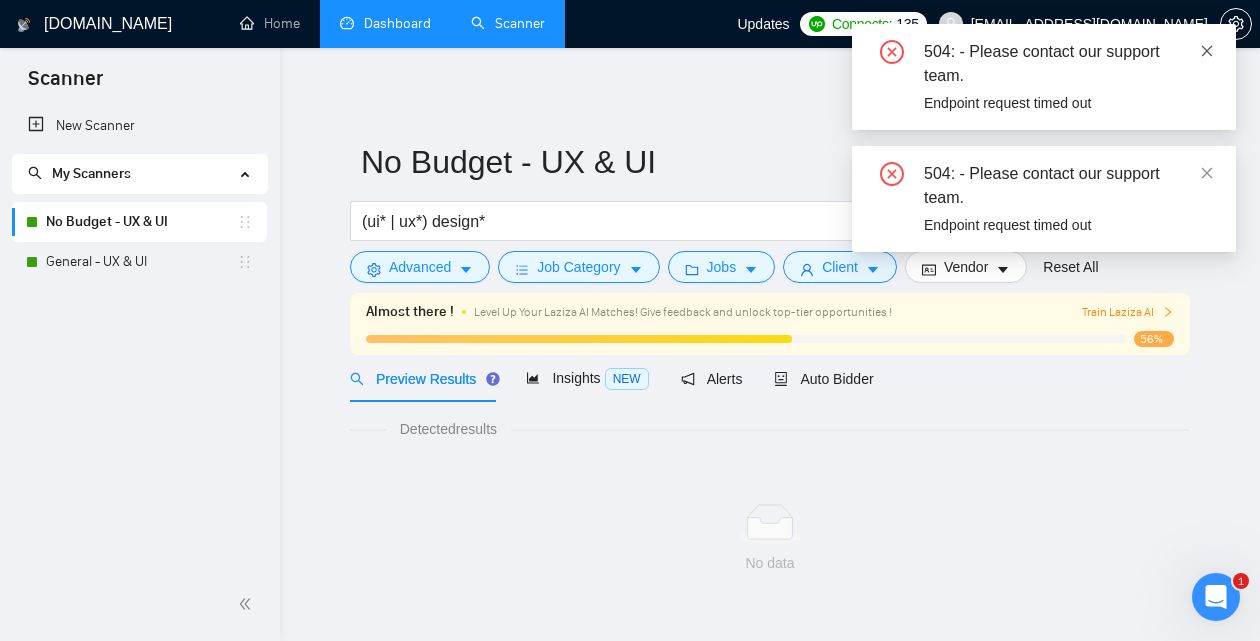 click 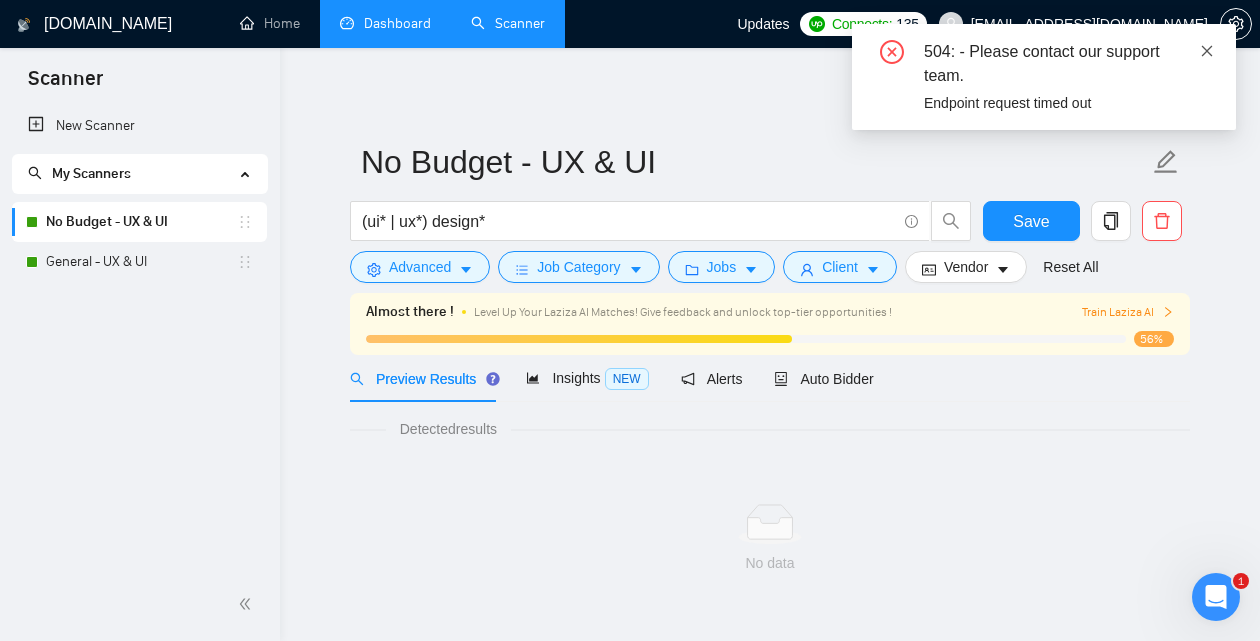 click 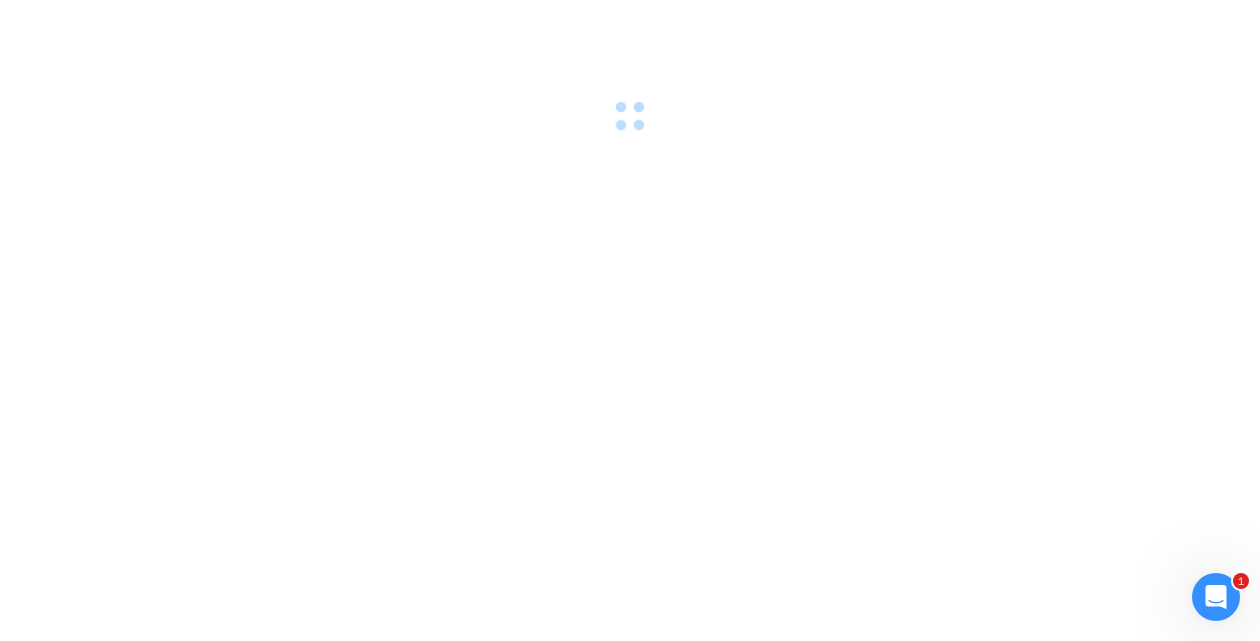 scroll, scrollTop: 0, scrollLeft: 0, axis: both 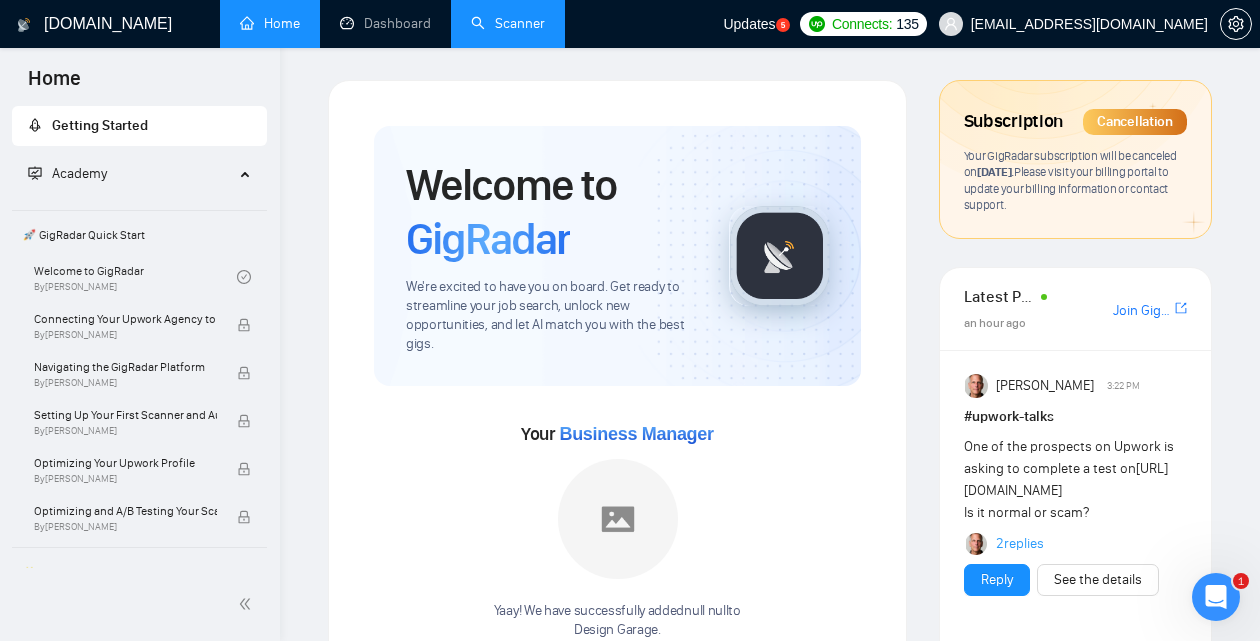click on "Scanner" at bounding box center (508, 23) 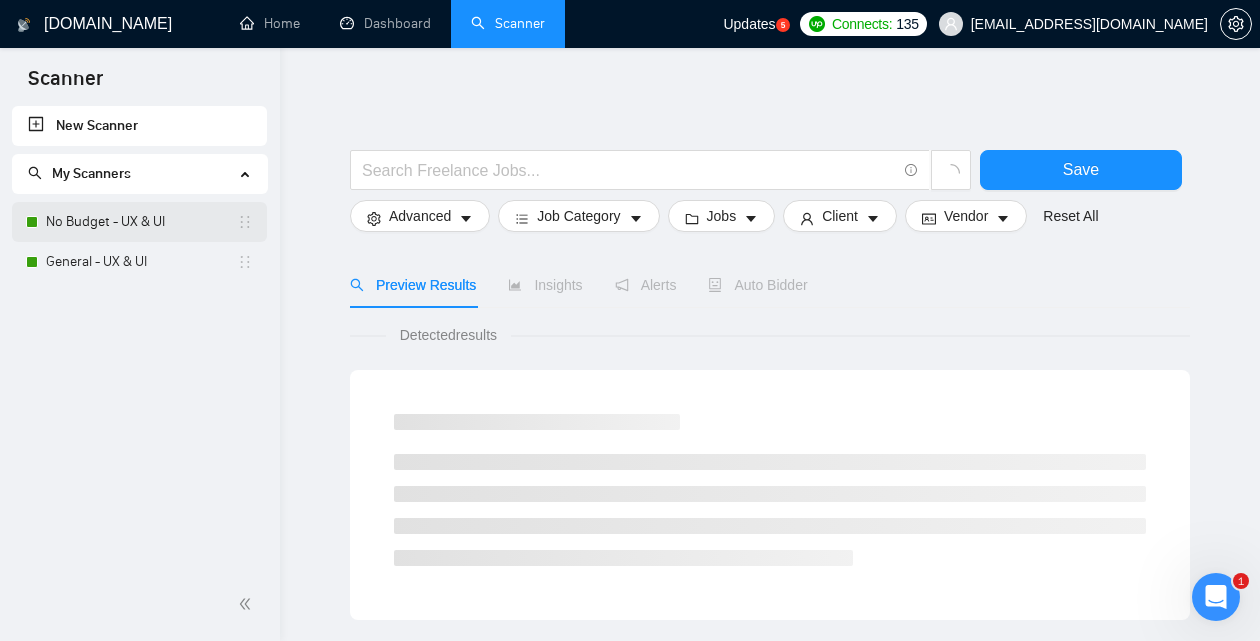 click on "No Budget - UX & UI" at bounding box center (141, 222) 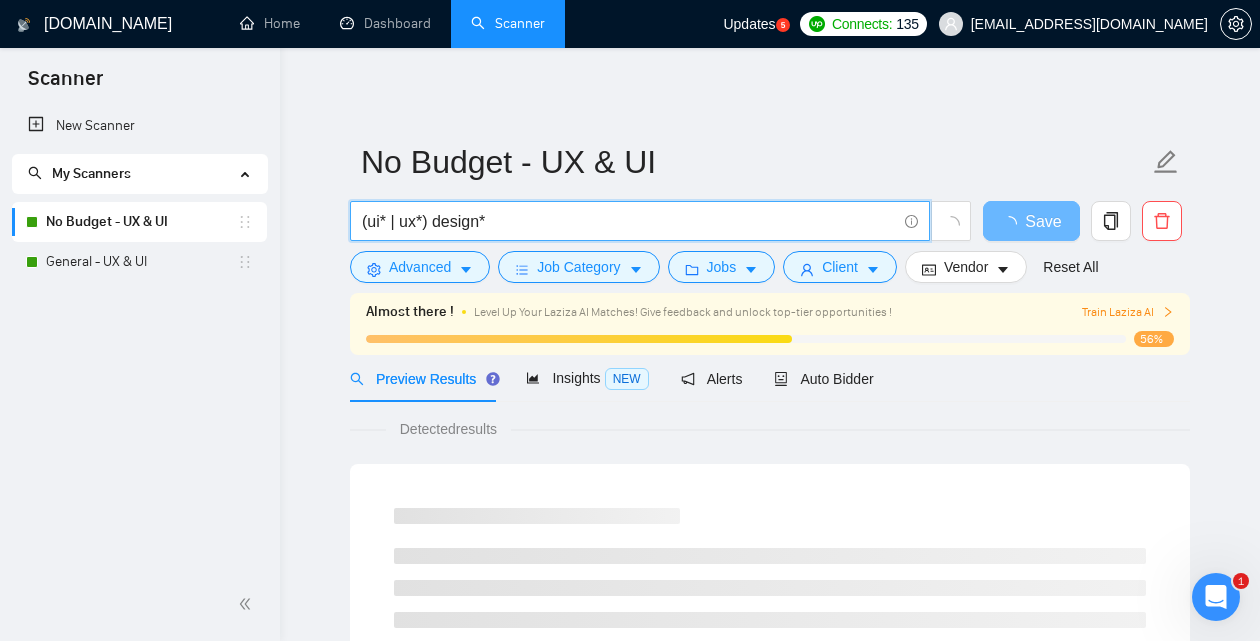 drag, startPoint x: 433, startPoint y: 223, endPoint x: 483, endPoint y: 219, distance: 50.159744 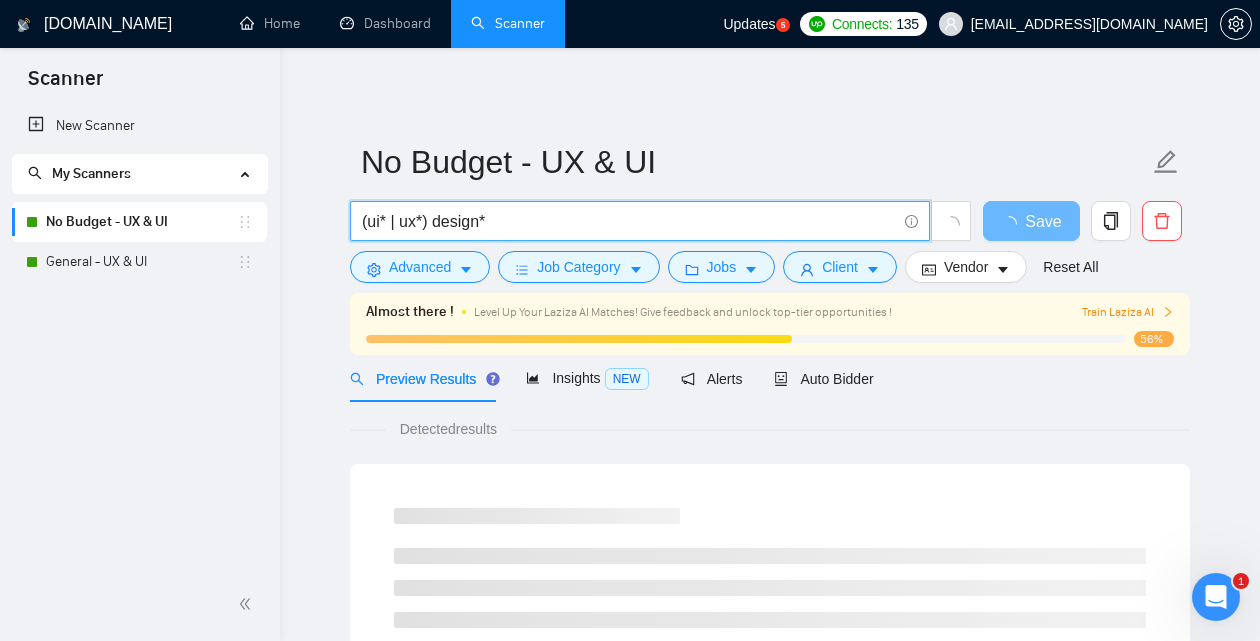 click on "(ui* | ux*) design*" at bounding box center [629, 221] 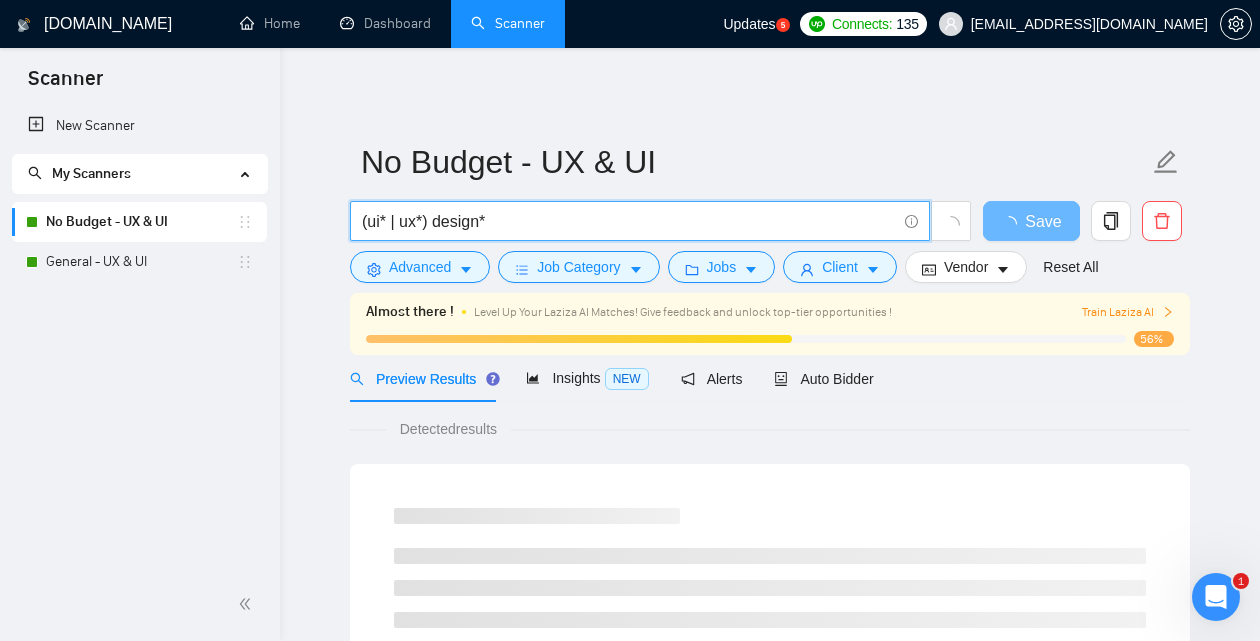 click on "(ui* | ux*) design*" at bounding box center [629, 221] 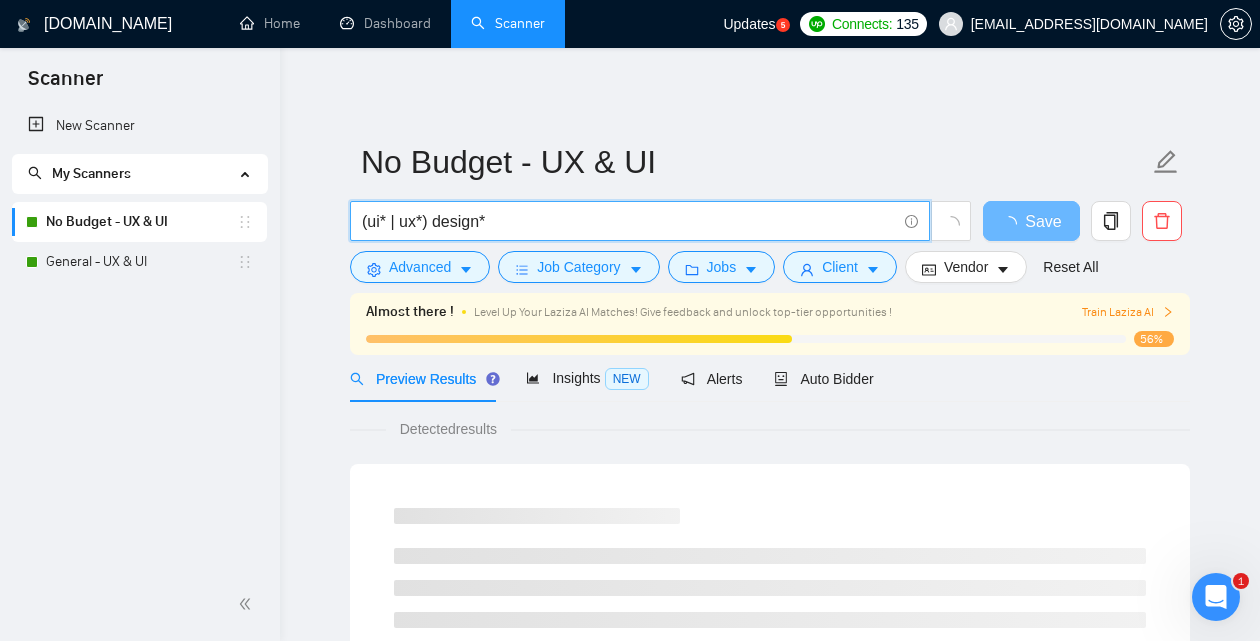 click on "(ui* | ux*) design*" at bounding box center (629, 221) 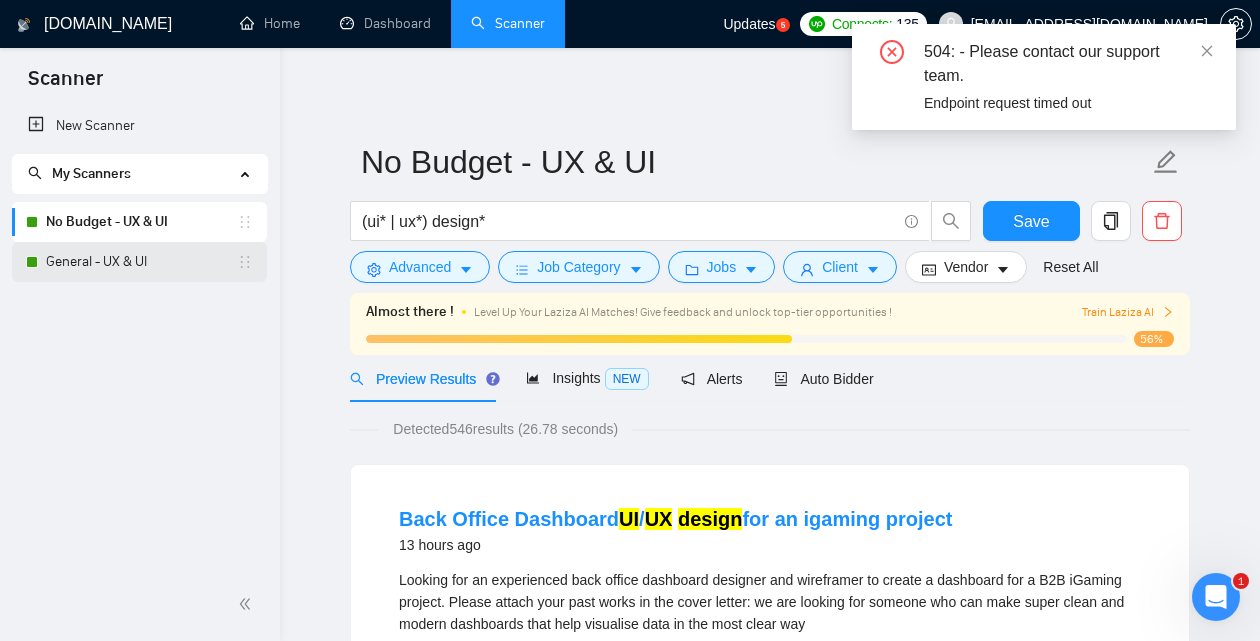 click on "General - UX & UI" at bounding box center (141, 262) 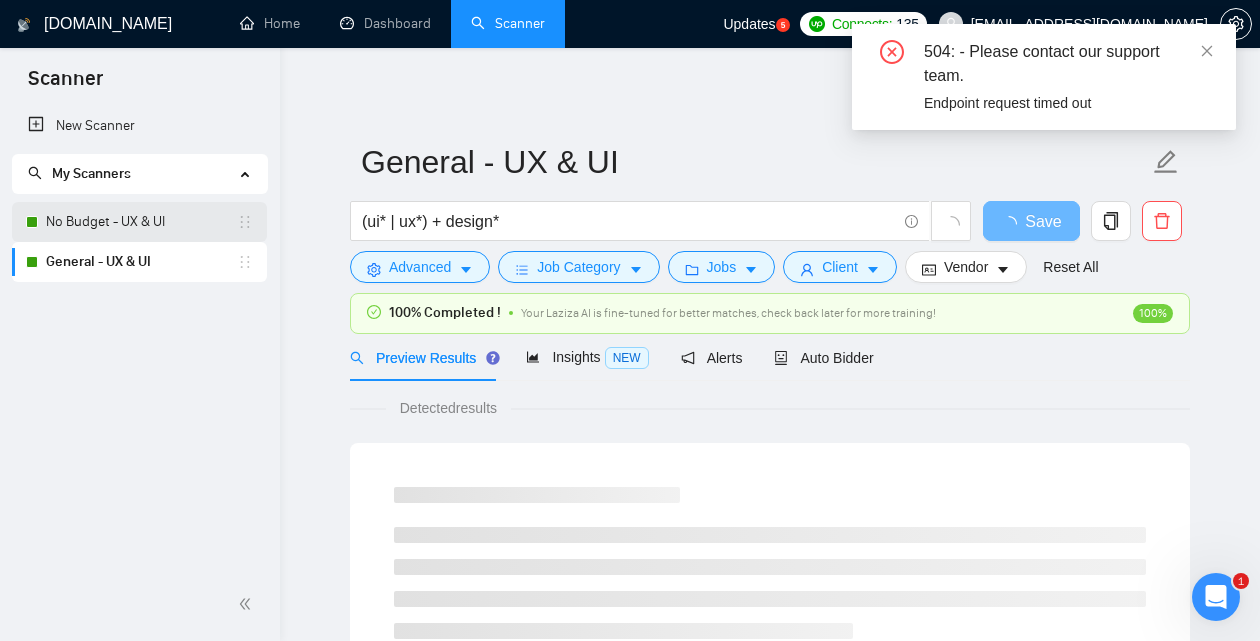 click on "No Budget - UX & UI" at bounding box center [141, 222] 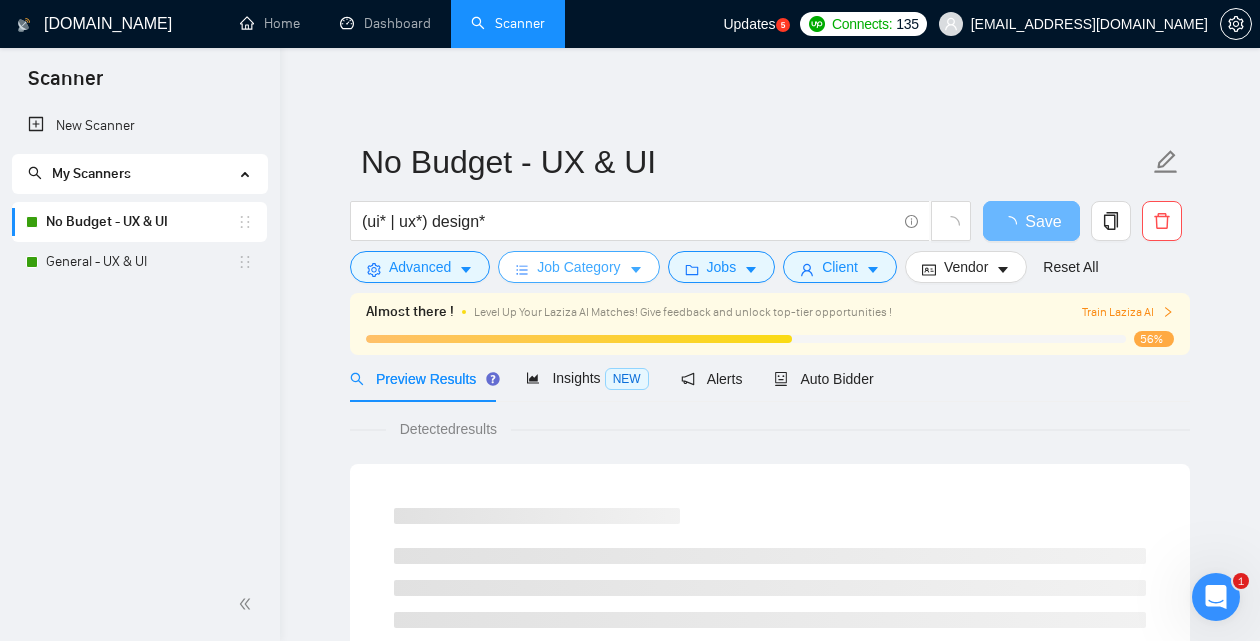 click on "Job Category" at bounding box center [578, 267] 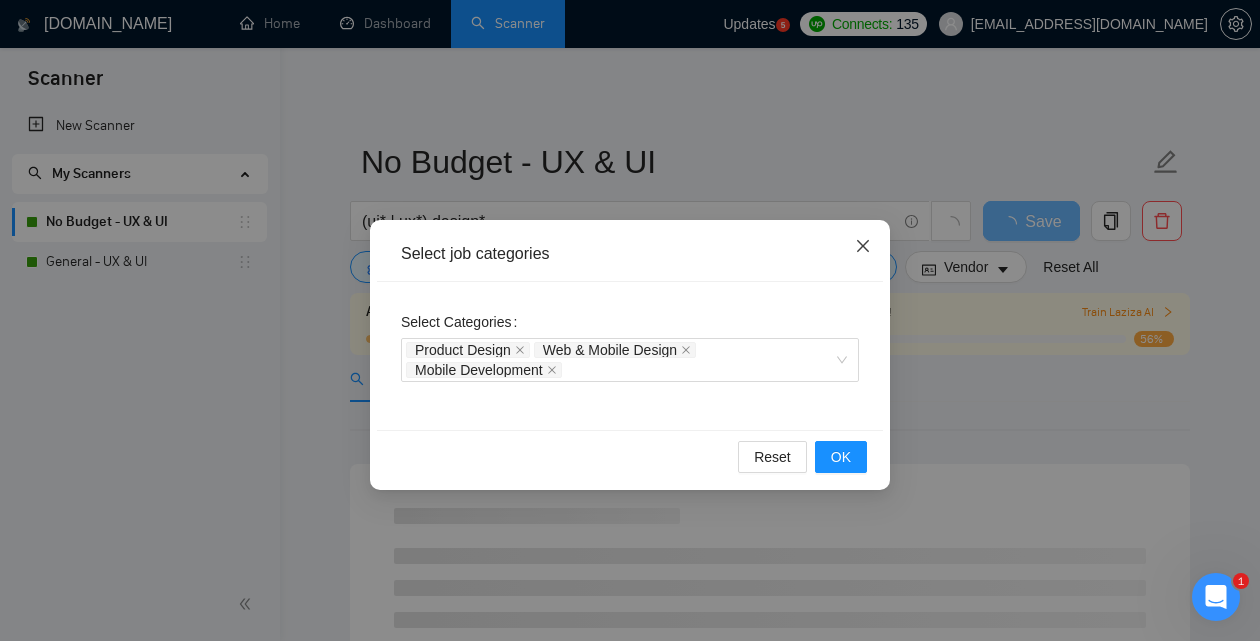 click 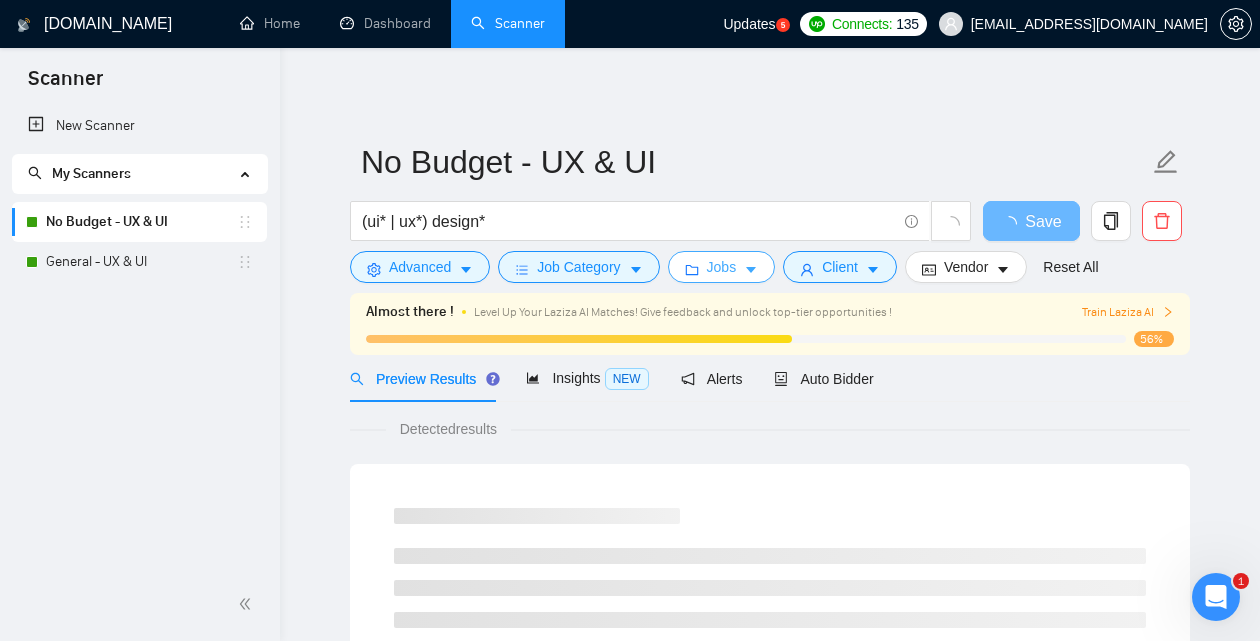 click on "Jobs" at bounding box center [722, 267] 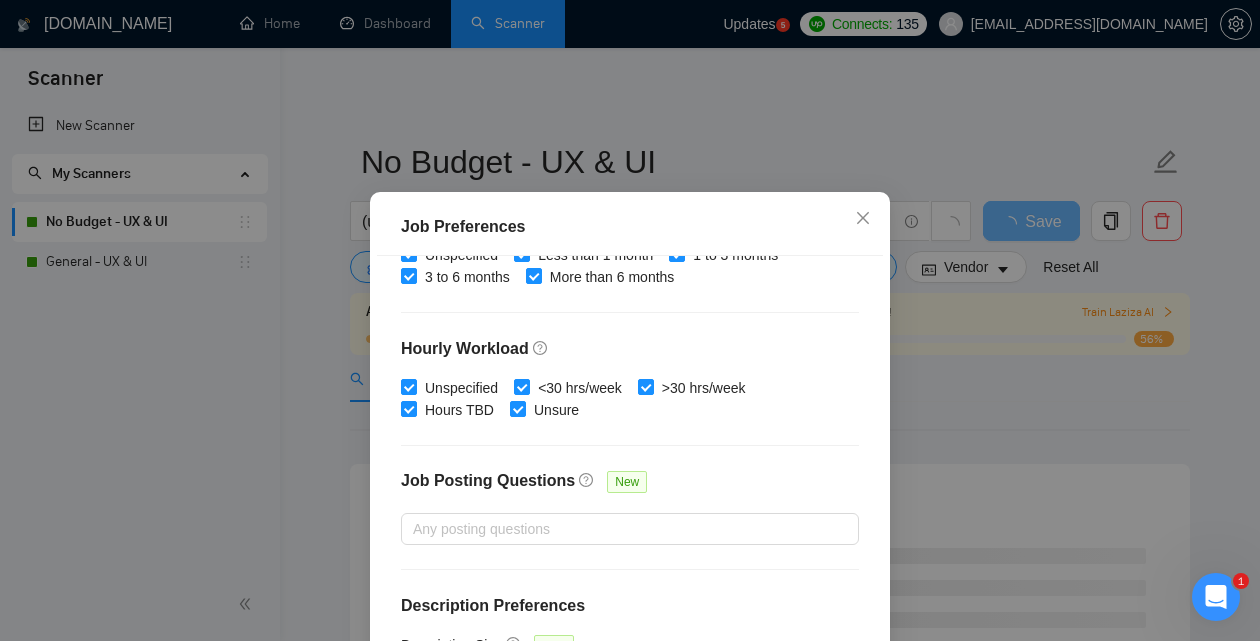 scroll, scrollTop: 678, scrollLeft: 0, axis: vertical 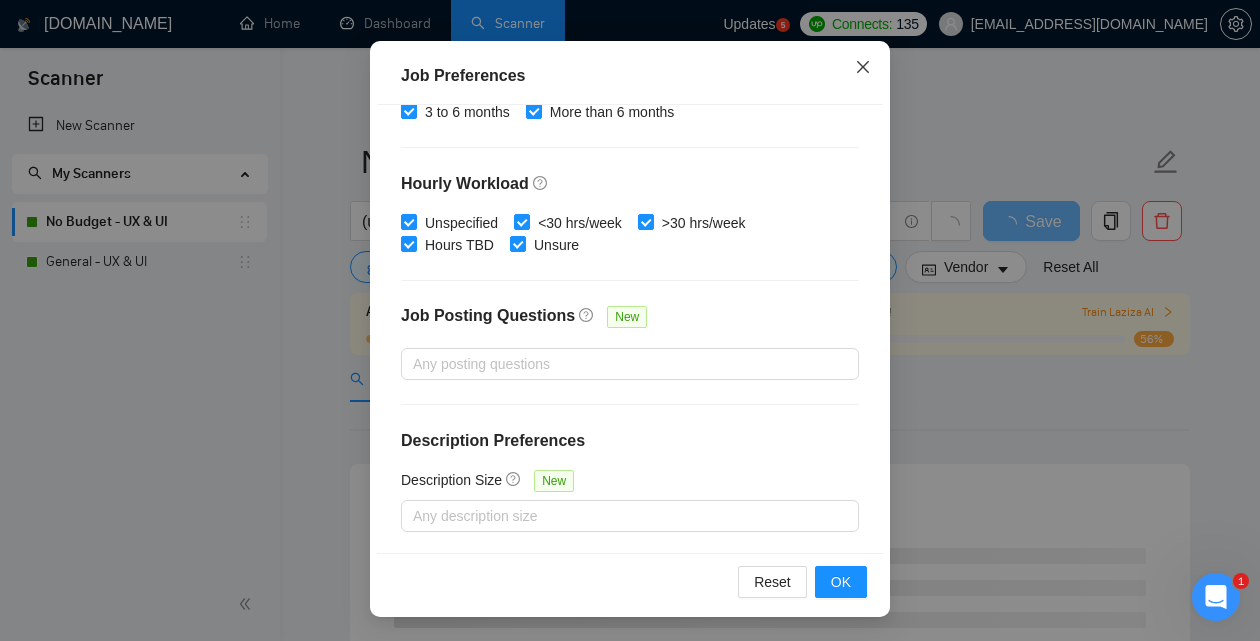 click at bounding box center [863, 68] 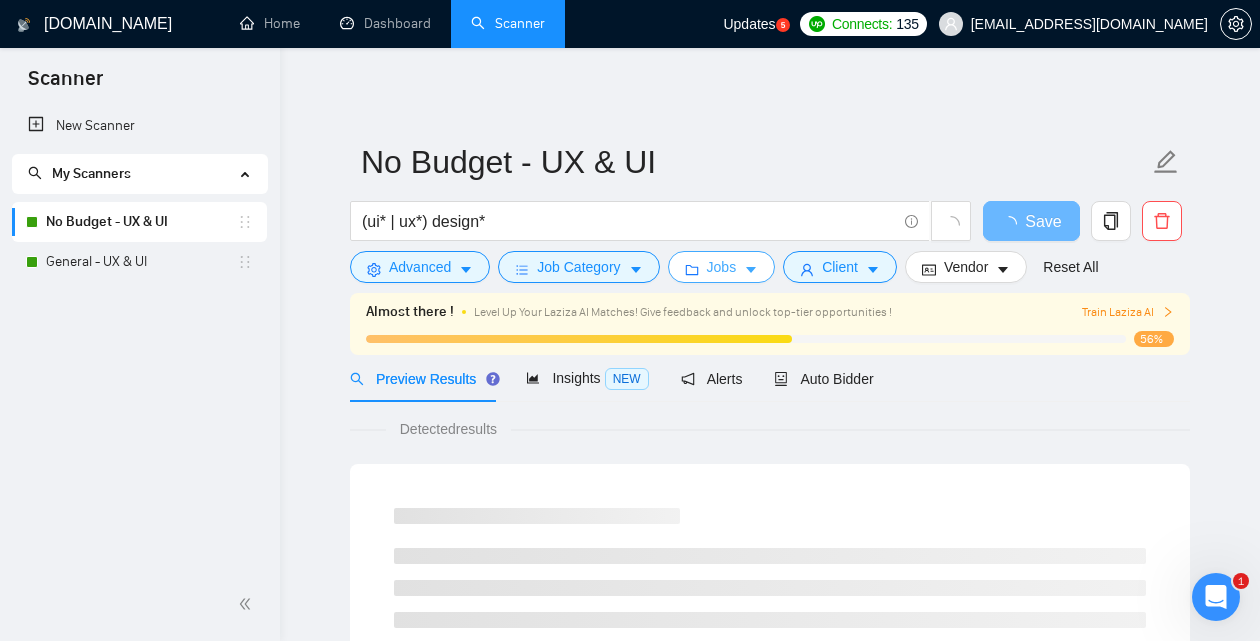scroll, scrollTop: 0, scrollLeft: 0, axis: both 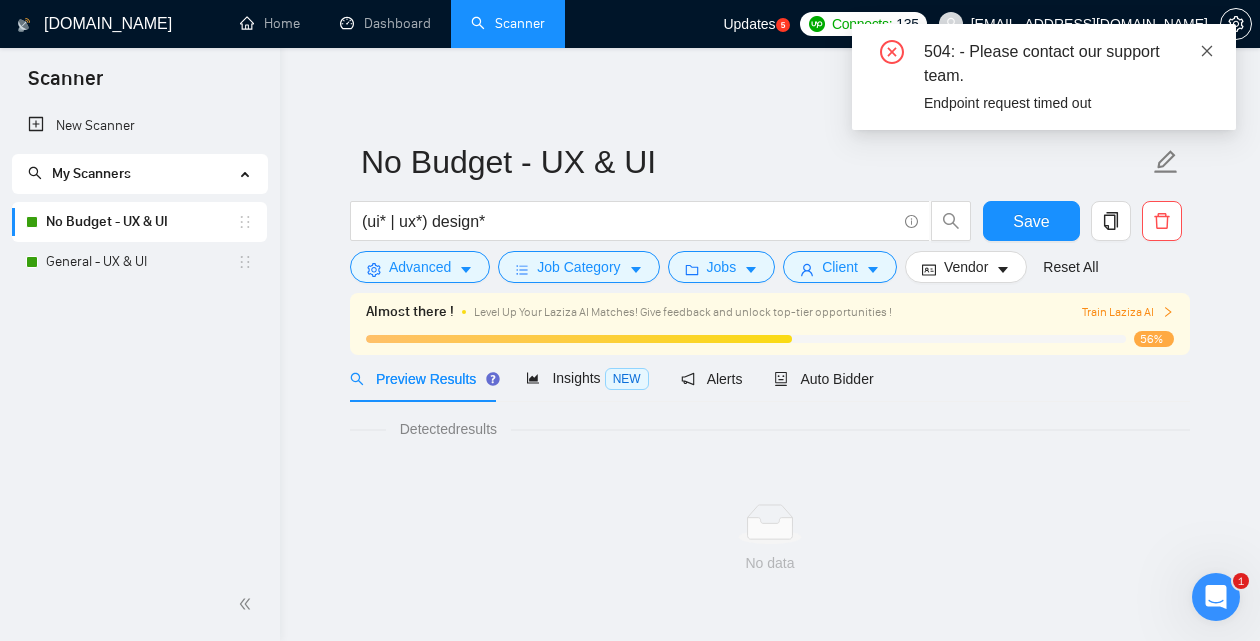 click 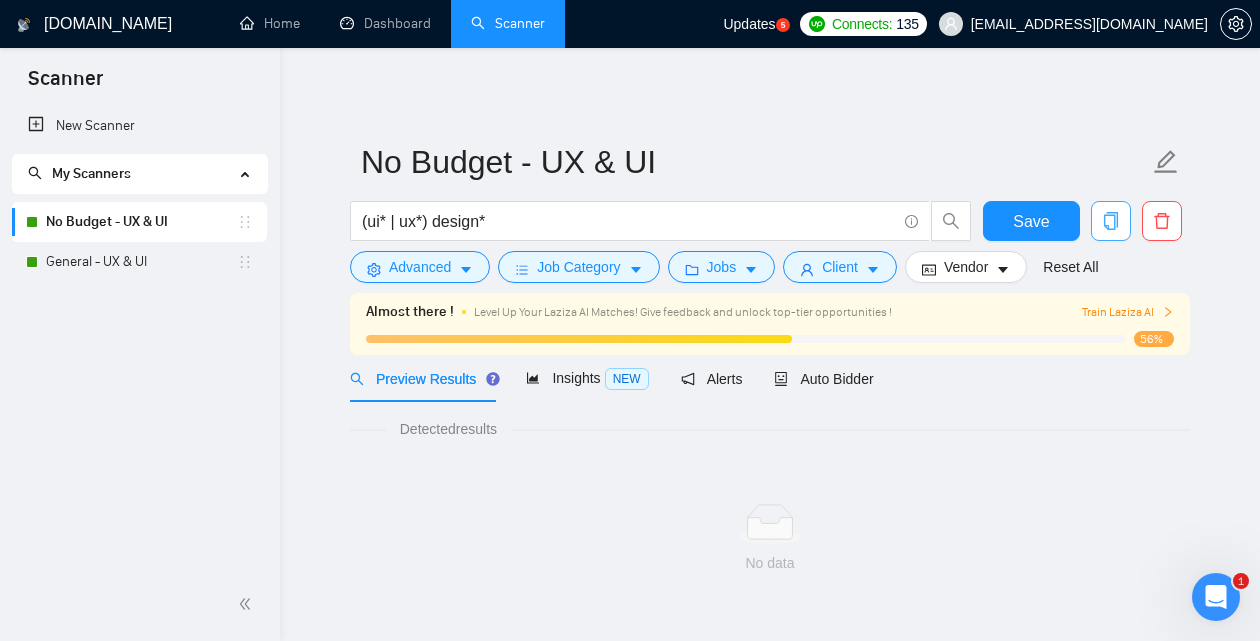 click 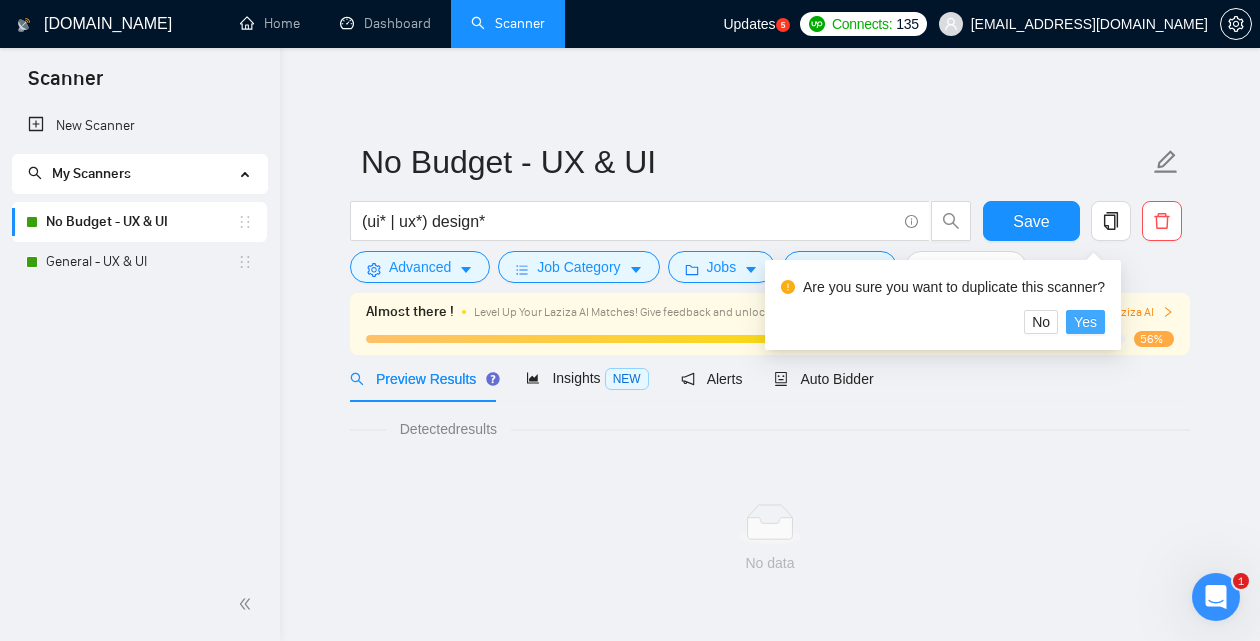 click on "Yes" at bounding box center (1085, 322) 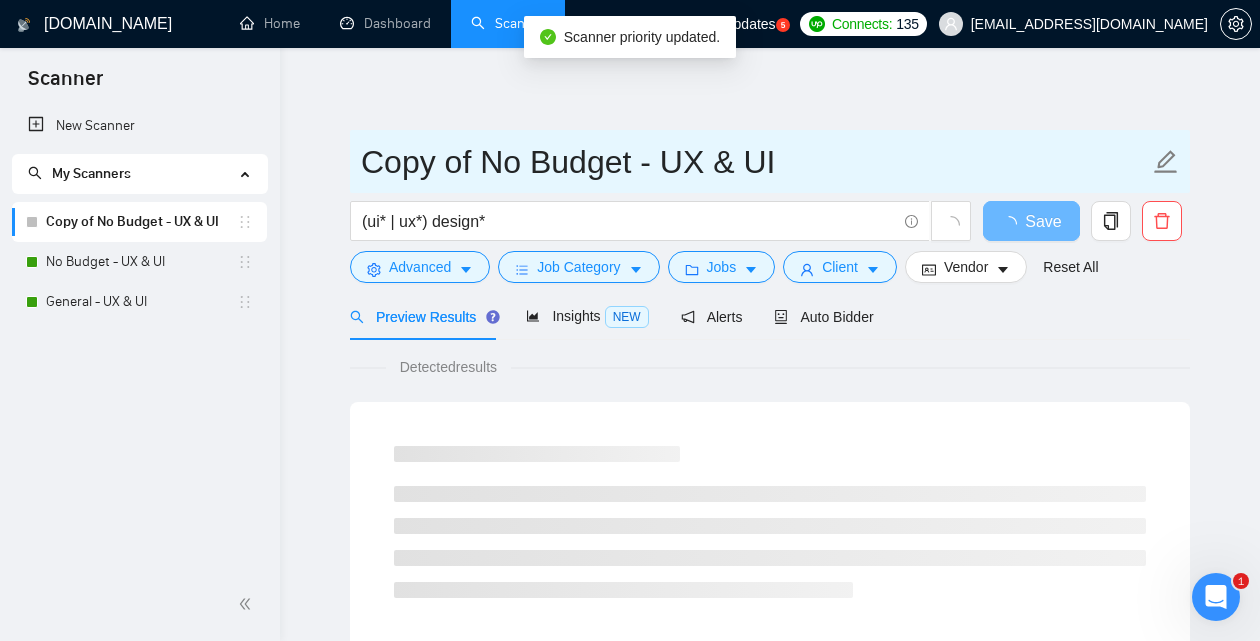 drag, startPoint x: 469, startPoint y: 170, endPoint x: 297, endPoint y: 160, distance: 172.29045 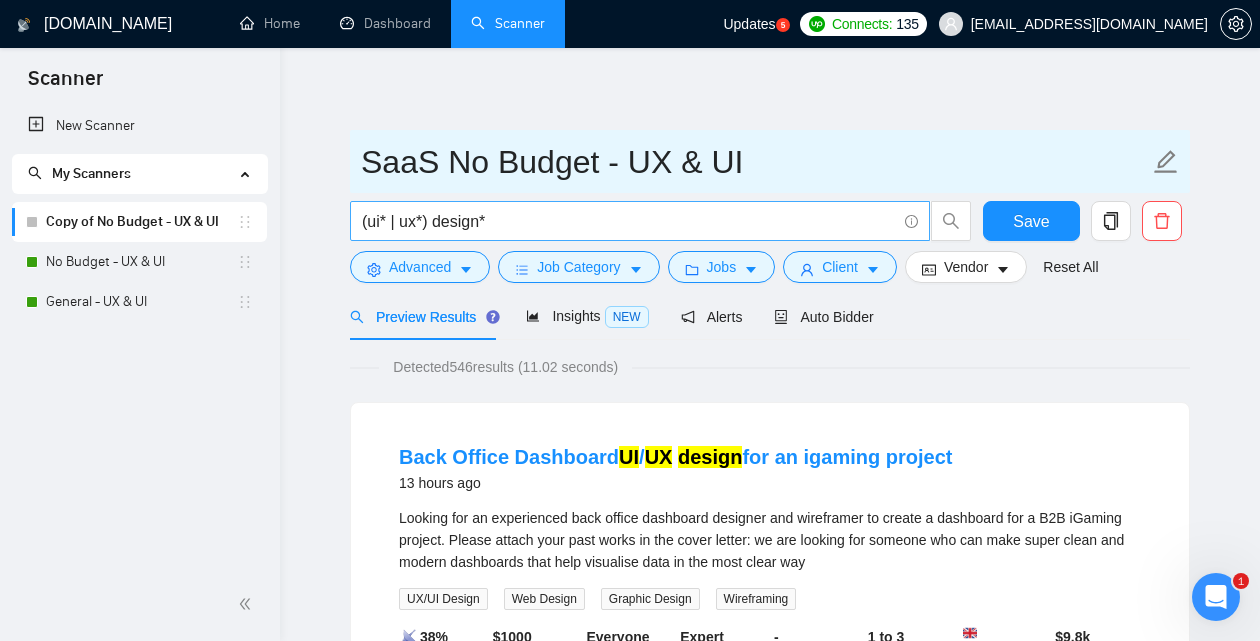 type on "SaaS No Budget - UX & UI" 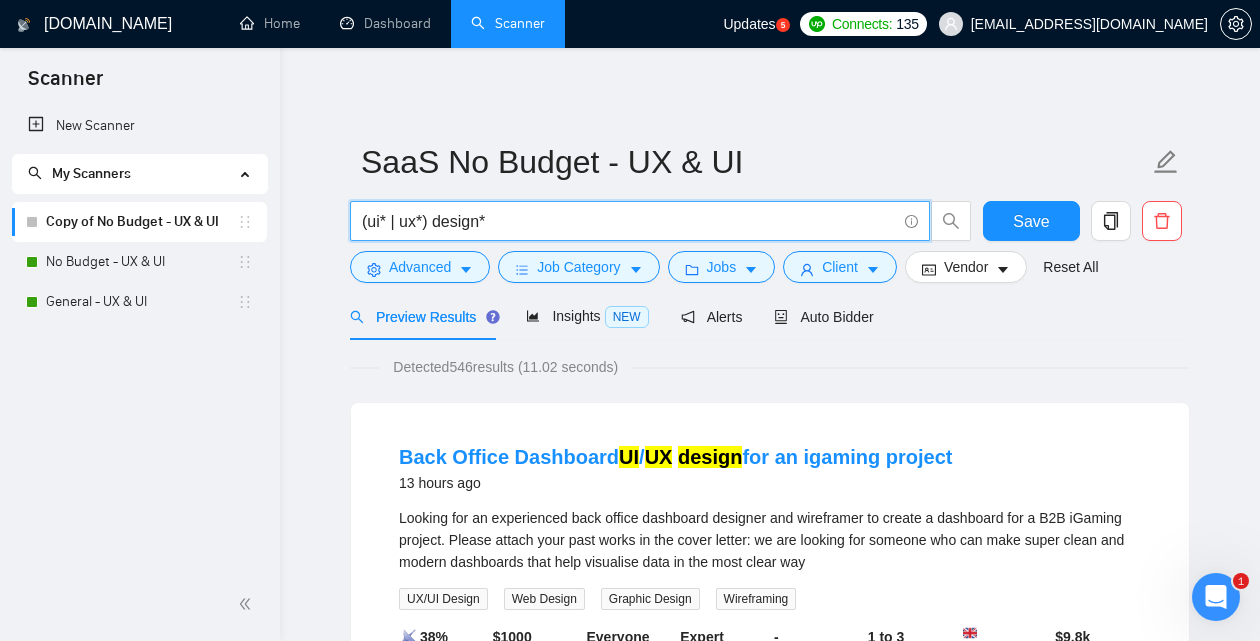 drag, startPoint x: 508, startPoint y: 221, endPoint x: 271, endPoint y: 210, distance: 237.25514 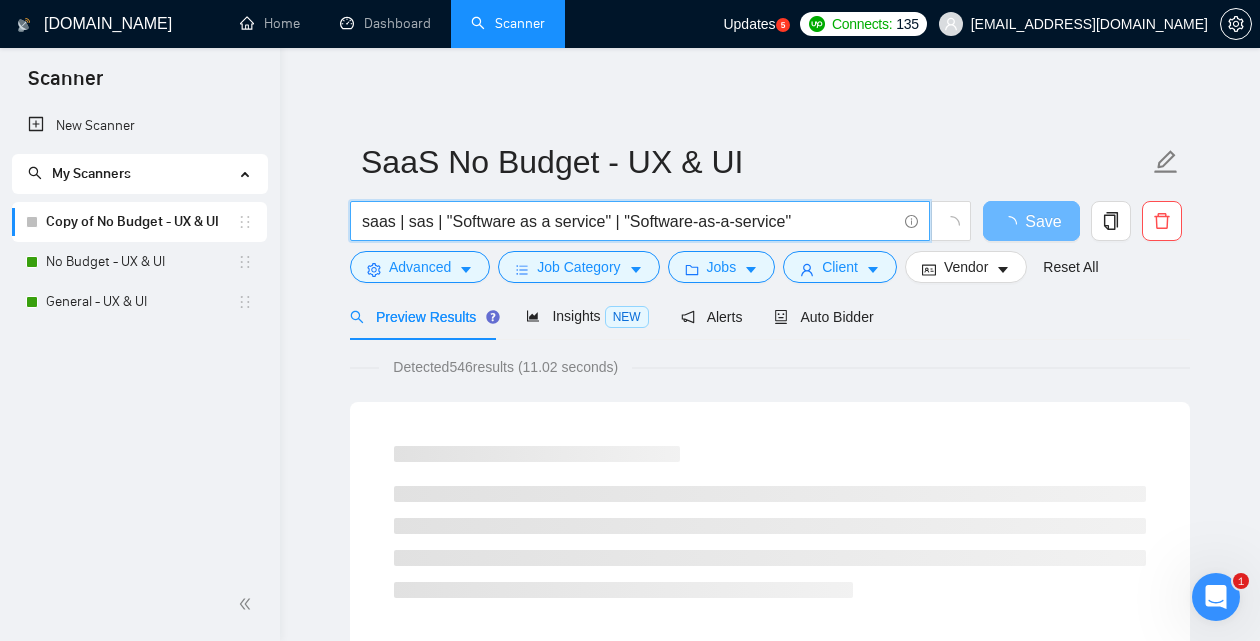 click on "saas | sas | "Software as a service" | "Software-as-a-service"" at bounding box center (629, 221) 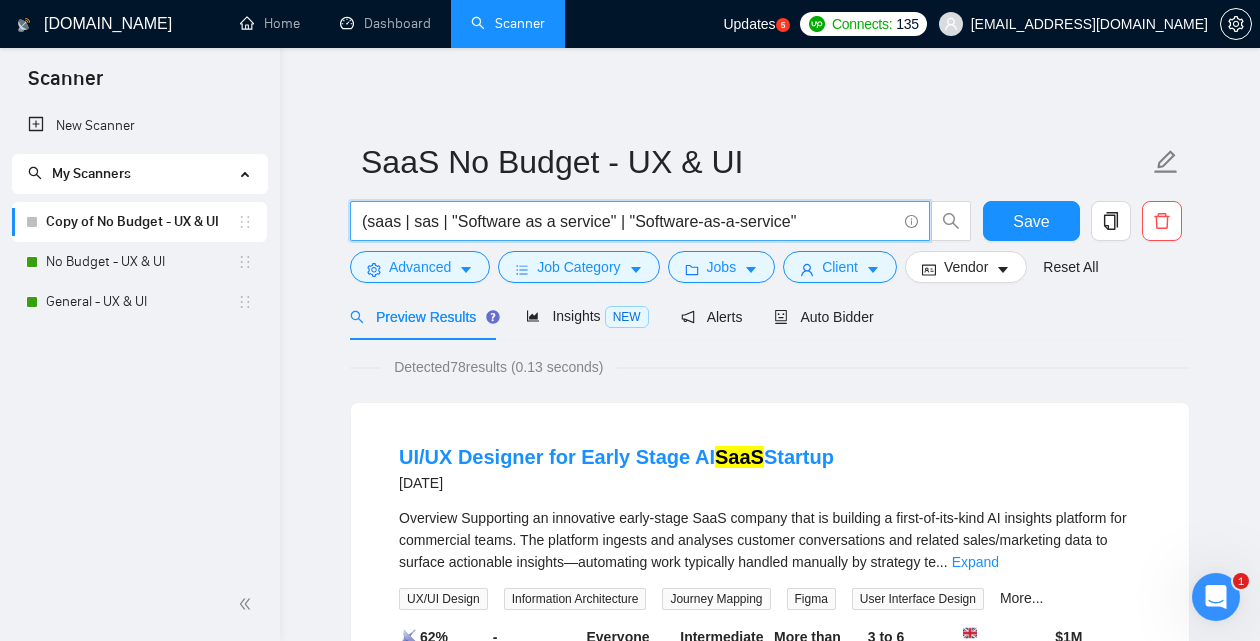 click on "(saas | sas | "Software as a service" | "Software-as-a-service"" at bounding box center [629, 221] 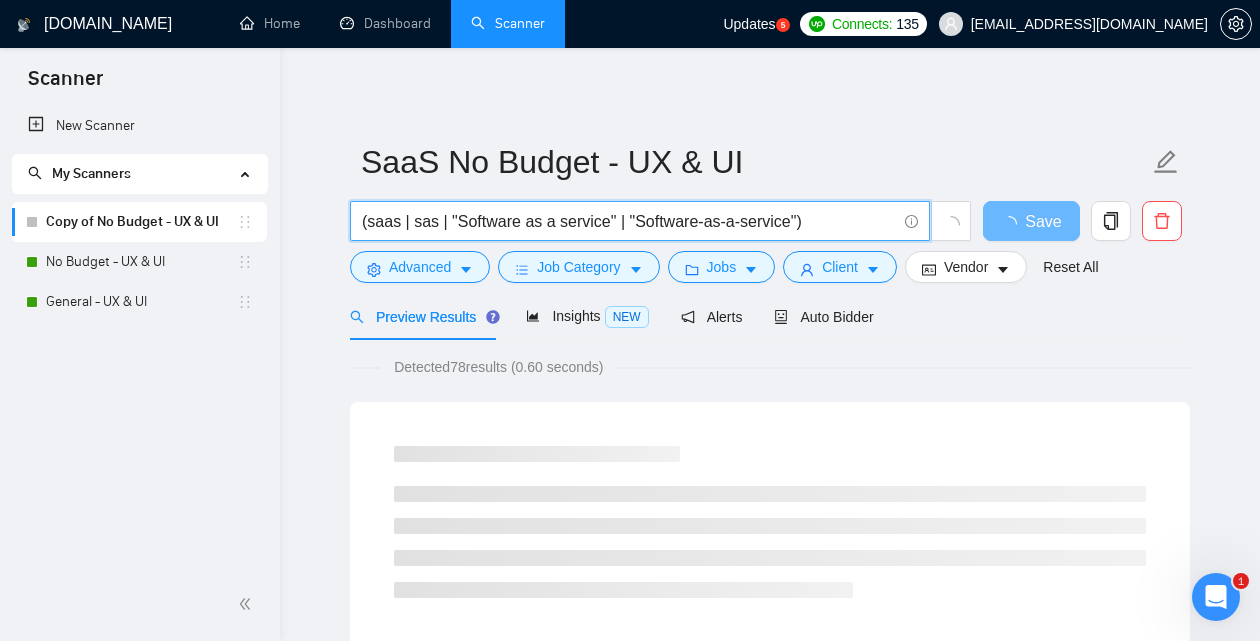 click on "(saas | sas | "Software as a service" | "Software-as-a-service")" at bounding box center (629, 221) 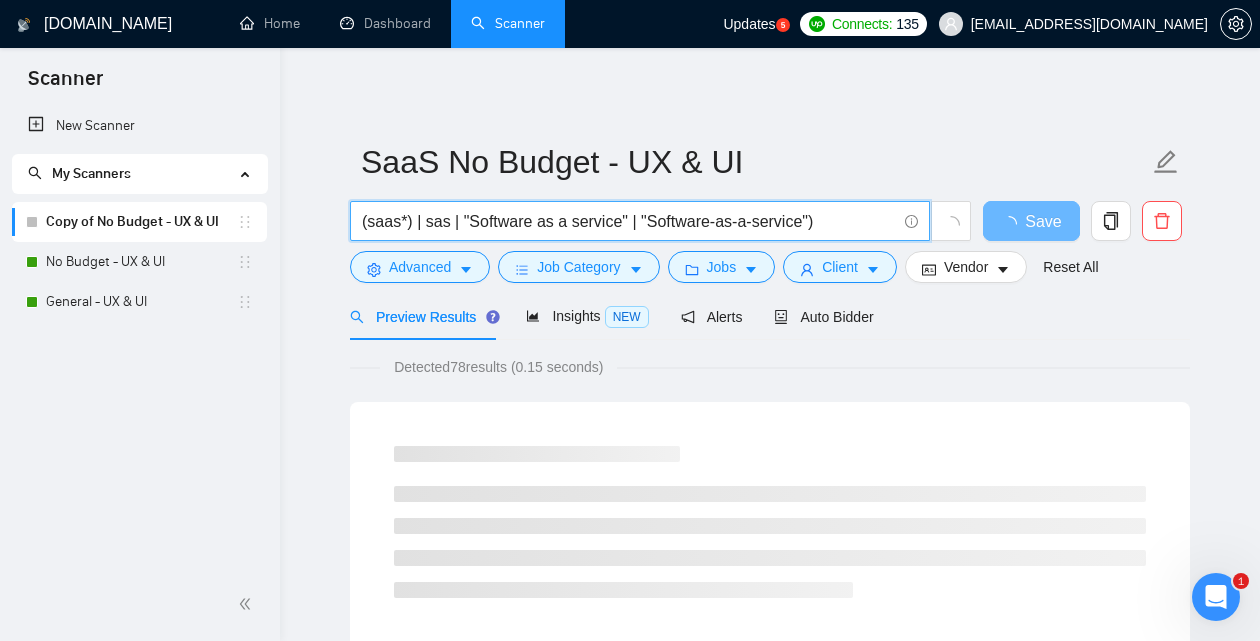 click on "(saas*) | sas | "Software as a service" | "Software-as-a-service")" at bounding box center (629, 221) 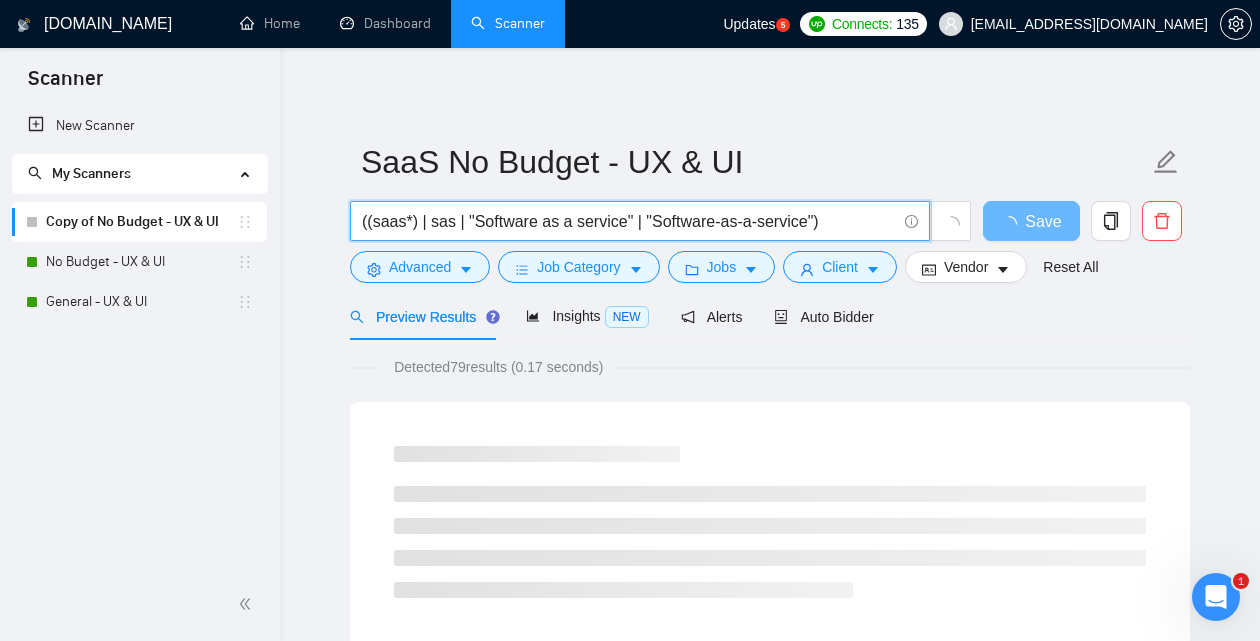 drag, startPoint x: 465, startPoint y: 219, endPoint x: 665, endPoint y: 225, distance: 200.08998 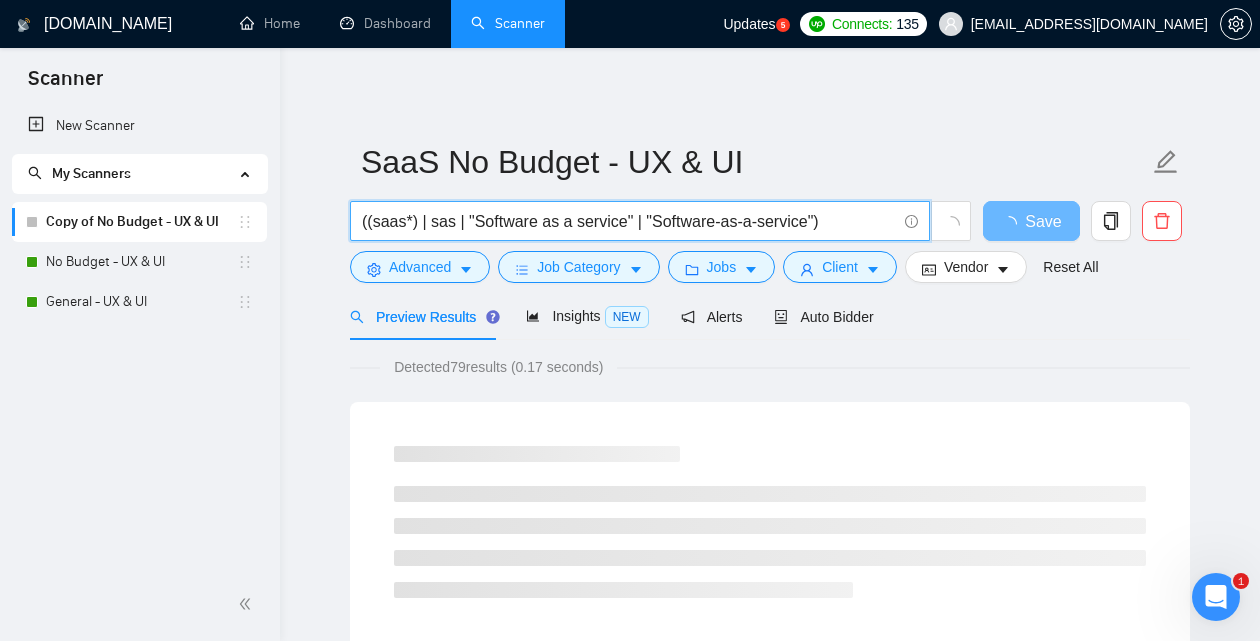 click on "((saas*) | sas | "Software as a service" | "Software-as-a-service")" at bounding box center (629, 221) 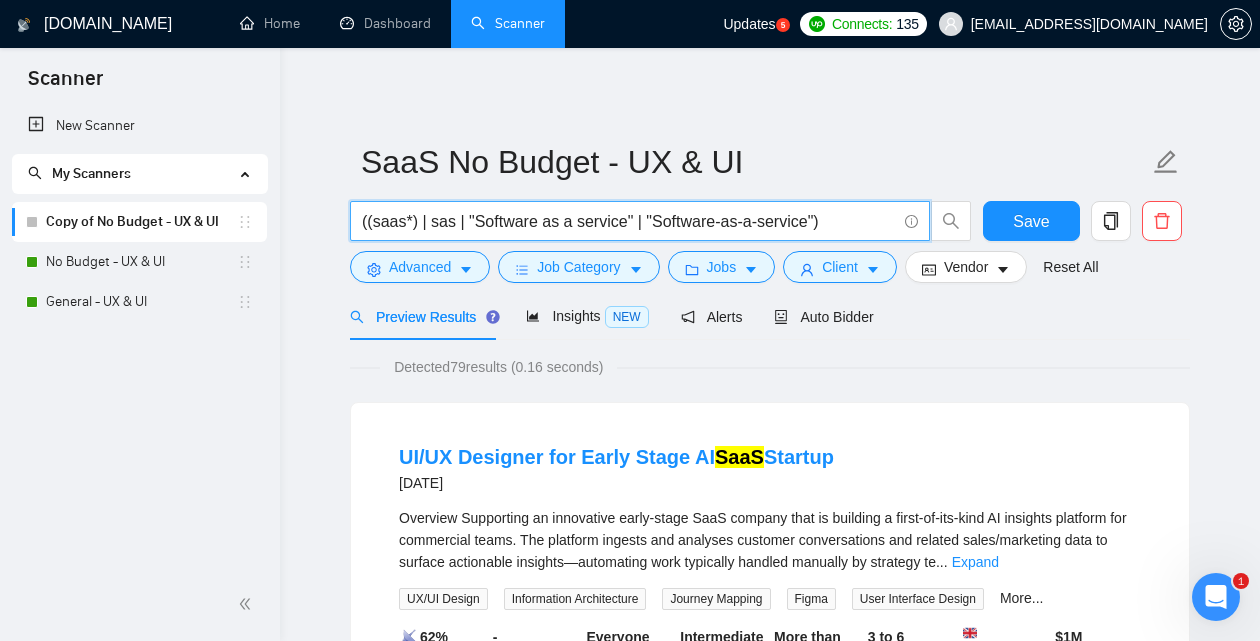 click on "((saas*) | sas | "Software as a service" | "Software-as-a-service")" at bounding box center (629, 221) 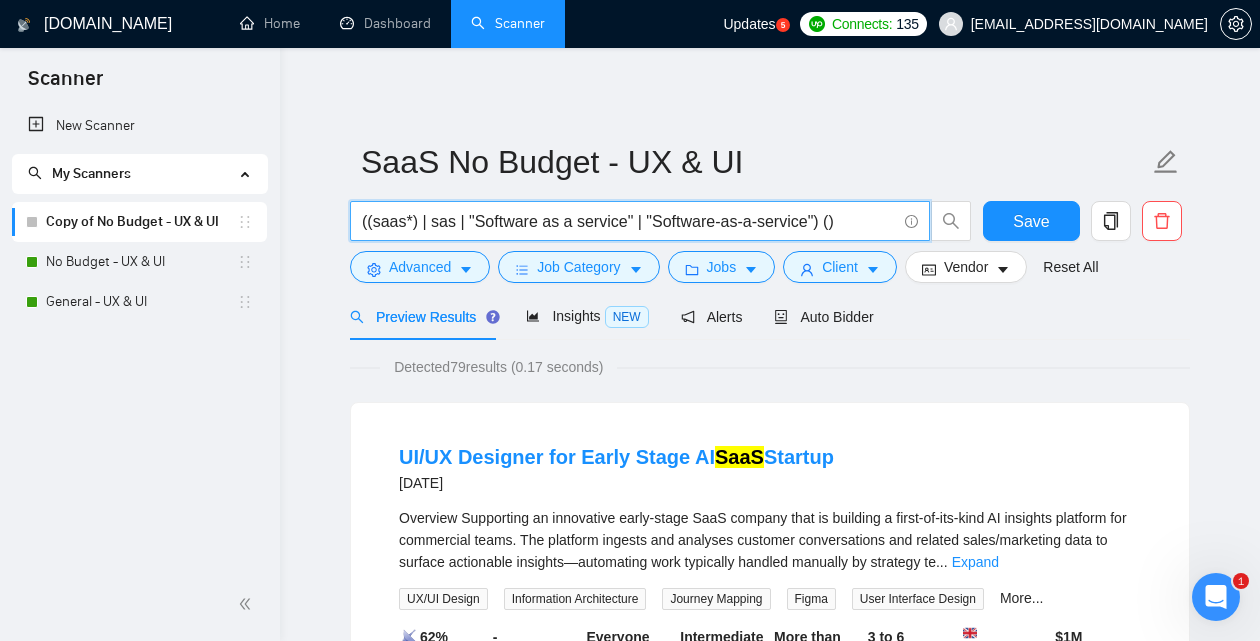 paste on "(UX*) | "user experience"" 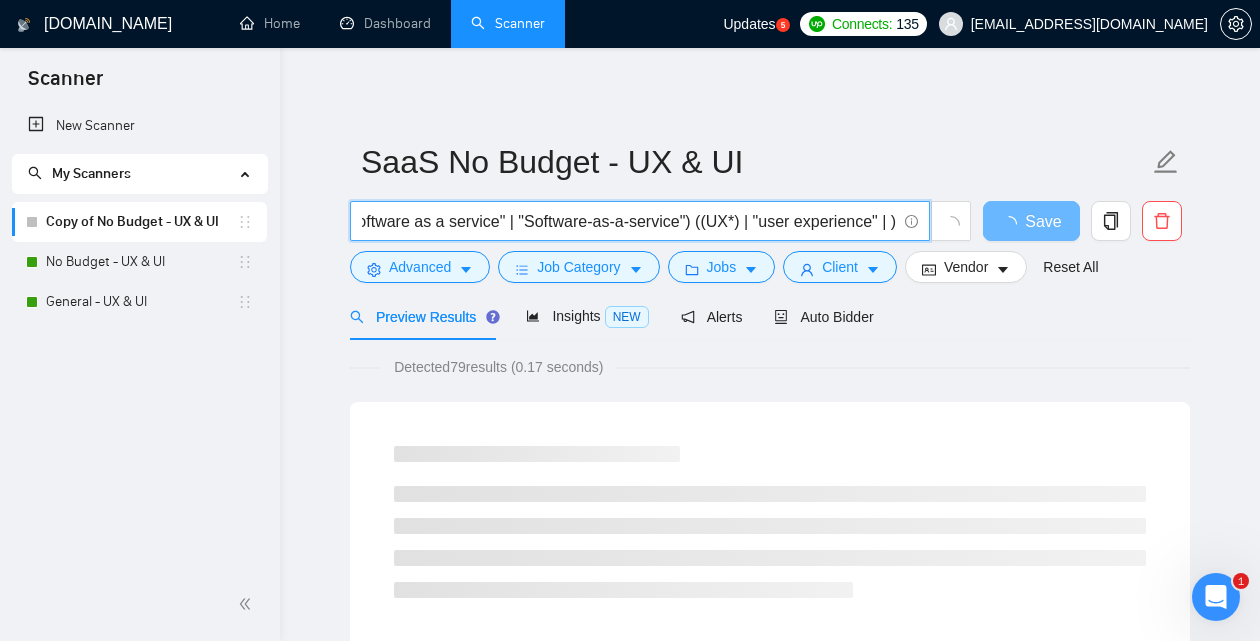 scroll, scrollTop: 0, scrollLeft: 143, axis: horizontal 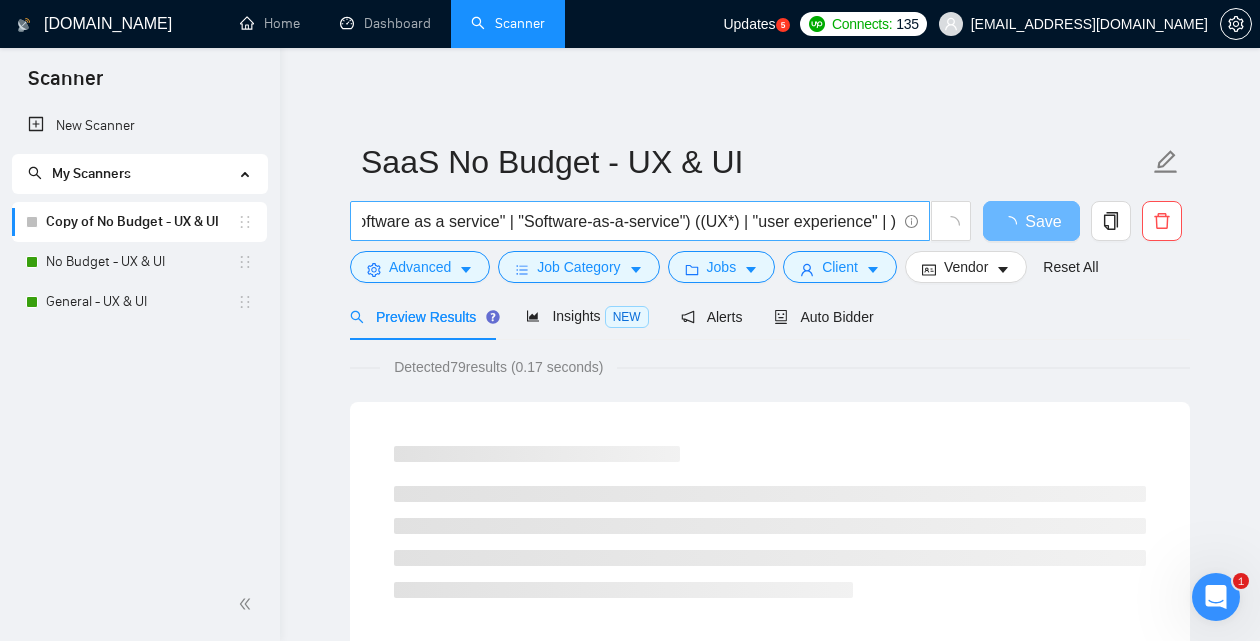 click on "((saas*) | sas | "Software as a service" | "Software-as-a-service") ((UX*) | "user experience" | )" at bounding box center (629, 221) 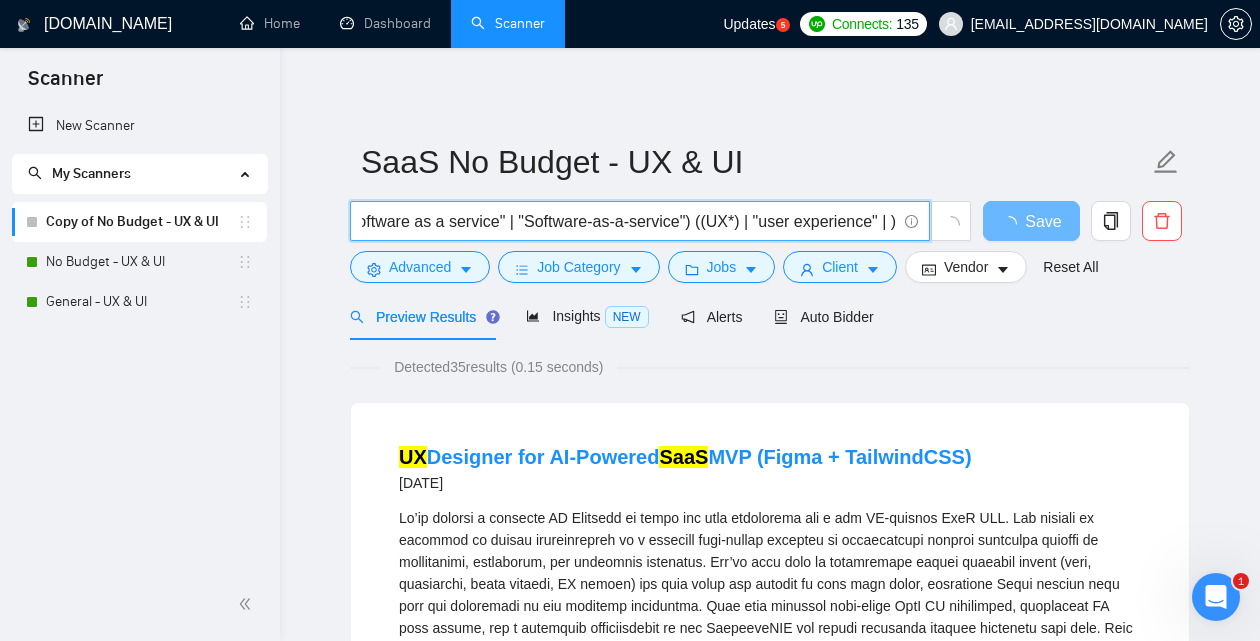 paste on "(UI*)" 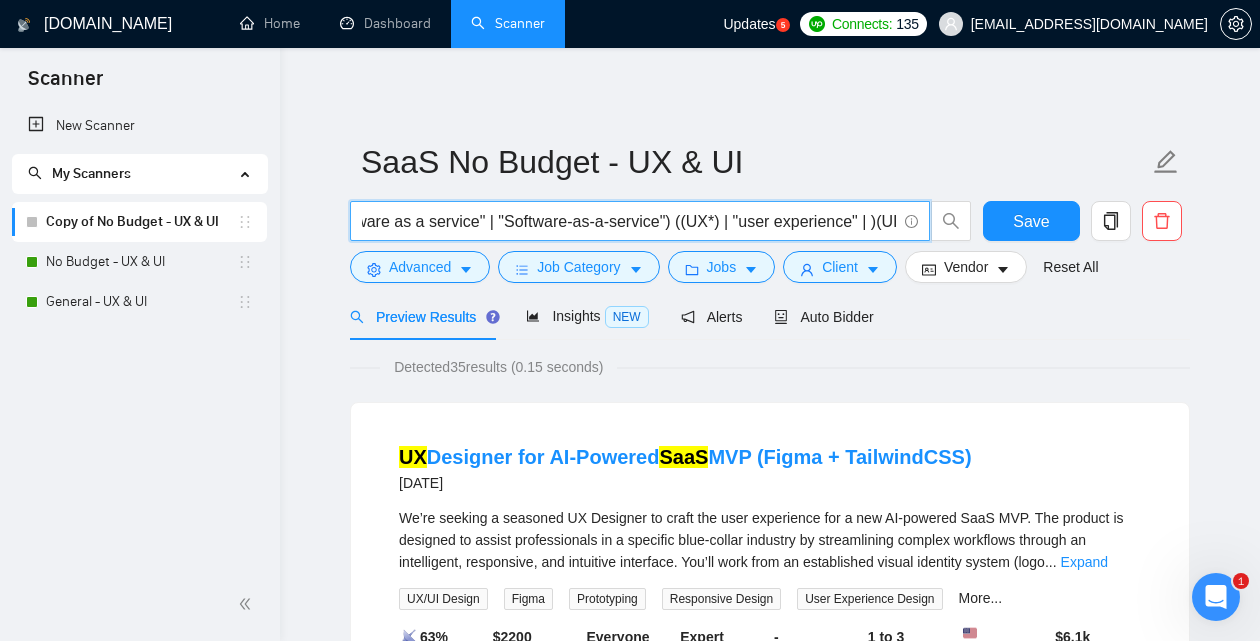scroll, scrollTop: 0, scrollLeft: 187, axis: horizontal 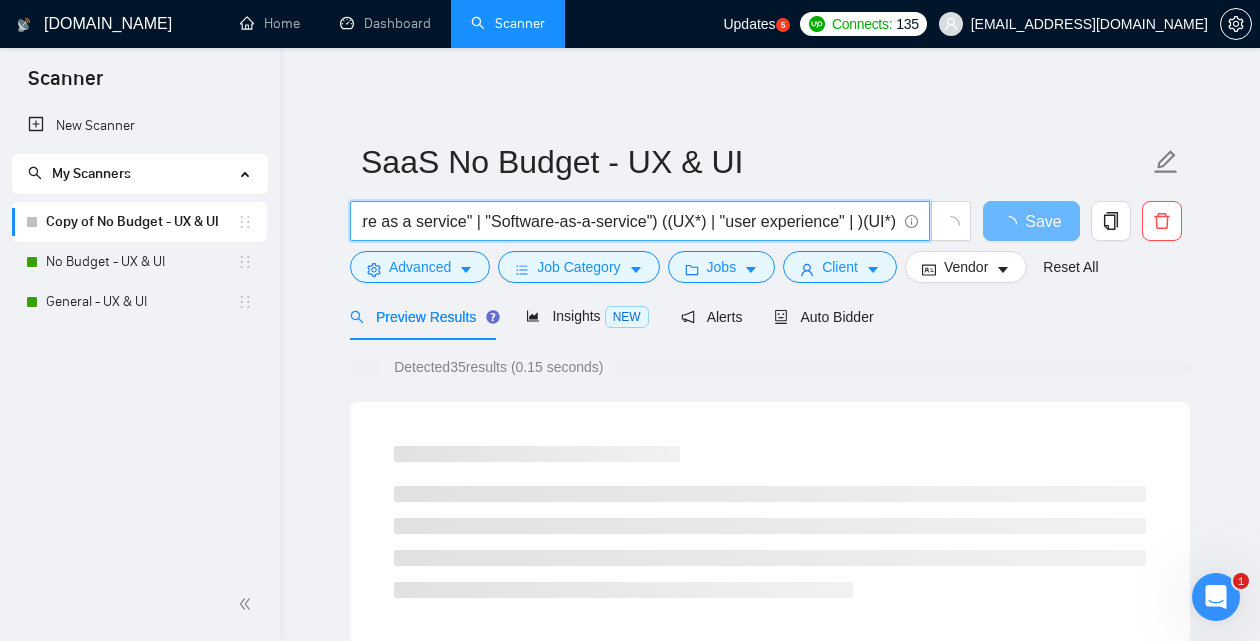 click on "((saas*) | sas | "Software as a service" | "Software-as-a-service") ((UX*) | "user experience" | )(UI*)" at bounding box center [629, 221] 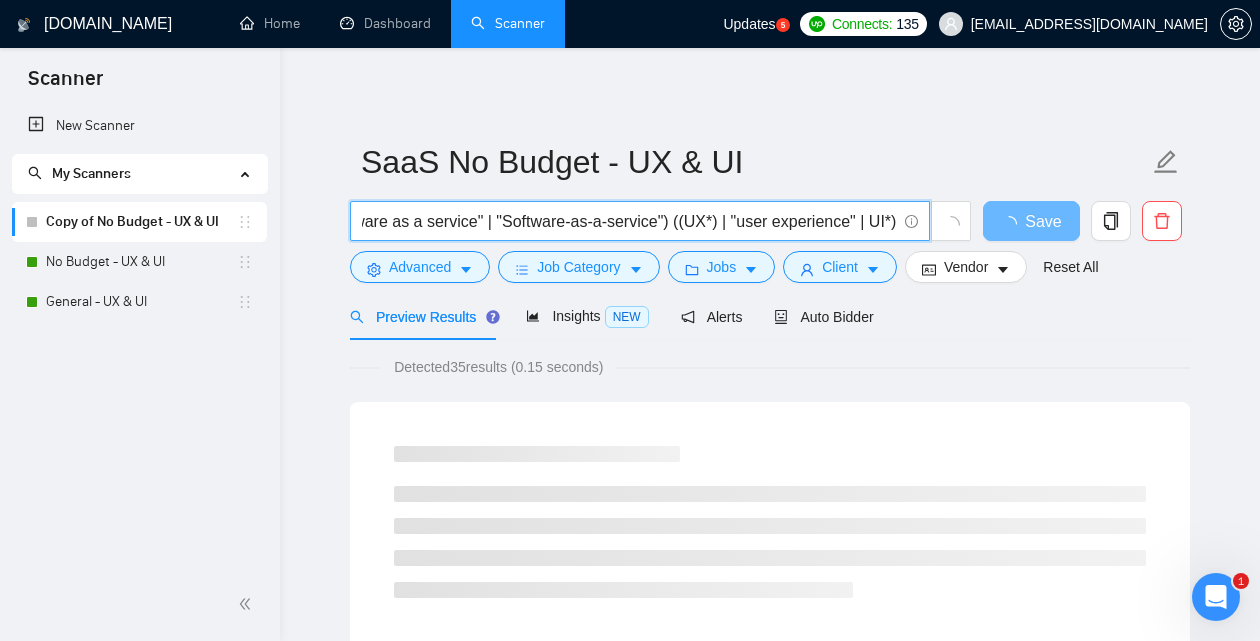 scroll, scrollTop: 0, scrollLeft: 175, axis: horizontal 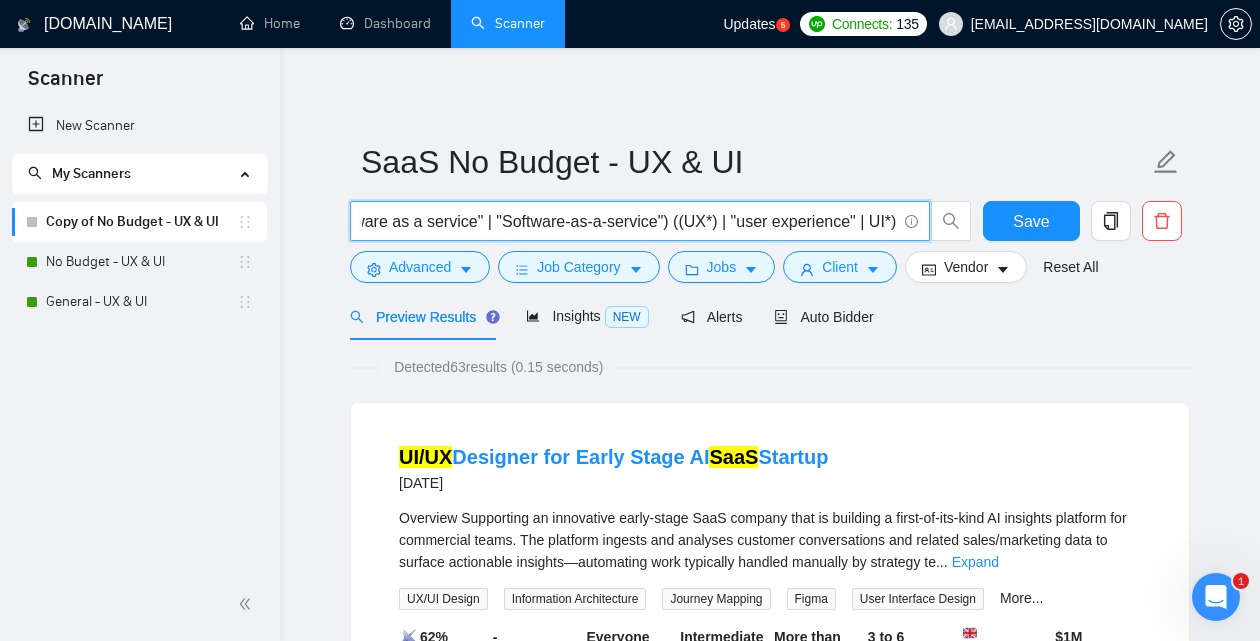 click on "((saas*) | sas | "Software as a service" | "Software-as-a-service") ((UX*) | "user experience" | UI*)" at bounding box center (629, 221) 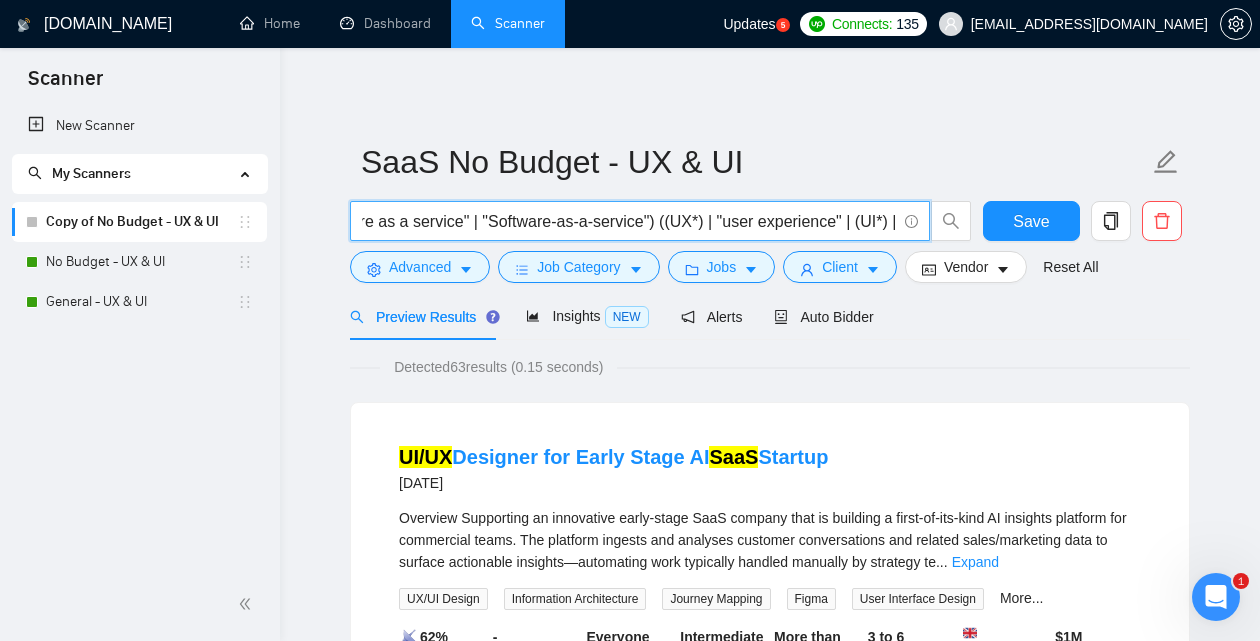 scroll, scrollTop: 0, scrollLeft: 189, axis: horizontal 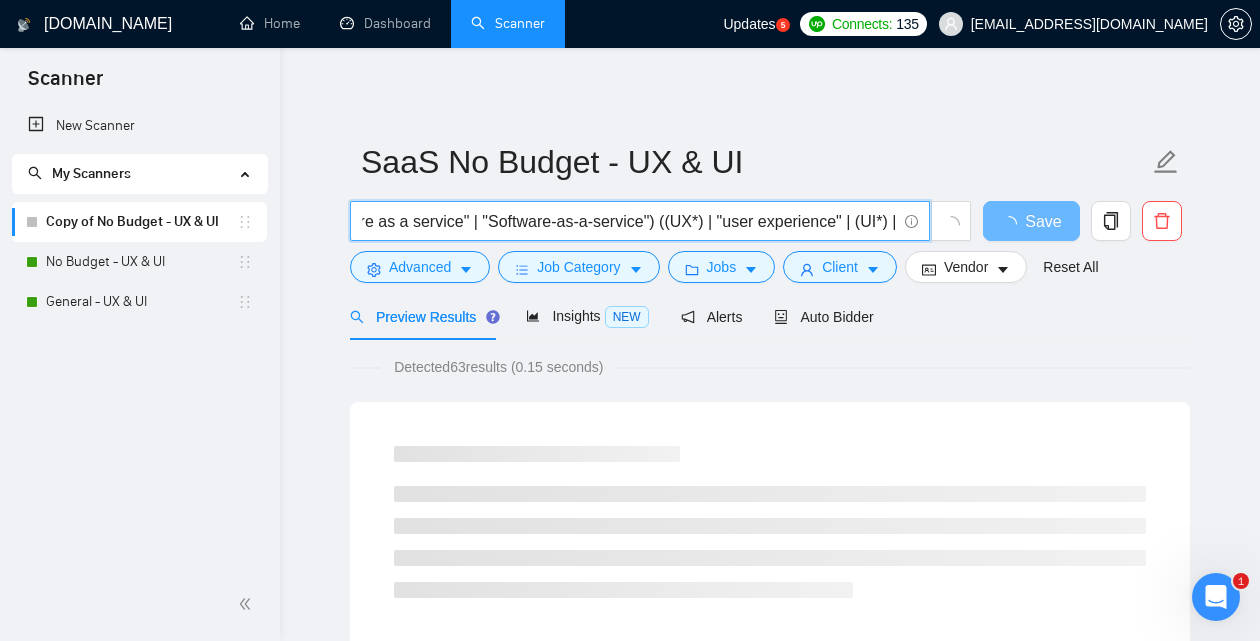 drag, startPoint x: 693, startPoint y: 225, endPoint x: 658, endPoint y: 223, distance: 35.057095 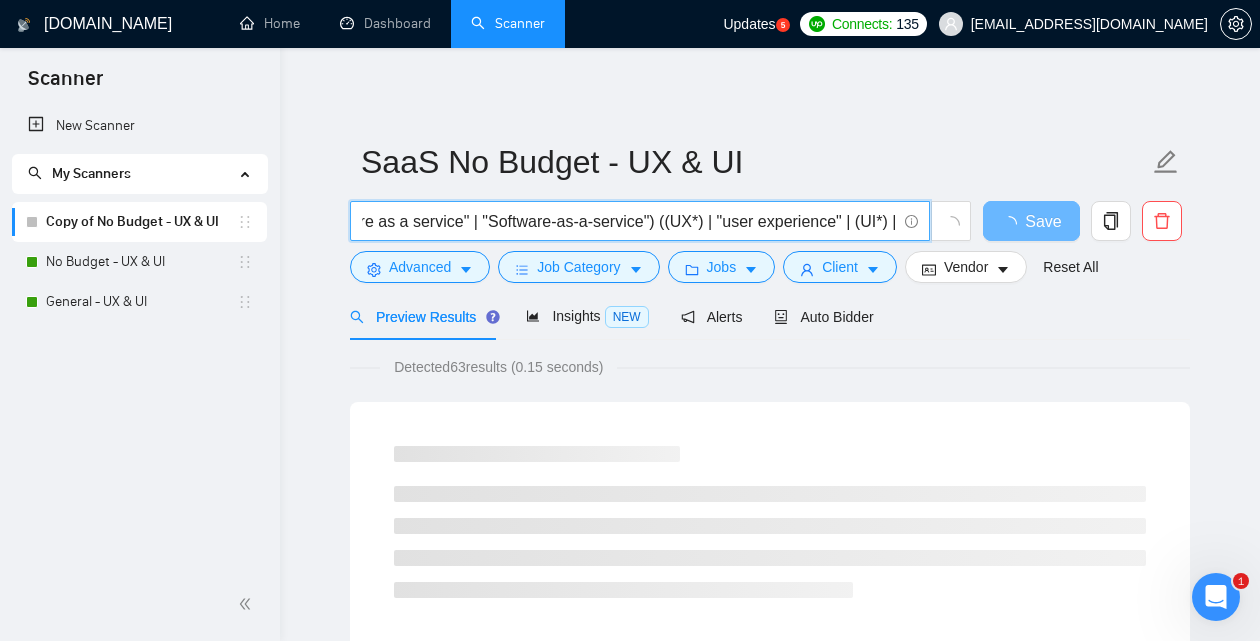click on "((saas*) | sas | "Software as a service" | "Software-as-a-service") ((UX*) | "user experience" | (UI*) |" at bounding box center (629, 221) 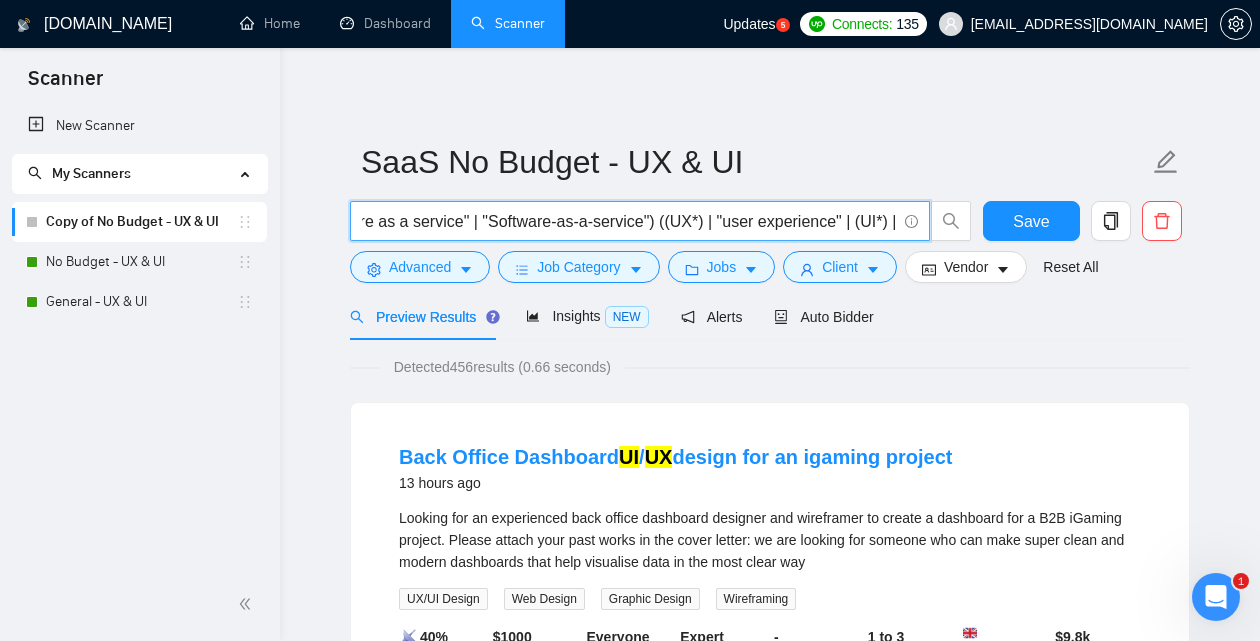click on "((saas*) | sas | "Software as a service" | "Software-as-a-service") ((UX*) | "user experience" | (UI*) |" at bounding box center [629, 221] 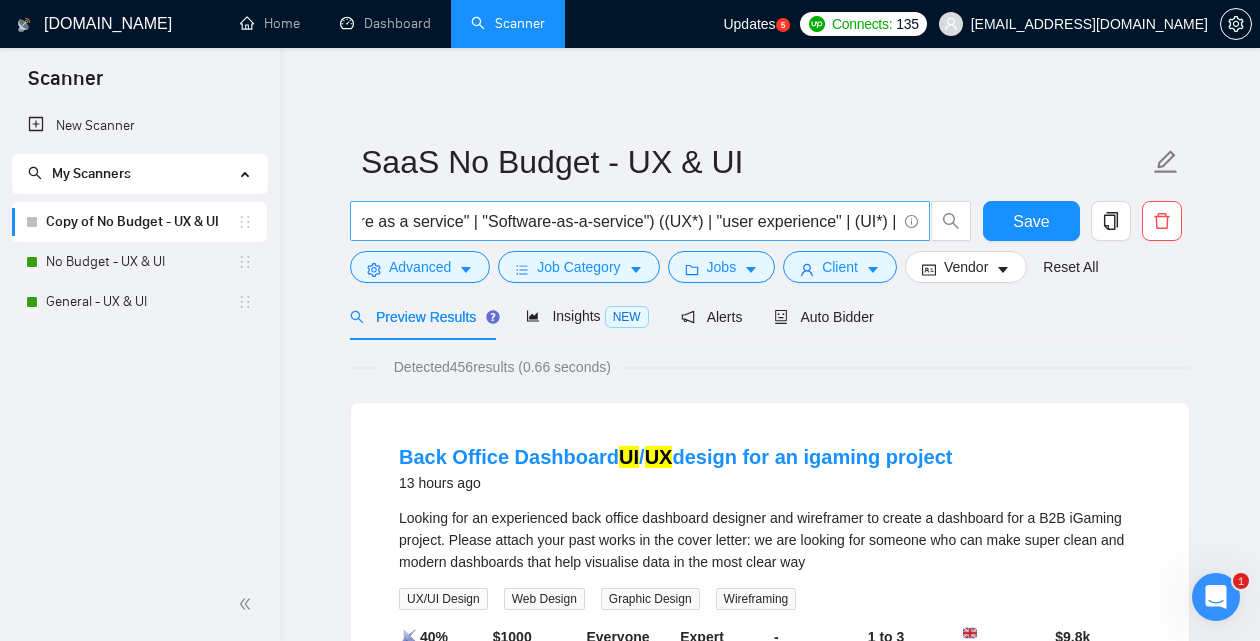 click on "((saas*) | sas | "Software as a service" | "Software-as-a-service") ((UX*) | "user experience" | (UI*) |" at bounding box center [640, 221] 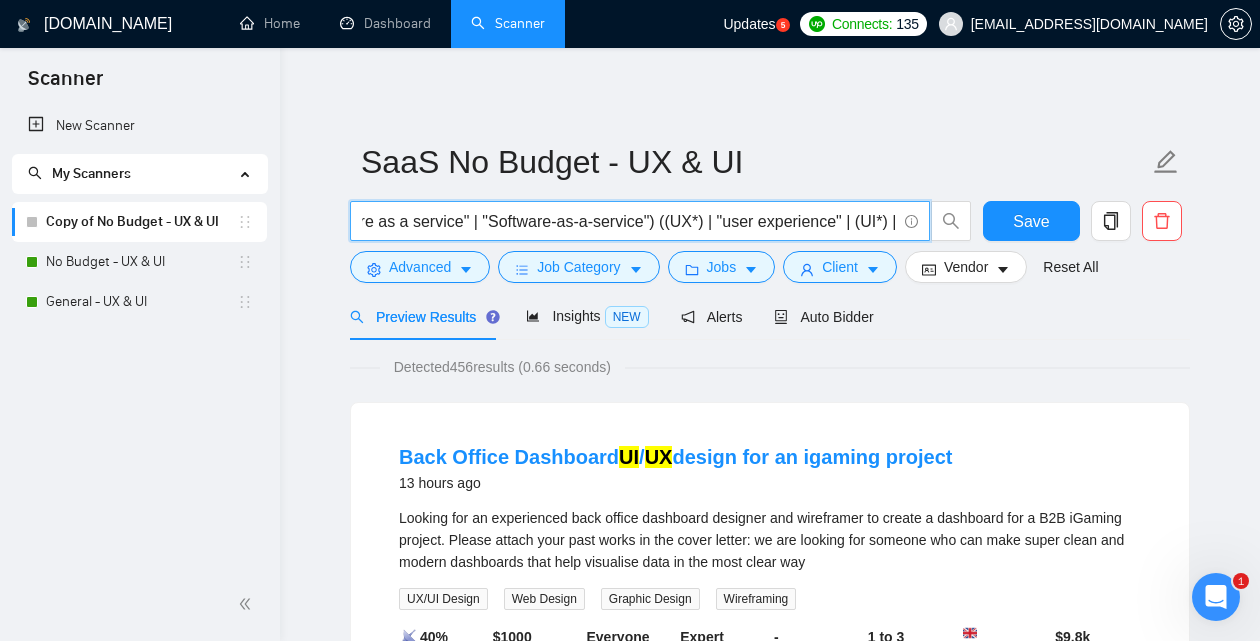 click on "((saas*) | sas | "Software as a service" | "Software-as-a-service") ((UX*) | "user experience" | (UI*) |" at bounding box center [629, 221] 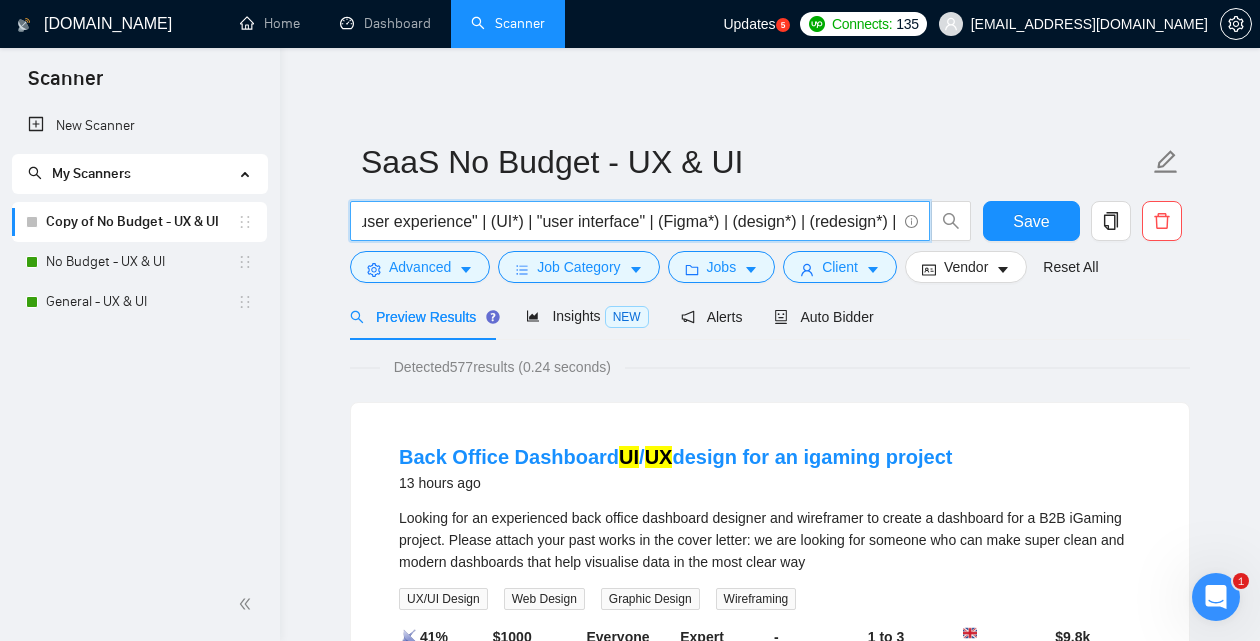 scroll, scrollTop: 0, scrollLeft: 564, axis: horizontal 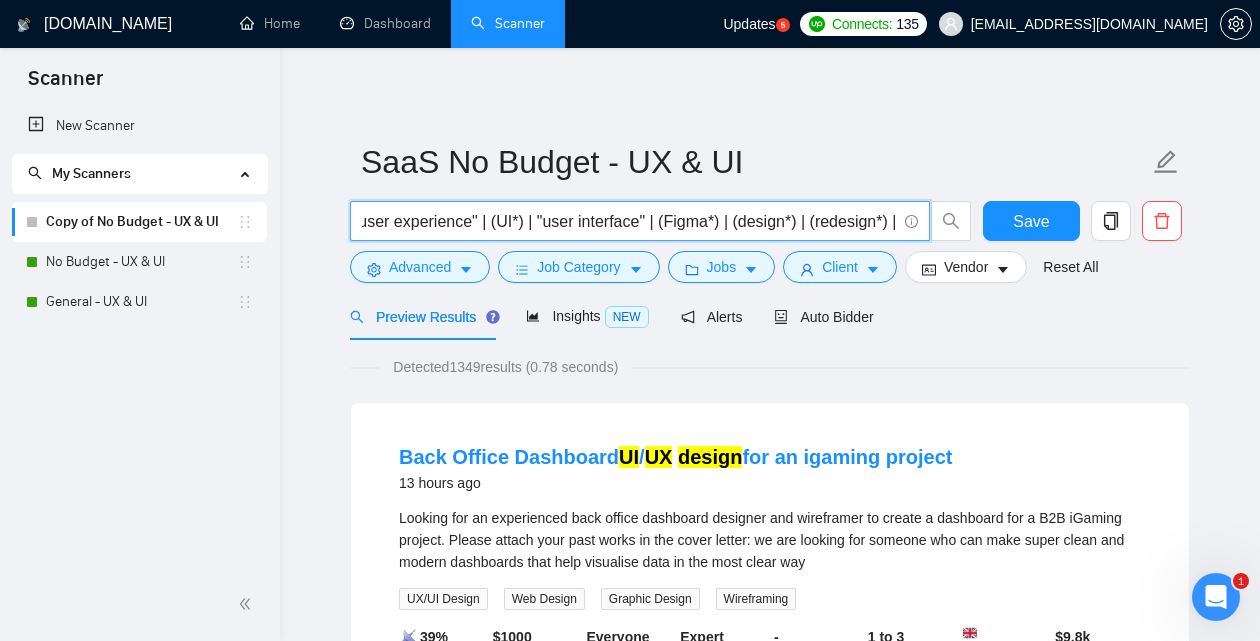 paste on ""re design" | "re - design"" 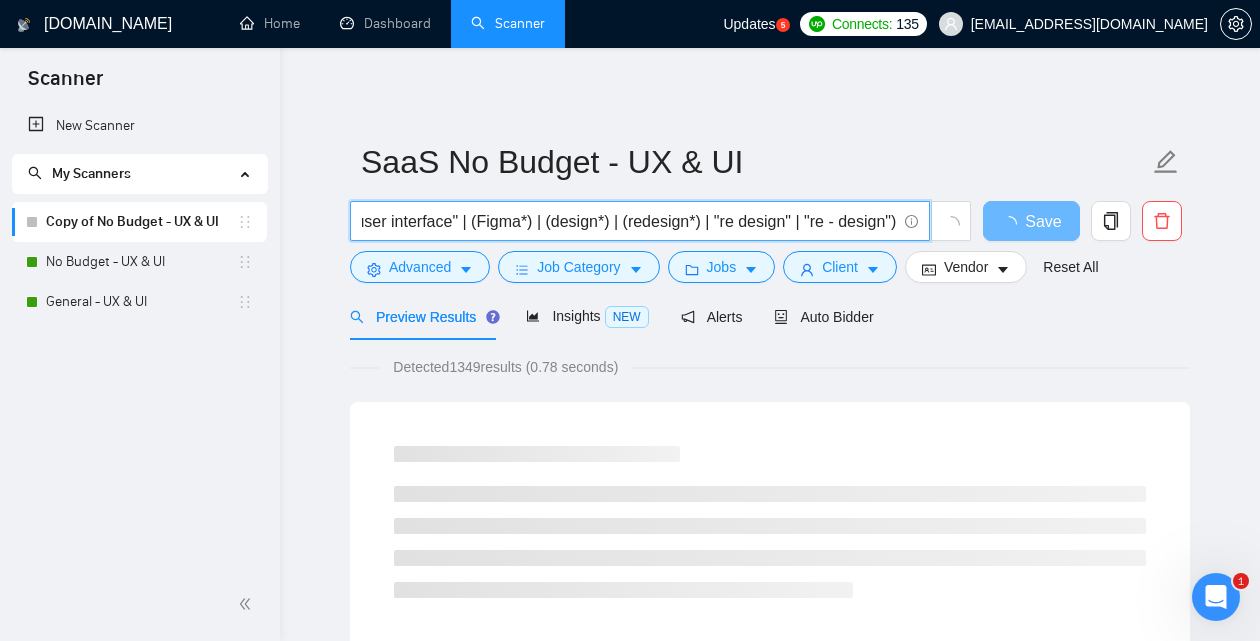 scroll, scrollTop: 0, scrollLeft: 757, axis: horizontal 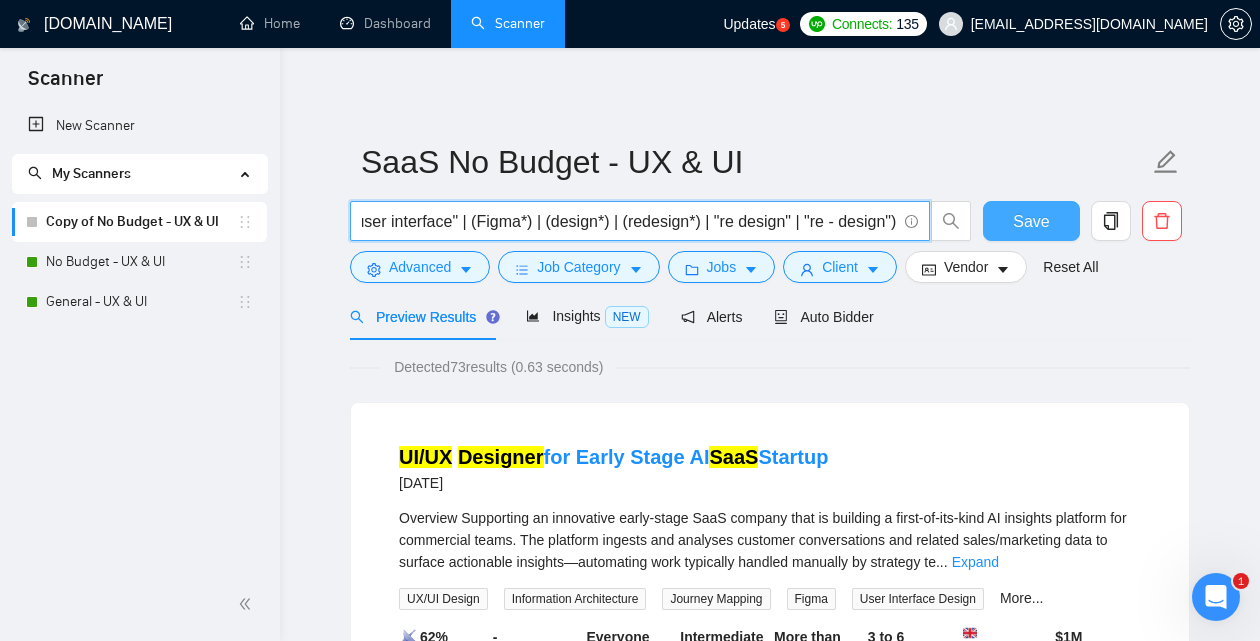 type on "((saas*) | sas | "Software as a service" | "Software-as-a-service") ((UX*) | "user experience" | (UI*) | "user interface" | (Figma*) | (design*) | (redesign*) | "re design" | "re - design")" 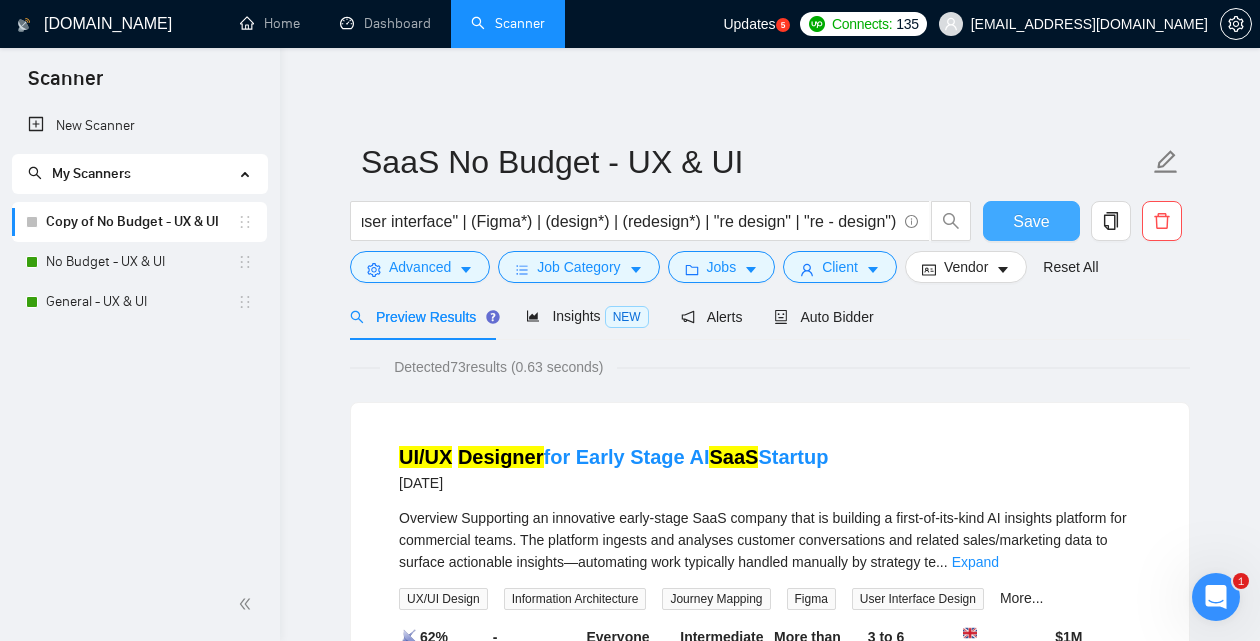 click on "Save" at bounding box center (1031, 221) 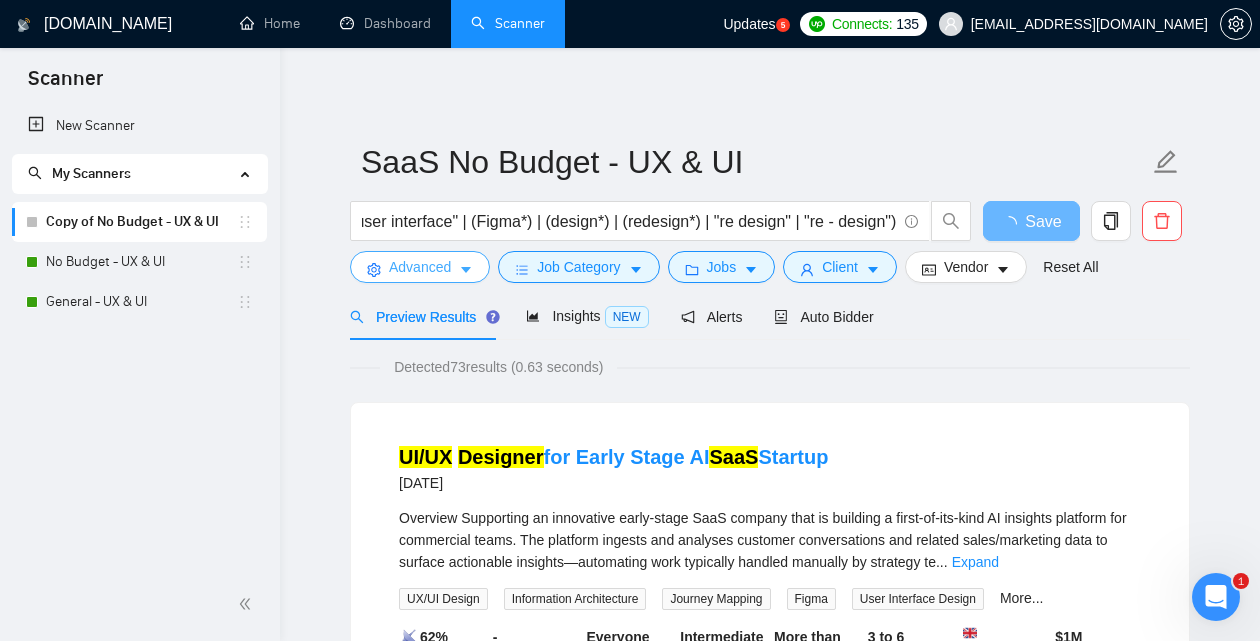 click on "Advanced" at bounding box center [420, 267] 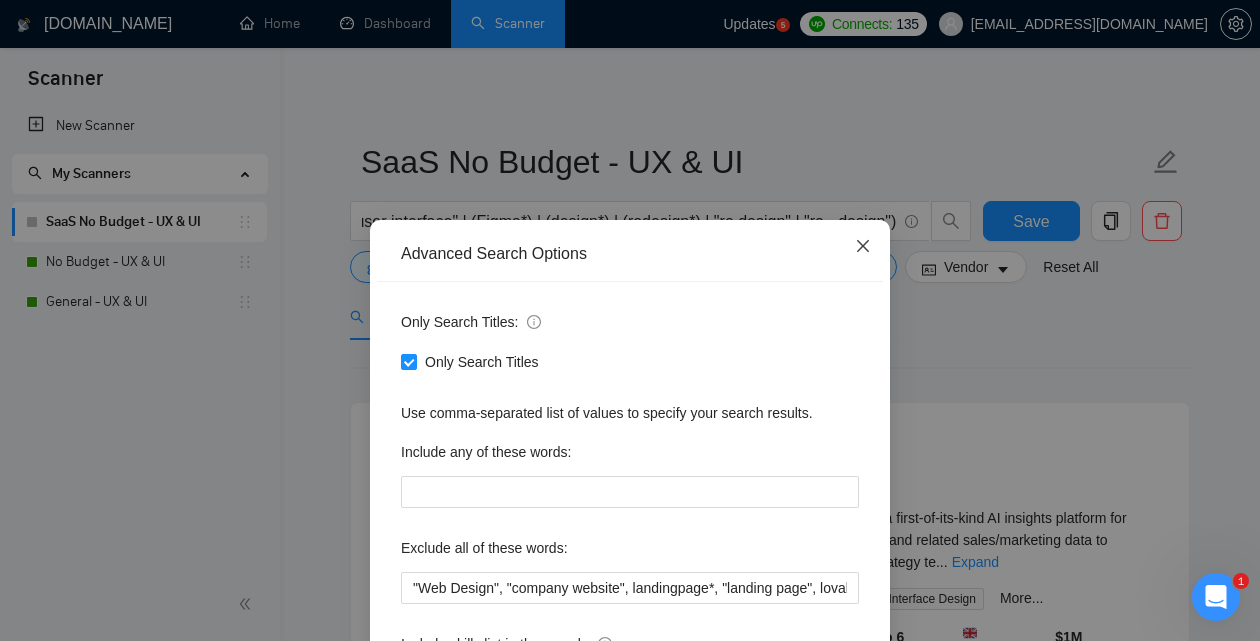 click 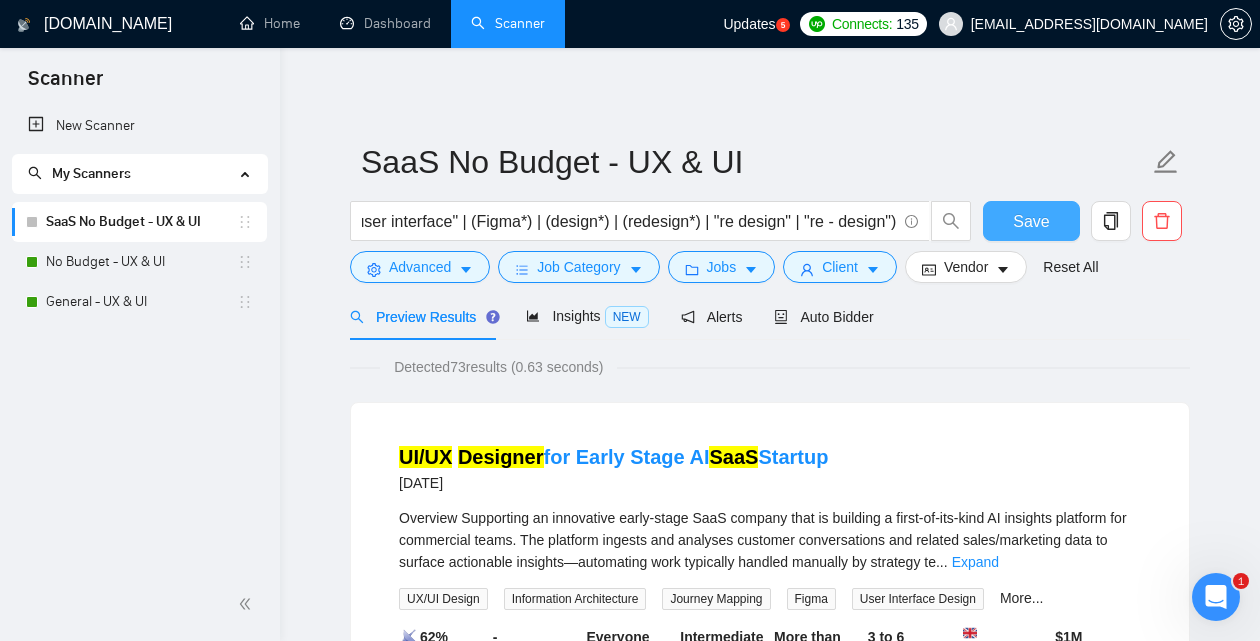 click on "Save" at bounding box center [1031, 221] 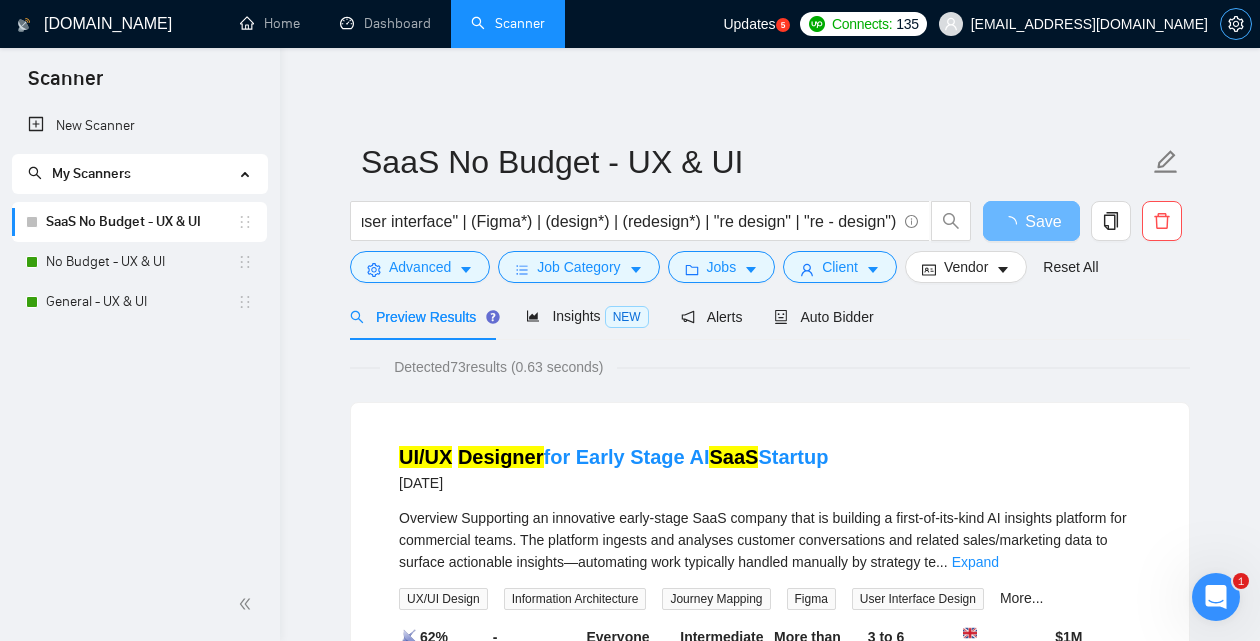 click at bounding box center (1236, 24) 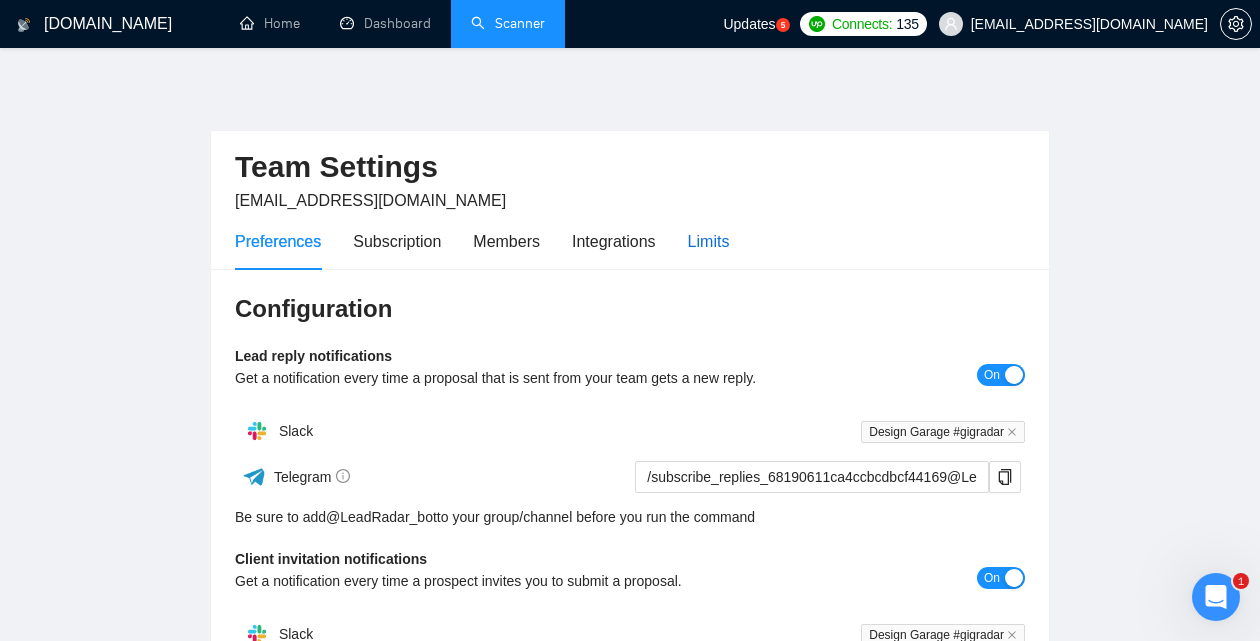 click on "Limits" at bounding box center (709, 241) 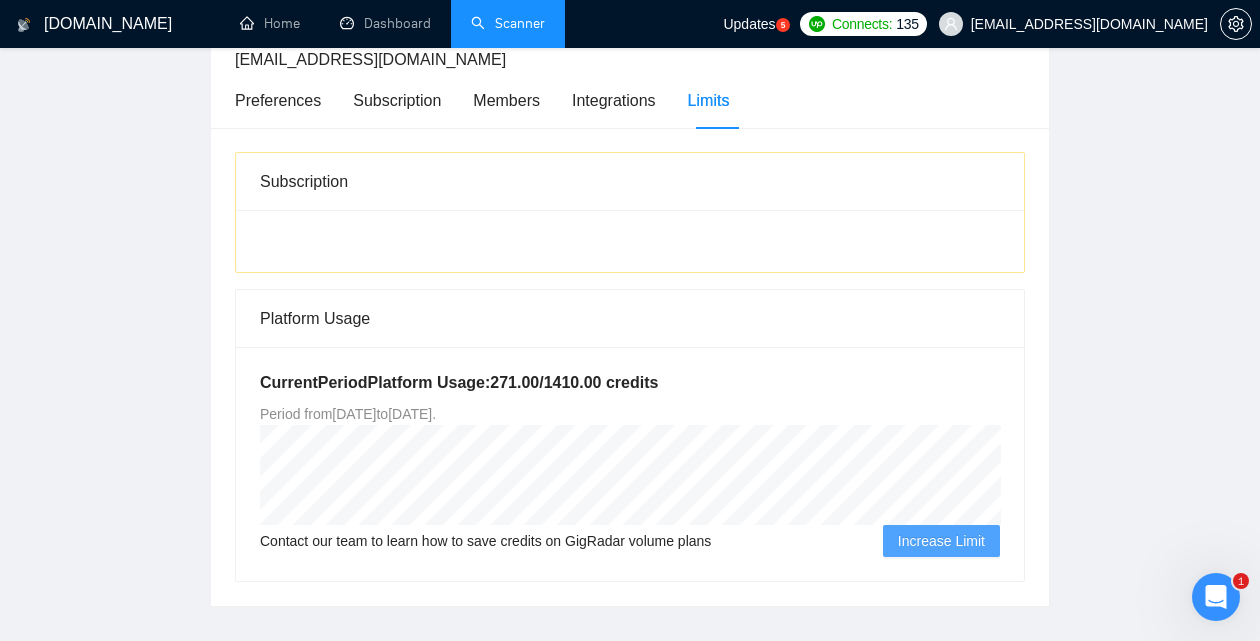 scroll, scrollTop: 156, scrollLeft: 0, axis: vertical 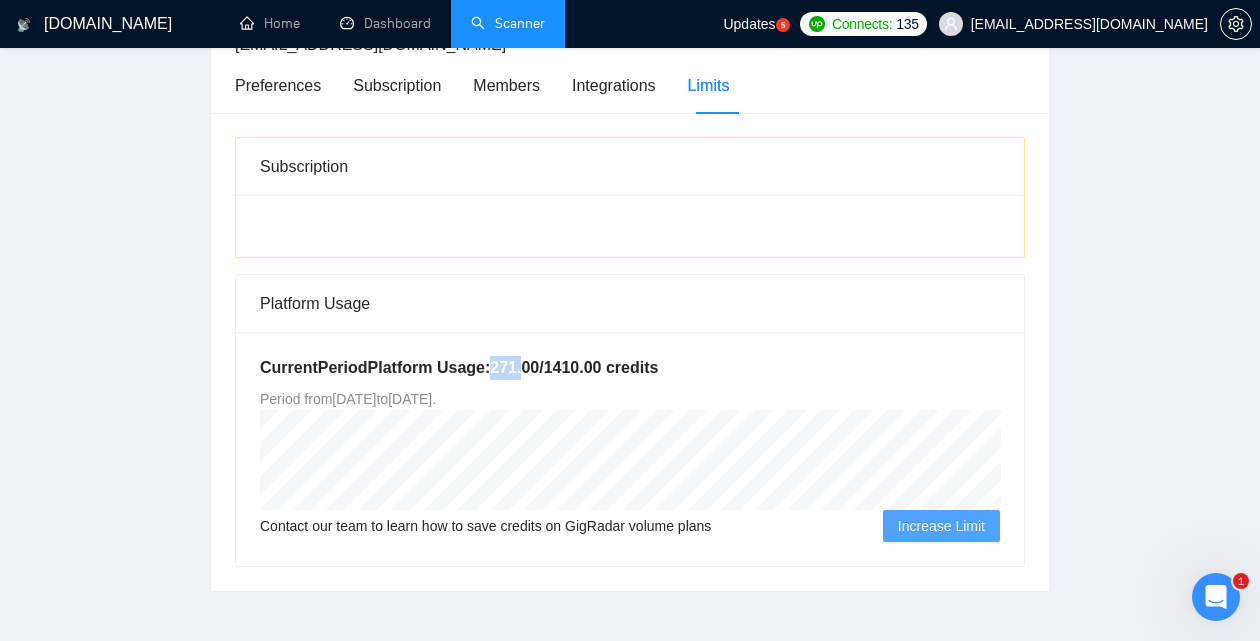 drag, startPoint x: 532, startPoint y: 366, endPoint x: 498, endPoint y: 366, distance: 34 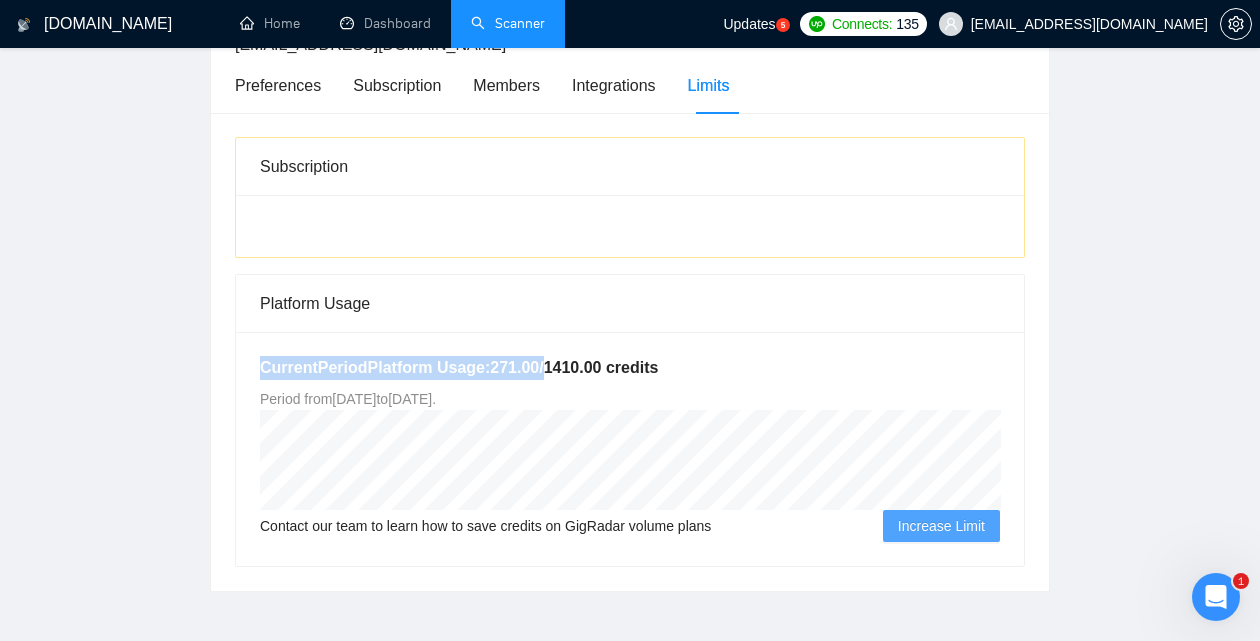 drag, startPoint x: 558, startPoint y: 371, endPoint x: 620, endPoint y: 354, distance: 64.288414 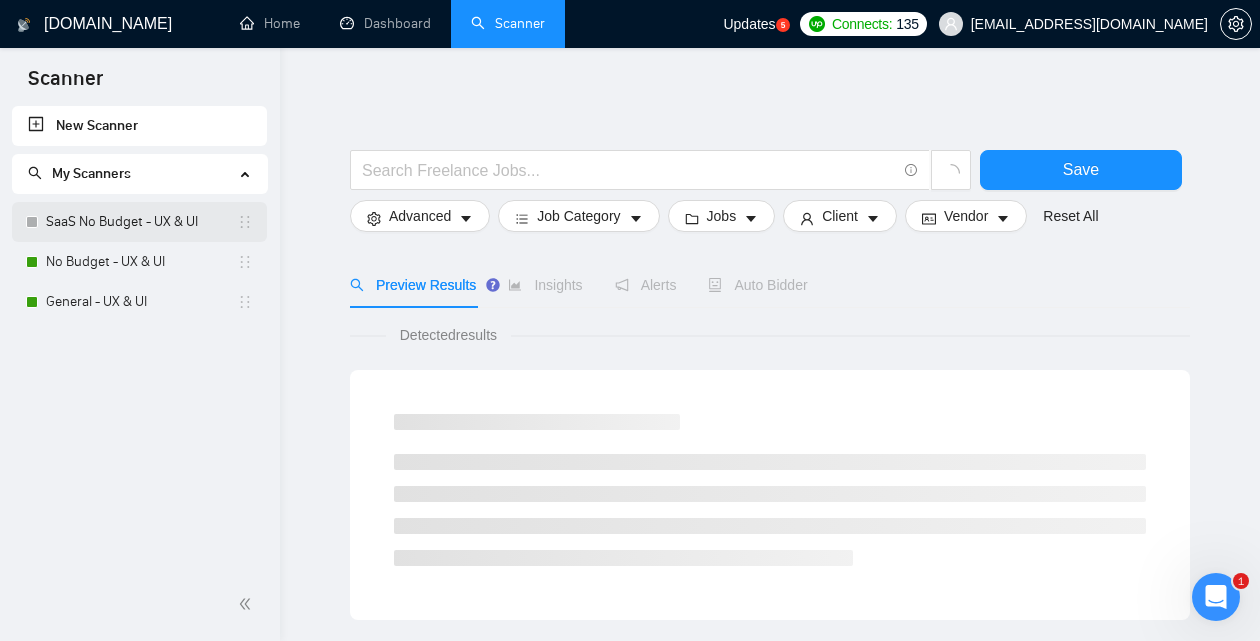 click on "SaaS No Budget - UX & UI" at bounding box center [141, 222] 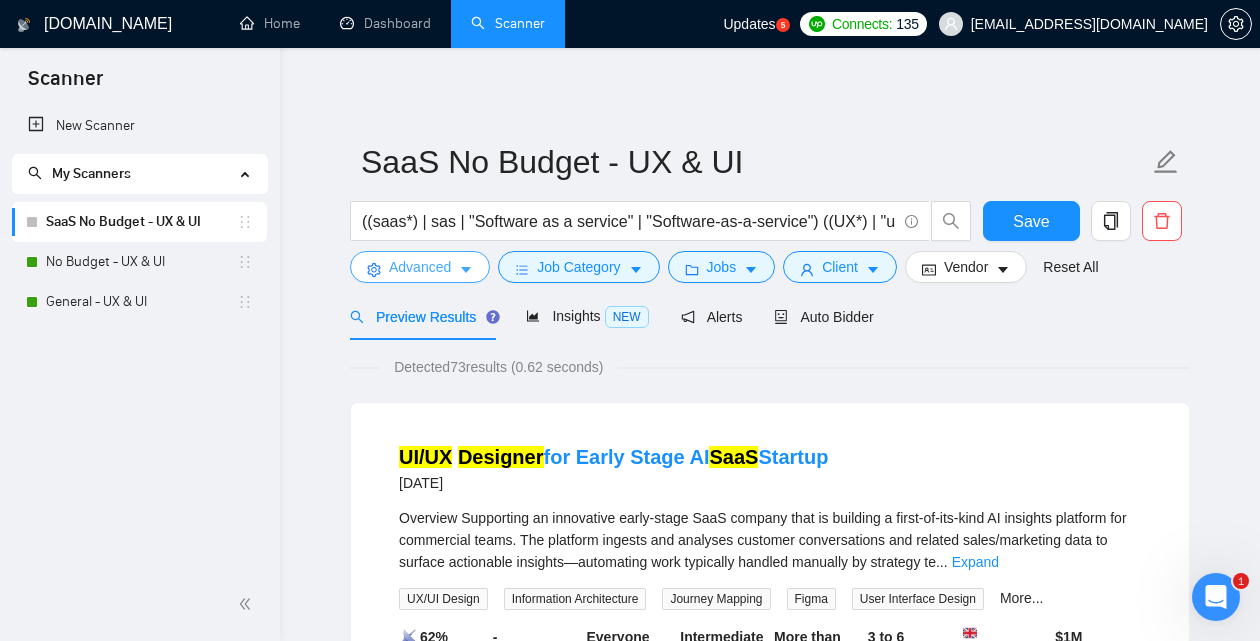 click on "Advanced" at bounding box center [420, 267] 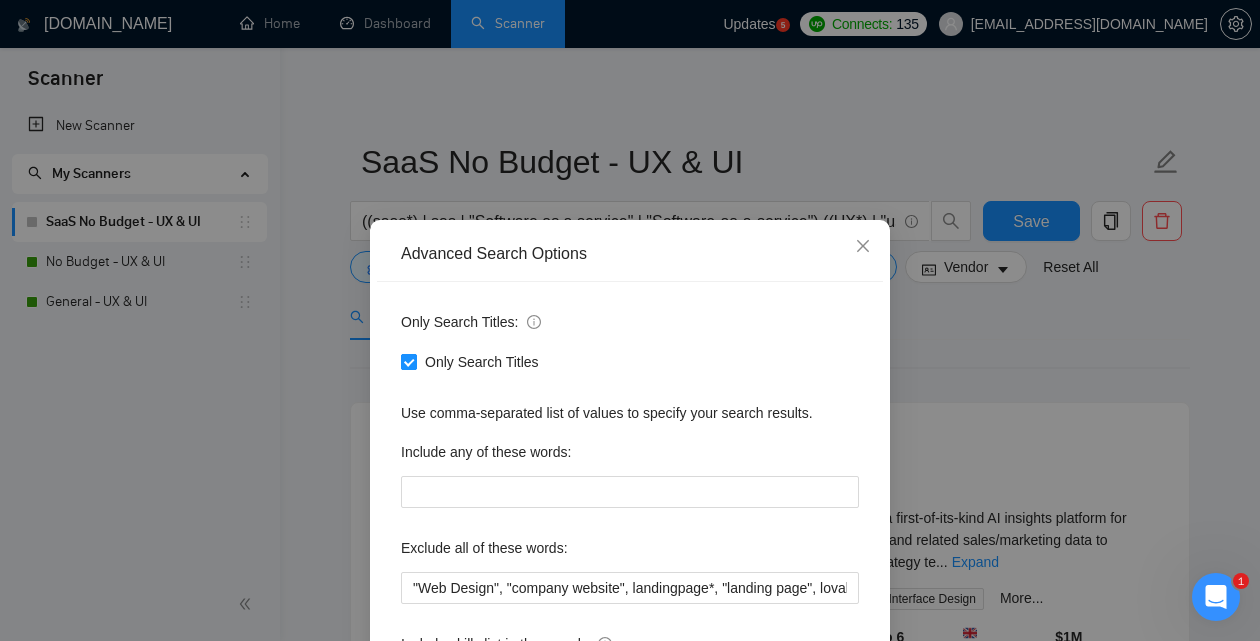 click on "Only Search Titles" at bounding box center [408, 361] 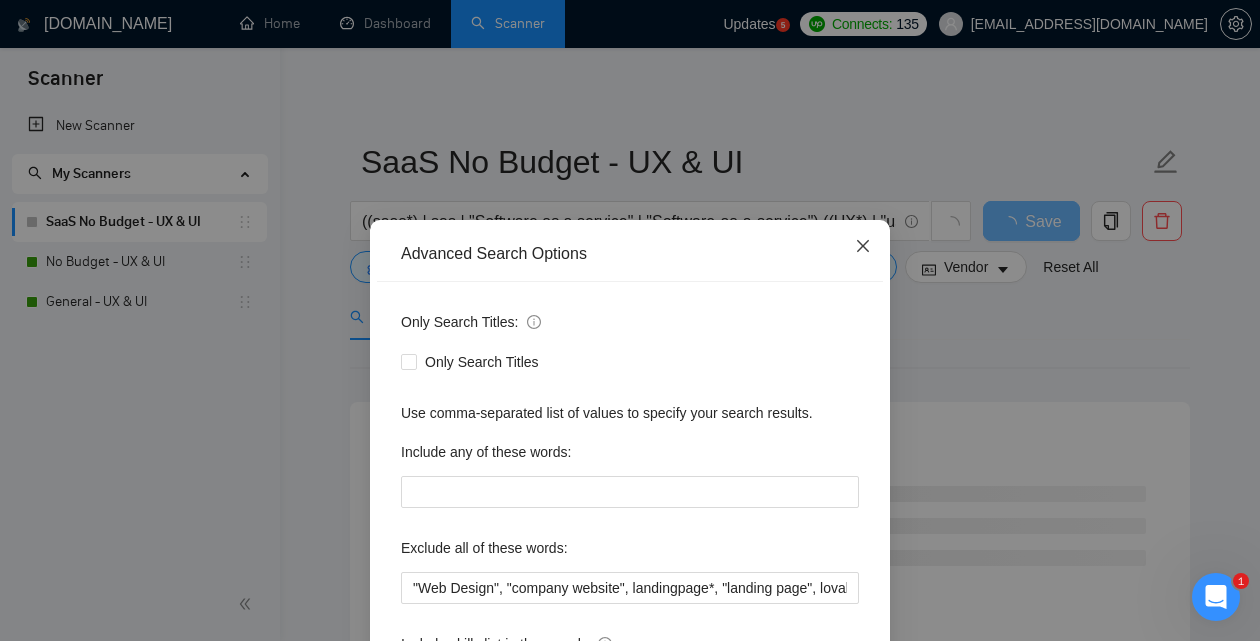 click 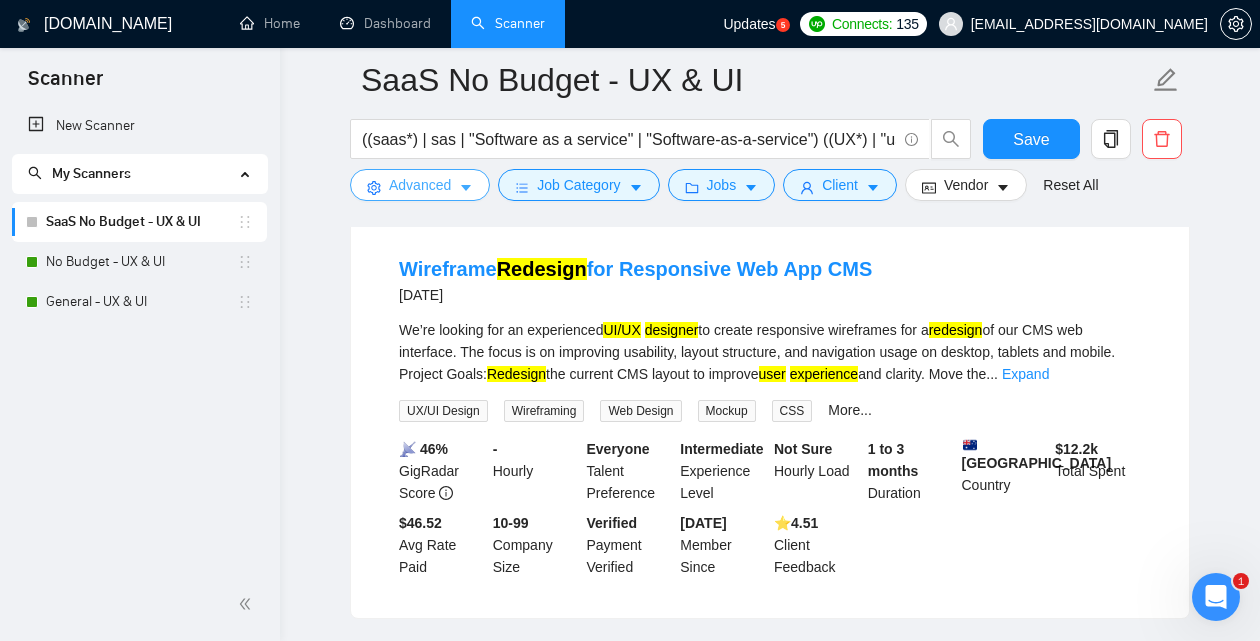 scroll, scrollTop: 632, scrollLeft: 0, axis: vertical 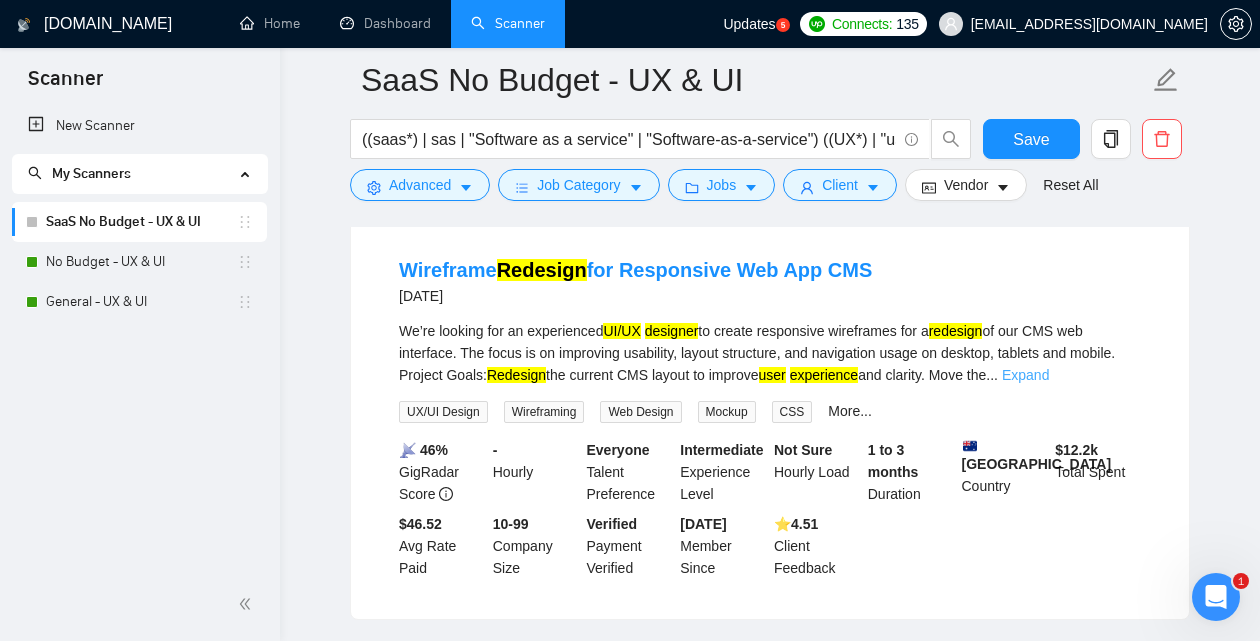 click on "Expand" at bounding box center (1025, 375) 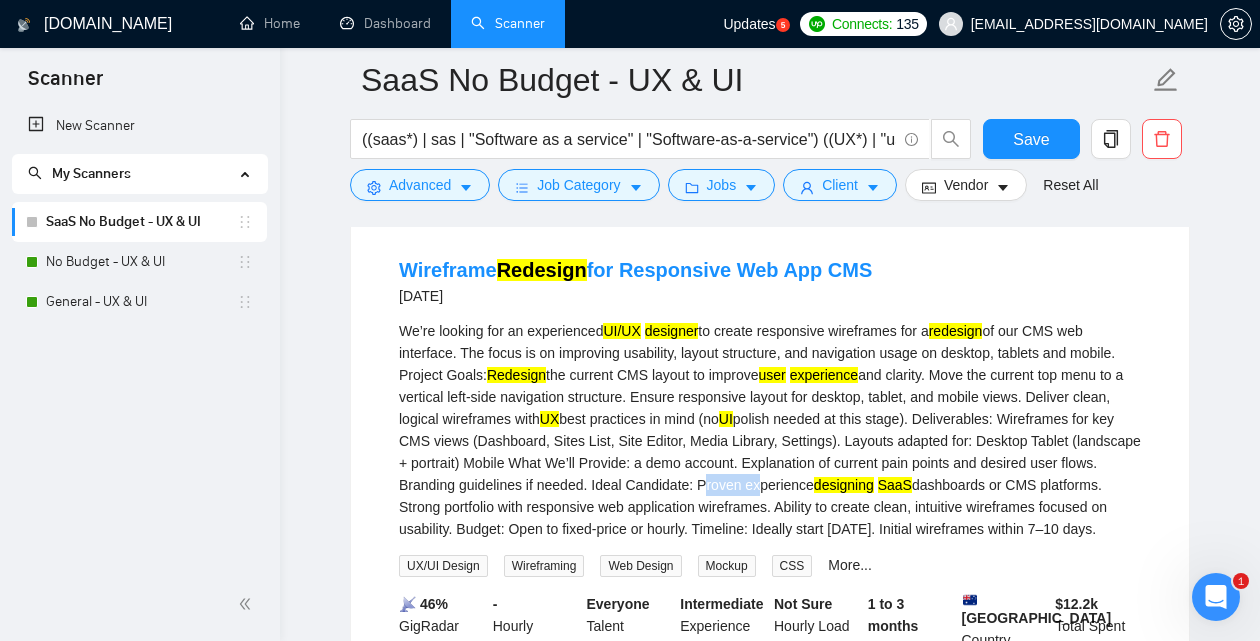 drag, startPoint x: 986, startPoint y: 496, endPoint x: 1045, endPoint y: 505, distance: 59.682495 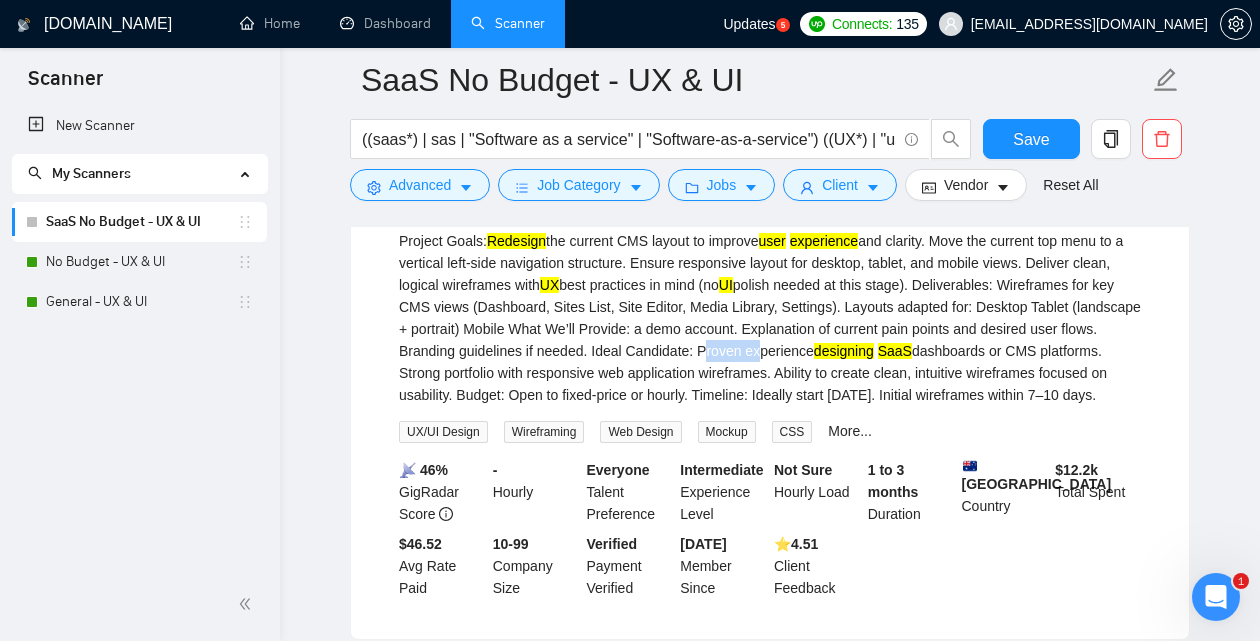 scroll, scrollTop: 772, scrollLeft: 0, axis: vertical 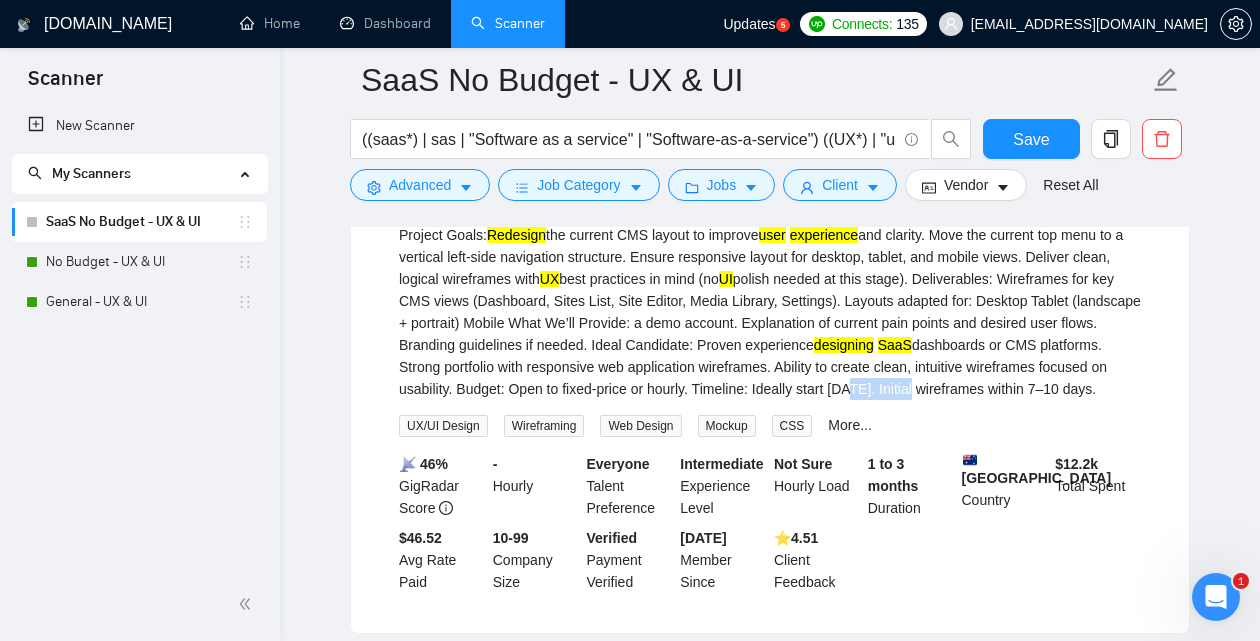drag, startPoint x: 528, startPoint y: 427, endPoint x: 448, endPoint y: 422, distance: 80.1561 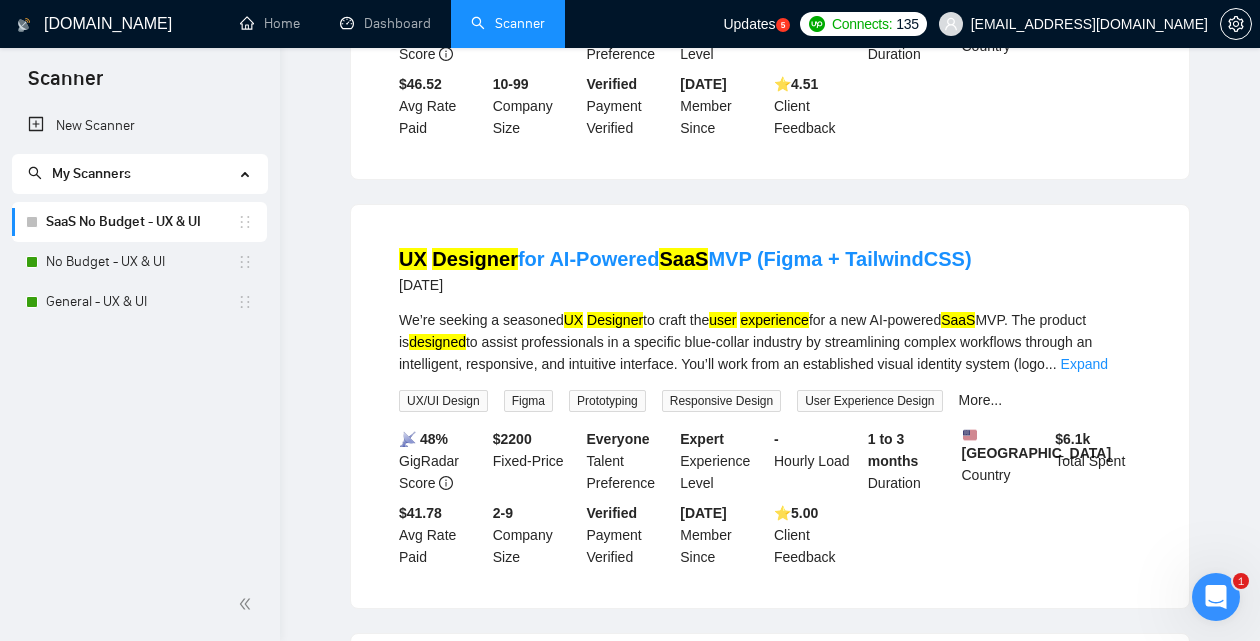 scroll, scrollTop: 0, scrollLeft: 0, axis: both 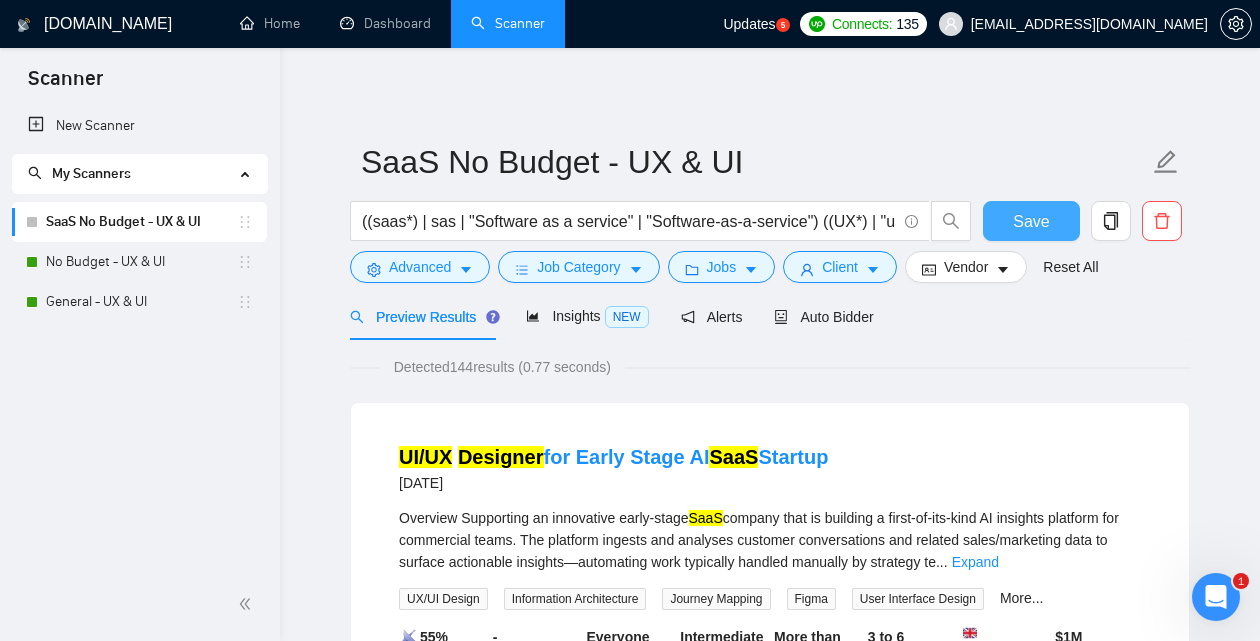 click on "Save" at bounding box center [1031, 221] 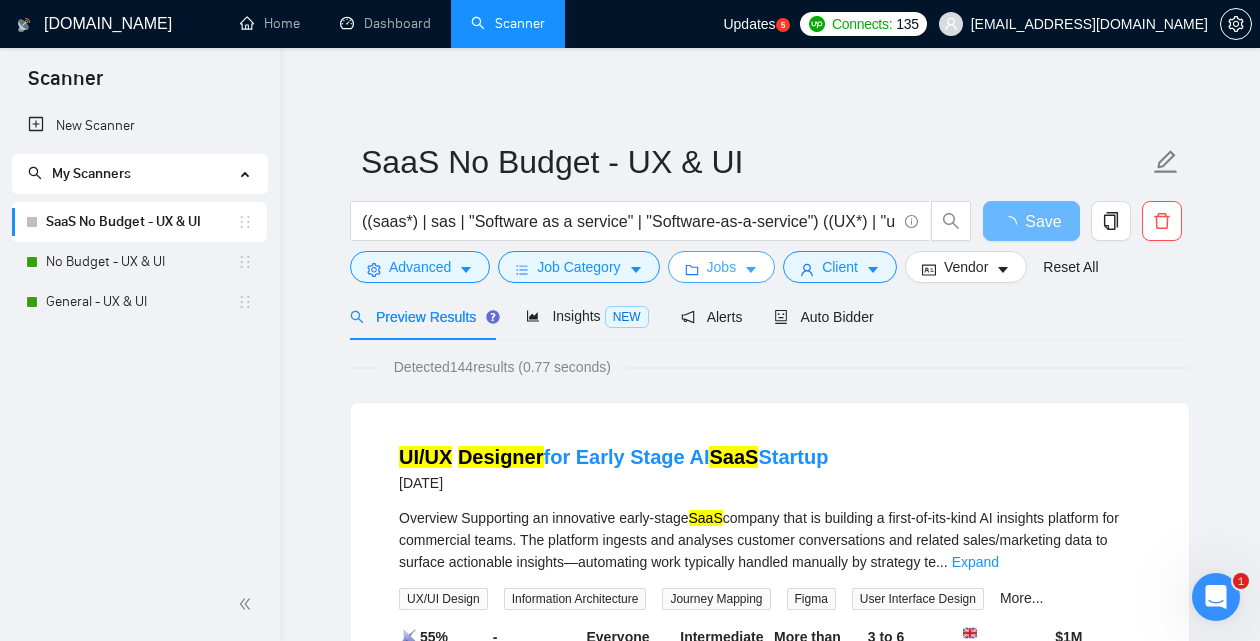 click 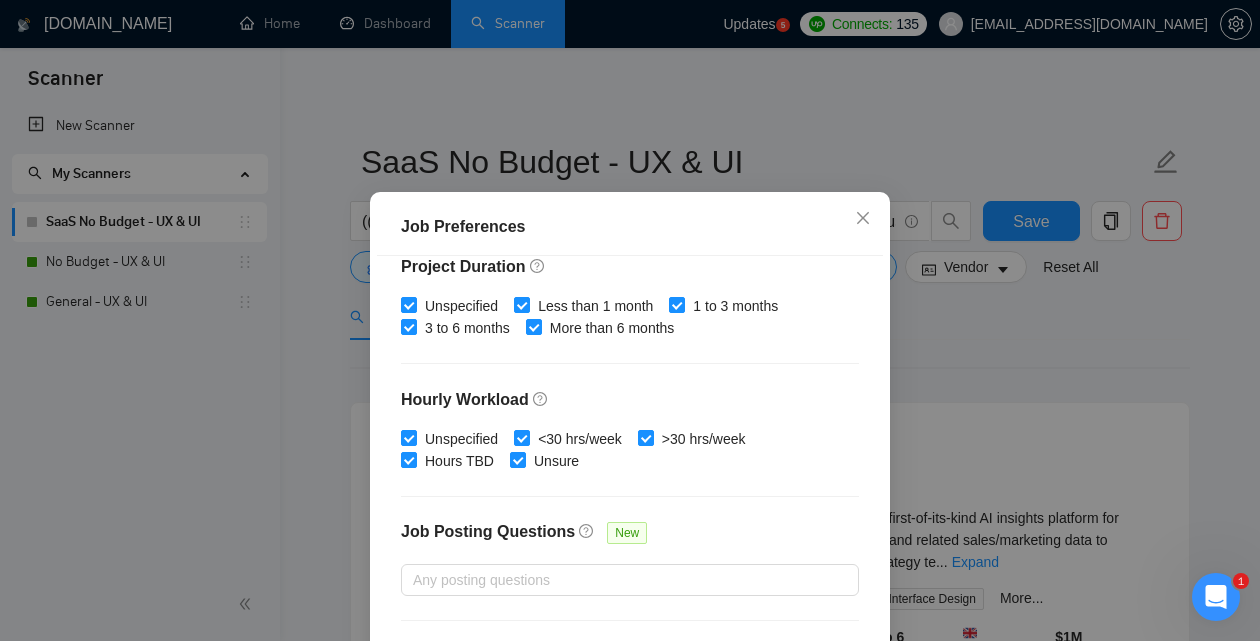 scroll, scrollTop: 678, scrollLeft: 0, axis: vertical 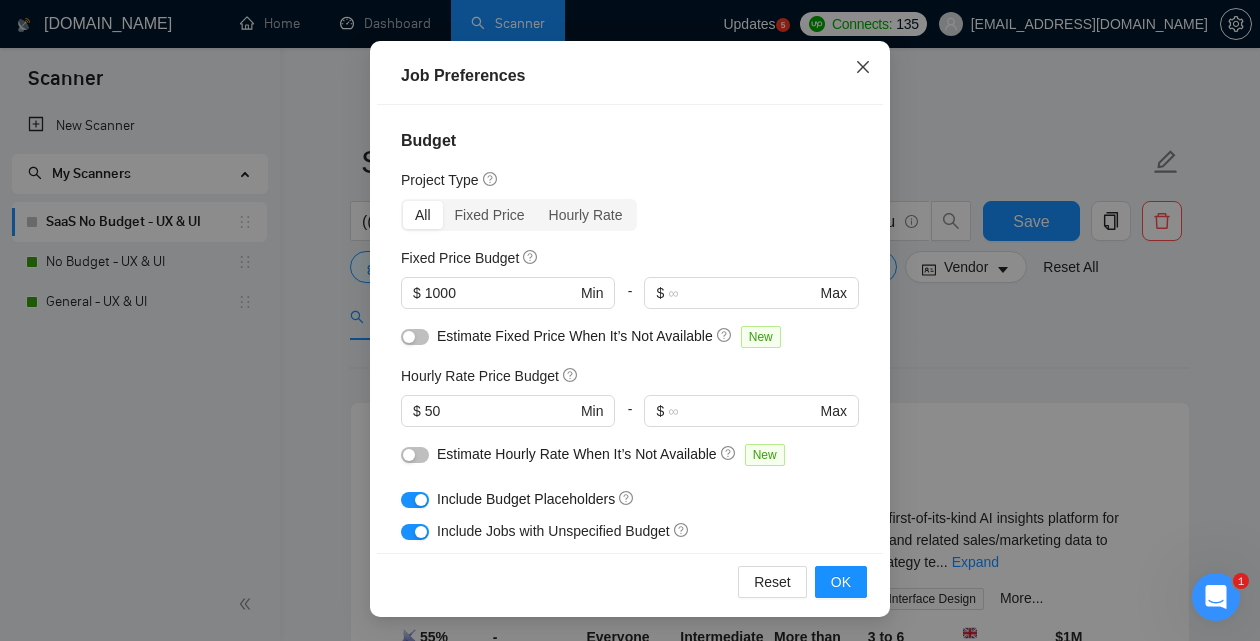 click at bounding box center (863, 68) 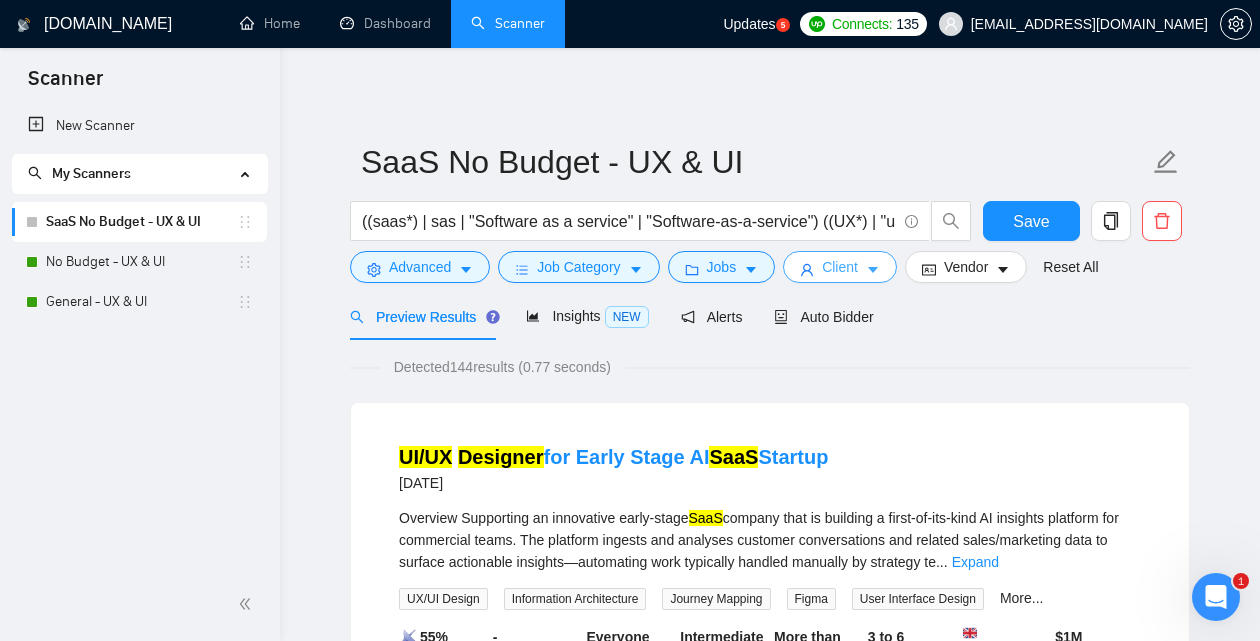 click on "Client" at bounding box center (840, 267) 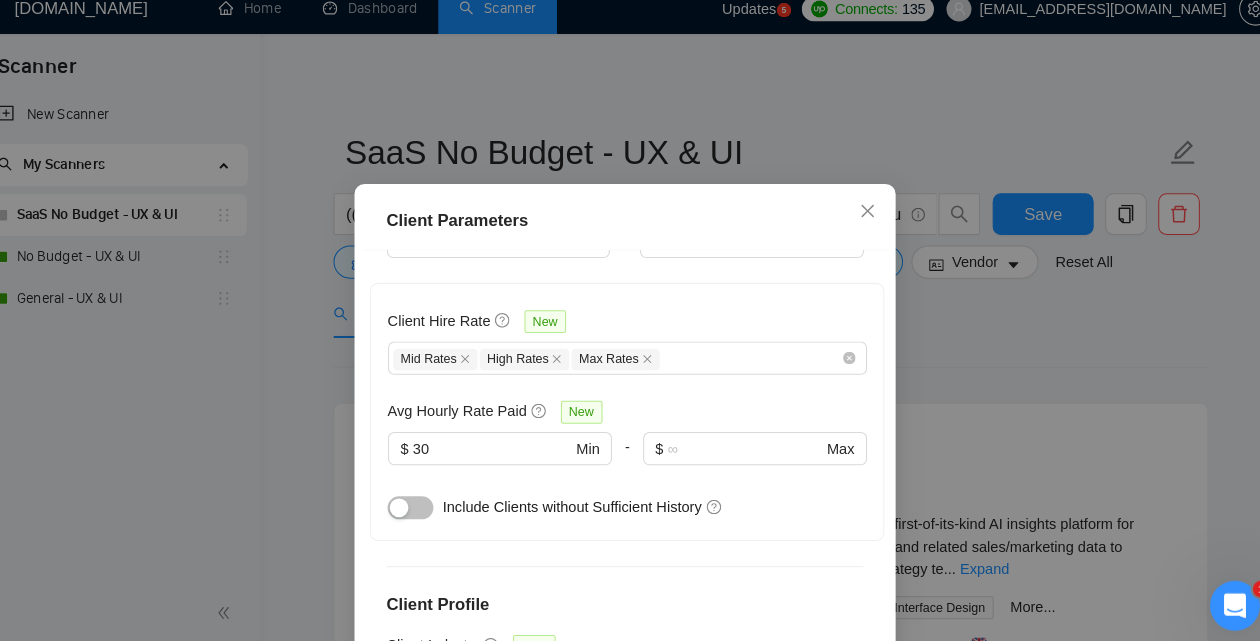 scroll, scrollTop: 797, scrollLeft: 0, axis: vertical 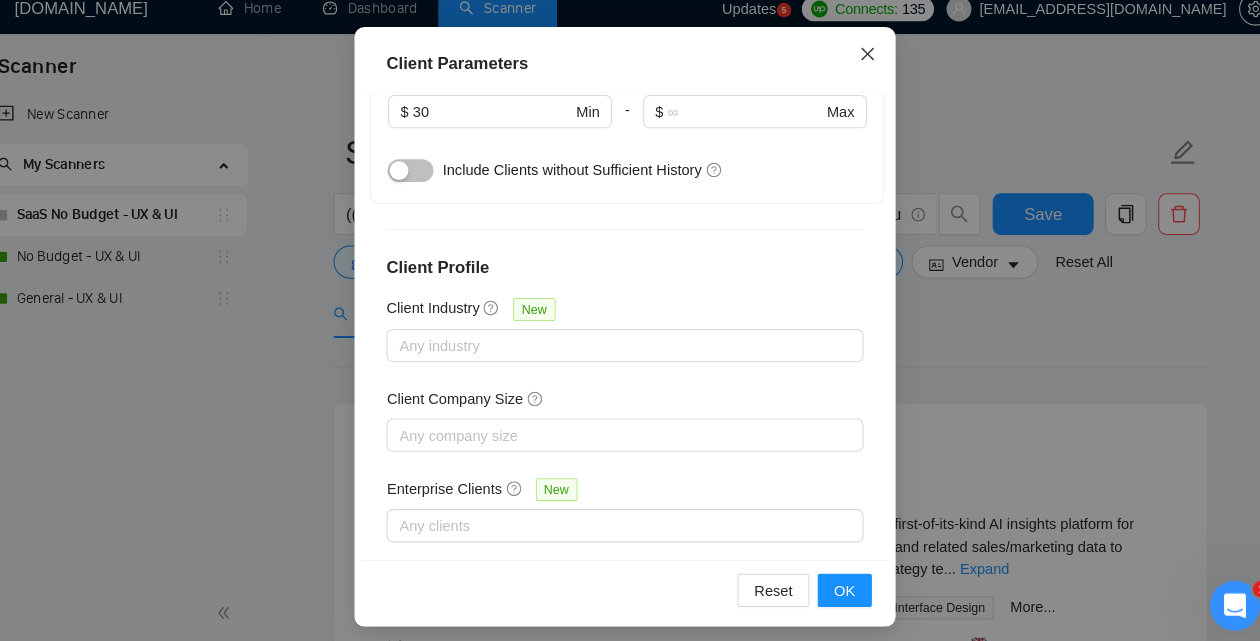 click at bounding box center (863, 68) 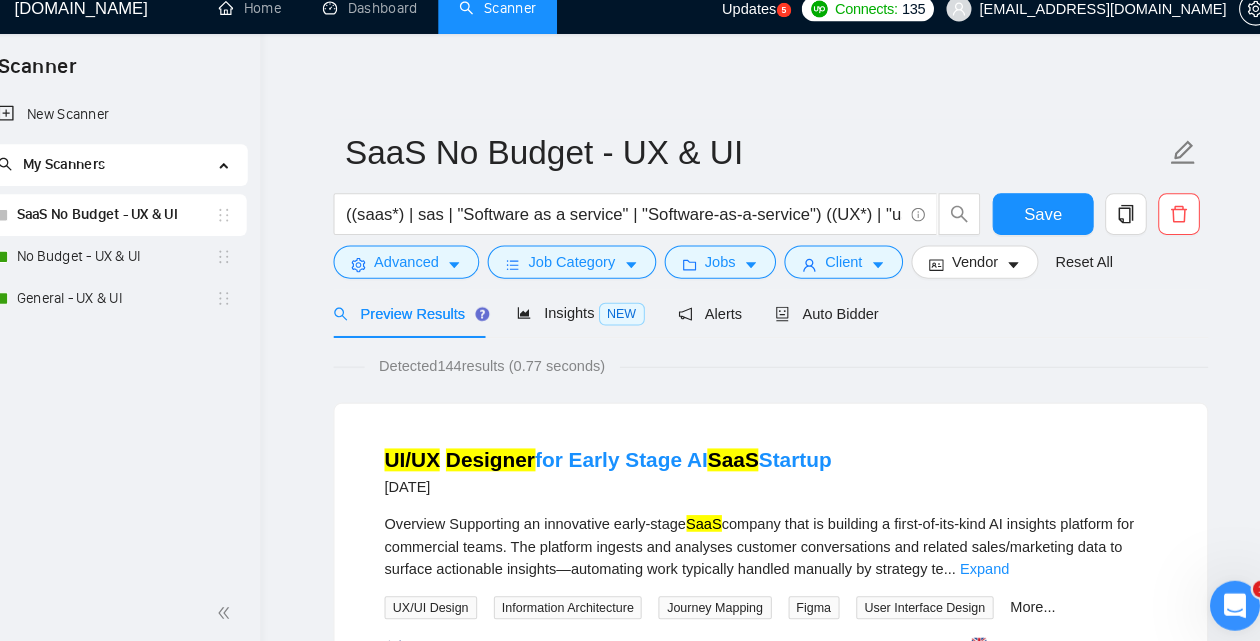 scroll, scrollTop: 79, scrollLeft: 0, axis: vertical 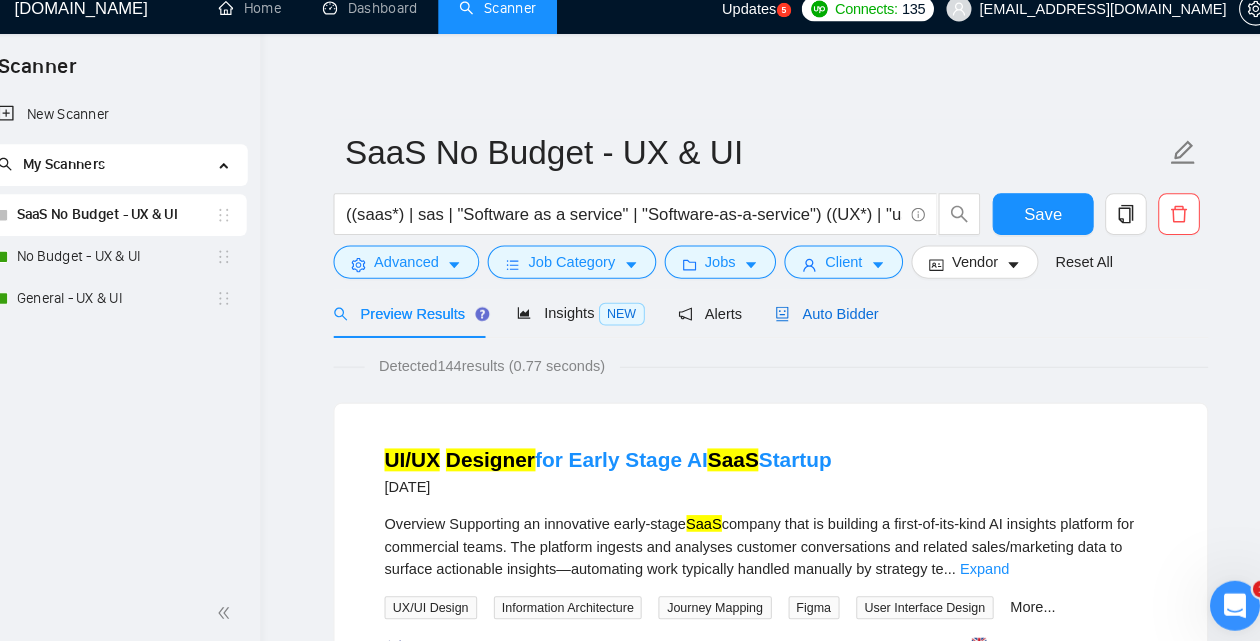 click on "Auto Bidder" at bounding box center (823, 317) 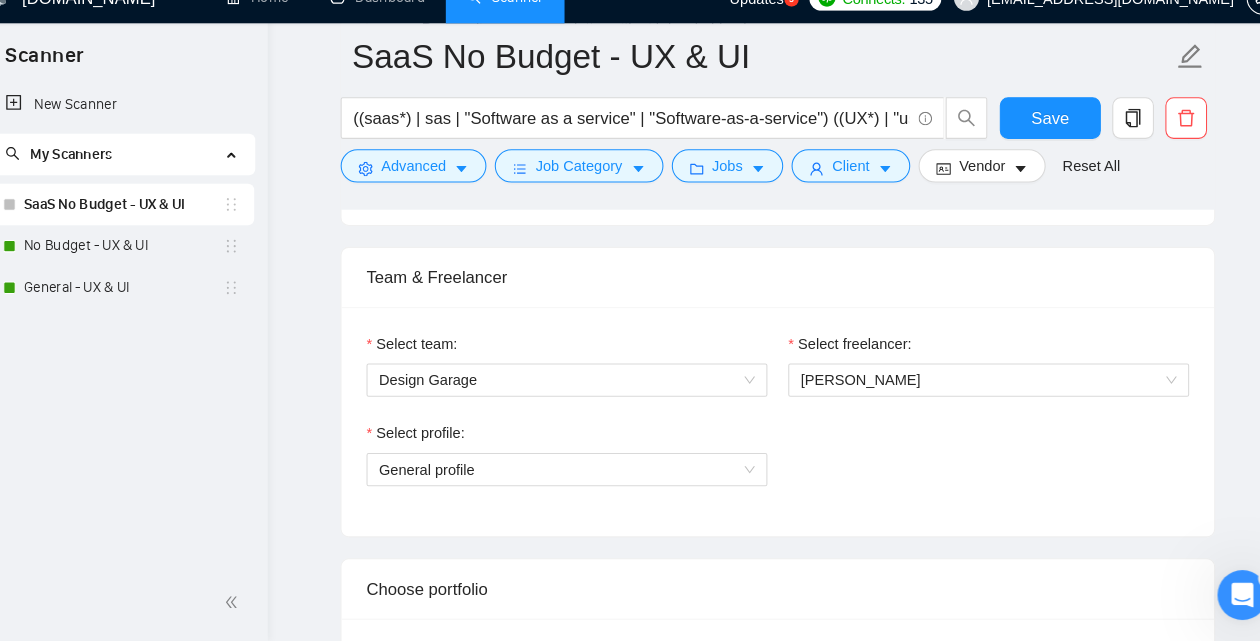 scroll, scrollTop: 1004, scrollLeft: 0, axis: vertical 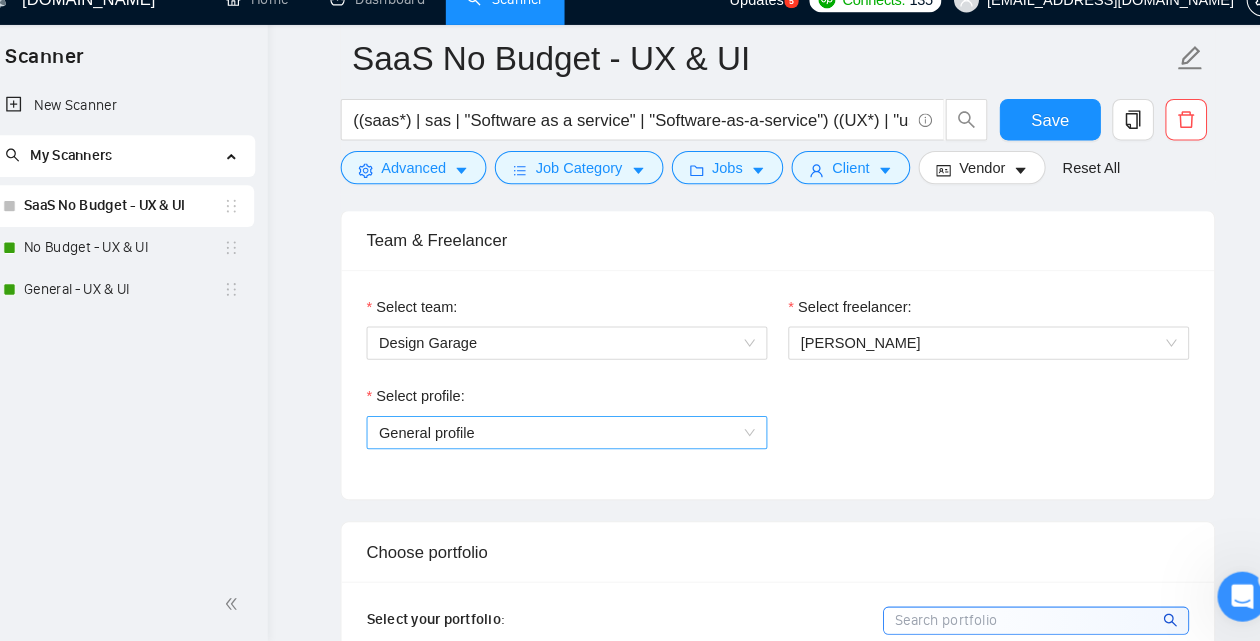 click on "General profile" at bounding box center [567, 440] 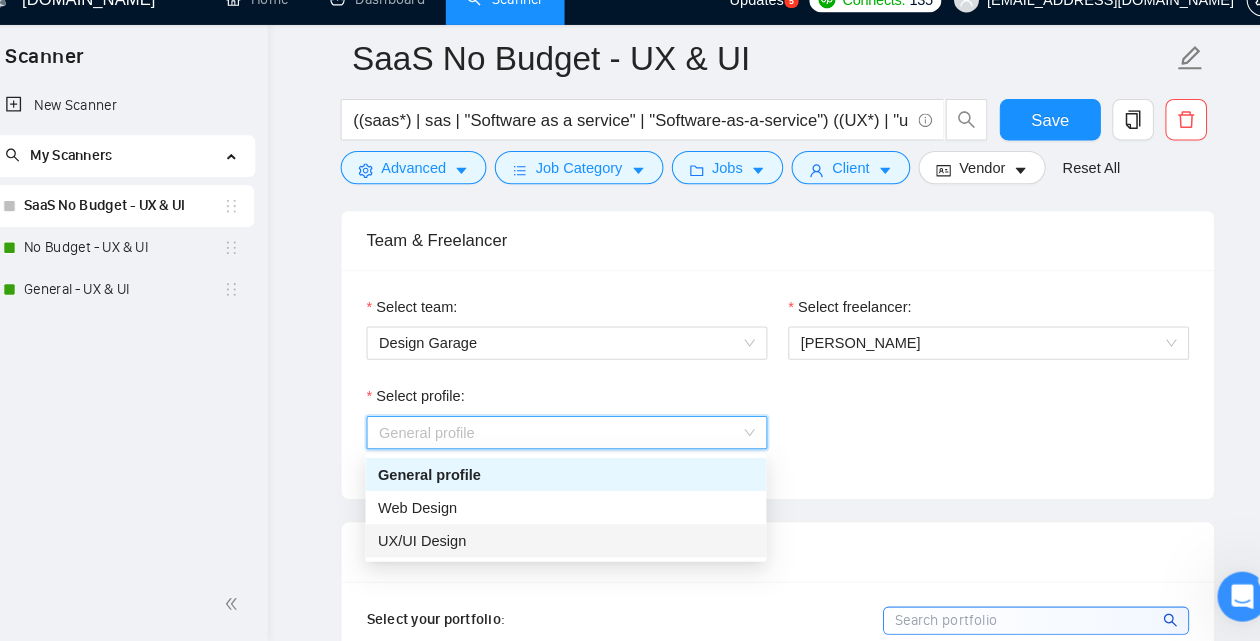 click on "UX/UI Design" at bounding box center [566, 544] 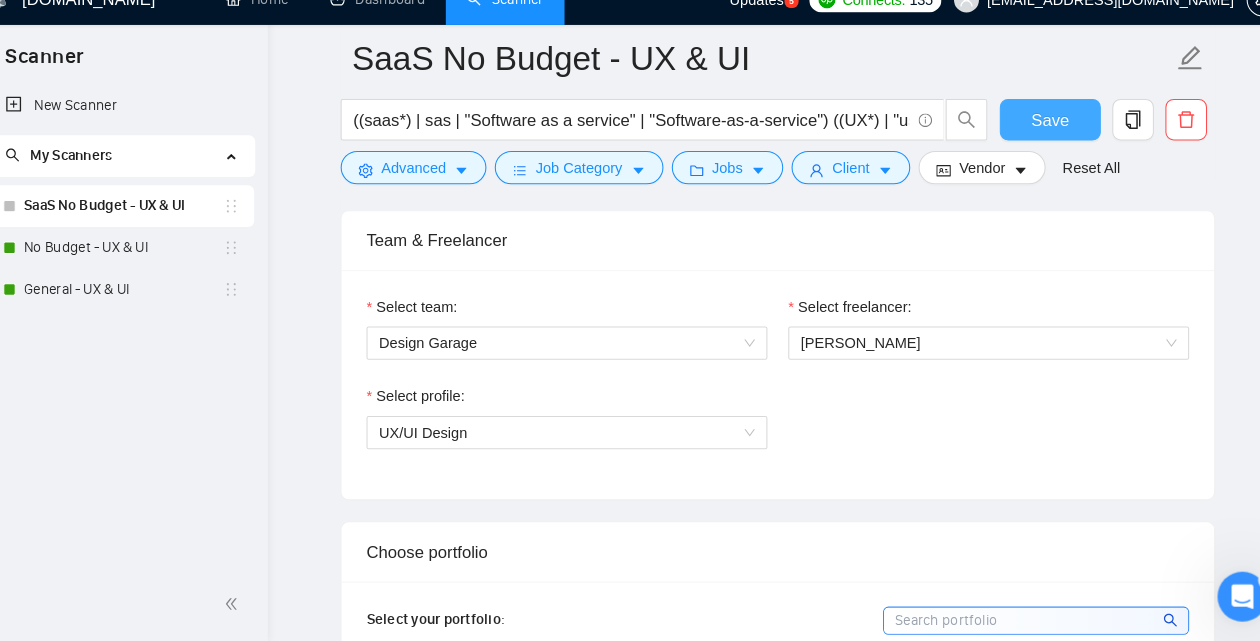 click on "Save" at bounding box center (1031, 139) 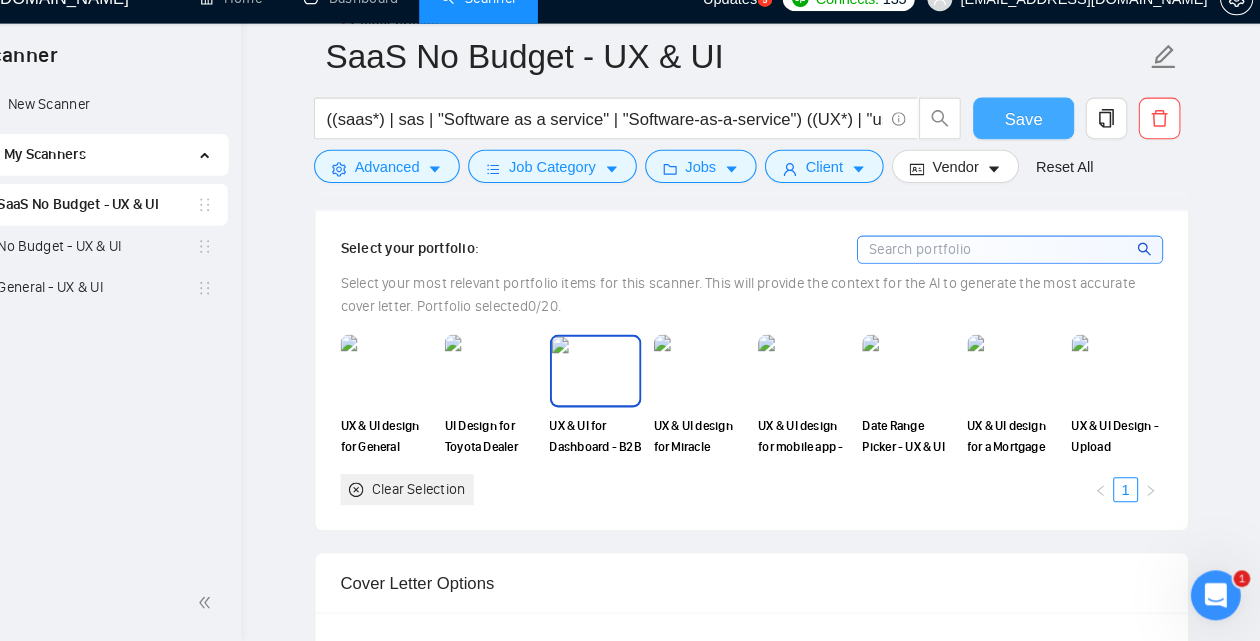 scroll, scrollTop: 1361, scrollLeft: 0, axis: vertical 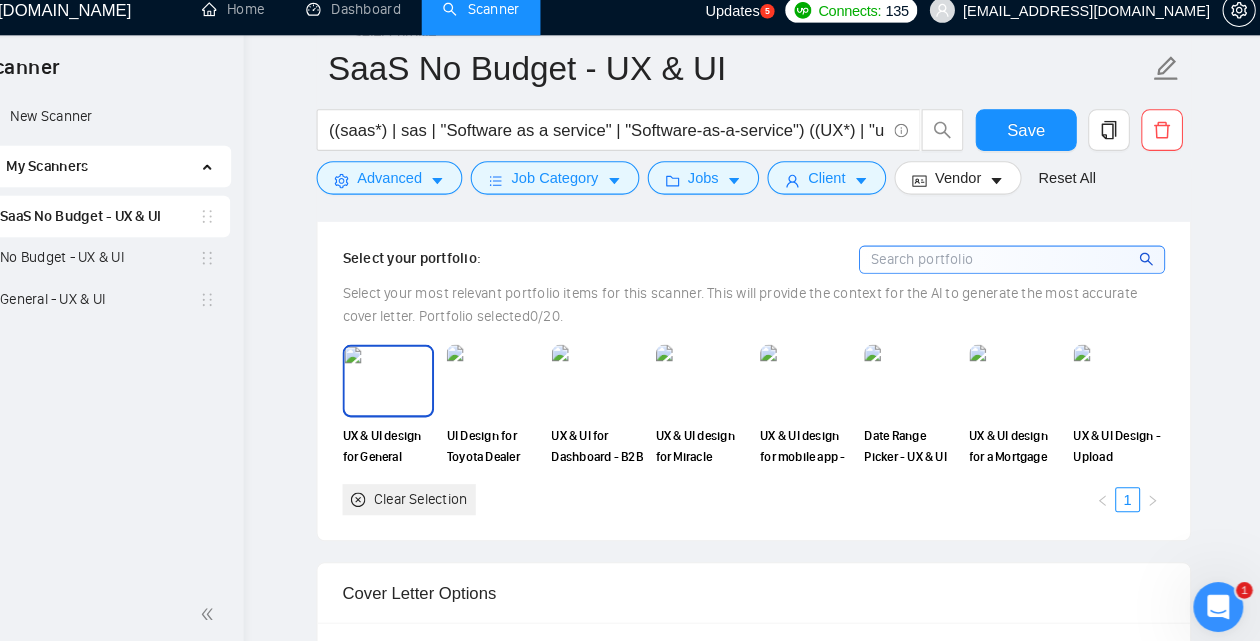 click at bounding box center (419, 380) 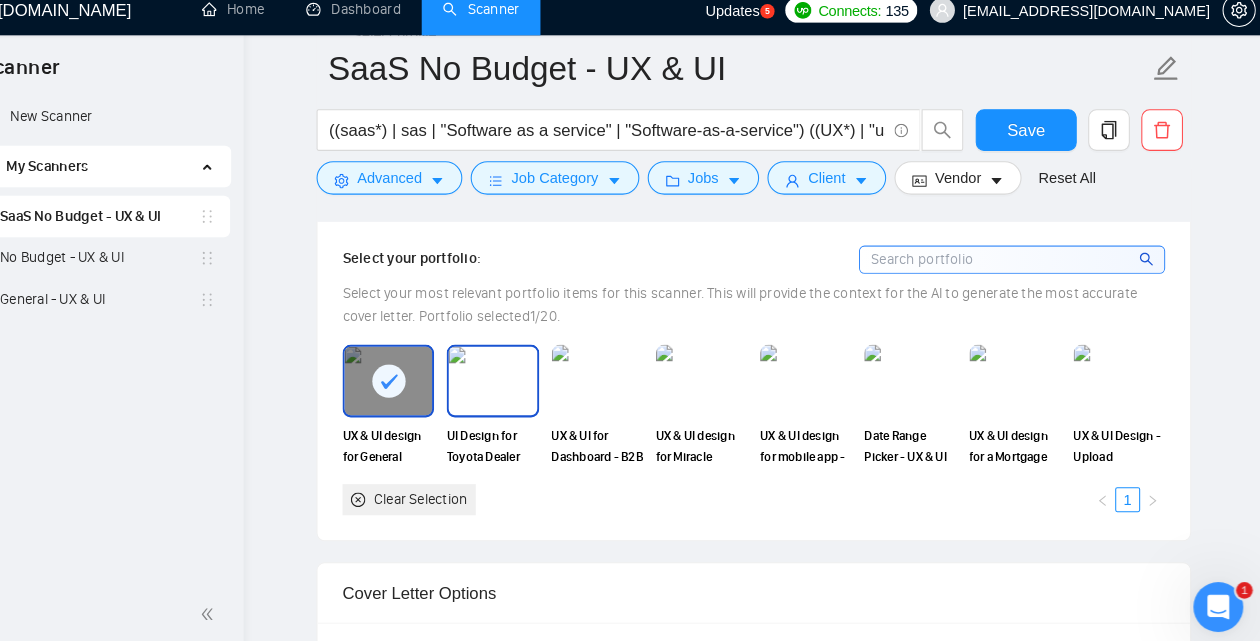 click at bounding box center (519, 380) 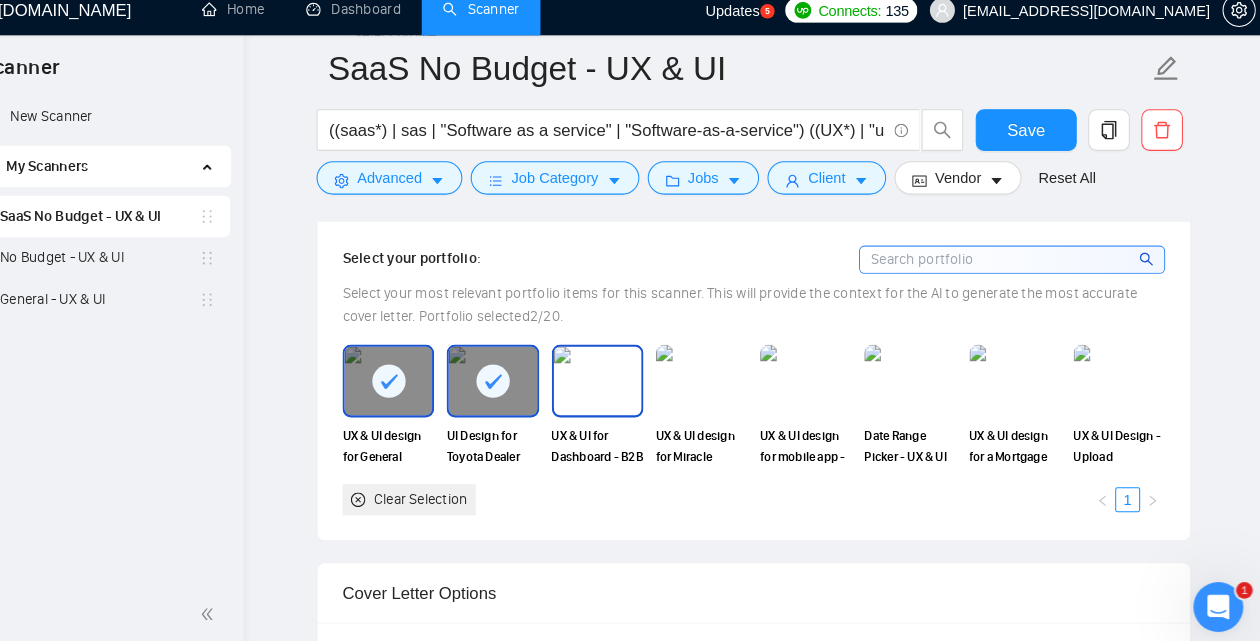 click at bounding box center (620, 380) 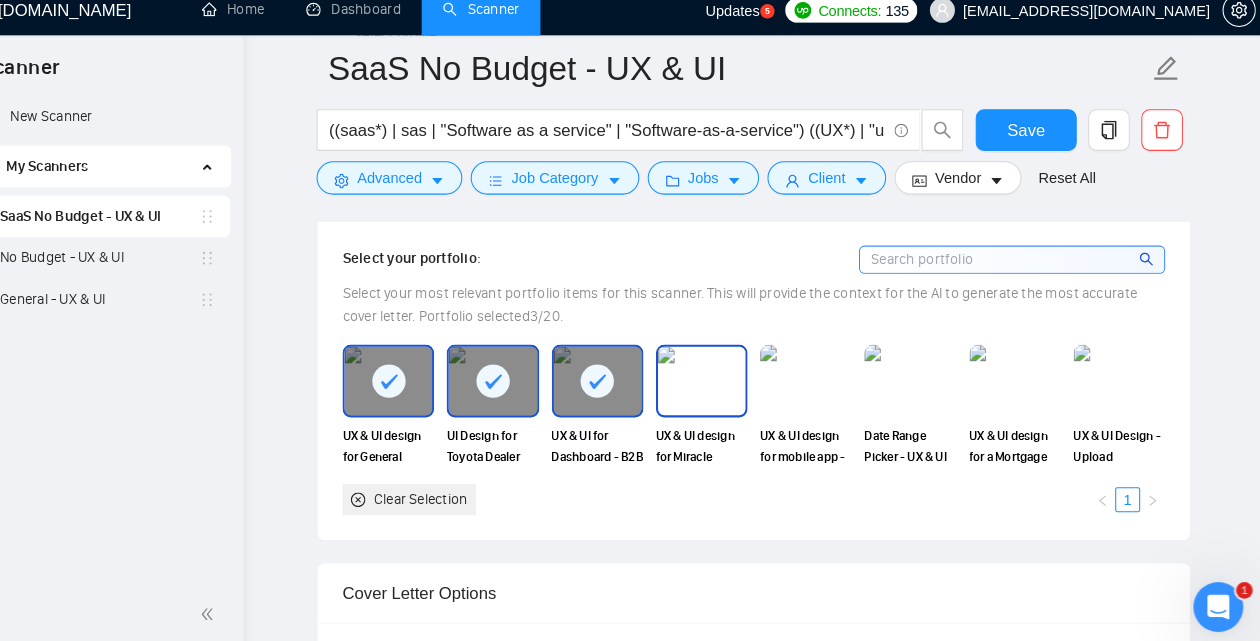 click at bounding box center (720, 380) 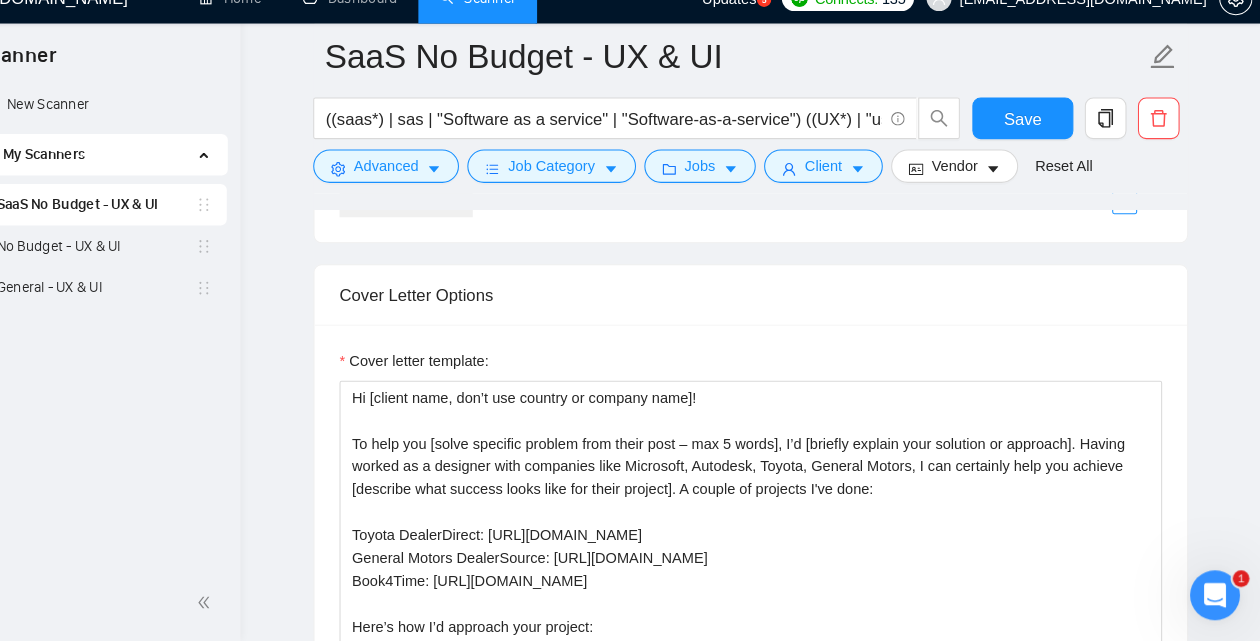 scroll, scrollTop: 1672, scrollLeft: 0, axis: vertical 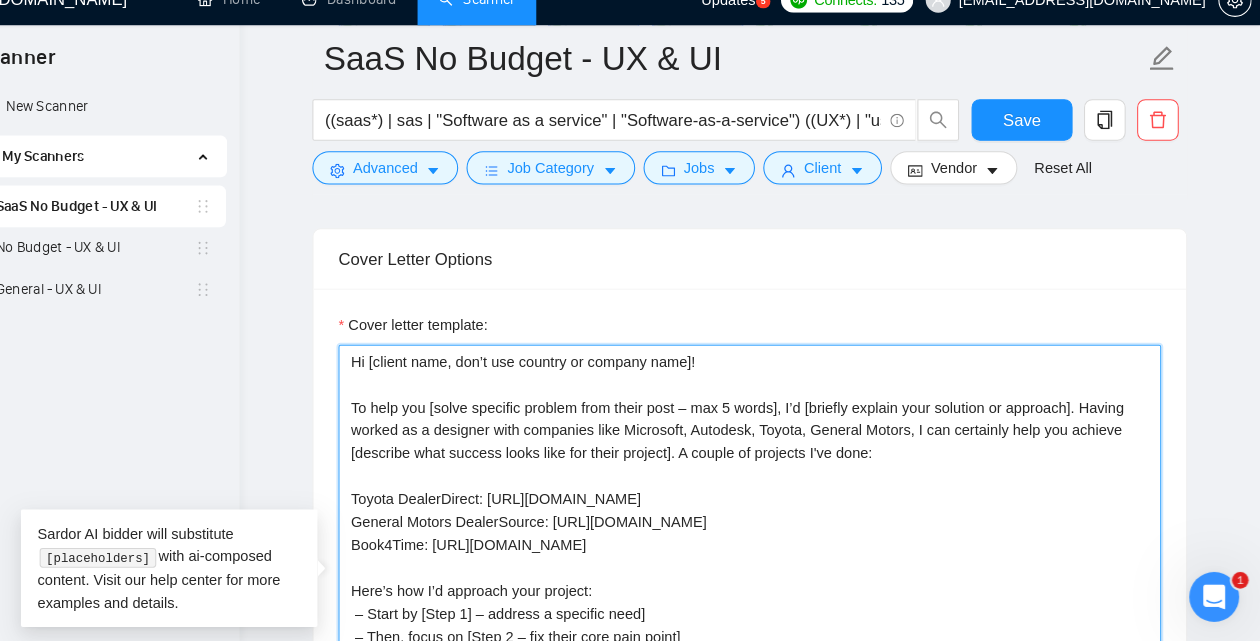 drag, startPoint x: 709, startPoint y: 440, endPoint x: 1001, endPoint y: 448, distance: 292.10956 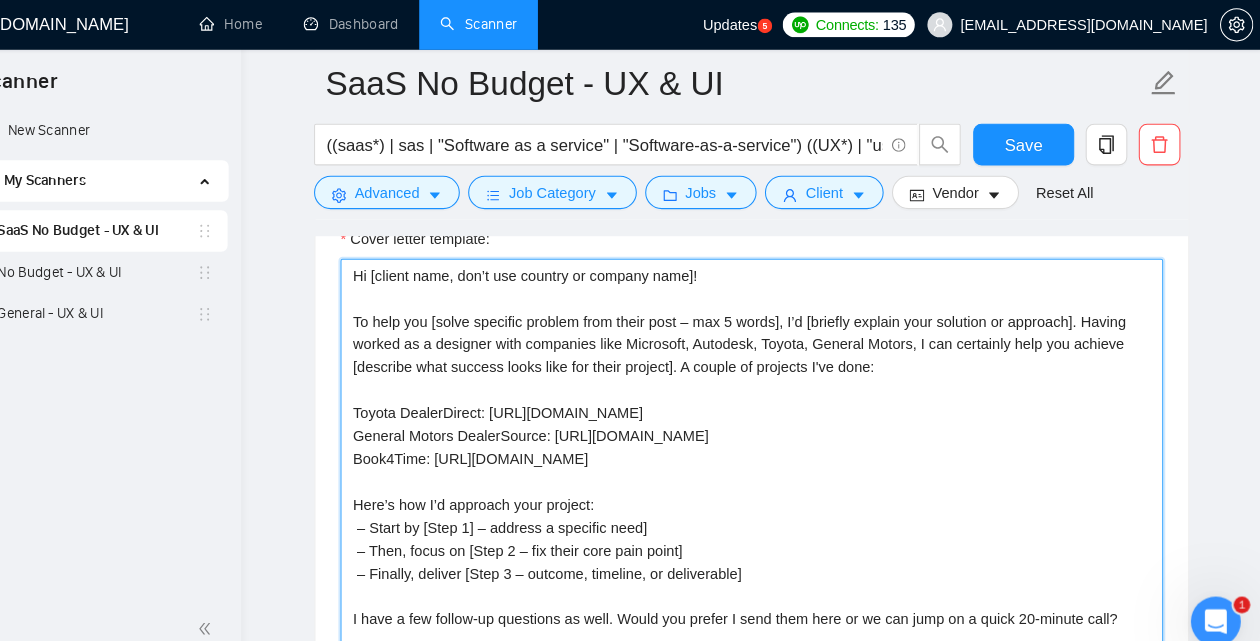 scroll, scrollTop: 1777, scrollLeft: 0, axis: vertical 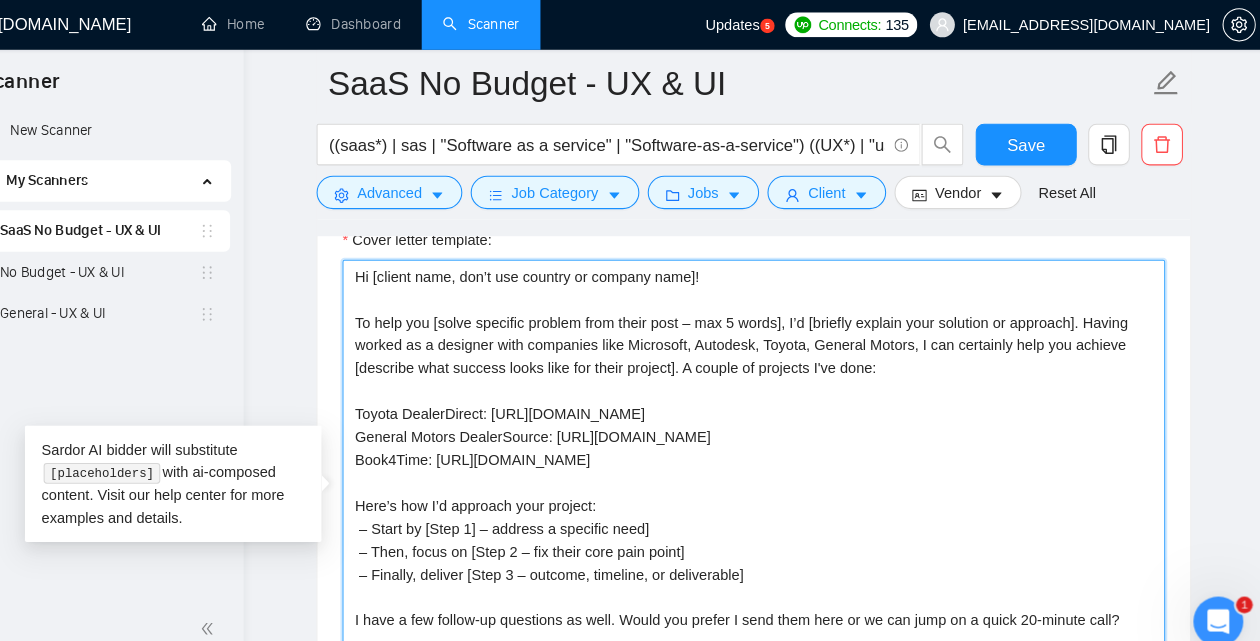 click on "Hi [client name, don’t use country or company name]!
To help you [solve specific problem from their post – max 5 words], I’d [briefly explain your solution or approach]. Having worked as a designer with companies like Microsoft, Autodesk, Toyota, General Motors, I can certainly help you achieve [describe what success looks like for their project]. A couple of projects I've done:
Toyota DealerDirect: https://www.shajeeaijazi.com/toyota-dealer-direct/
General Motors DealerSource: https://www.shajeeaijazi.com/general-motors/
Book4Time: https://www.shajeeaijazi.com/book4time/
Here’s how I’d approach your project:
– Start by [Step 1] – address a specific need]
– Then, focus on [Step 2 – fix their core pain point]
– Finally, deliver [Step 3 – outcome, timeline, or deliverable]
I have a few follow-up questions as well. Would you prefer I send them here or we can jump on a quick 20-minute call?
Shajee Aijazi,
Psychology-based UX Design,
www.shajeeaijazi.com" at bounding box center [770, 475] 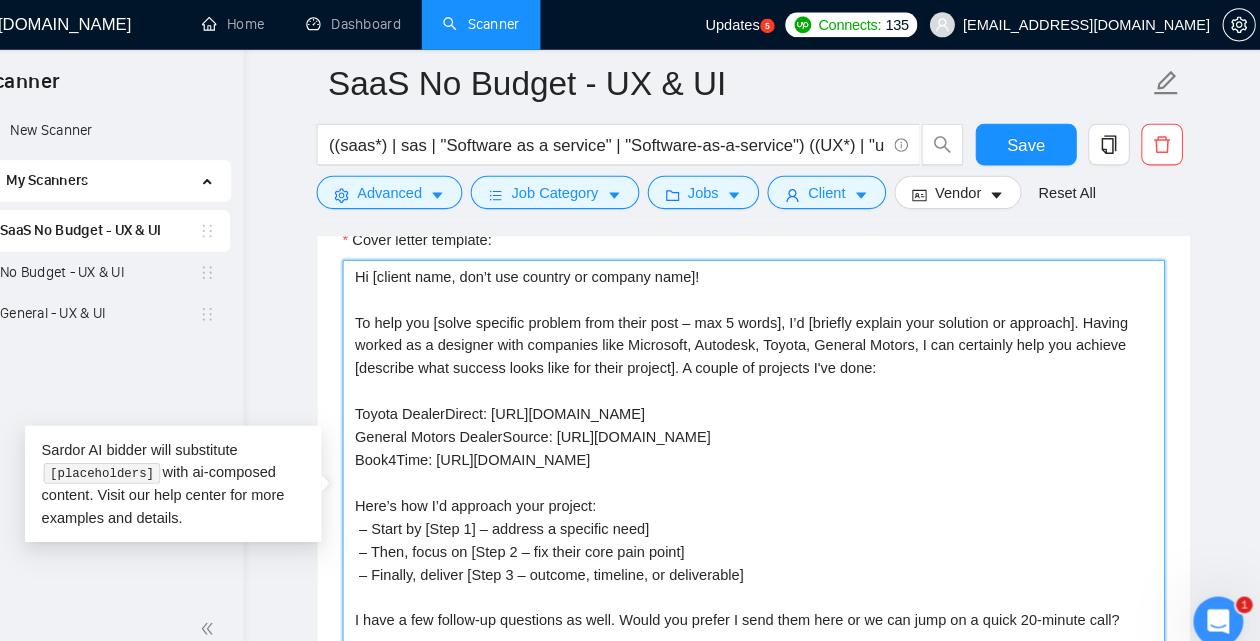 click on "Hi [client name, don’t use country or company name]!
To help you [solve specific problem from their post – max 5 words], I’d [briefly explain your solution or approach]. Having worked as a designer with companies like Microsoft, Autodesk, Toyota, General Motors, I can certainly help you achieve [describe what success looks like for their project]. A couple of projects I've done:
Toyota DealerDirect: https://www.shajeeaijazi.com/toyota-dealer-direct/
General Motors DealerSource: https://www.shajeeaijazi.com/general-motors/
Book4Time: https://www.shajeeaijazi.com/book4time/
Here’s how I’d approach your project:
– Start by [Step 1] – address a specific need]
– Then, focus on [Step 2 – fix their core pain point]
– Finally, deliver [Step 3 – outcome, timeline, or deliverable]
I have a few follow-up questions as well. Would you prefer I send them here or we can jump on a quick 20-minute call?
Shajee Aijazi,
Psychology-based UX Design,
www.shajeeaijazi.com" at bounding box center (770, 475) 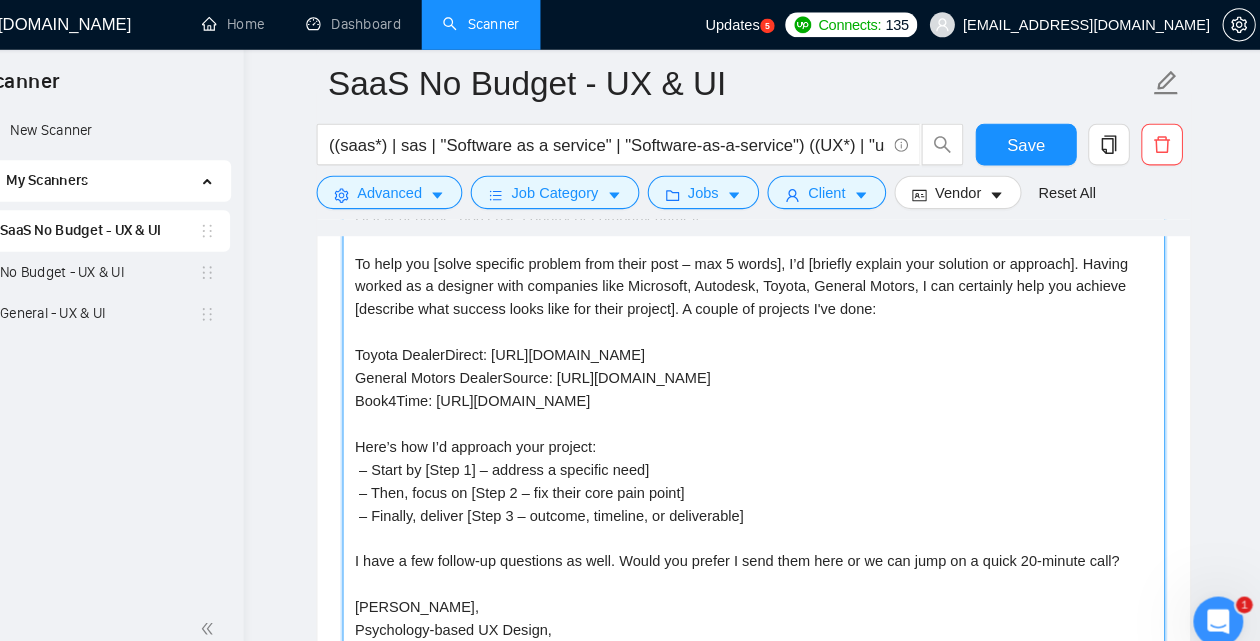 scroll, scrollTop: 1792, scrollLeft: 0, axis: vertical 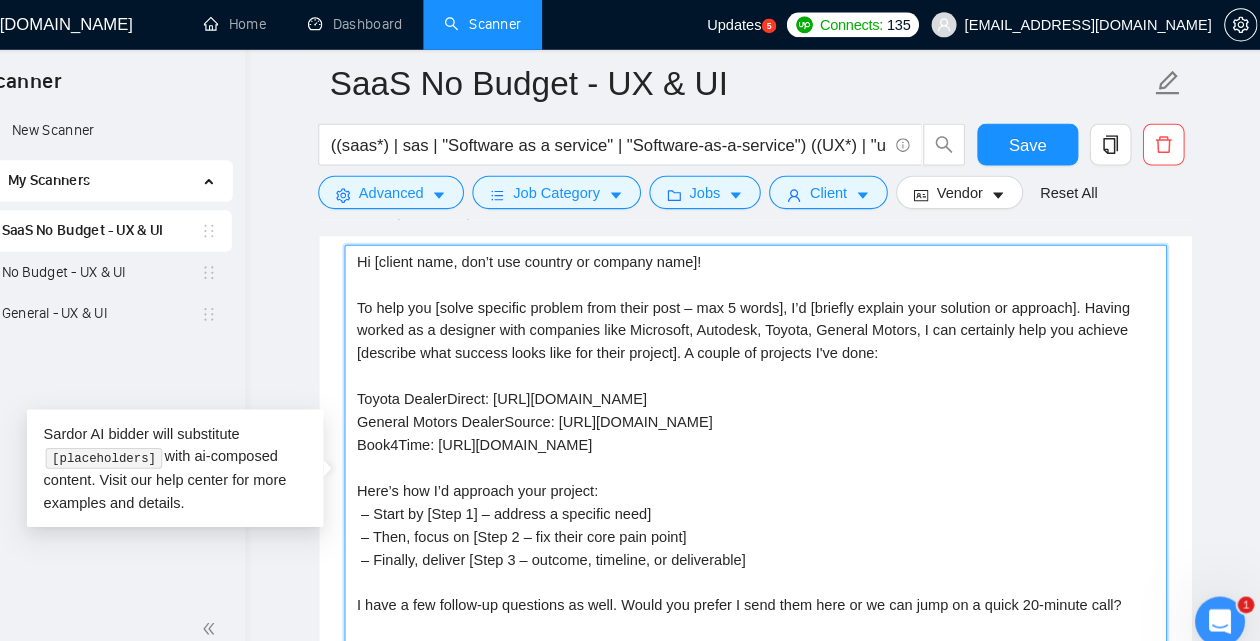 click on "Hi [client name, don’t use country or company name]!
To help you [solve specific problem from their post – max 5 words], I’d [briefly explain your solution or approach]. Having worked as a designer with companies like Microsoft, Autodesk, Toyota, General Motors, I can certainly help you achieve [describe what success looks like for their project]. A couple of projects I've done:
Toyota DealerDirect: https://www.shajeeaijazi.com/toyota-dealer-direct/
General Motors DealerSource: https://www.shajeeaijazi.com/general-motors/
Book4Time: https://www.shajeeaijazi.com/book4time/
Here’s how I’d approach your project:
– Start by [Step 1] – address a specific need]
– Then, focus on [Step 2 – fix their core pain point]
– Finally, deliver [Step 3 – outcome, timeline, or deliverable]
I have a few follow-up questions as well. Would you prefer I send them here or we can jump on a quick 20-minute call?
Shajee Aijazi,
Psychology-based UX Design,
www.shajeeaijazi.com" at bounding box center (770, 460) 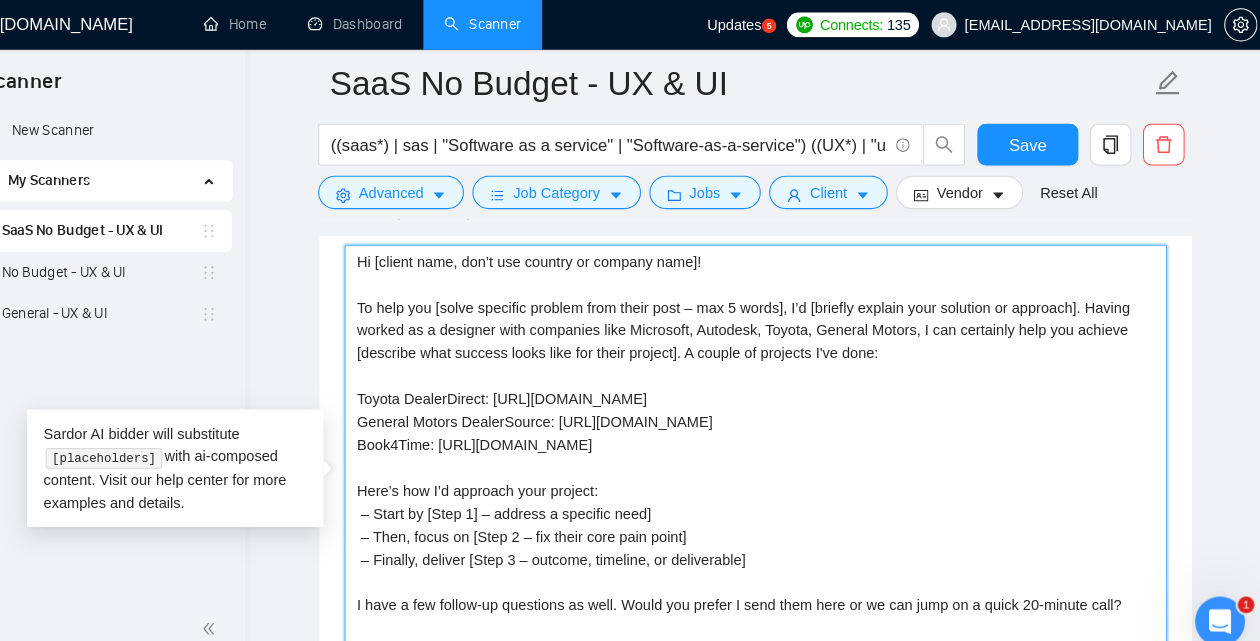 drag, startPoint x: 859, startPoint y: 385, endPoint x: 524, endPoint y: 383, distance: 335.00598 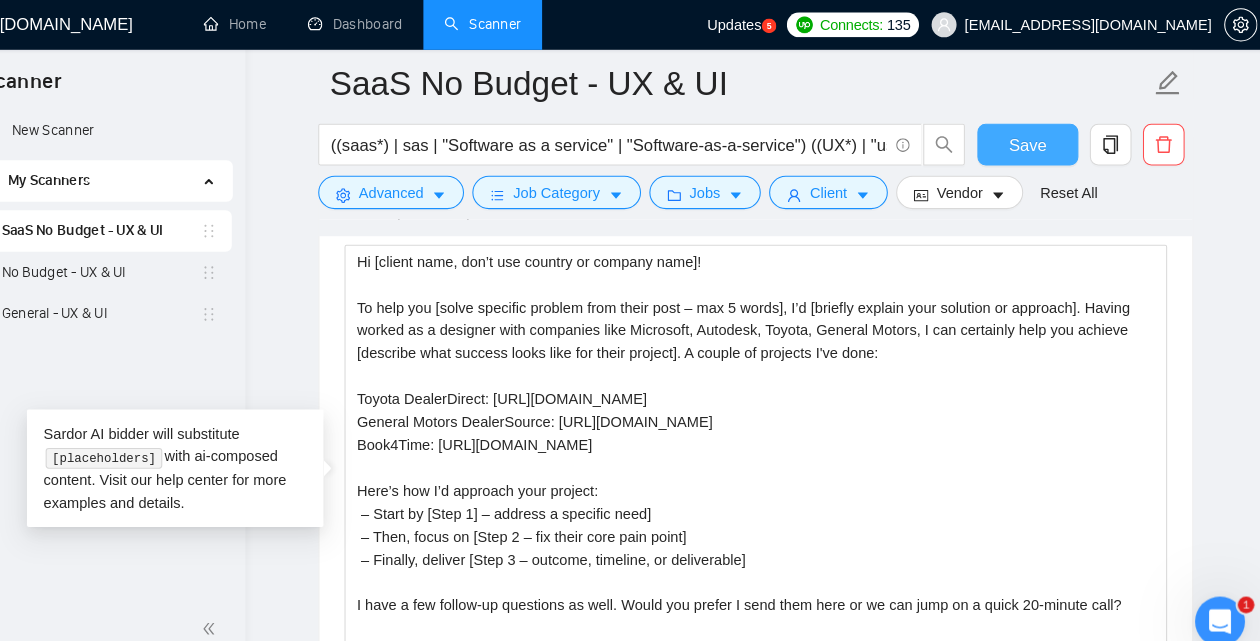 click on "Save" at bounding box center [1031, 139] 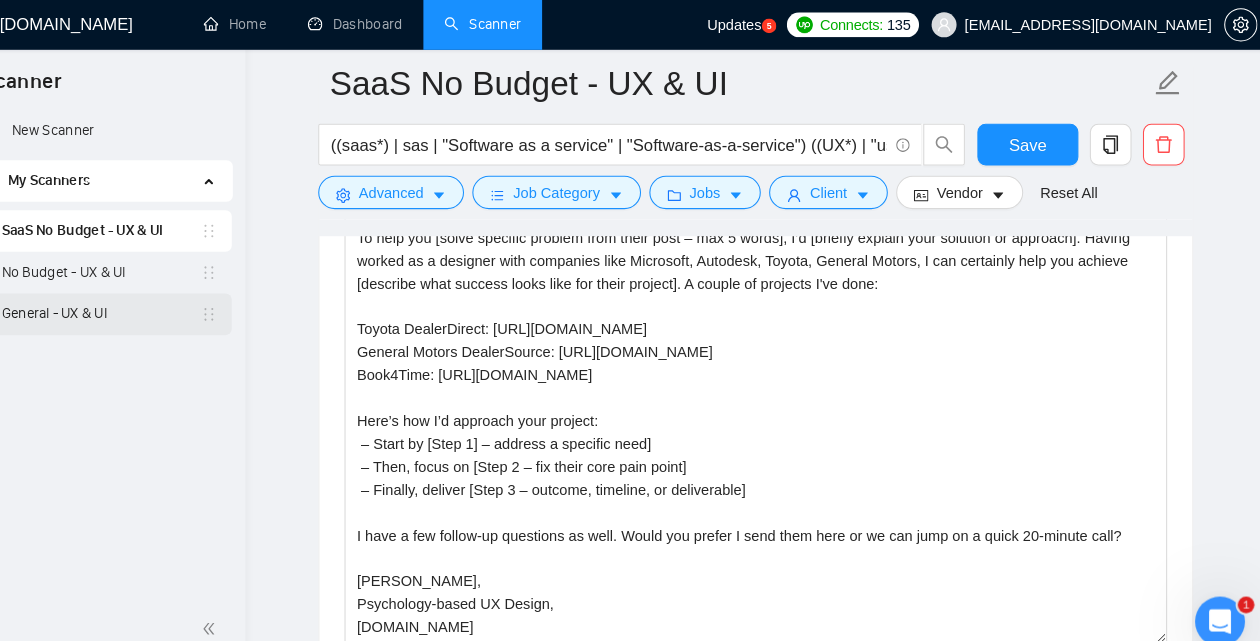 click on "General - UX & UI" at bounding box center [141, 302] 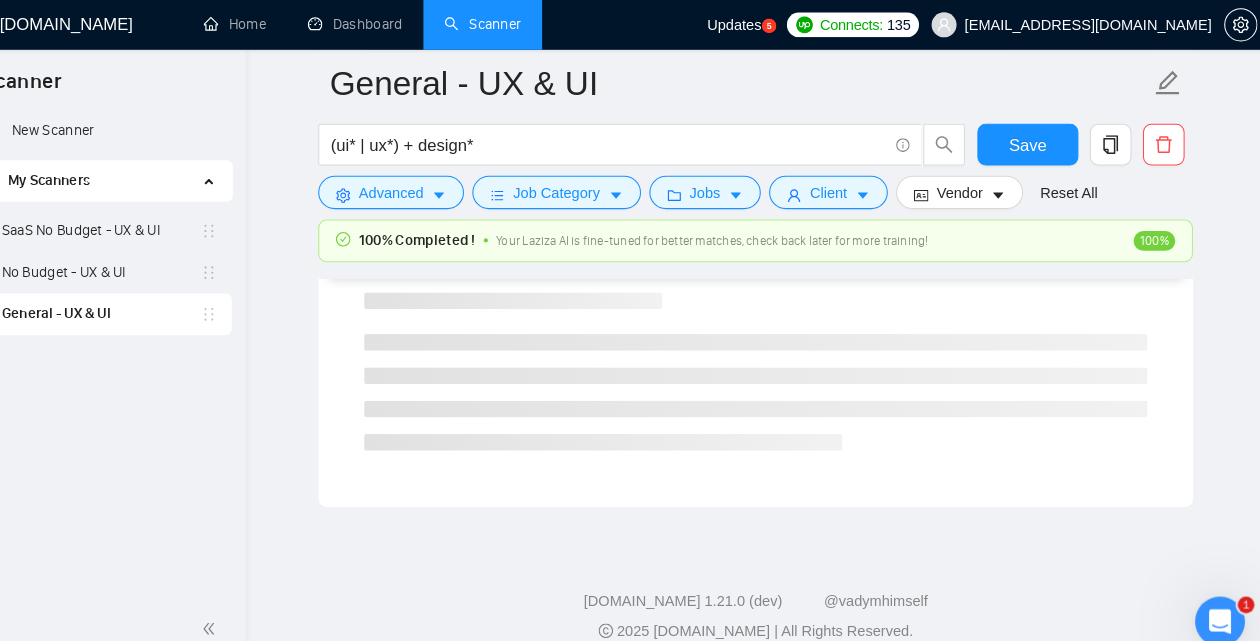 scroll, scrollTop: 89, scrollLeft: 0, axis: vertical 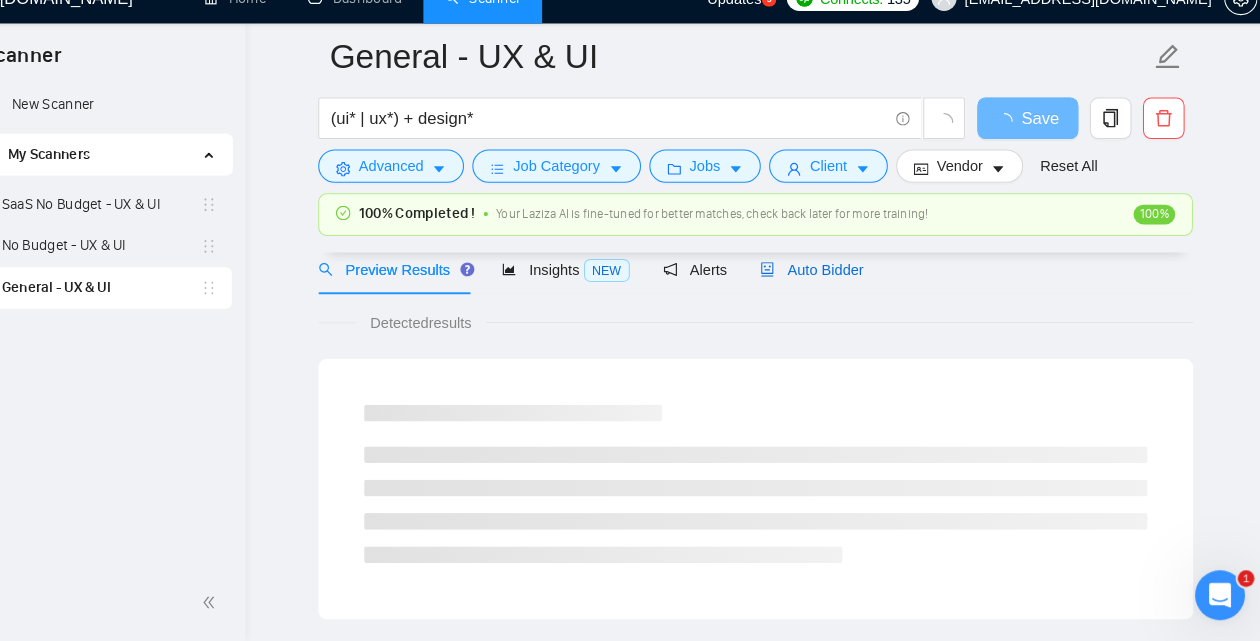 click on "Auto Bidder" at bounding box center [823, 284] 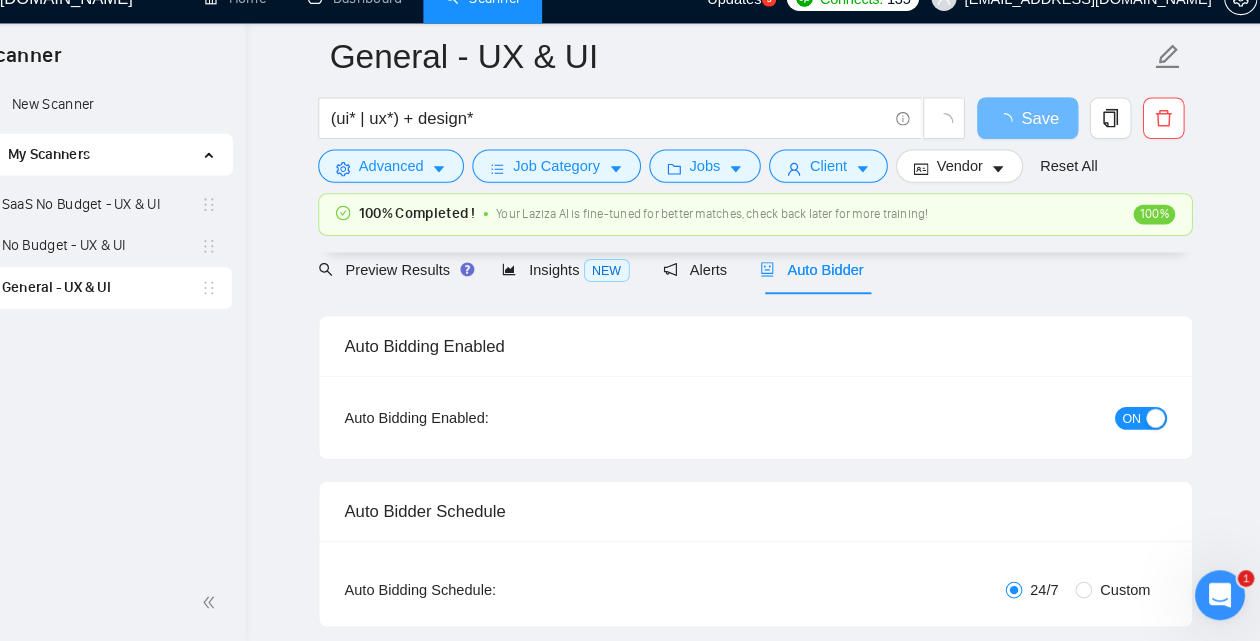 type 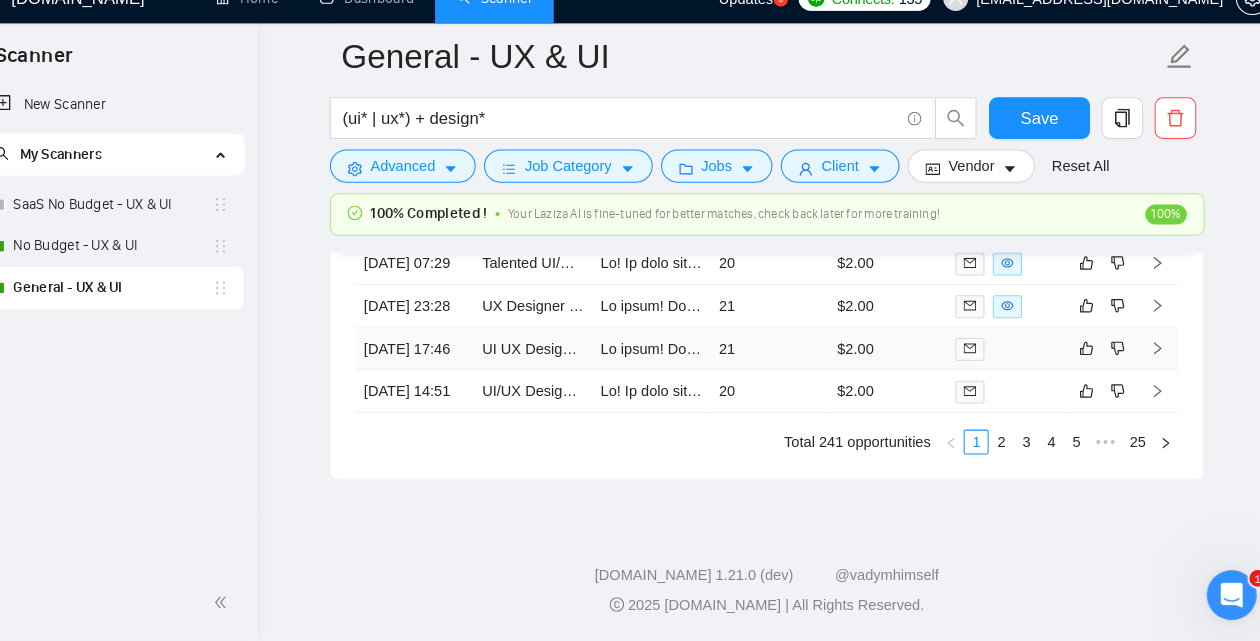 scroll, scrollTop: 5267, scrollLeft: 0, axis: vertical 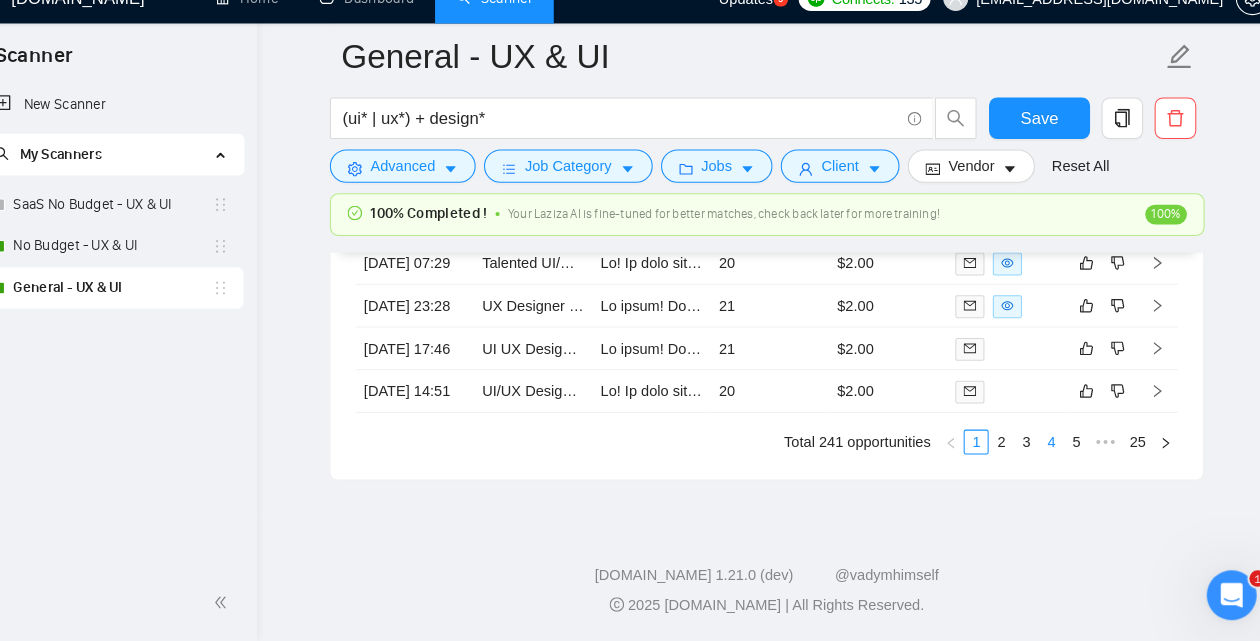 click on "4" at bounding box center [1043, 450] 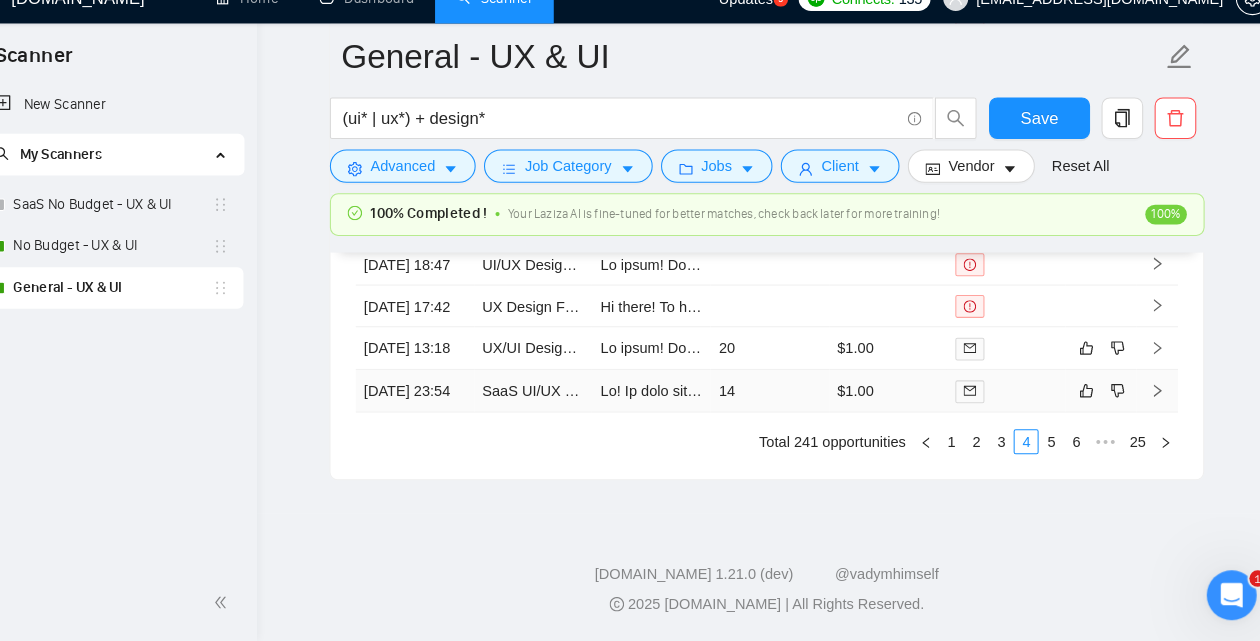 scroll, scrollTop: 5175, scrollLeft: 0, axis: vertical 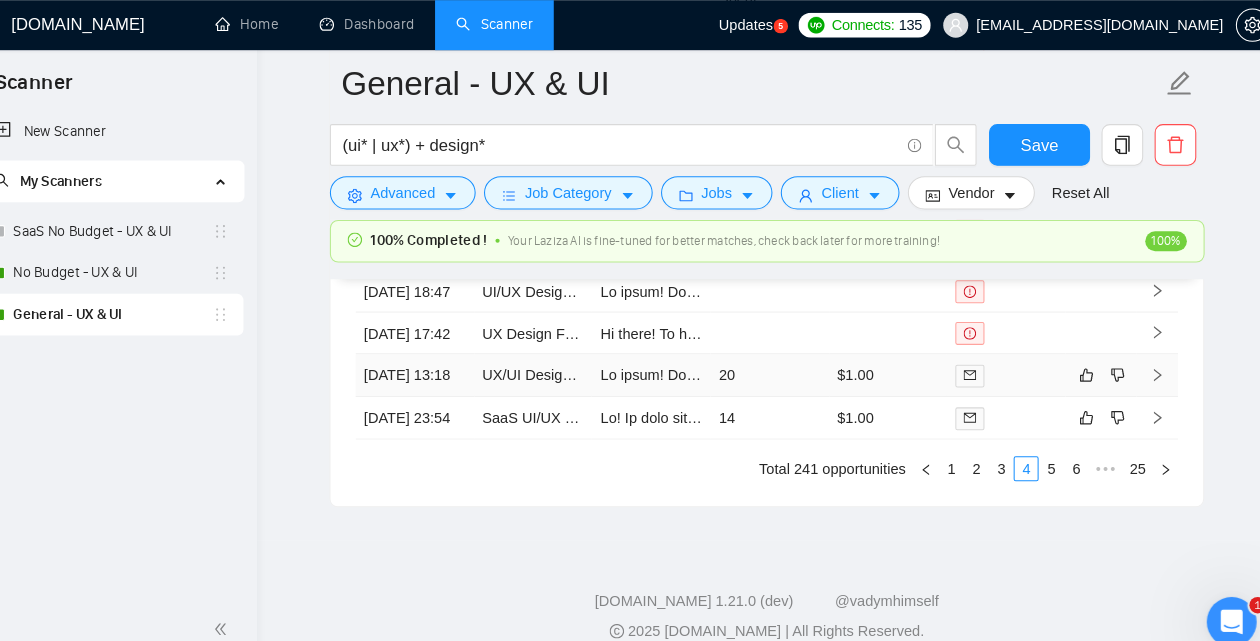 click at bounding box center [659, 360] 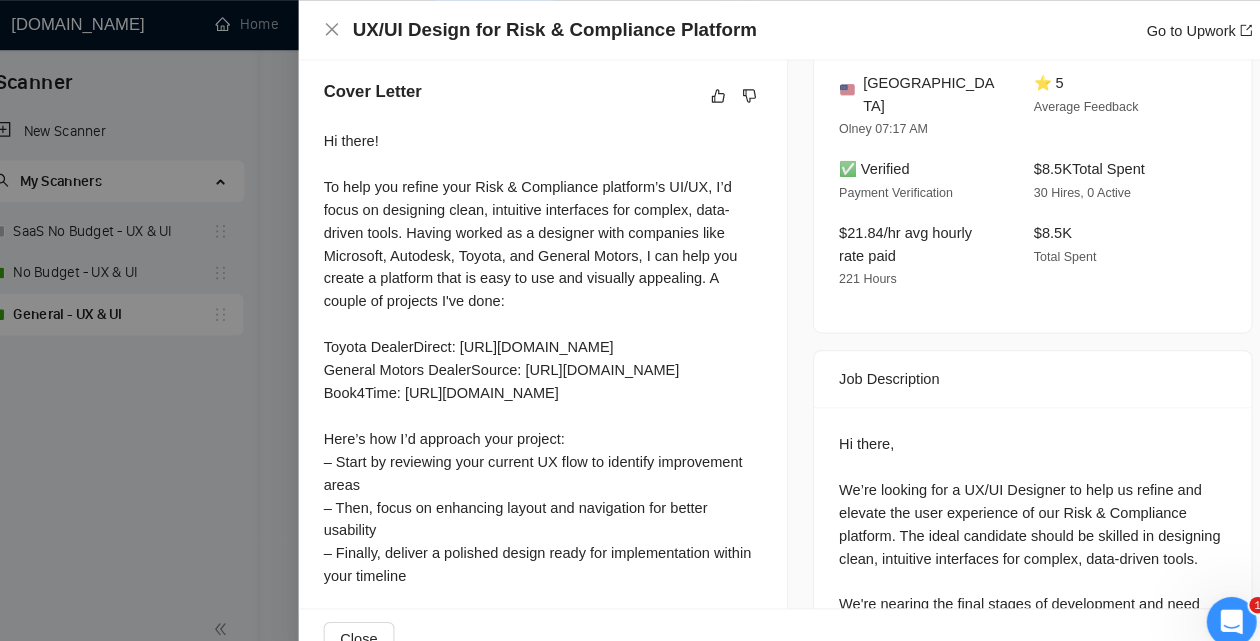 scroll, scrollTop: 507, scrollLeft: 0, axis: vertical 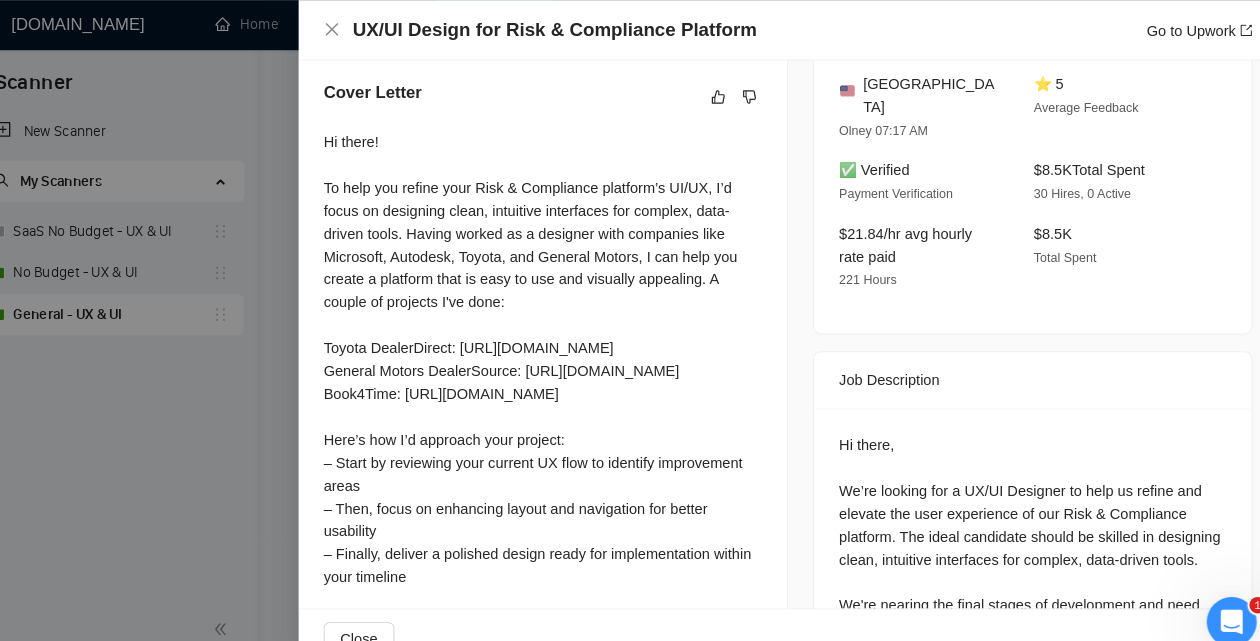 click at bounding box center (630, 320) 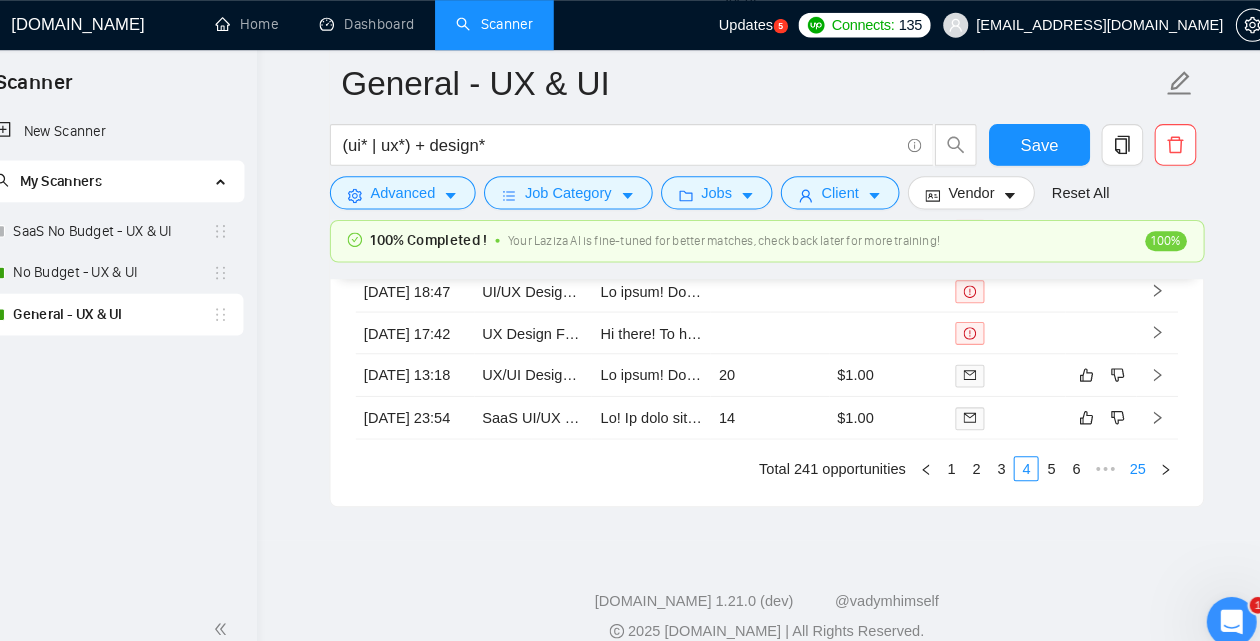 click on "25" at bounding box center (1126, 450) 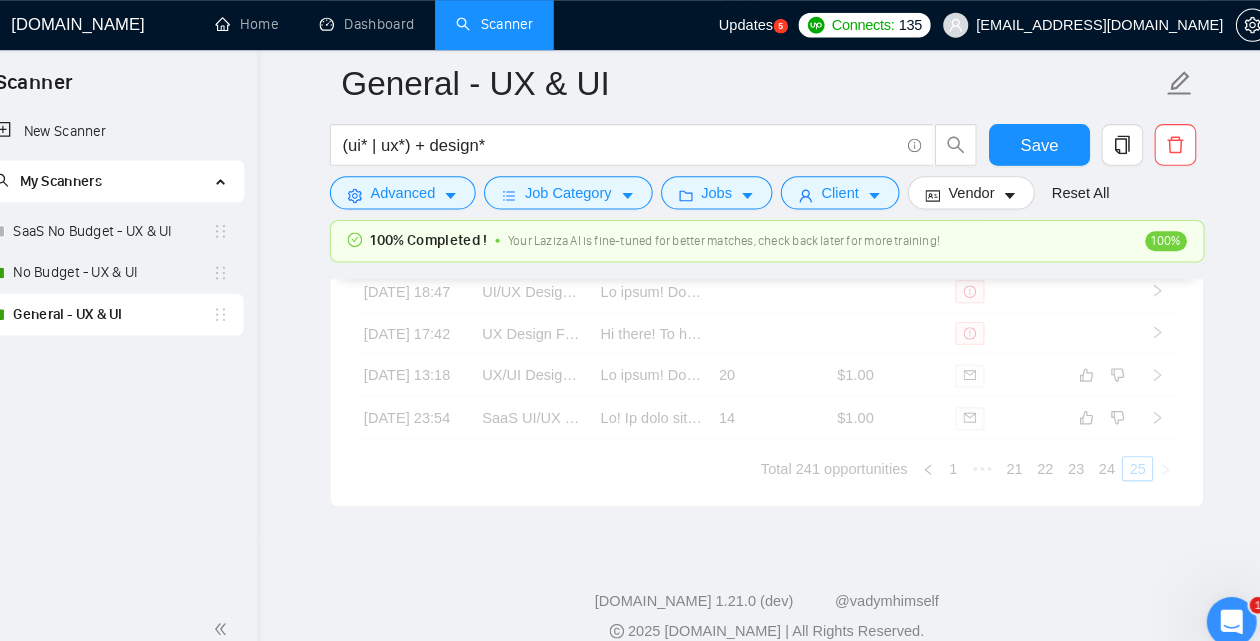 scroll, scrollTop: 4720, scrollLeft: 0, axis: vertical 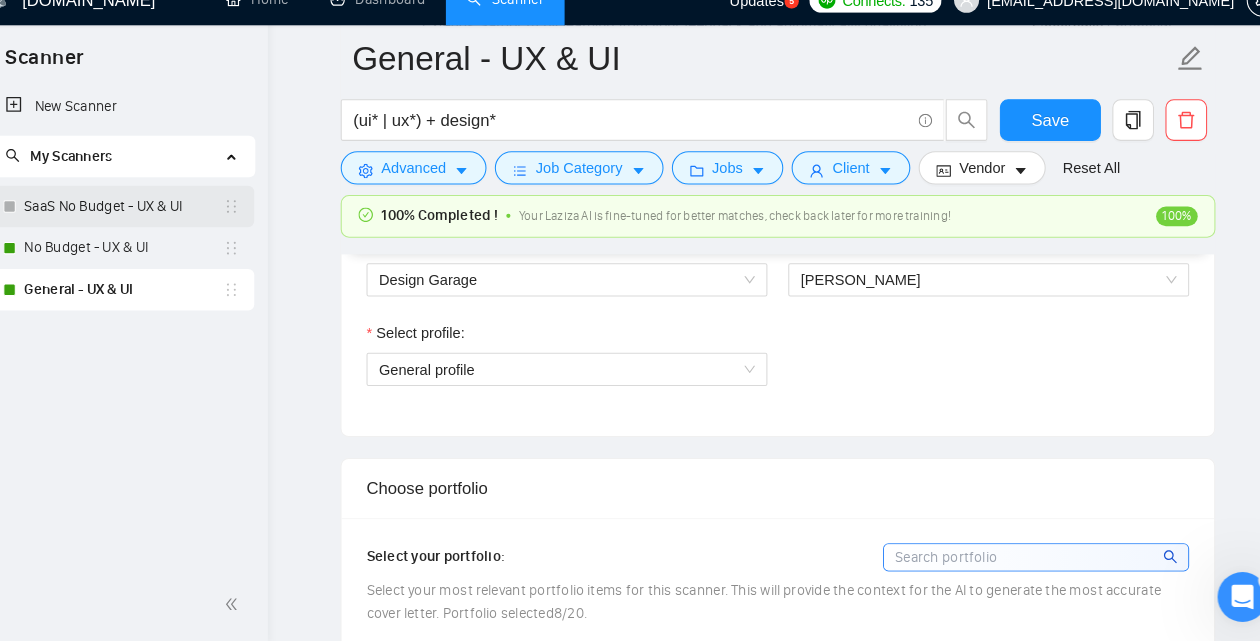 click on "SaaS No Budget - UX & UI" at bounding box center [141, 222] 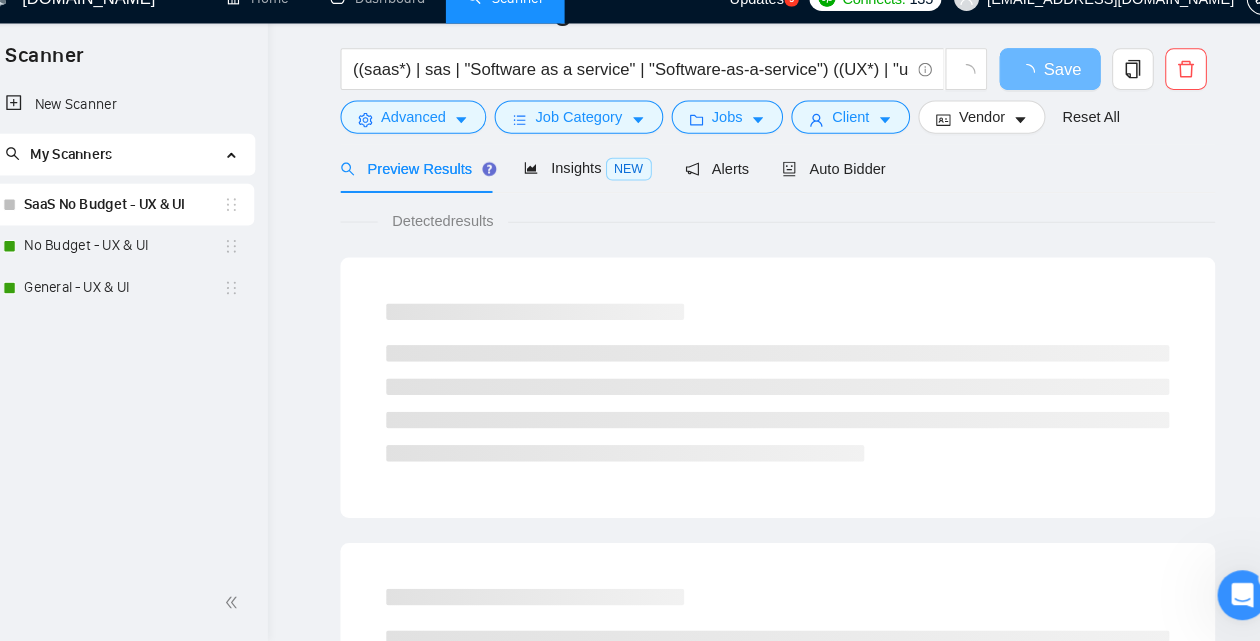 scroll, scrollTop: 0, scrollLeft: 0, axis: both 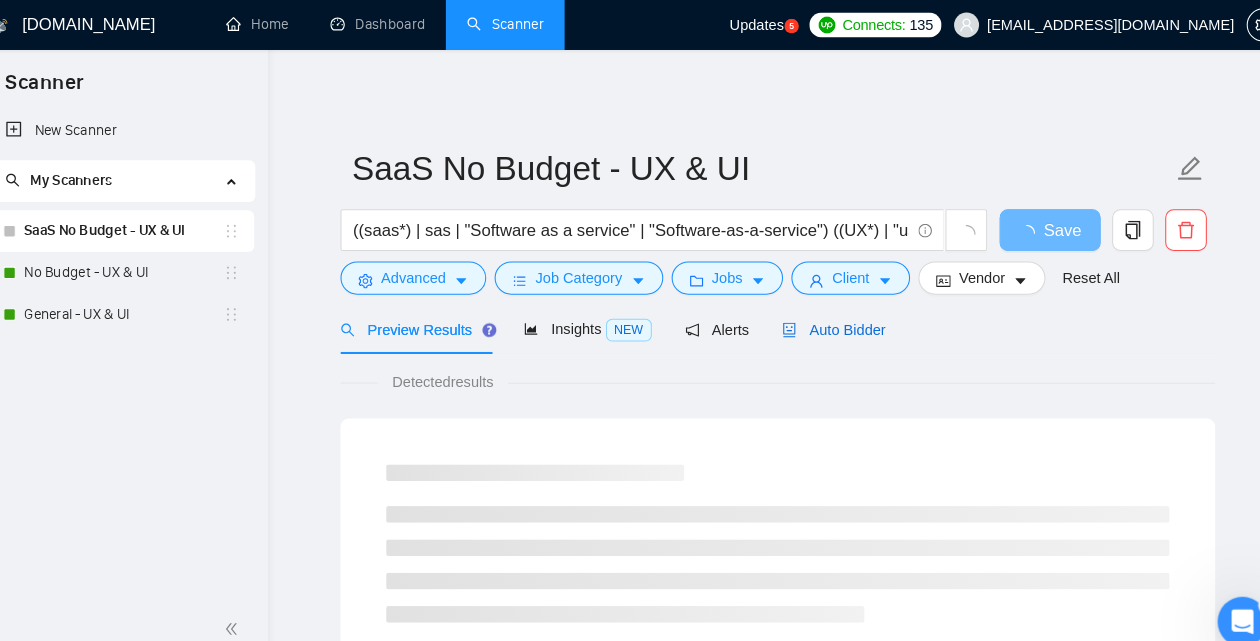 click on "Auto Bidder" at bounding box center [823, 317] 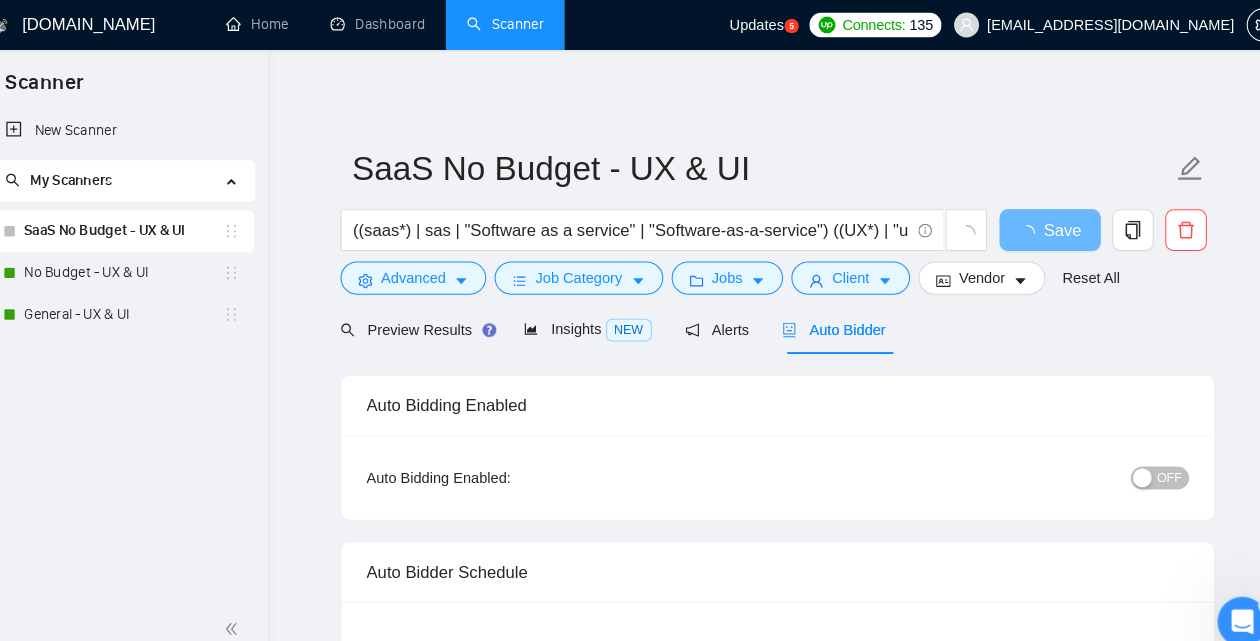 type 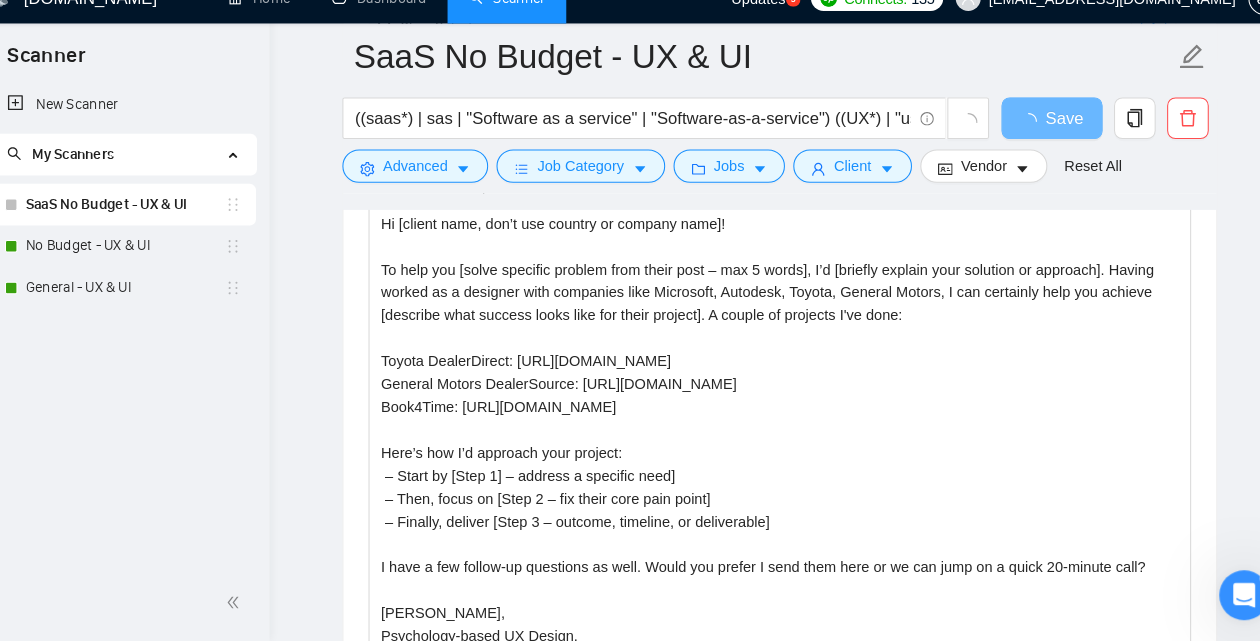scroll, scrollTop: 1810, scrollLeft: 0, axis: vertical 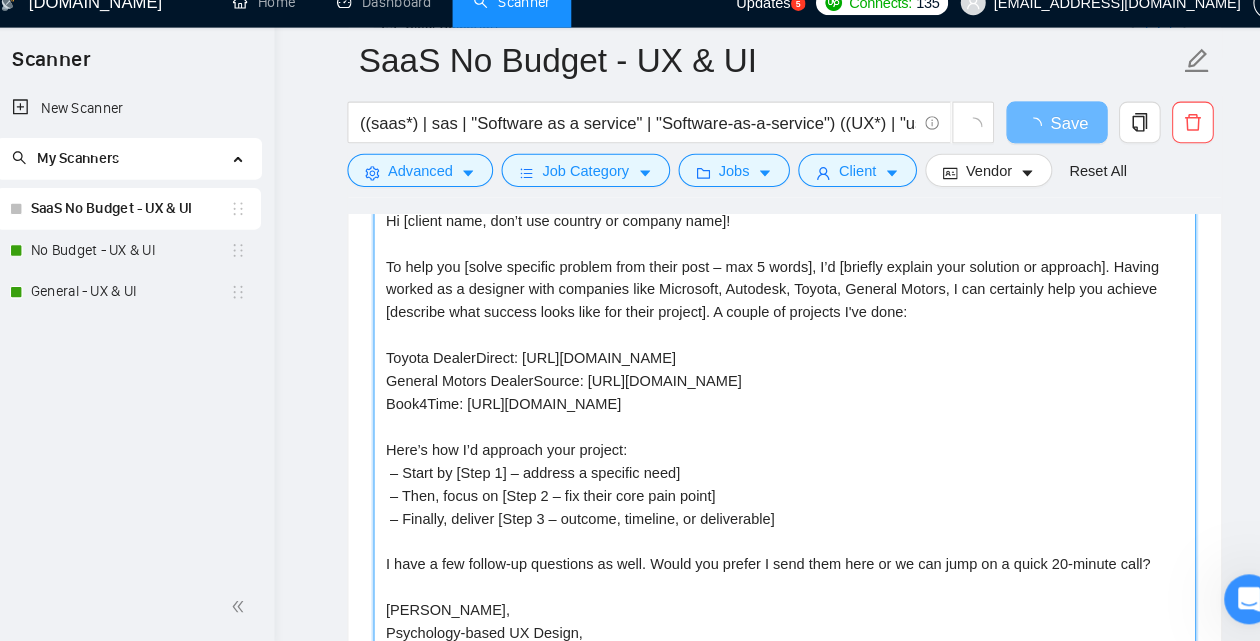 click on "Hi [client name, don’t use country or company name]!
To help you [solve specific problem from their post – max 5 words], I’d [briefly explain your solution or approach]. Having worked as a designer with companies like Microsoft, Autodesk, Toyota, General Motors, I can certainly help you achieve [describe what success looks like for their project]. A couple of projects I've done:
Toyota DealerDirect: https://www.shajeeaijazi.com/toyota-dealer-direct/
General Motors DealerSource: https://www.shajeeaijazi.com/general-motors/
Book4Time: https://www.shajeeaijazi.com/book4time/
Here’s how I’d approach your project:
– Start by [Step 1] – address a specific need]
– Then, focus on [Step 2 – fix their core pain point]
– Finally, deliver [Step 3 – outcome, timeline, or deliverable]
I have a few follow-up questions as well. Would you prefer I send them here or we can jump on a quick 20-minute call?
Shajee Aijazi,
Psychology-based UX Design,
www.shajeeaijazi.com" at bounding box center (770, 442) 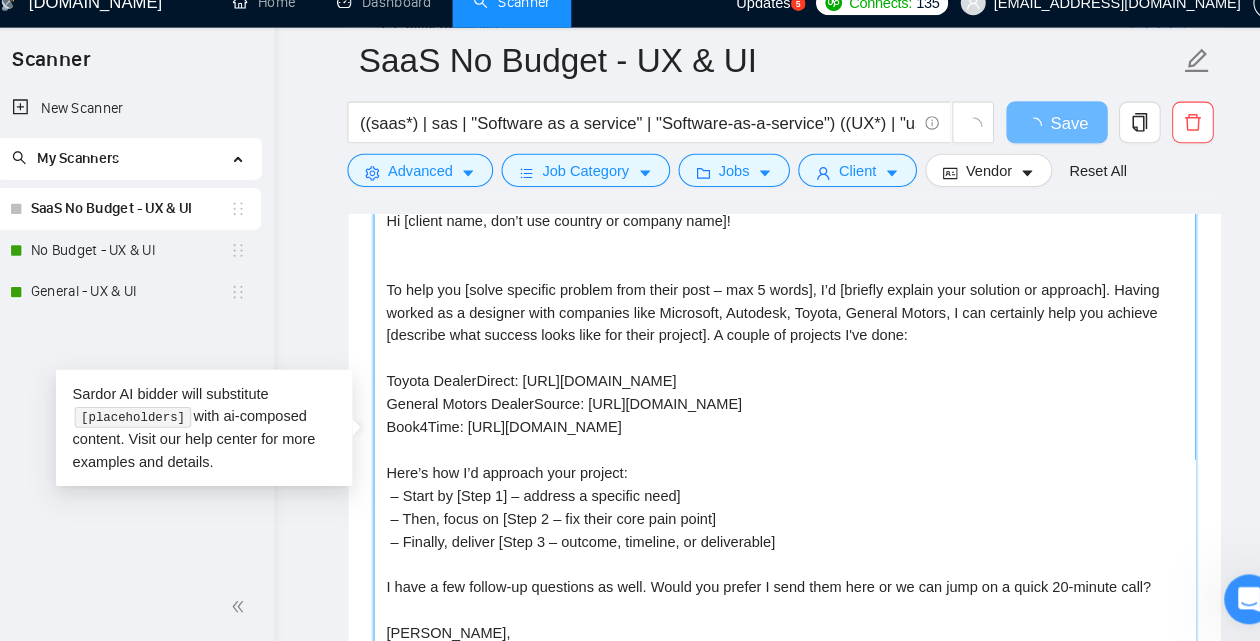 paste on "I am IMMEDIATELY AVAILABLE to create [delivered result from job post and add a real catchy % of possible achievements]." 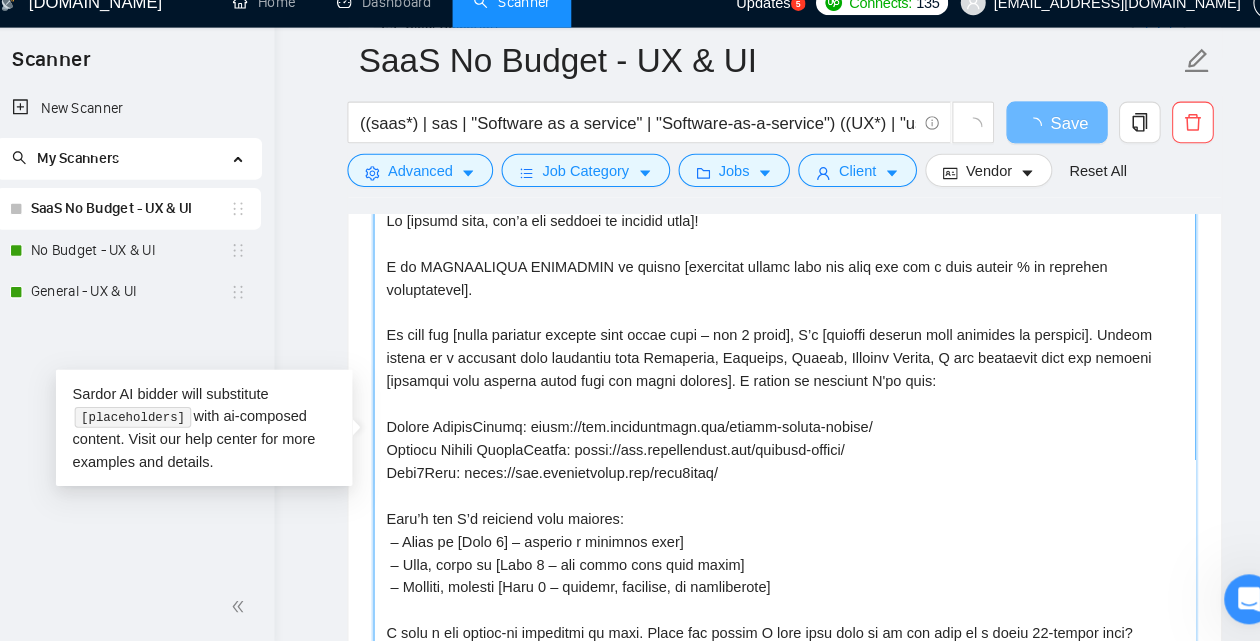 click on "Cover letter template:" at bounding box center (770, 442) 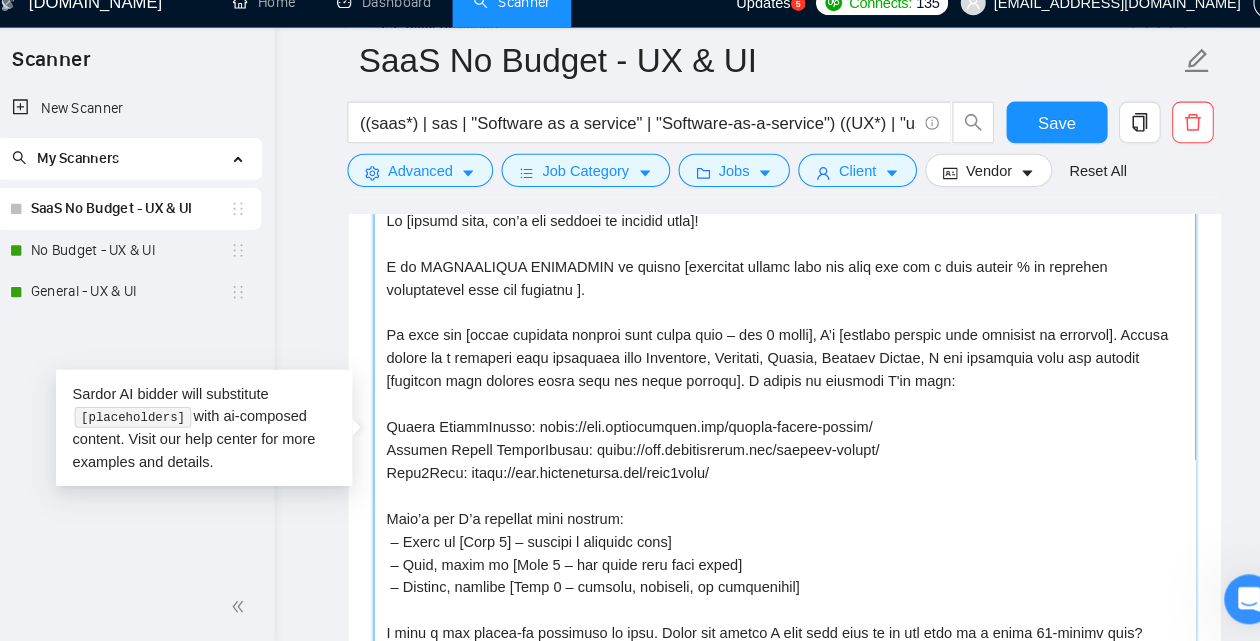 drag, startPoint x: 424, startPoint y: 446, endPoint x: 388, endPoint y: 434, distance: 37.94733 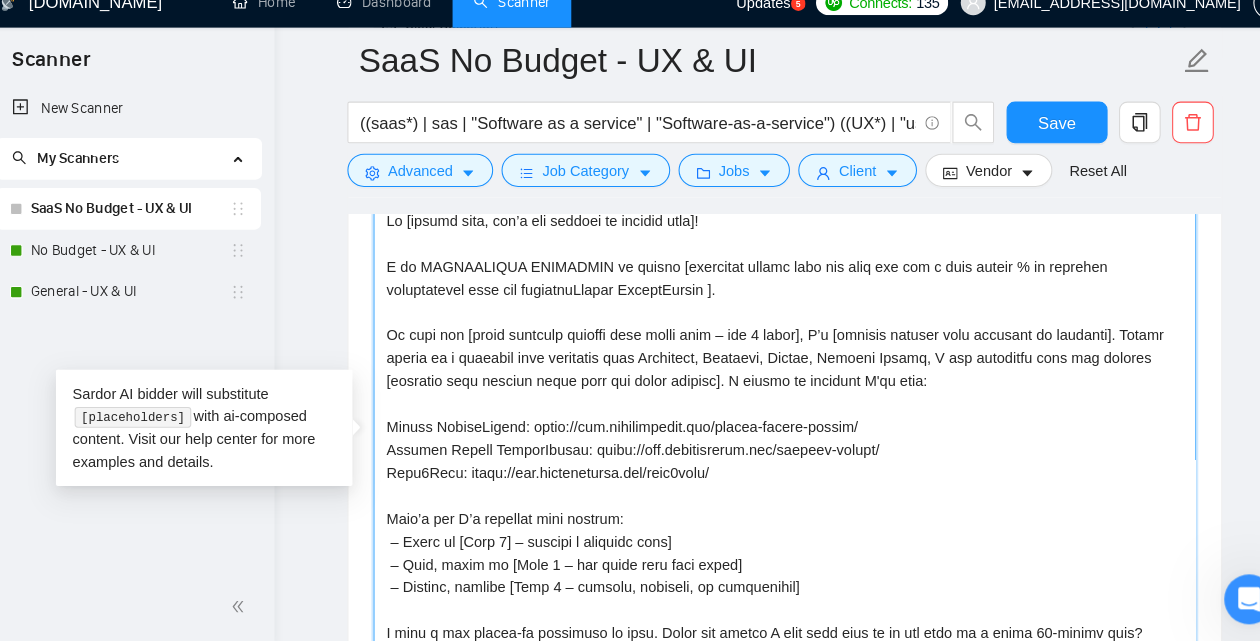 click on "Cover letter template:" at bounding box center (770, 442) 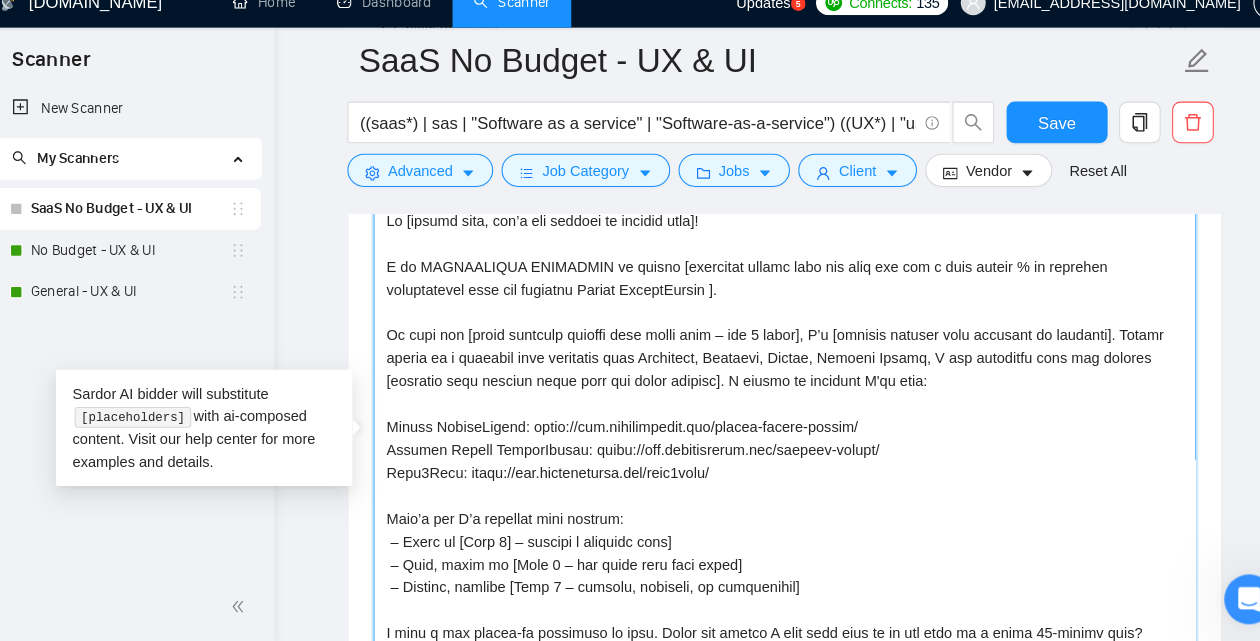 click on "Cover letter template:" at bounding box center [770, 442] 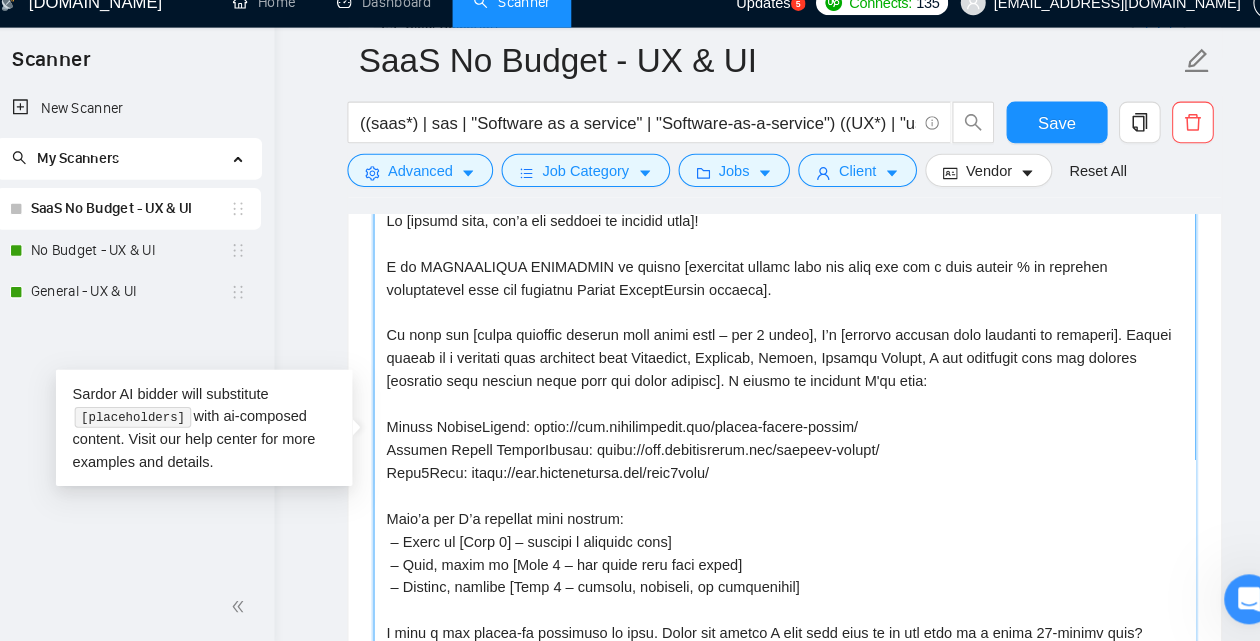 click on "Cover letter template:" at bounding box center [770, 442] 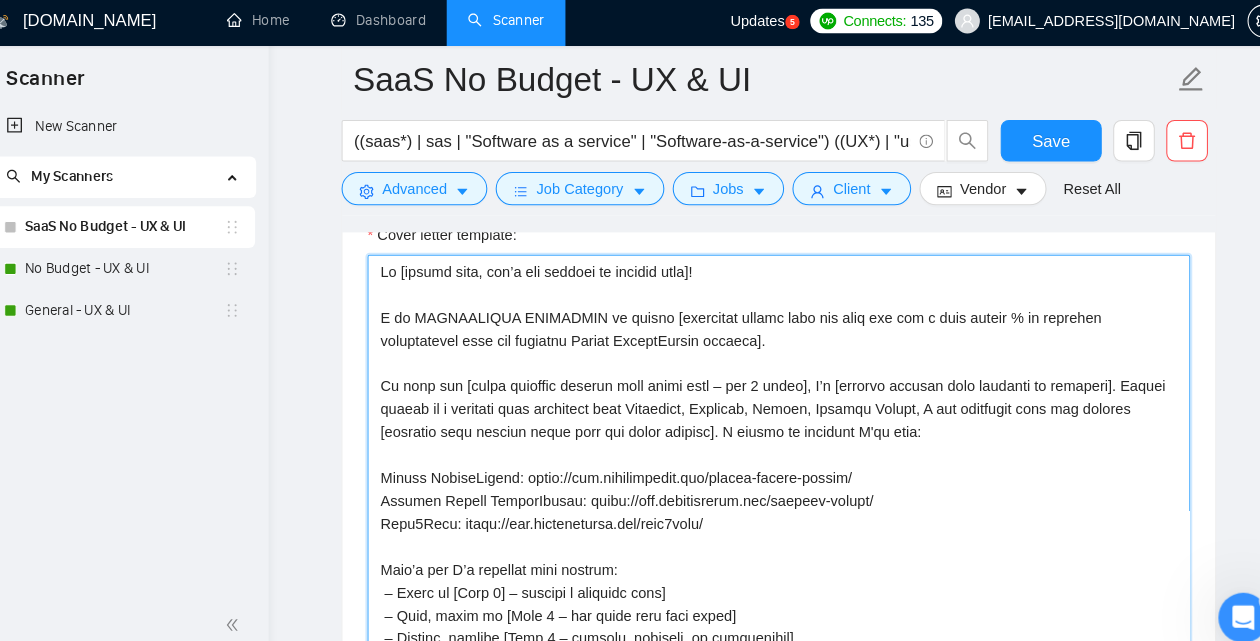 scroll, scrollTop: 66, scrollLeft: 0, axis: vertical 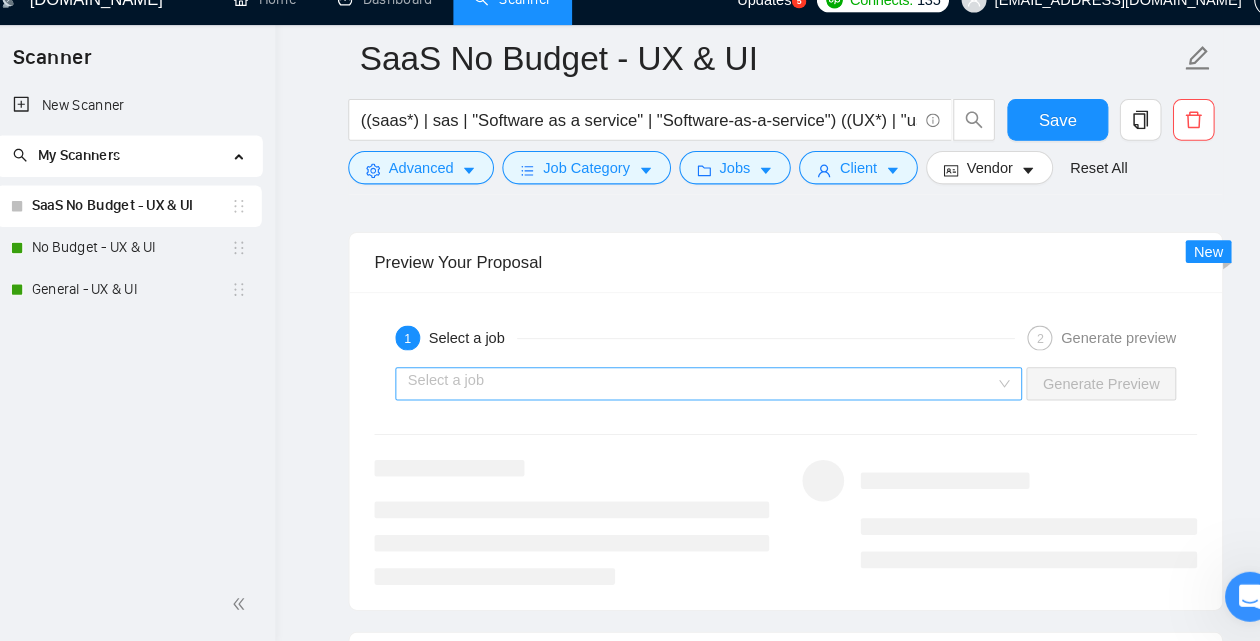click at bounding box center [689, 393] 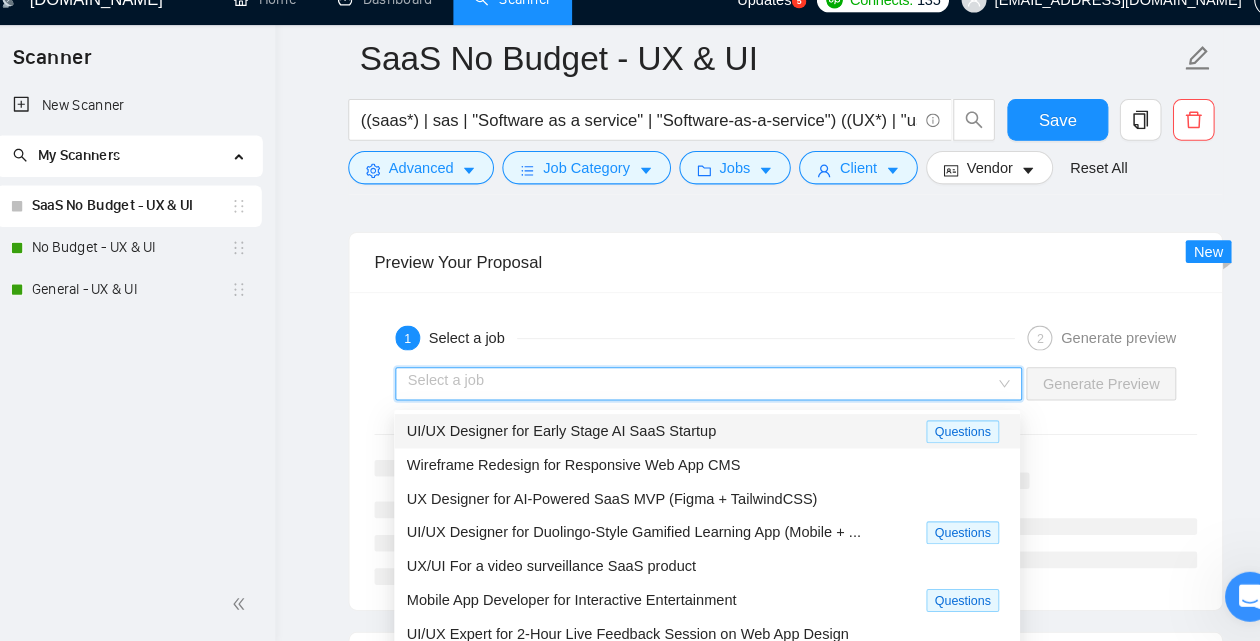 click on "UI/UX Designer for Early Stage AI SaaS Startup" at bounding box center (655, 438) 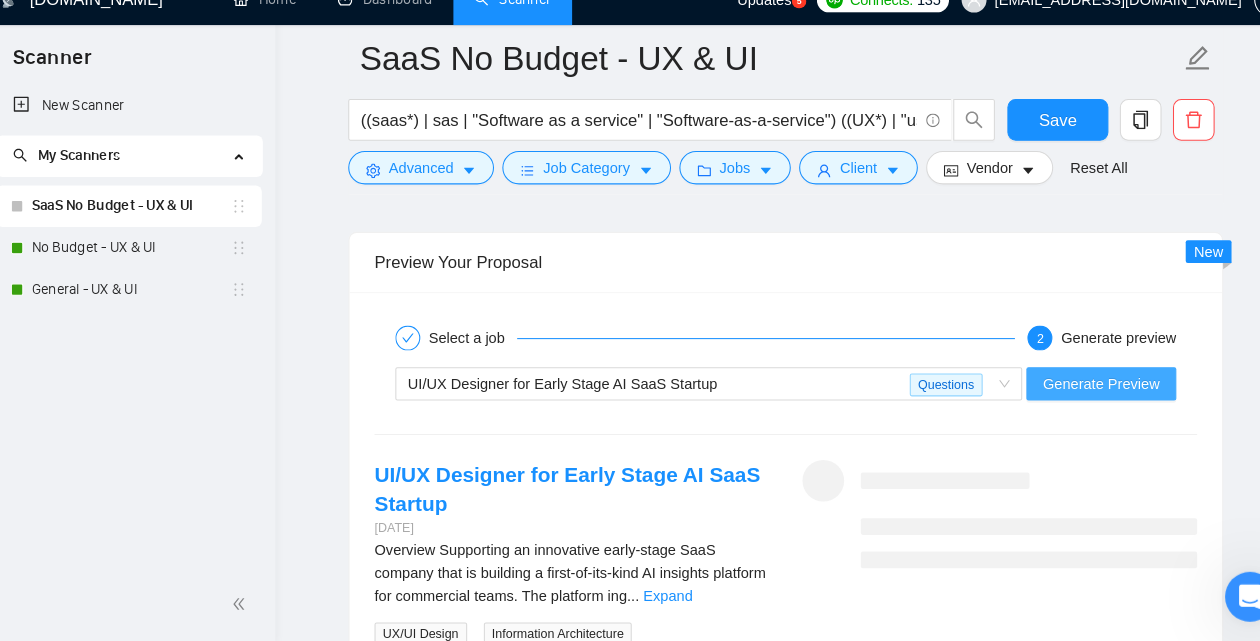 click on "Generate Preview" at bounding box center (1073, 393) 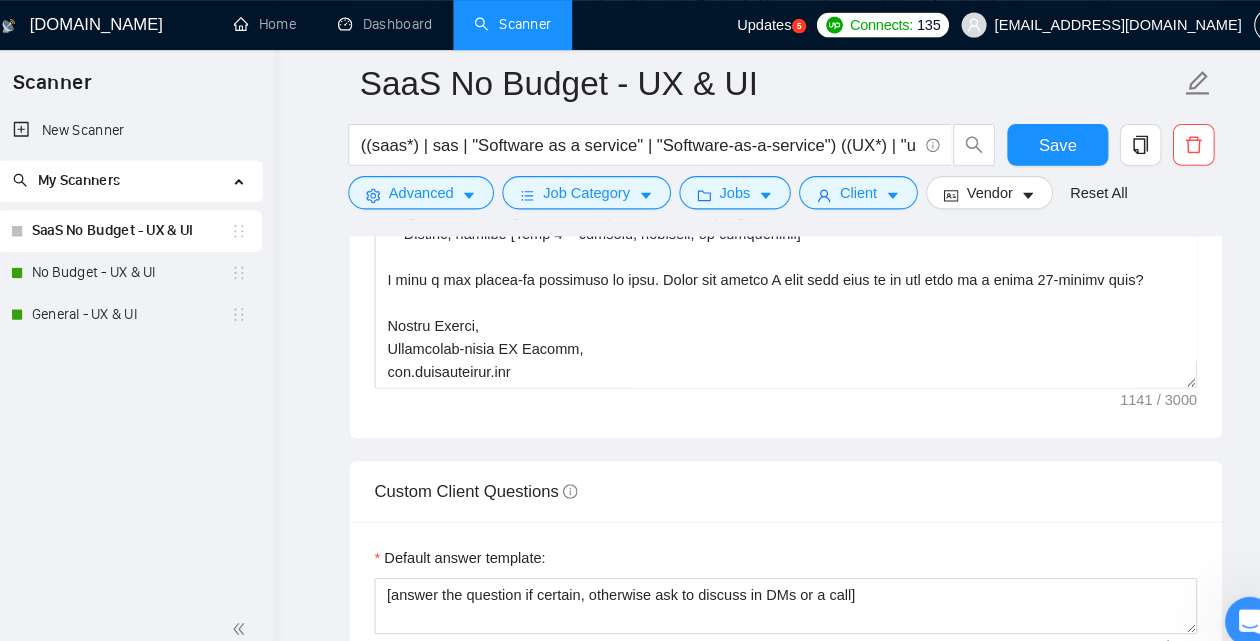 scroll, scrollTop: 2001, scrollLeft: 0, axis: vertical 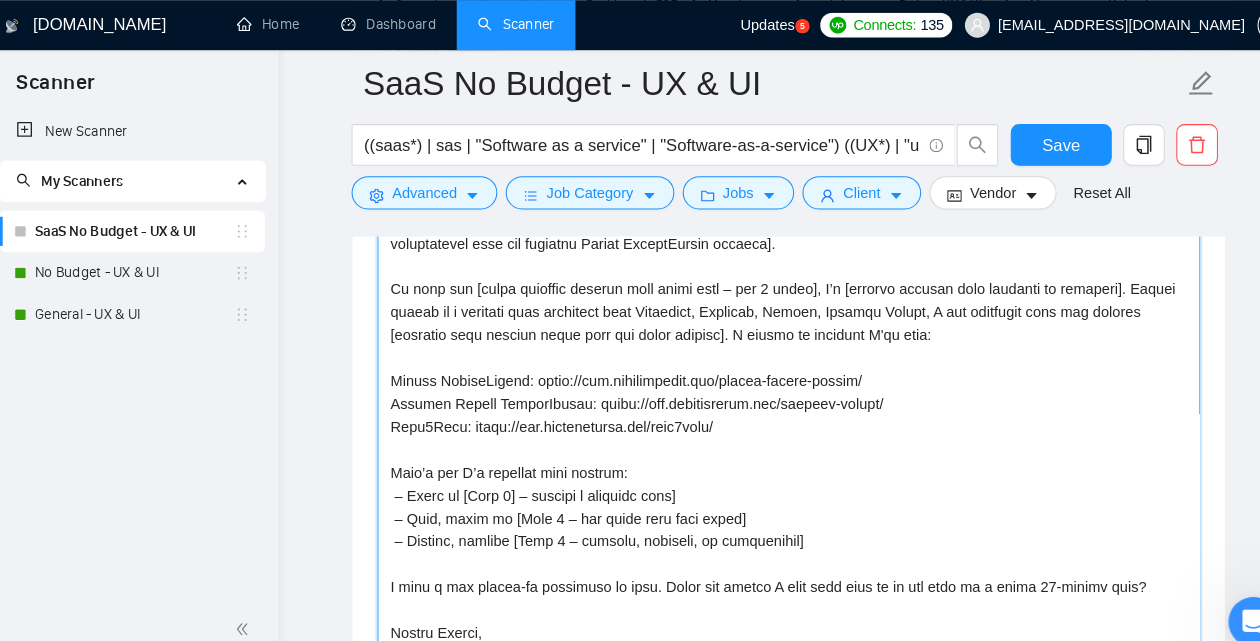 click on "Cover letter template:" at bounding box center (770, 443) 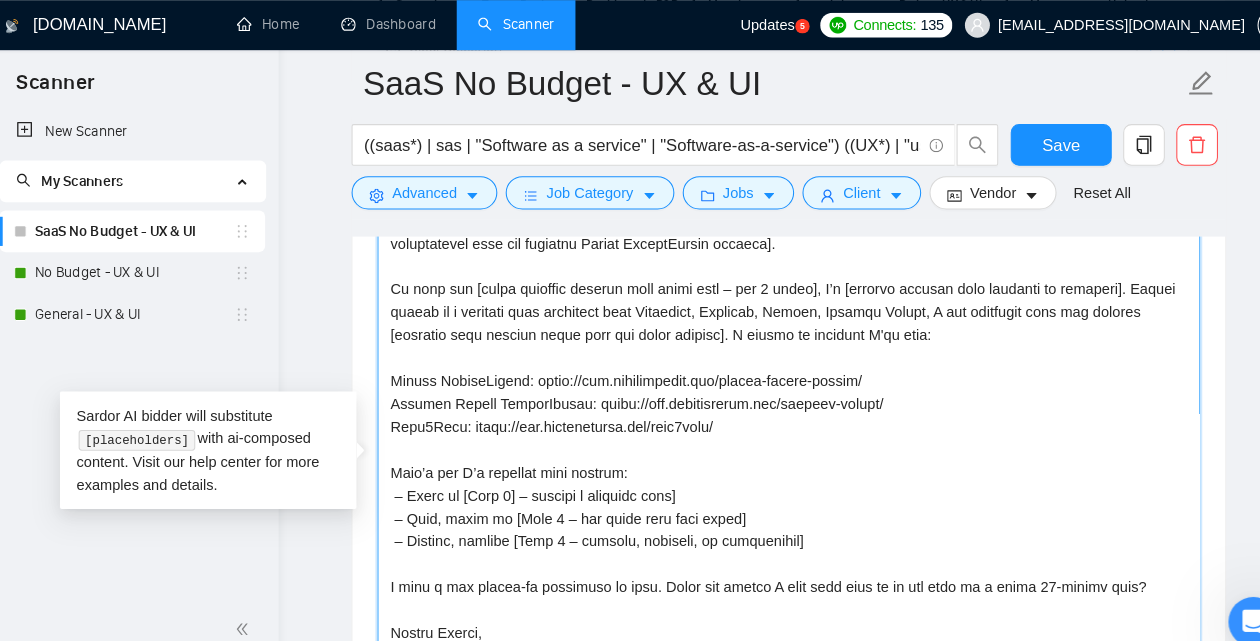 click on "Cover letter template:" at bounding box center (770, 443) 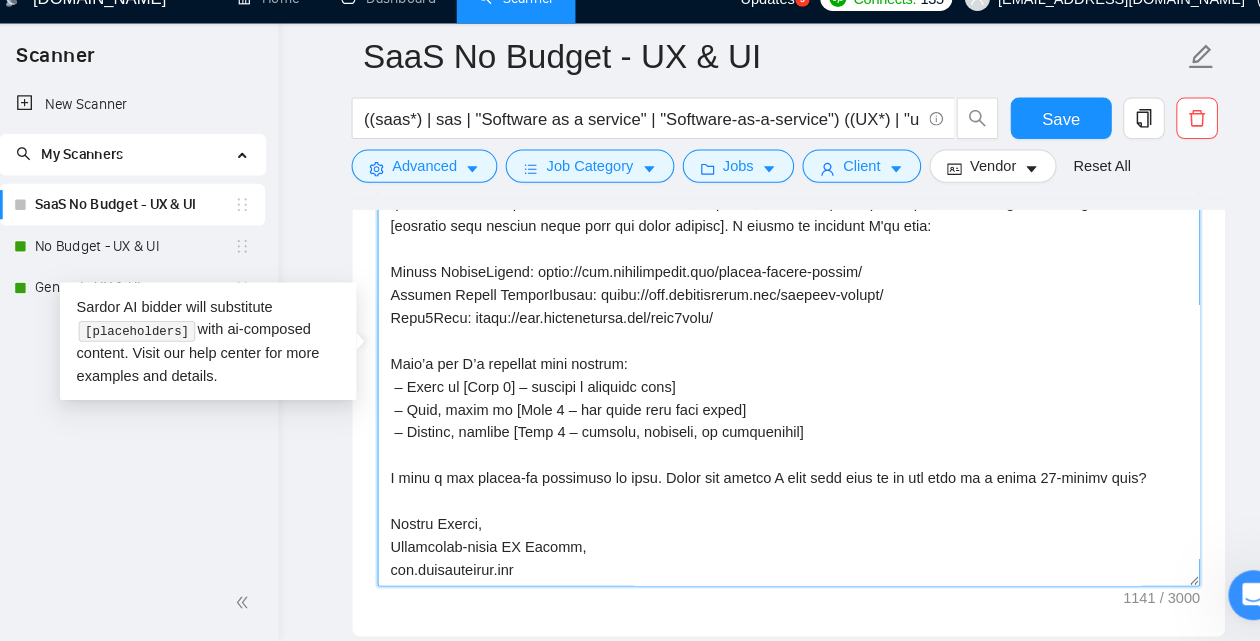 scroll, scrollTop: 1890, scrollLeft: 0, axis: vertical 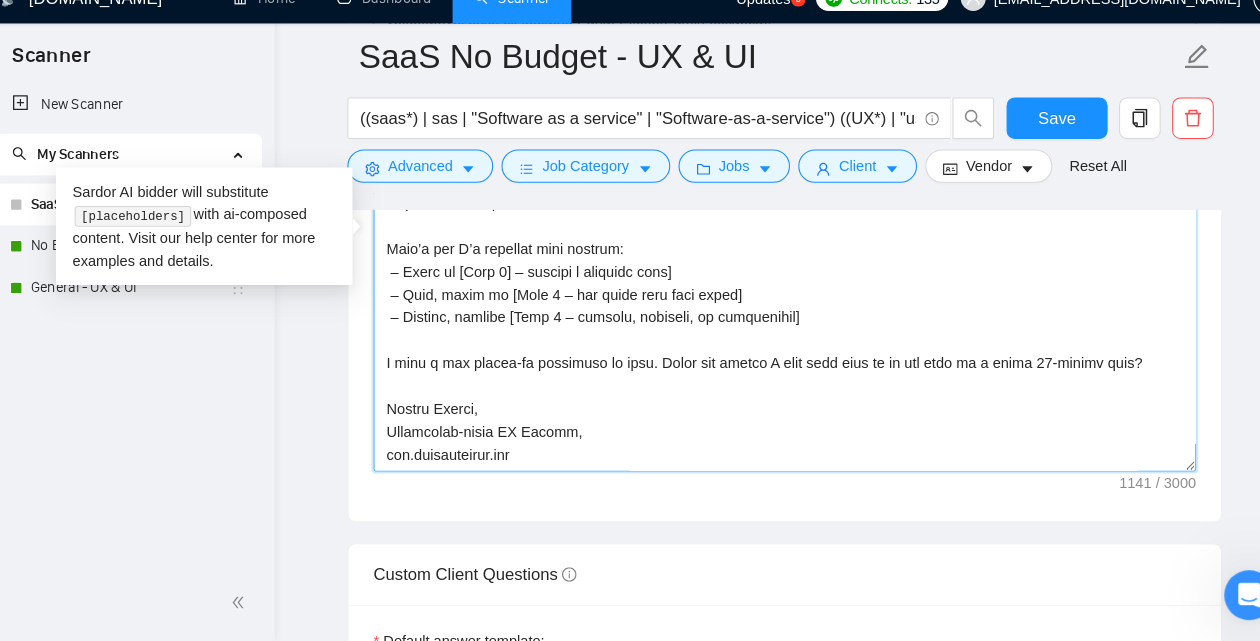 drag, startPoint x: 529, startPoint y: 465, endPoint x: 382, endPoint y: 478, distance: 147.57372 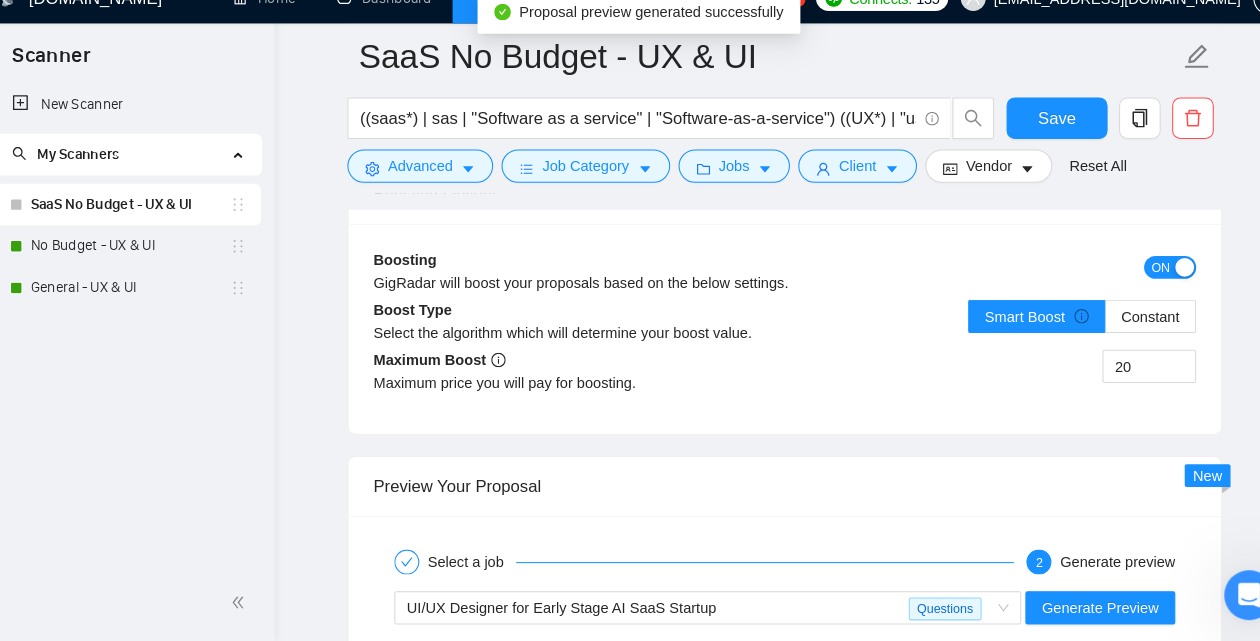 scroll, scrollTop: 3515, scrollLeft: 0, axis: vertical 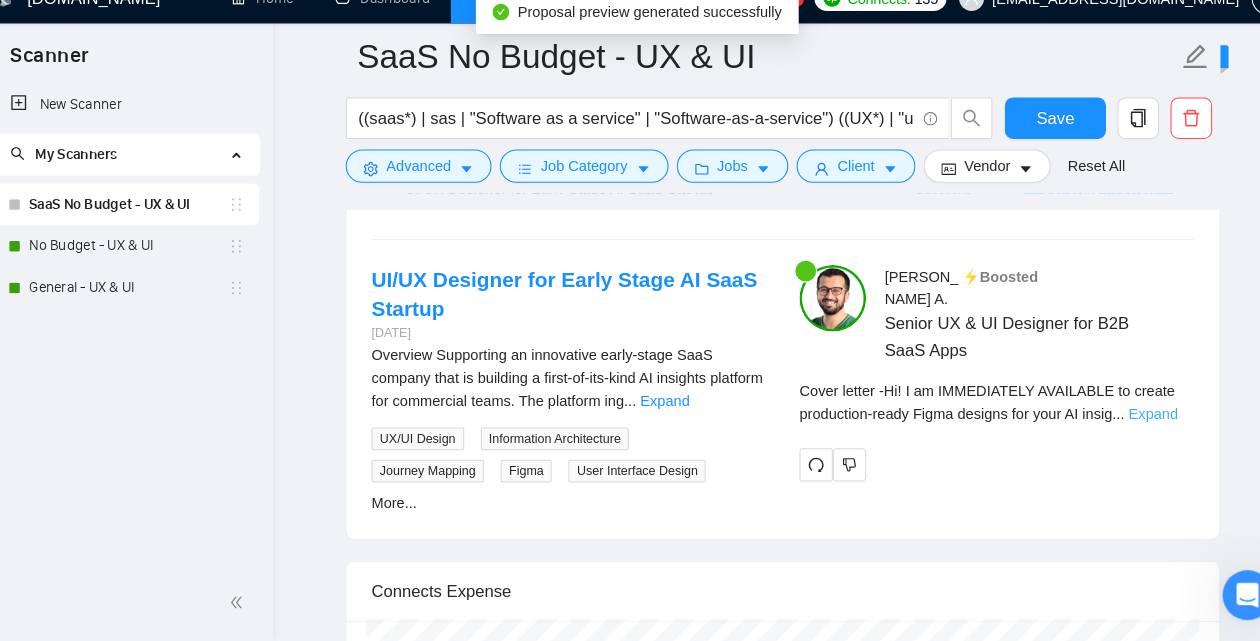 click on "Expand" at bounding box center (1125, 423) 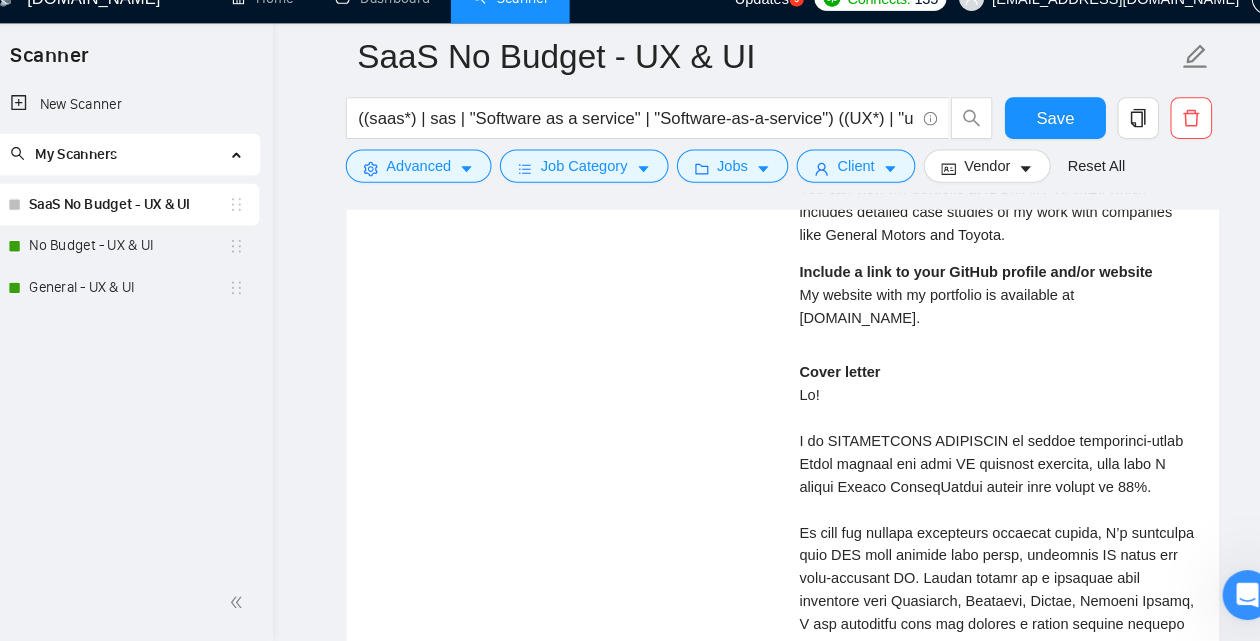 scroll, scrollTop: 3930, scrollLeft: 0, axis: vertical 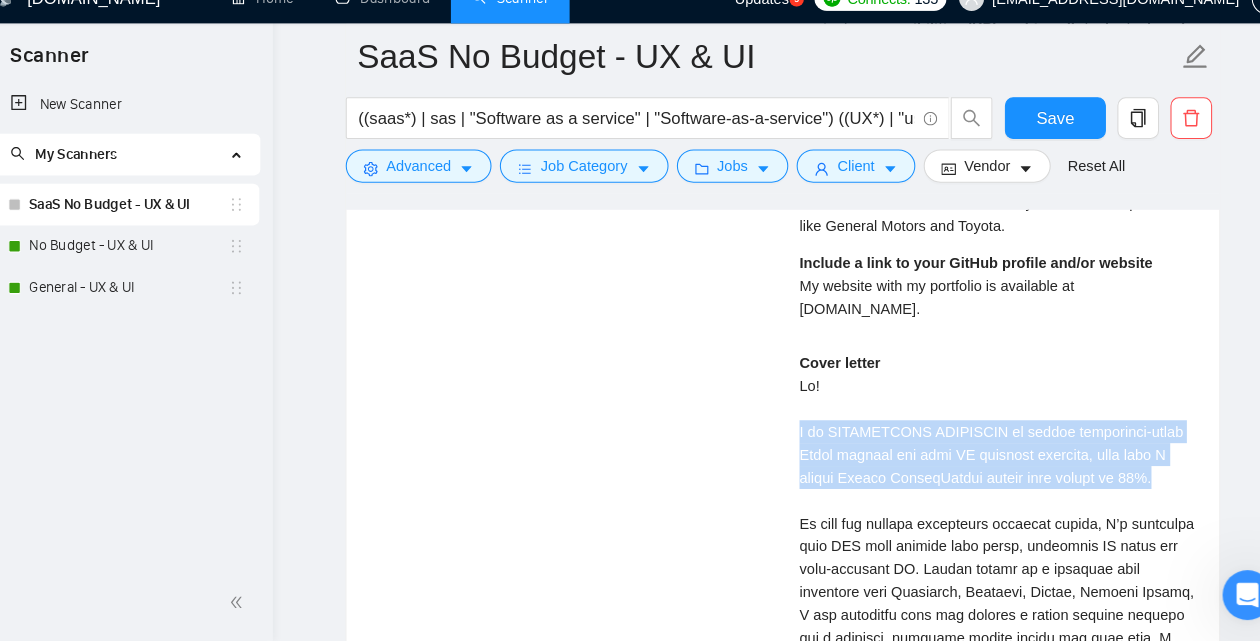 drag, startPoint x: 1154, startPoint y: 464, endPoint x: 781, endPoint y: 424, distance: 375.13864 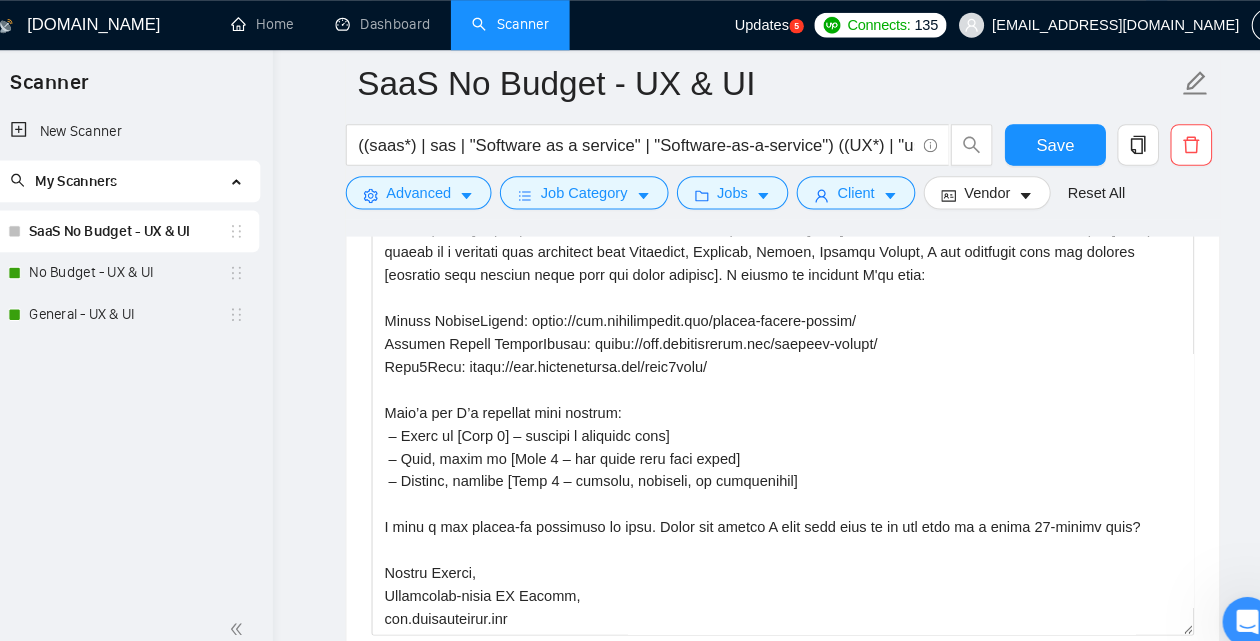scroll, scrollTop: 1829, scrollLeft: 0, axis: vertical 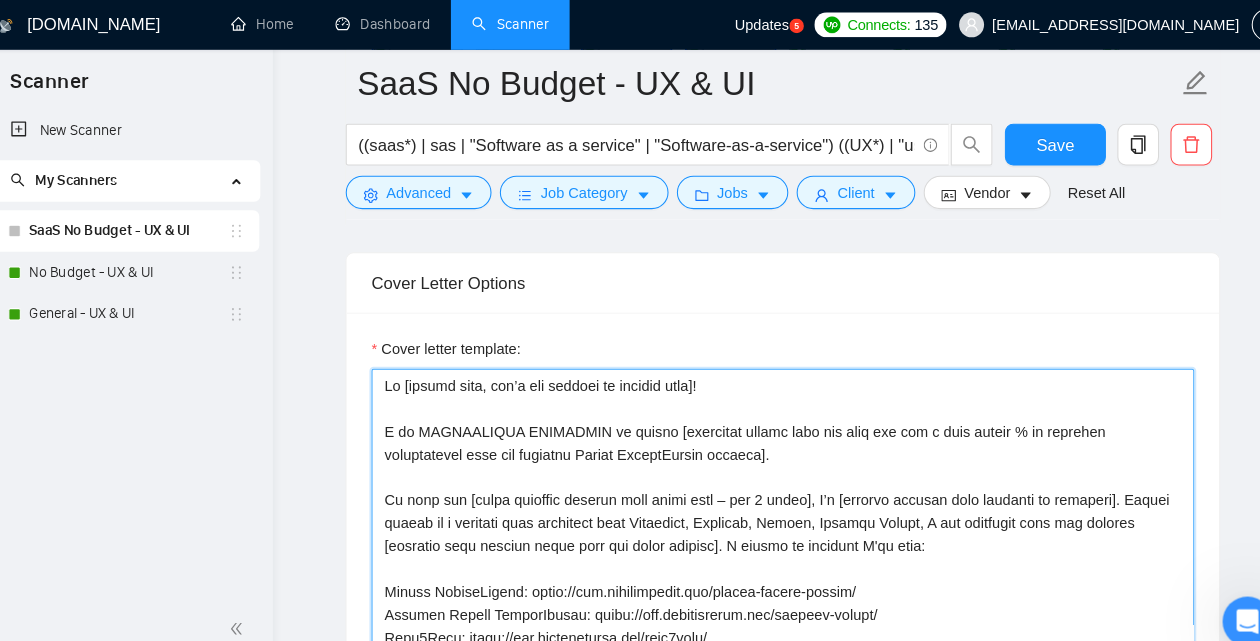 drag, startPoint x: 711, startPoint y: 510, endPoint x: 383, endPoint y: 488, distance: 328.73697 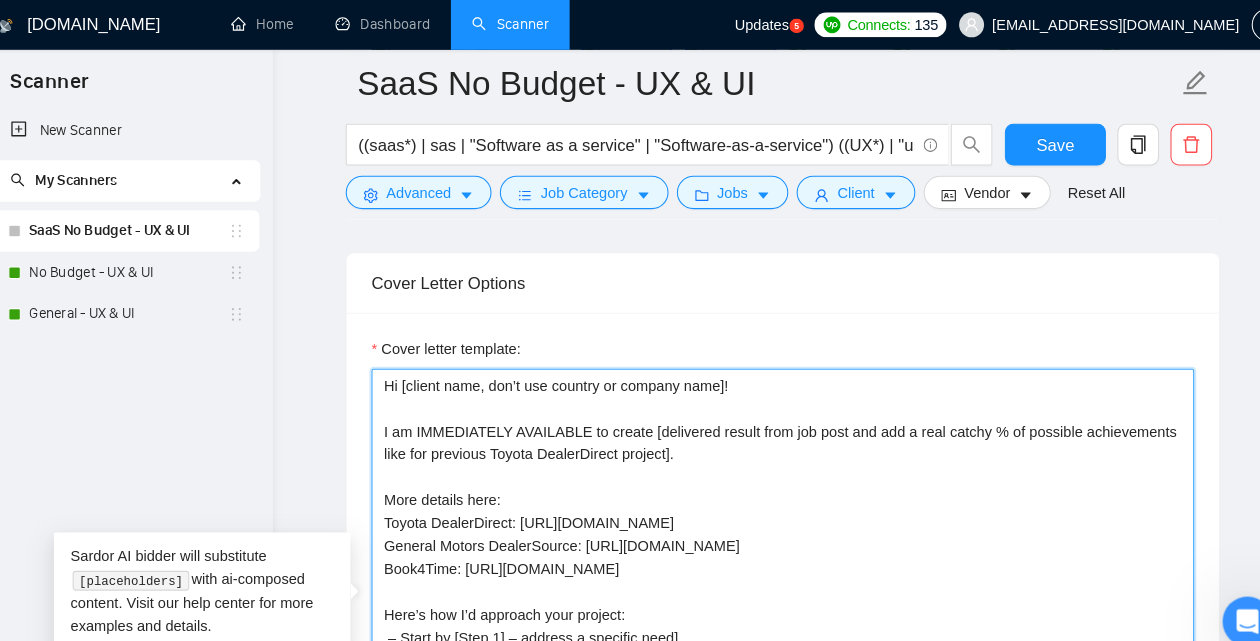 drag, startPoint x: 525, startPoint y: 509, endPoint x: 514, endPoint y: 488, distance: 23.70654 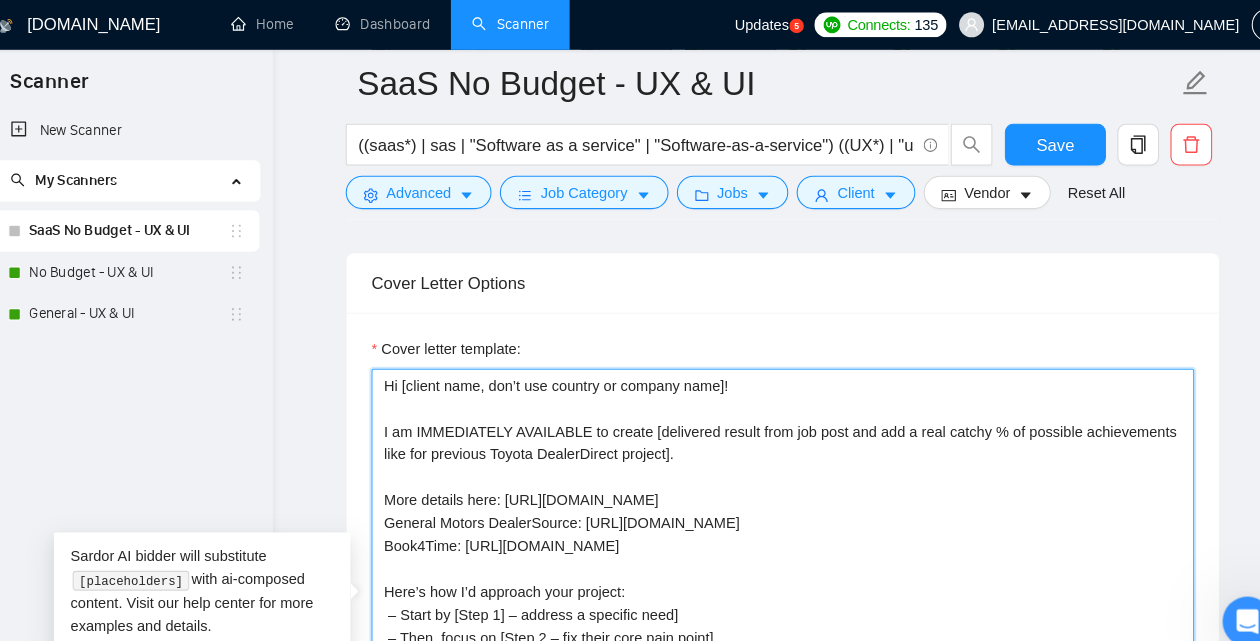 click on "Hi [client name, don’t use country or company name]!
I am IMMEDIATELY AVAILABLE to create [delivered result from job post and add a real catchy % of possible achievements like for previous Toyota DealerDirect project].
More details here: https://www.shajeeaijazi.com/toyota-dealer-direct/
General Motors DealerSource: https://www.shajeeaijazi.com/general-motors/
Book4Time: https://www.shajeeaijazi.com/book4time/
Here’s how I’d approach your project:
– Start by [Step 1] – address a specific need]
– Then, focus on [Step 2 – fix their core pain point]
– Finally, deliver [Step 3 – outcome, timeline, or deliverable]
I have a few follow-up questions as well. Would you prefer I send them here or we can jump on a quick 20-minute call?
Shajee Aijazi,
Psychology-based UX Design,
www.shajeeaijazi.com" at bounding box center (770, 579) 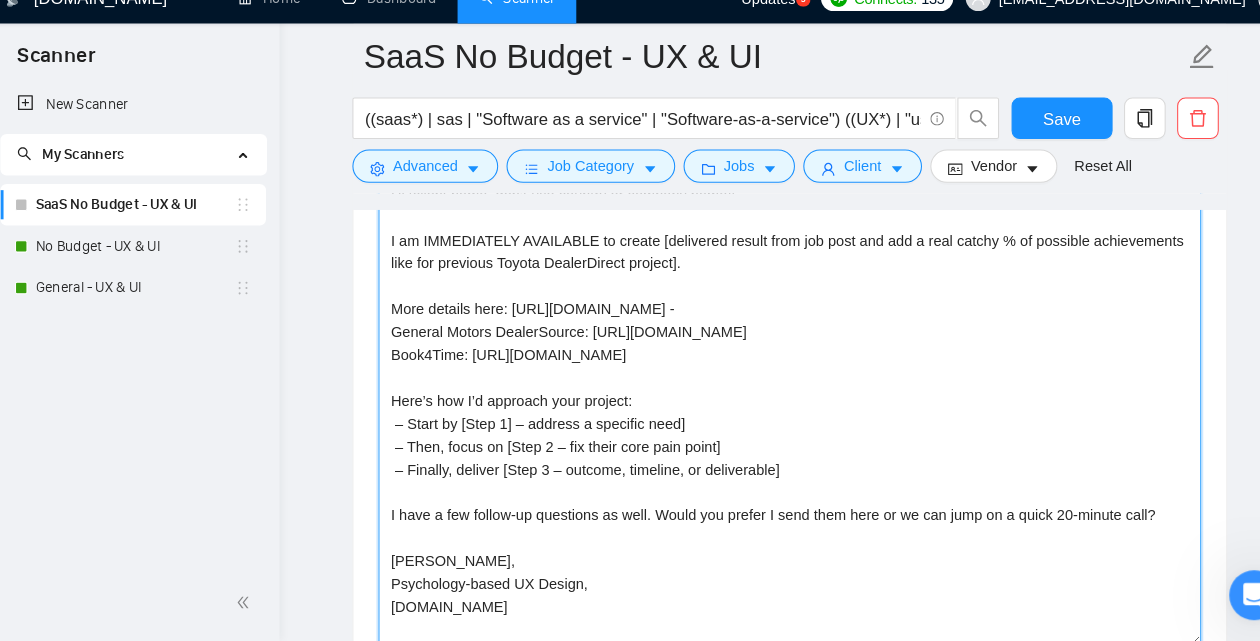 scroll, scrollTop: 1842, scrollLeft: 0, axis: vertical 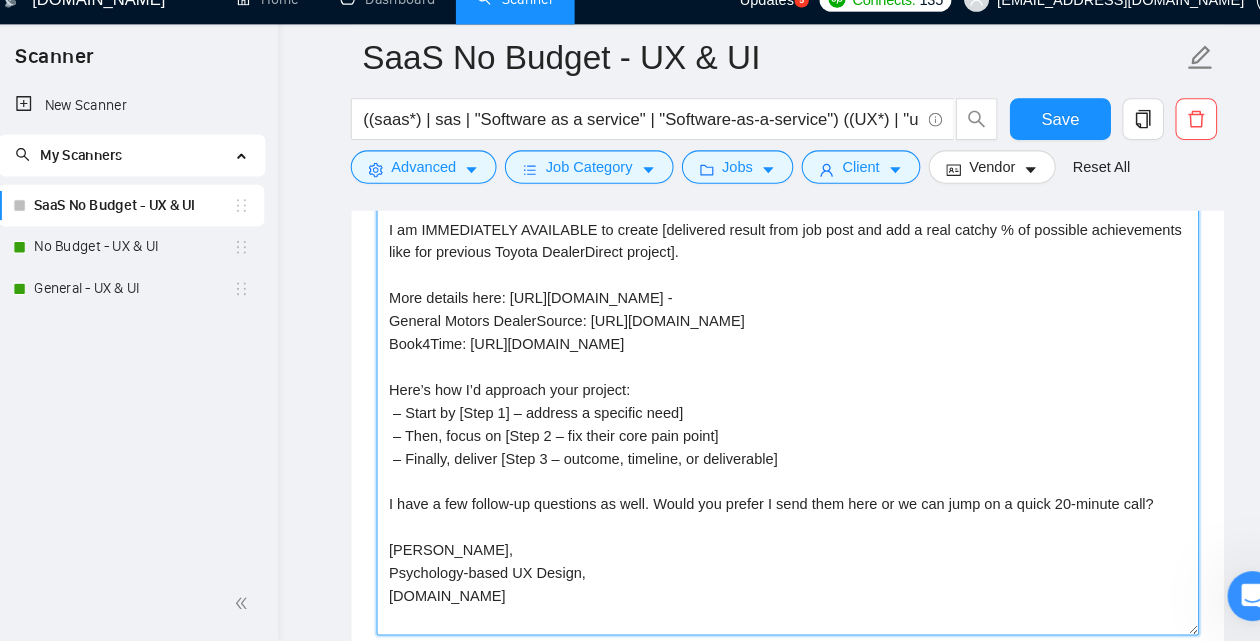 drag, startPoint x: 1150, startPoint y: 517, endPoint x: 381, endPoint y: 510, distance: 769.03186 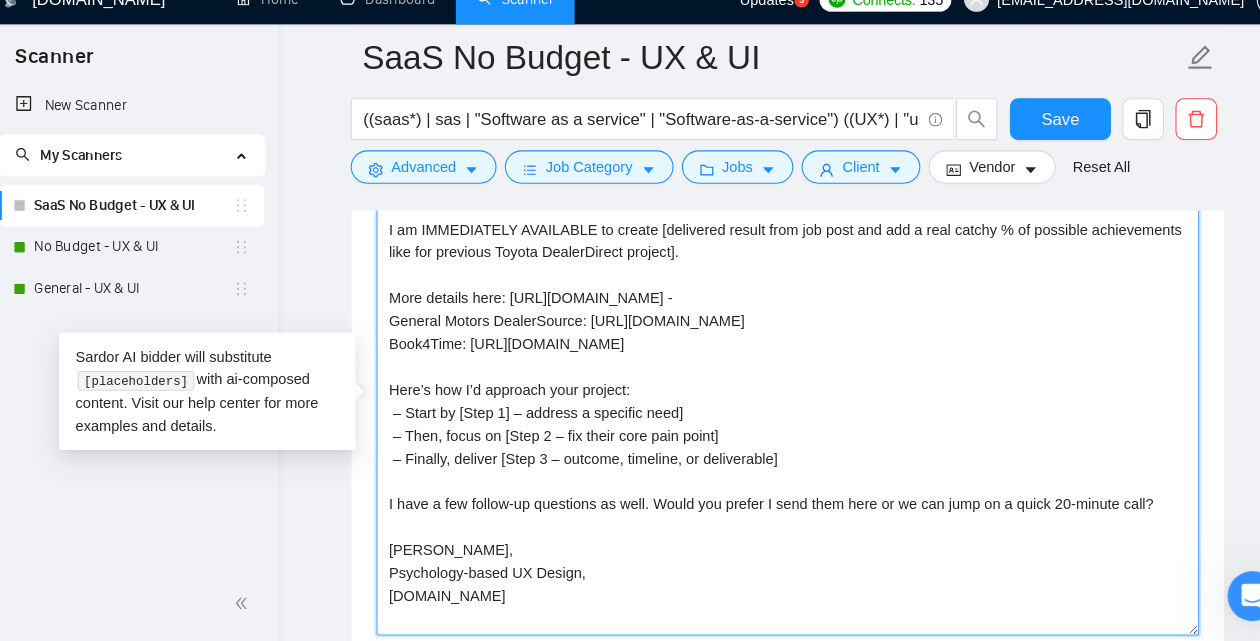 click on "Hi [client name, don’t use country or company name]!
I am IMMEDIATELY AVAILABLE to create [delivered result from job post and add a real catchy % of possible achievements like for previous Toyota DealerDirect project].
More details here: https://www.shajeeaijazi.com/toyota-dealer-direct/ -
General Motors DealerSource: https://www.shajeeaijazi.com/general-motors/
Book4Time: https://www.shajeeaijazi.com/book4time/
Here’s how I’d approach your project:
– Start by [Step 1] – address a specific need]
– Then, focus on [Step 2 – fix their core pain point]
– Finally, deliver [Step 3 – outcome, timeline, or deliverable]
I have a few follow-up questions as well. Would you prefer I send them here or we can jump on a quick 20-minute call?
Shajee Aijazi,
Psychology-based UX Design,
www.shajeeaijazi.com" at bounding box center [770, 410] 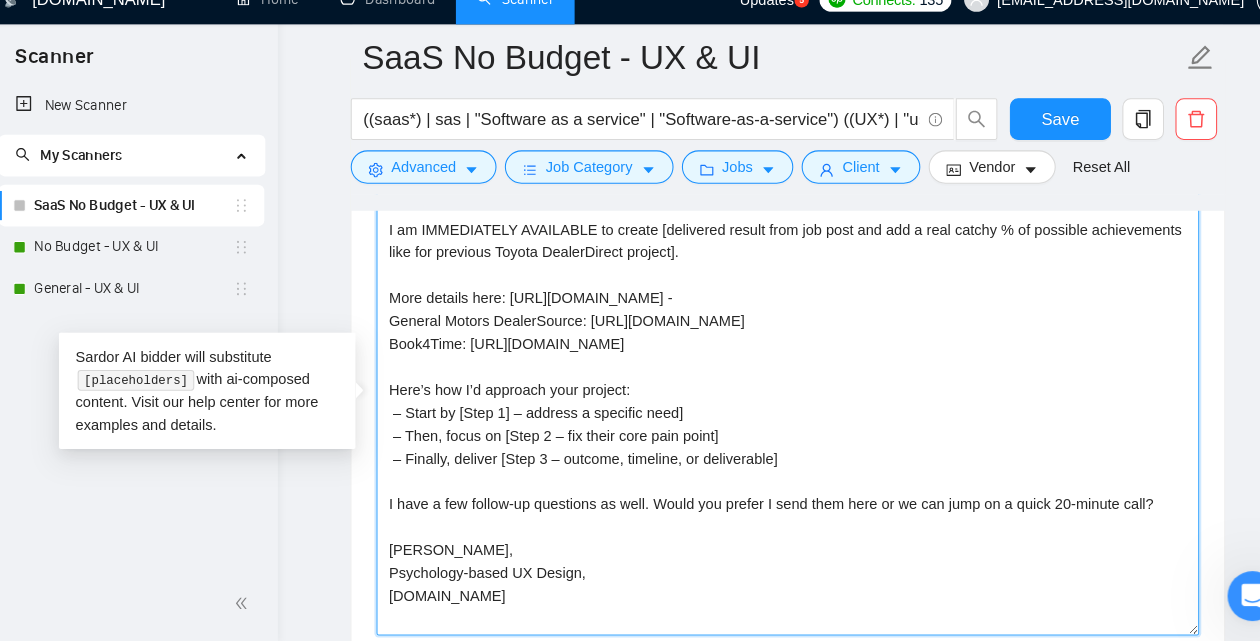 drag, startPoint x: 1151, startPoint y: 517, endPoint x: 354, endPoint y: 520, distance: 797.0057 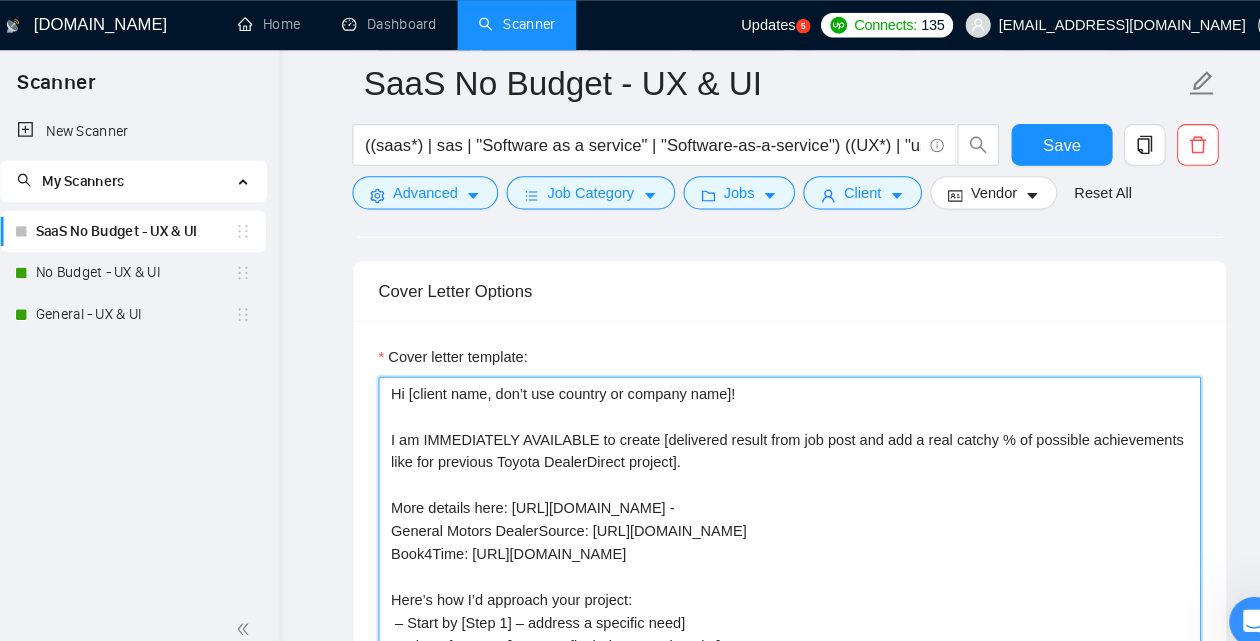 scroll, scrollTop: 1661, scrollLeft: 0, axis: vertical 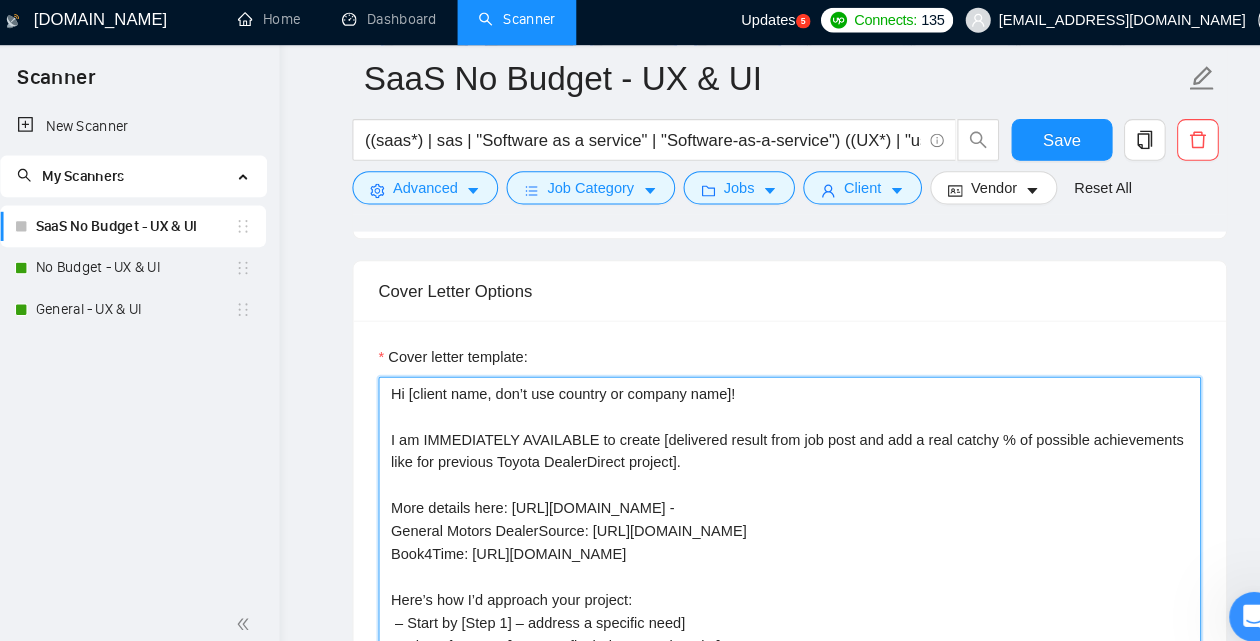 drag, startPoint x: 760, startPoint y: 540, endPoint x: 372, endPoint y: 523, distance: 388.37225 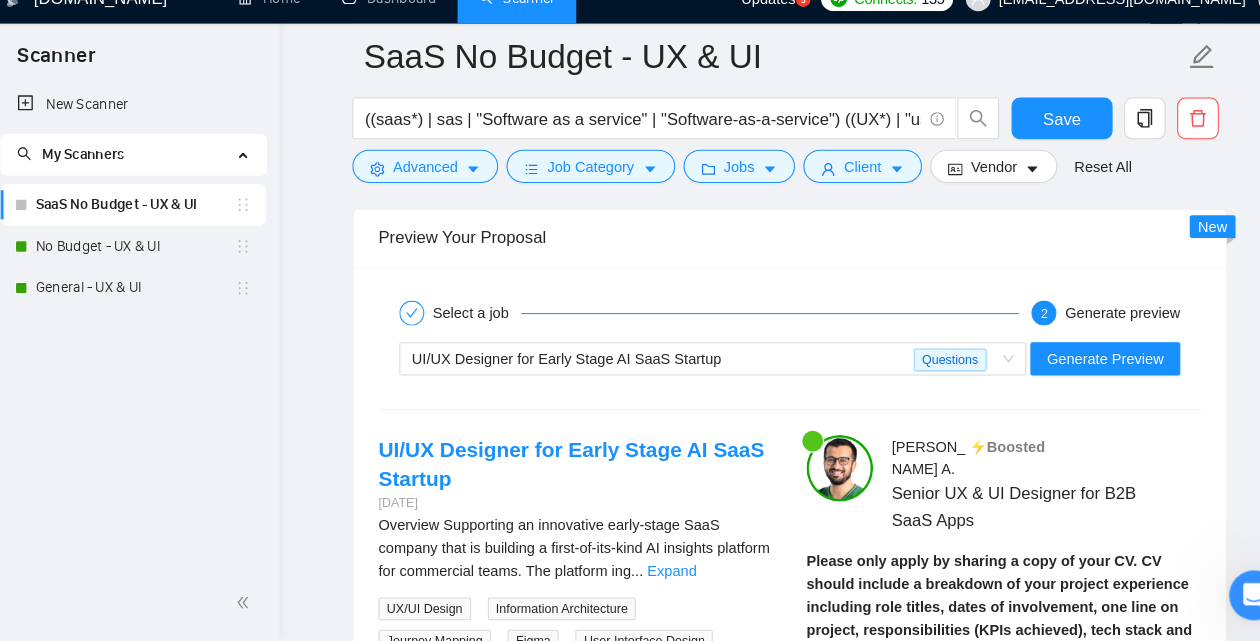 scroll, scrollTop: 3362, scrollLeft: 0, axis: vertical 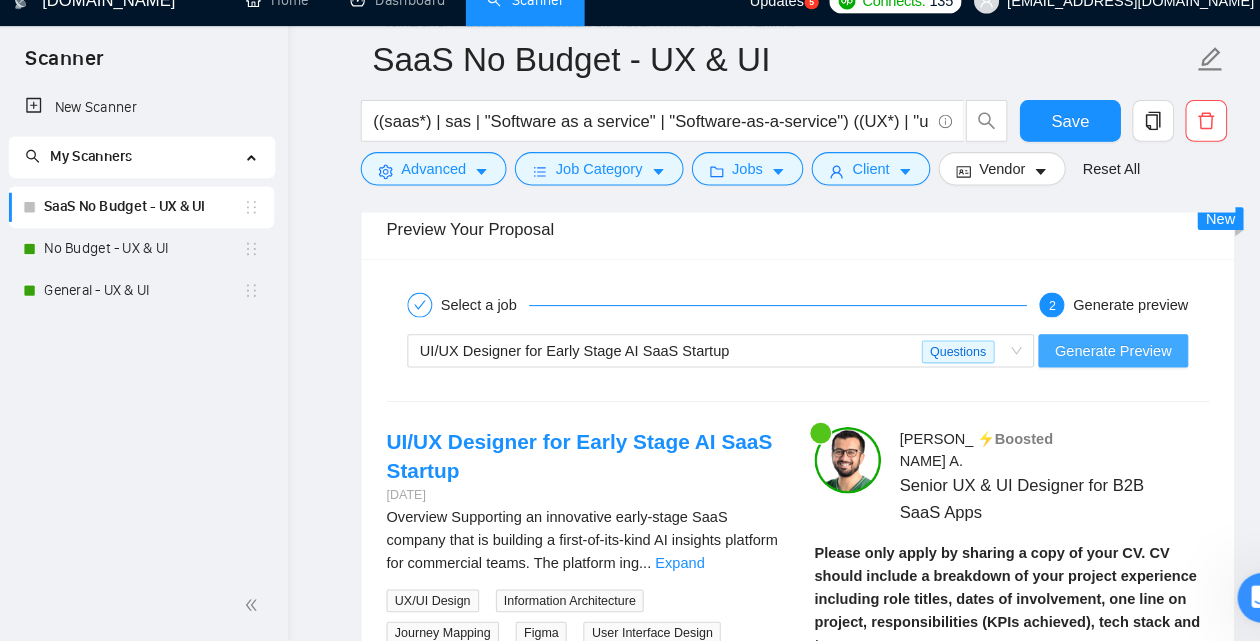type on "Hi [client name, don’t use country or company name]!
I am IMMEDIATELY AVAILABLE to create [delivered result from job post and add a real catchy % of possible achievements like for previous Toyota DealerDirect project].
More details here: [URL][DOMAIN_NAME]
Here’s how I’d approach your project:
– Start by [Step 1] – address a specific need]
– Then, focus on [Step 2 – fix their core pain point]
– Finally, deliver [Step 3 – outcome, timeline, or deliverable]
[Add the open question about his job description at the end of this cover letter (start it with the word What). Mention in questions exactly several important keywords from job post.]
[PERSON_NAME],
Psychology-based UX Design,
[DOMAIN_NAME]" 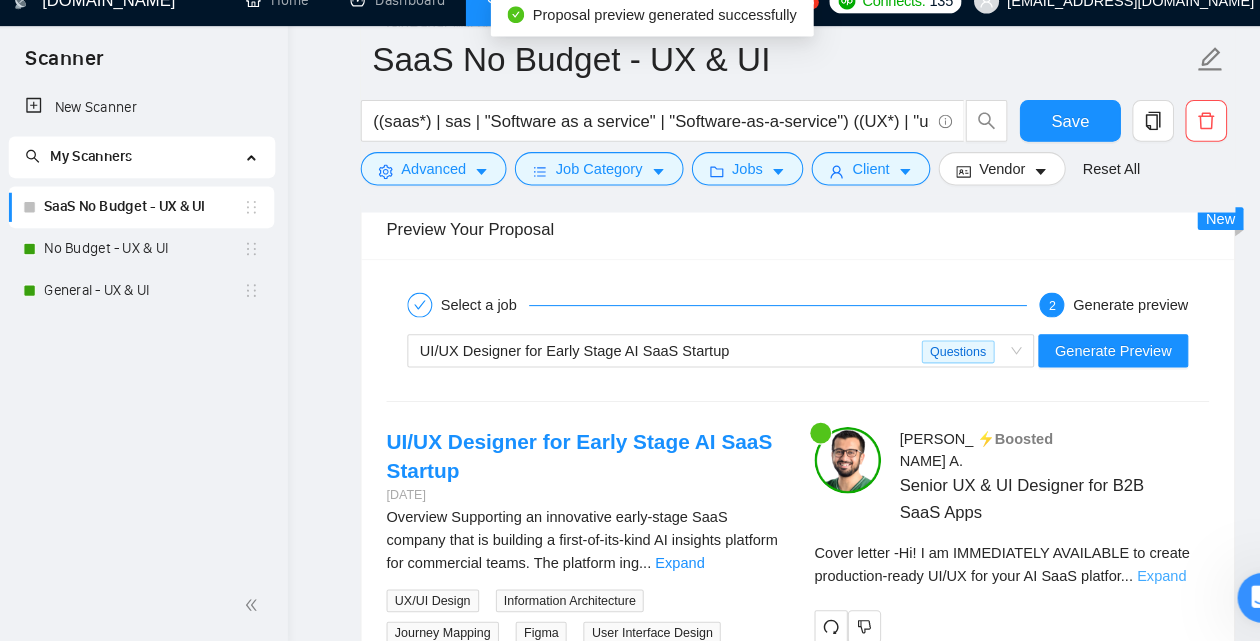 click on "Expand" at bounding box center [1119, 576] 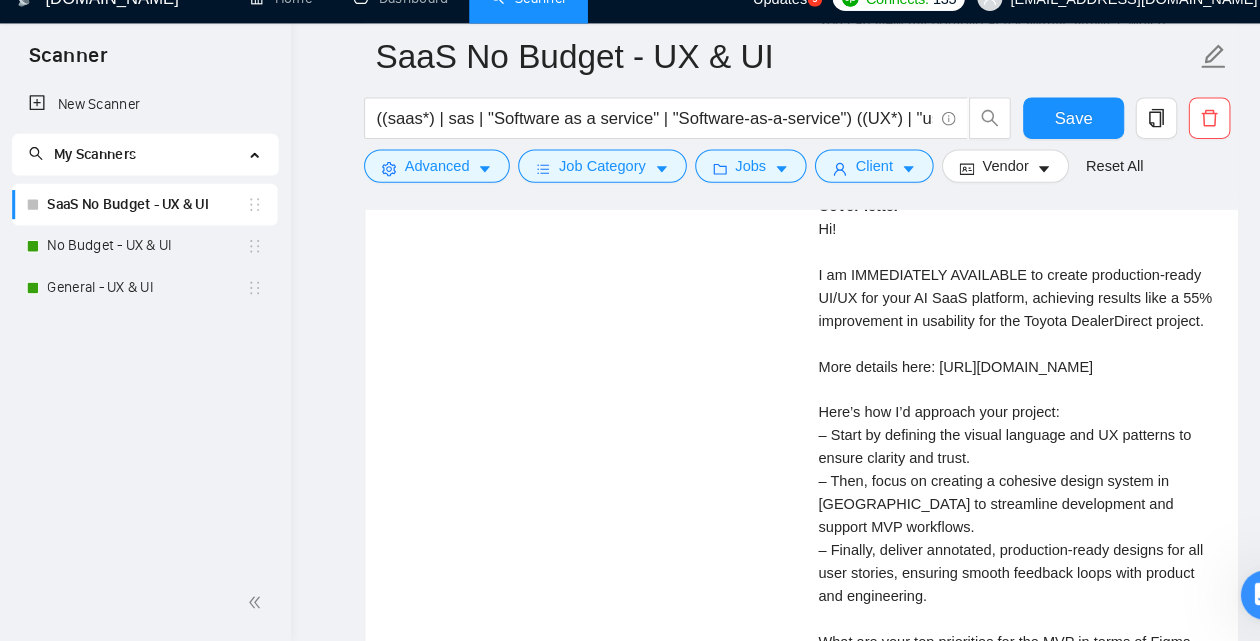 scroll, scrollTop: 4065, scrollLeft: 0, axis: vertical 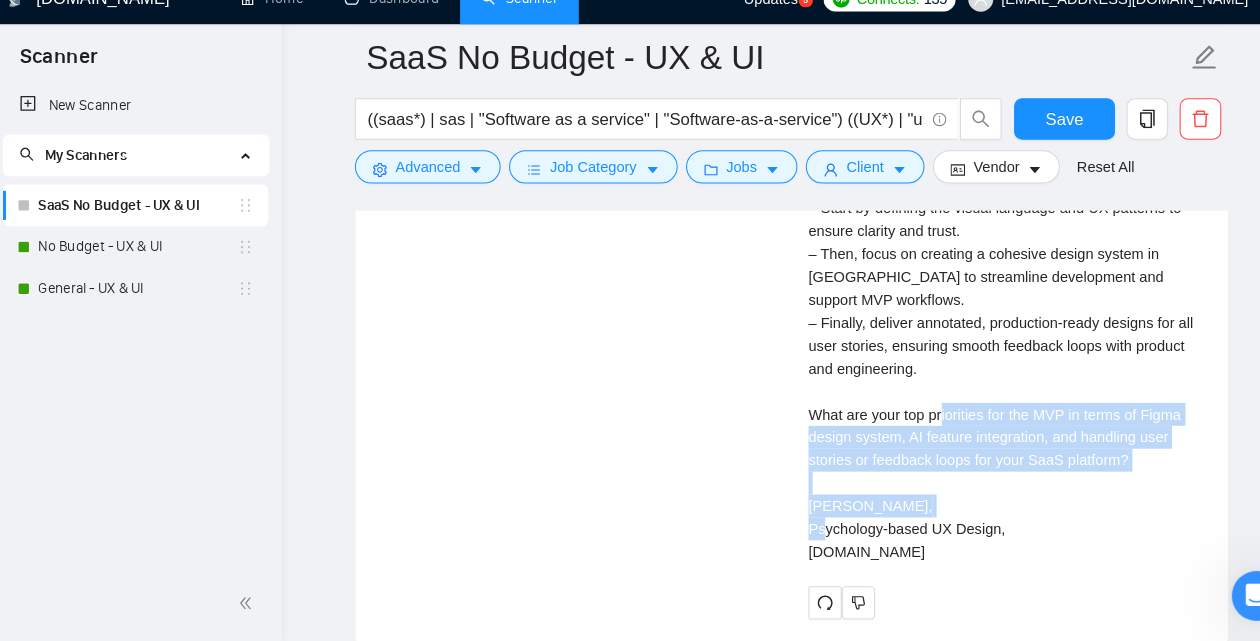drag, startPoint x: 1119, startPoint y: 493, endPoint x: 789, endPoint y: 455, distance: 332.18066 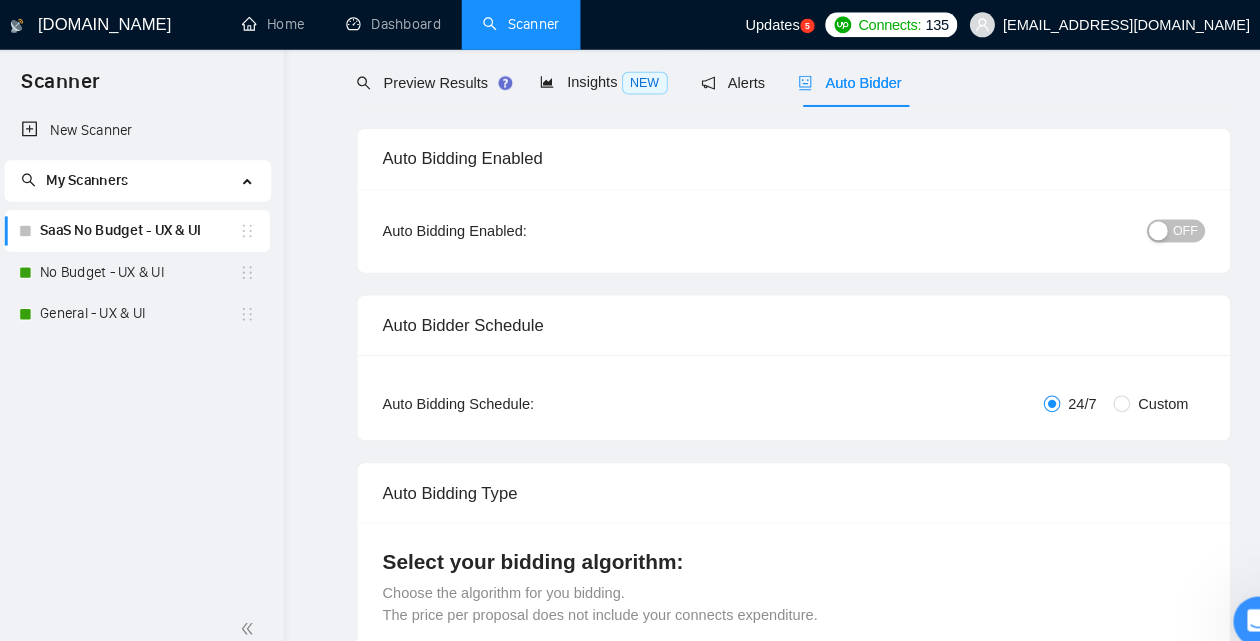scroll, scrollTop: 0, scrollLeft: 0, axis: both 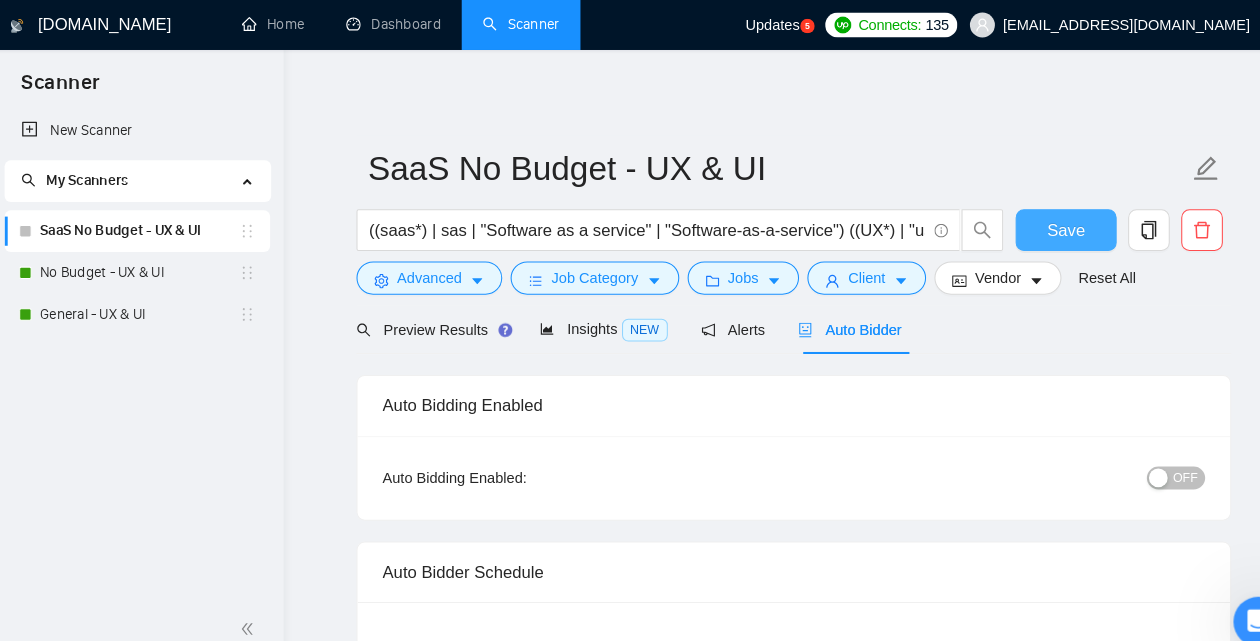 click on "Save" at bounding box center [1031, 221] 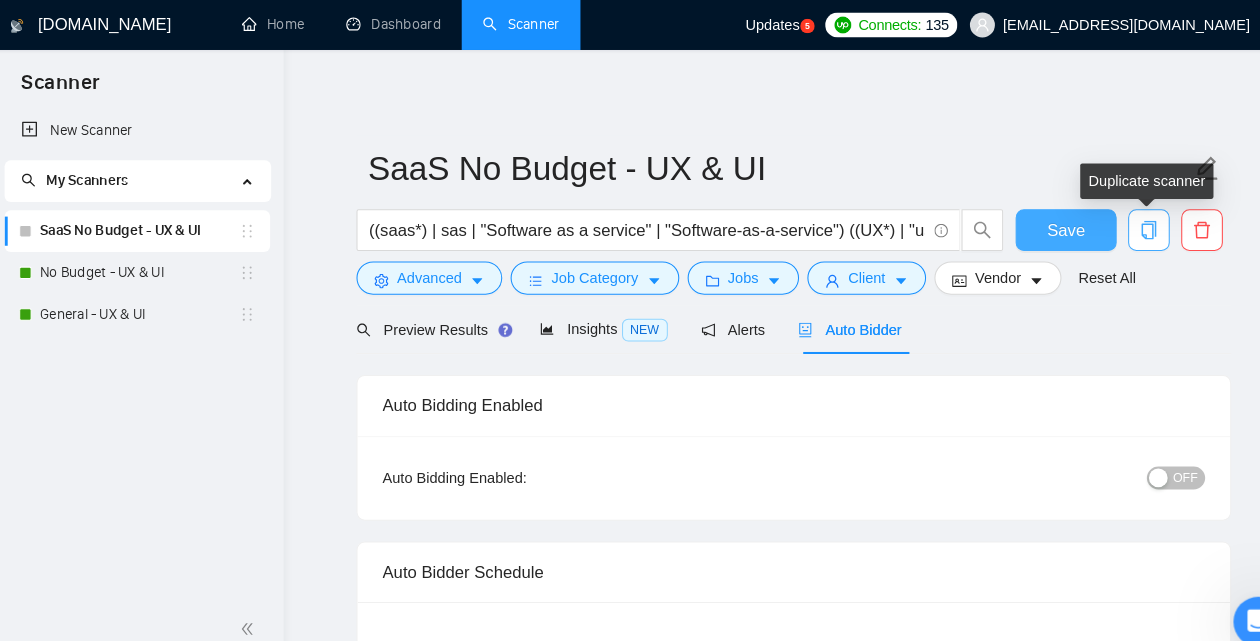type 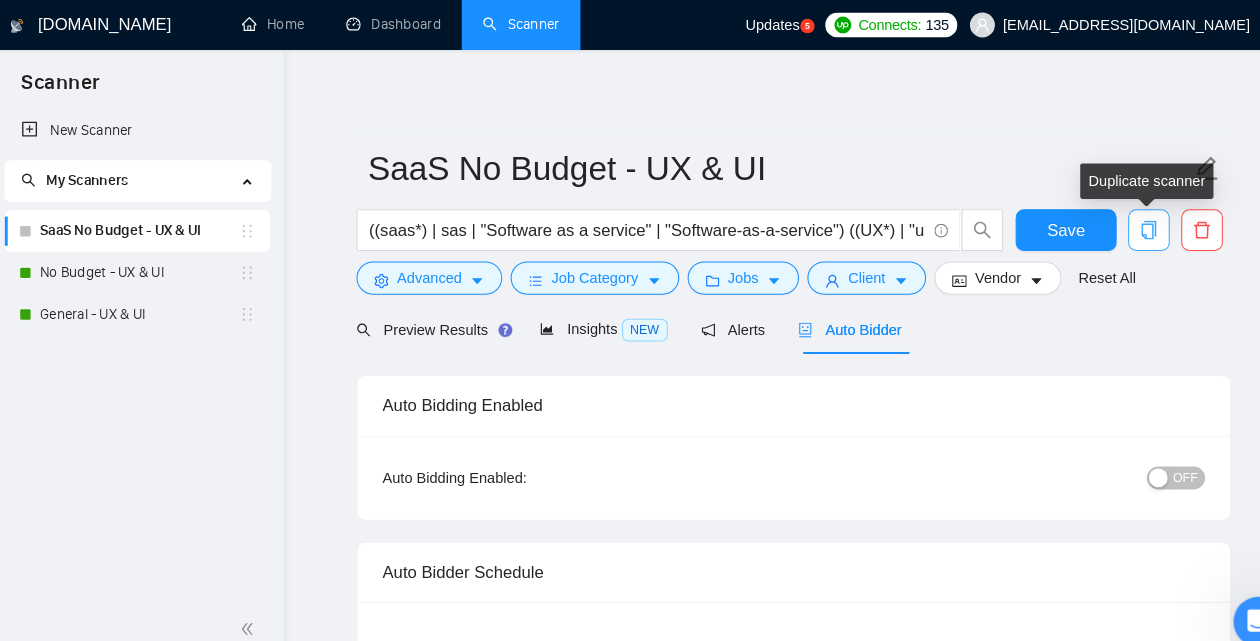 click at bounding box center [1111, 221] 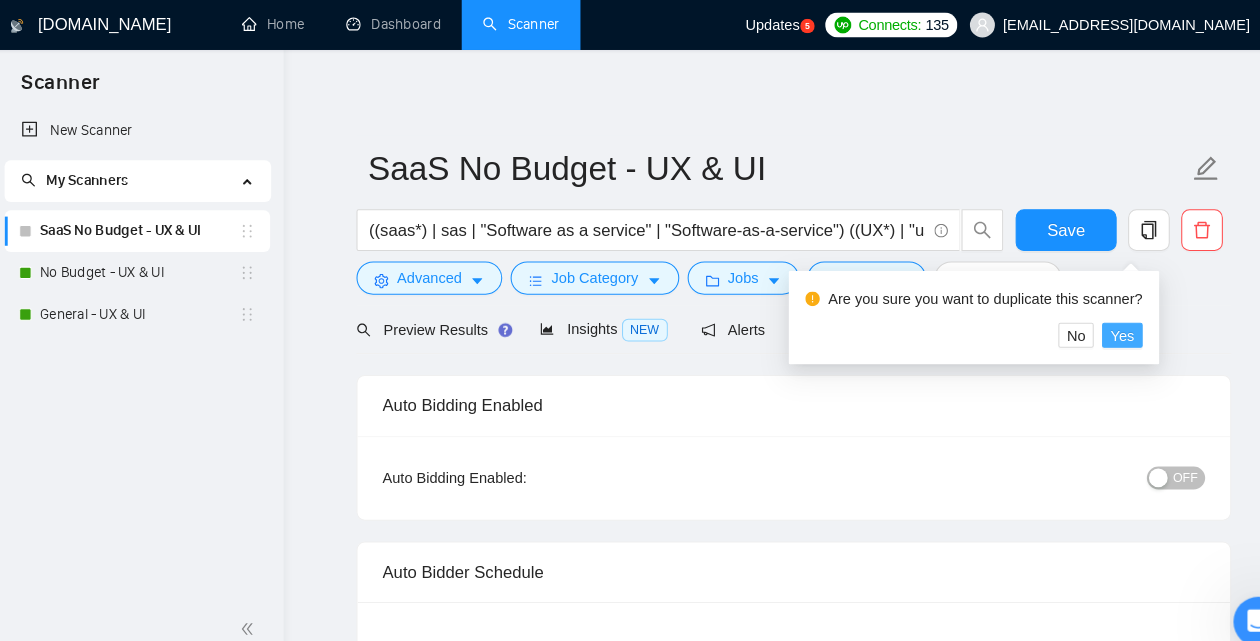 click on "Yes" at bounding box center (1085, 322) 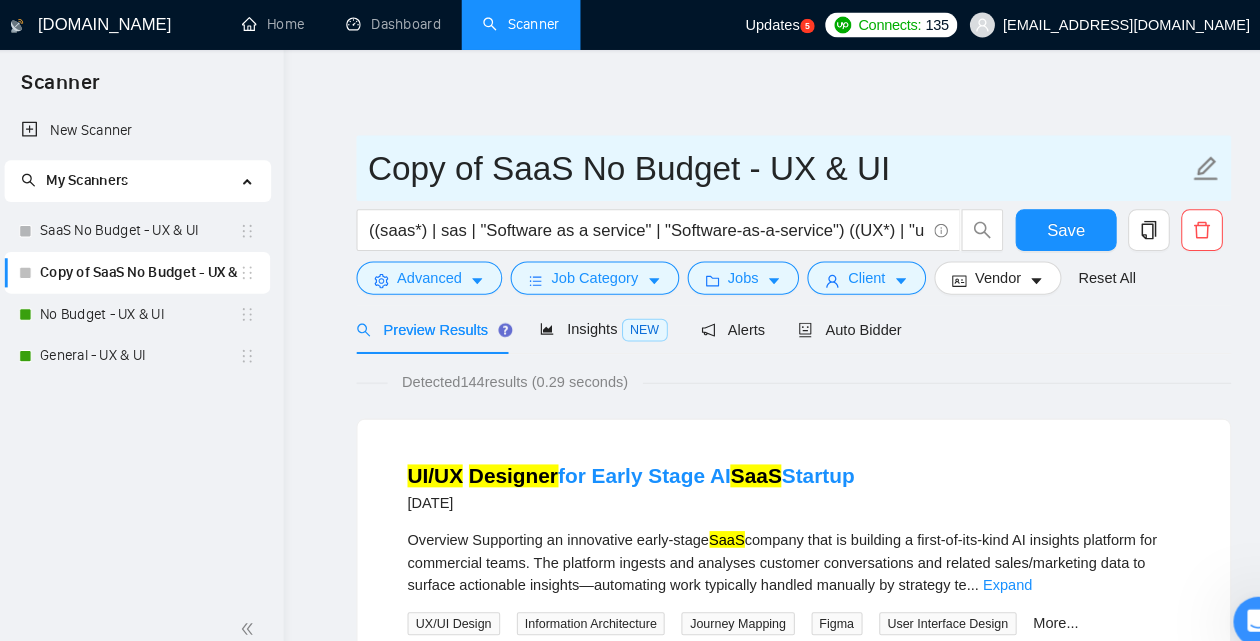 click on "Copy of SaaS No Budget - UX & UI" at bounding box center [755, 162] 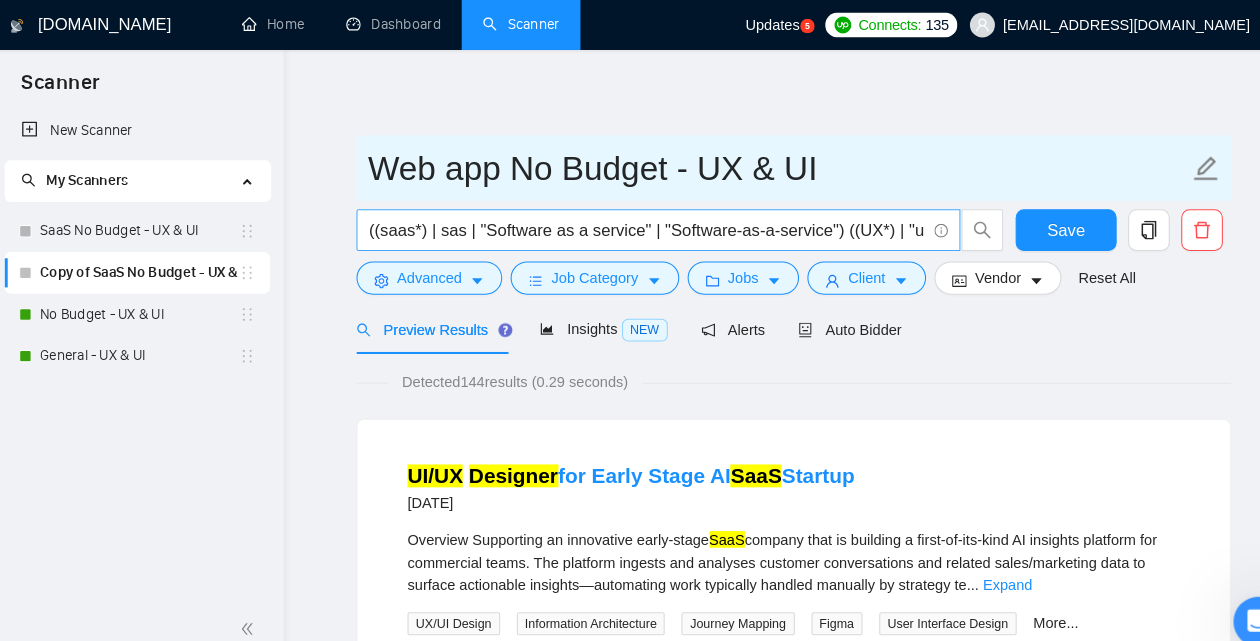 type on "Web app No Budget - UX & UI" 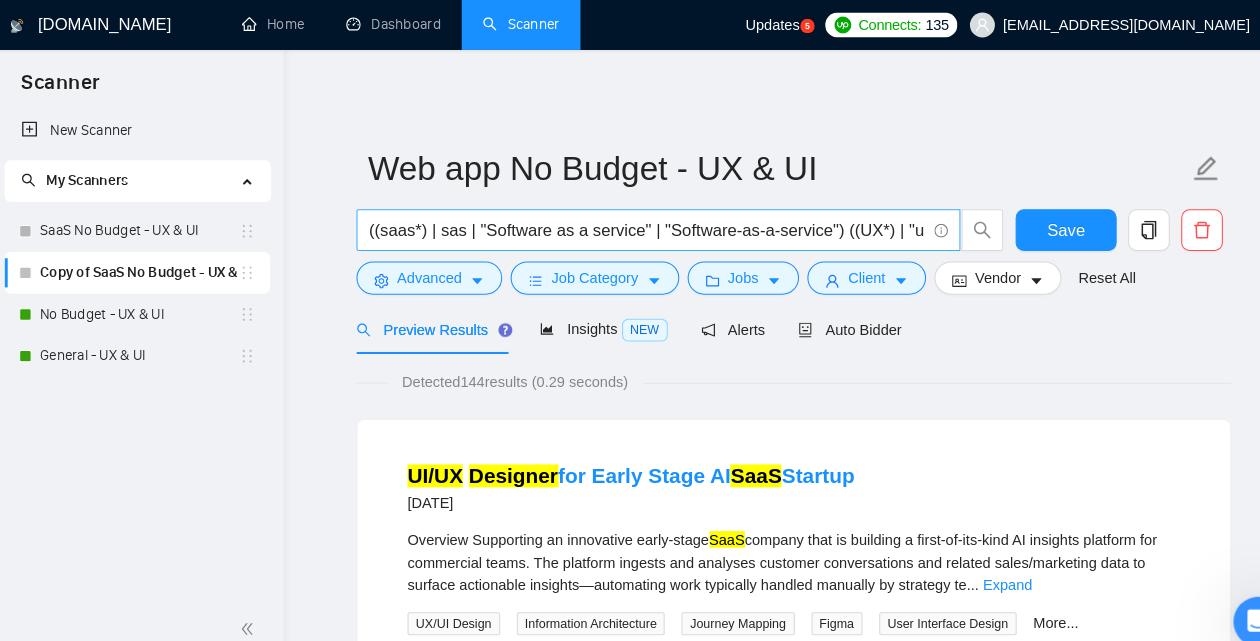 click on "((saas*) | sas | "Software as a service" | "Software-as-a-service") ((UX*) | "user experience" | (UI*) | "user interface" | (Figma*) | (design*) | (redesign*) | "re design" | "re - design")" at bounding box center (629, 221) 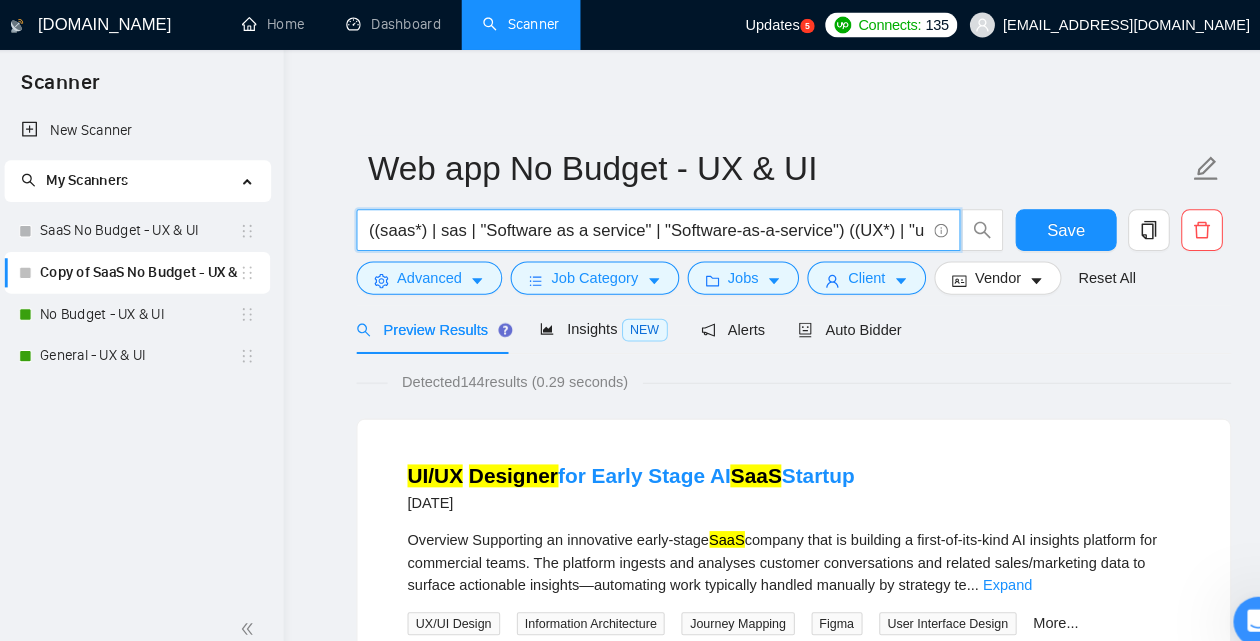 drag, startPoint x: 833, startPoint y: 222, endPoint x: 333, endPoint y: 200, distance: 500.48376 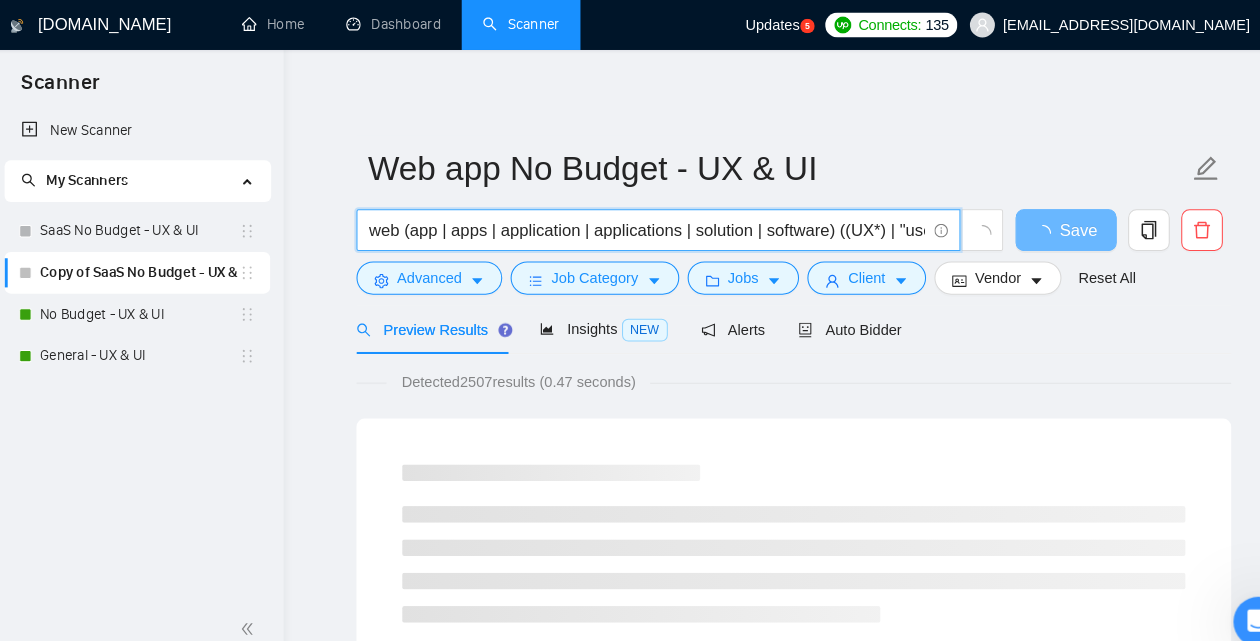 type on "web (app | apps | application | applications | solution | software) ((UX*) | "user experience" | (UI*) | "user interface" | (Figma*) | (design*) | (redesign*) | "re design" | "re - design")" 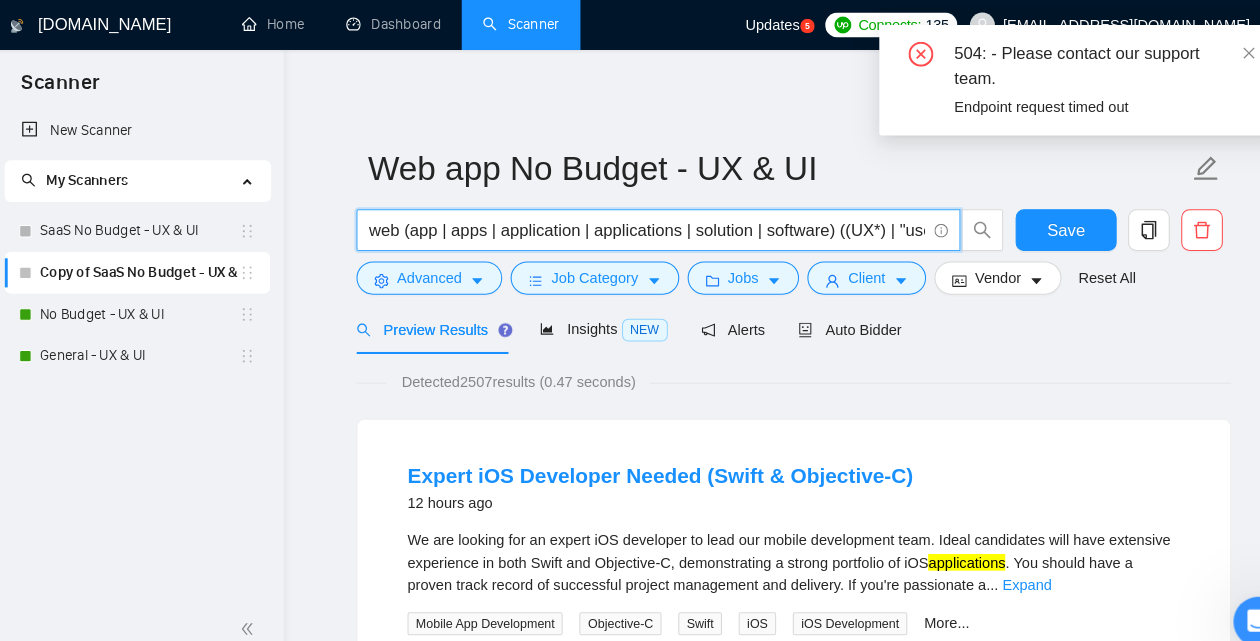 scroll, scrollTop: 48, scrollLeft: 0, axis: vertical 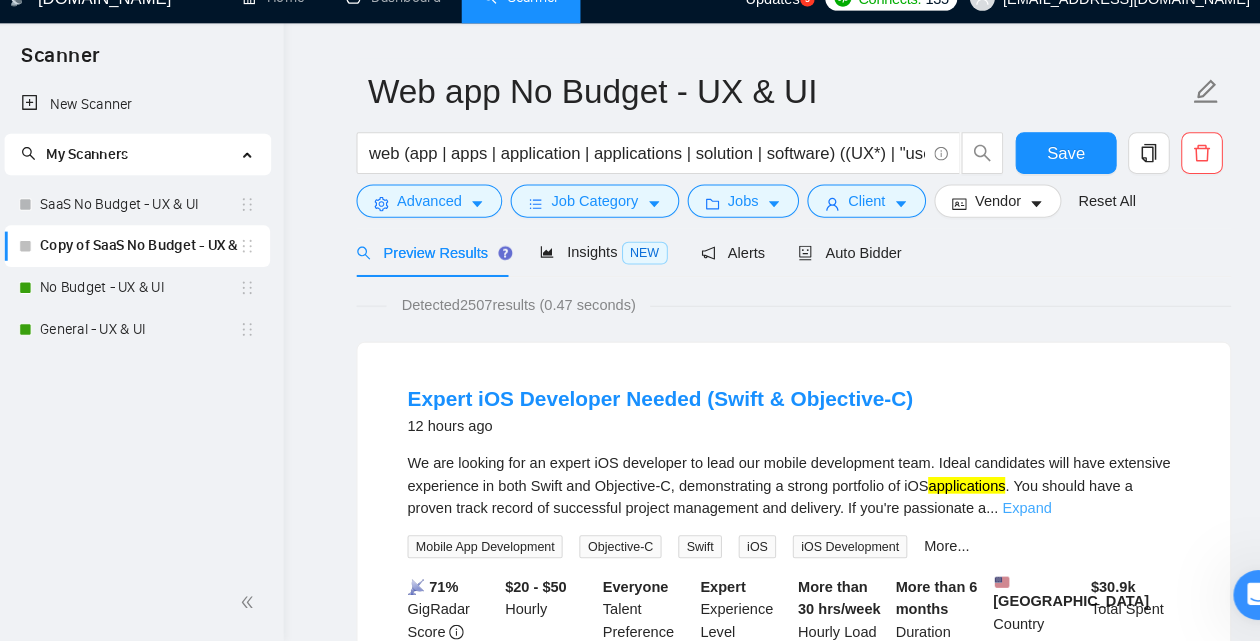 click on "Expand" at bounding box center [993, 514] 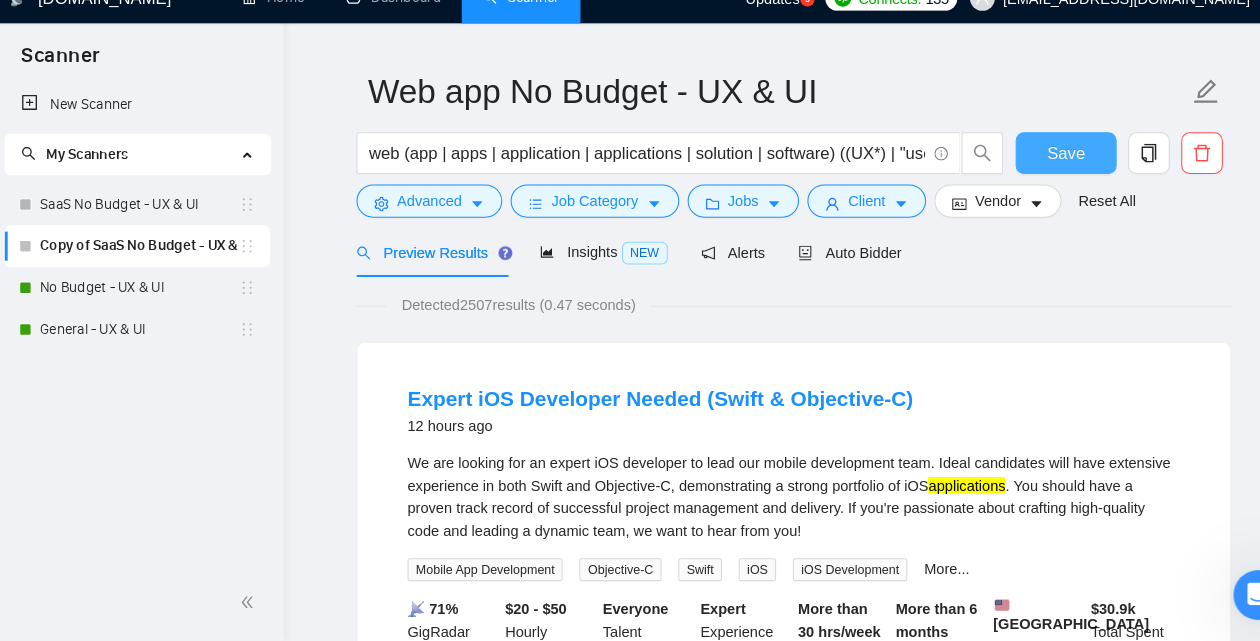 click on "Save" at bounding box center [1031, 173] 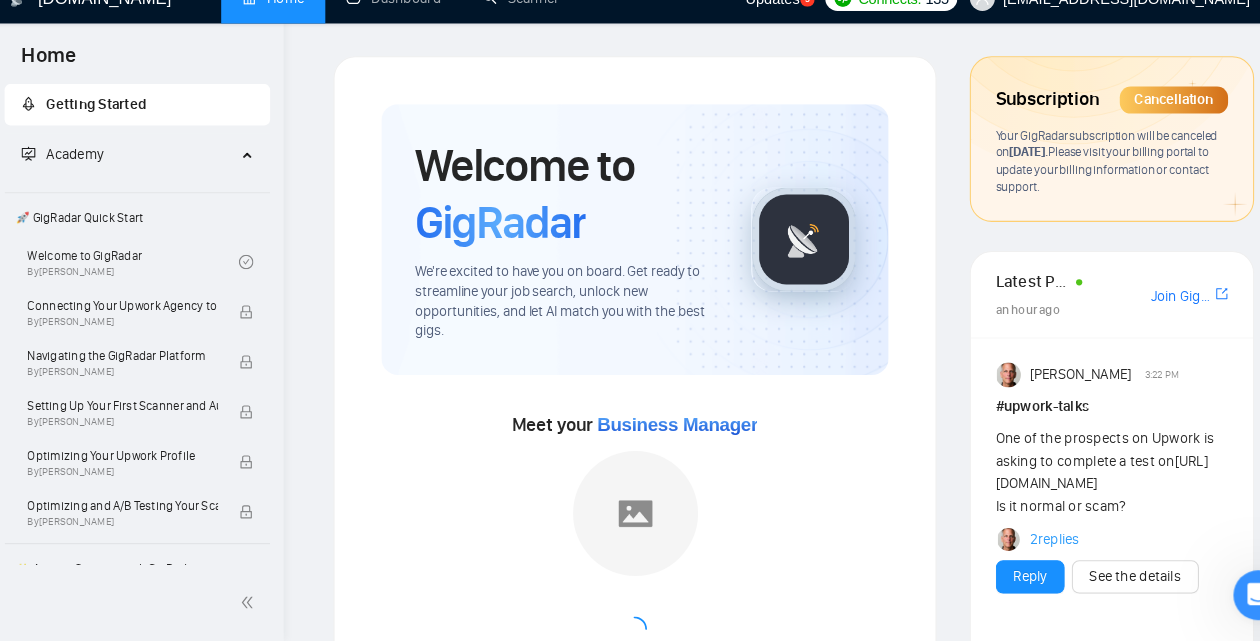 scroll, scrollTop: 0, scrollLeft: 0, axis: both 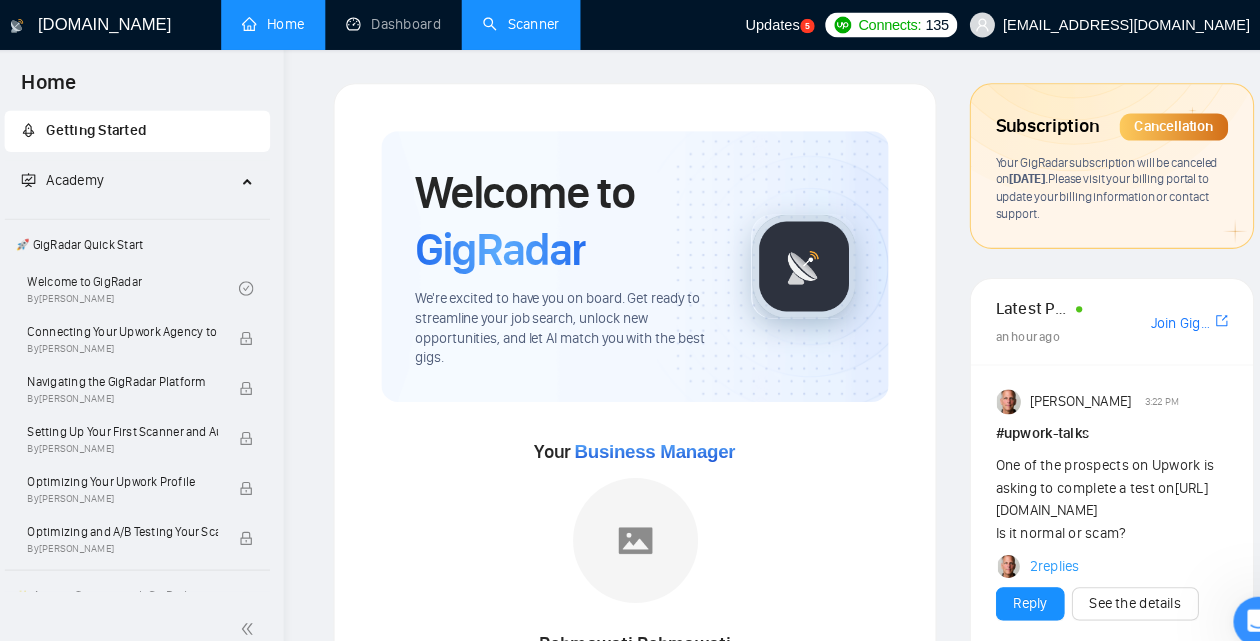 click on "Scanner" at bounding box center [508, 23] 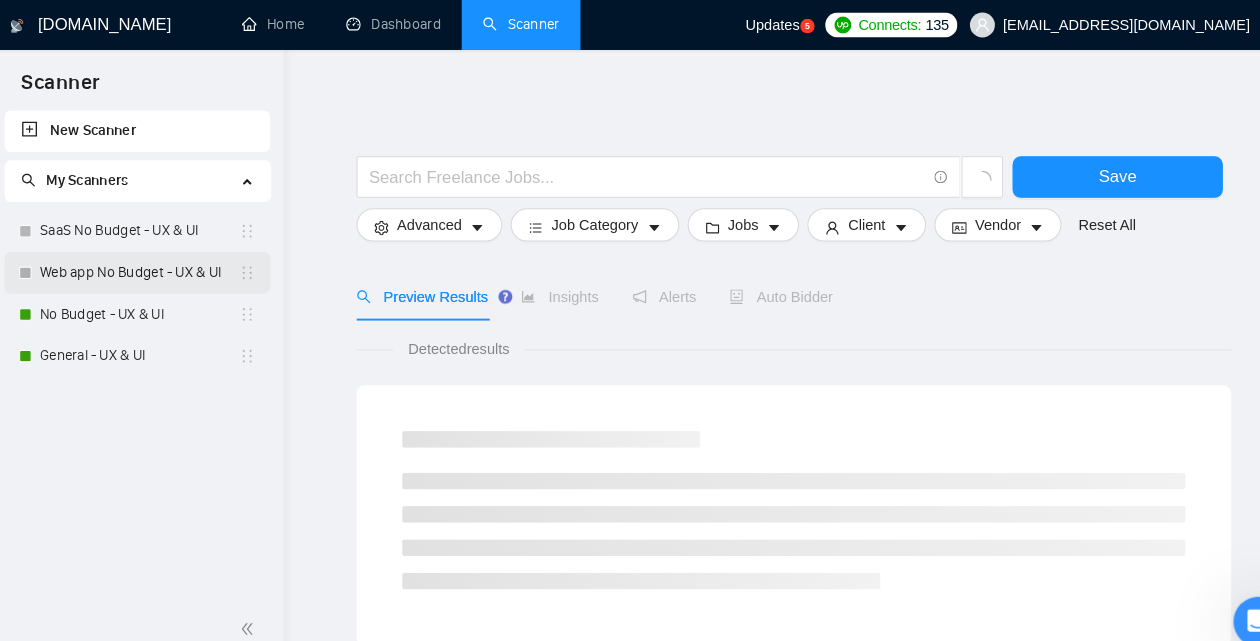 click on "Web app No Budget - UX & UI" at bounding box center [141, 262] 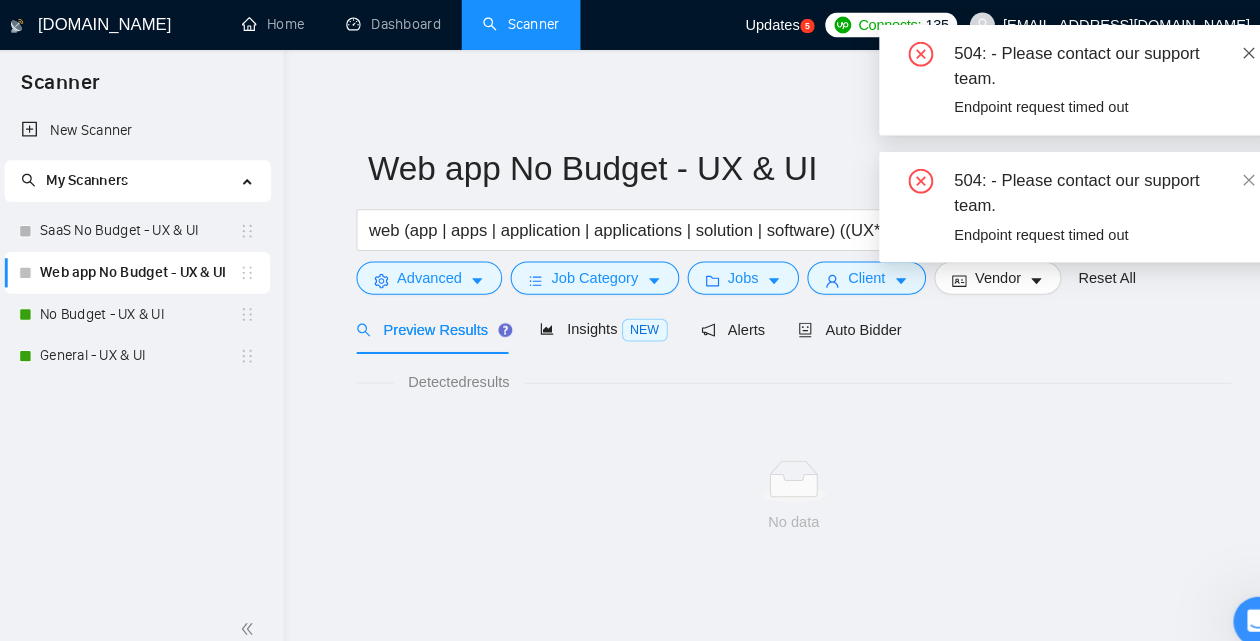 click 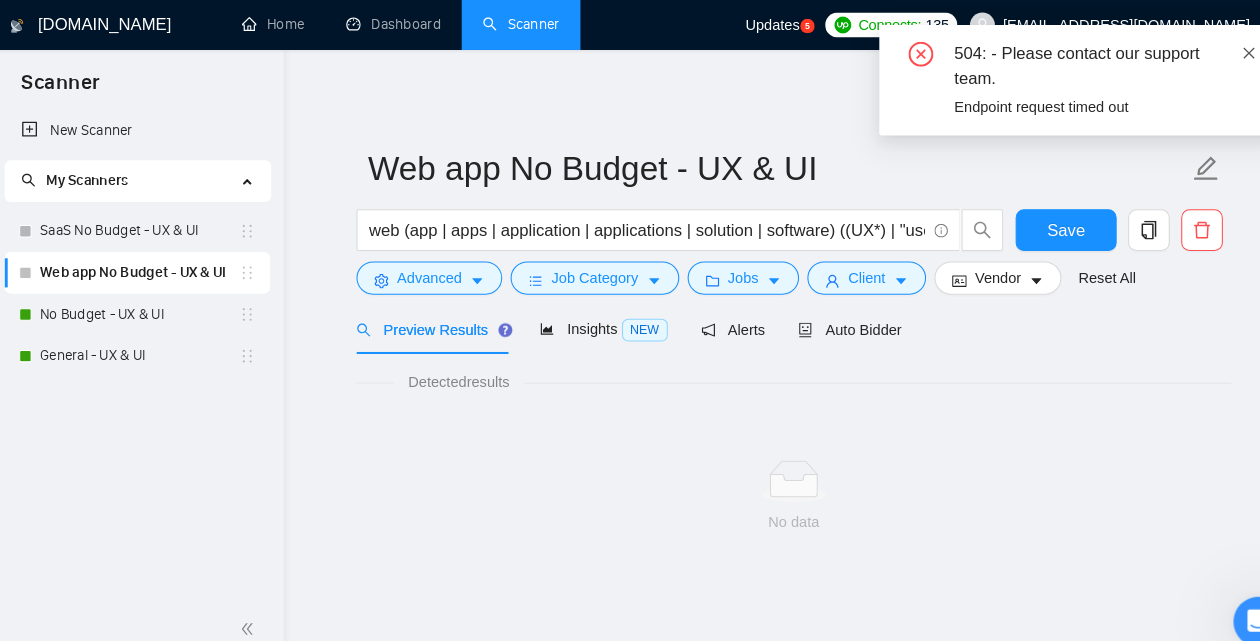 click 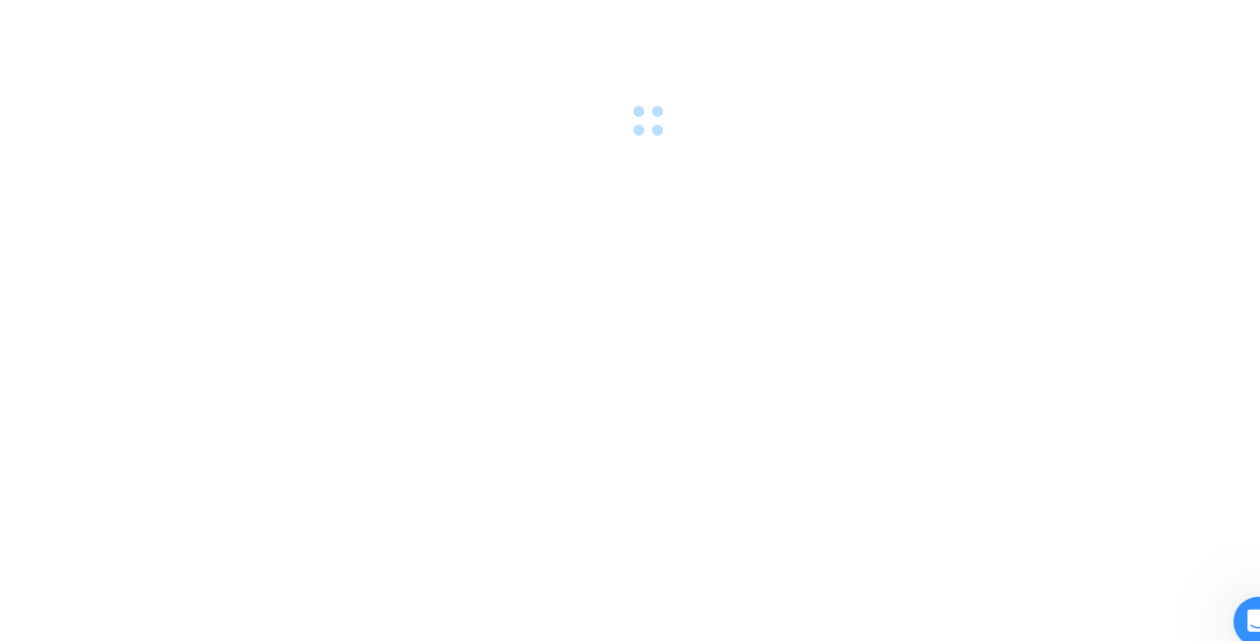 scroll, scrollTop: 0, scrollLeft: 0, axis: both 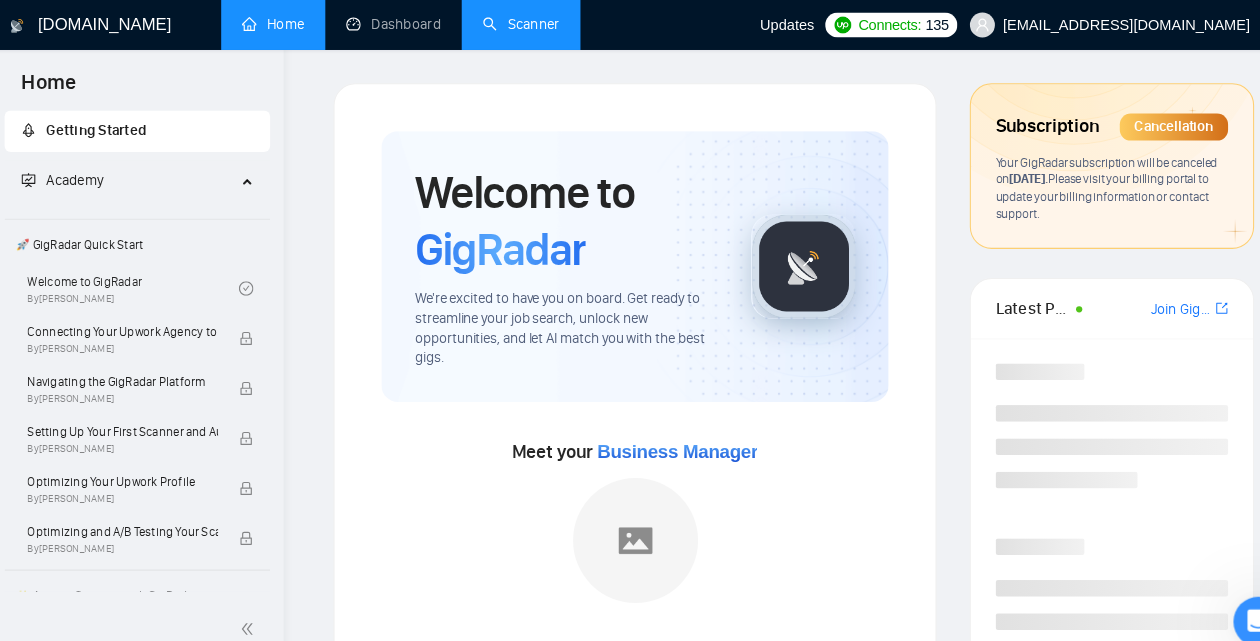 click on "Scanner" at bounding box center [508, 23] 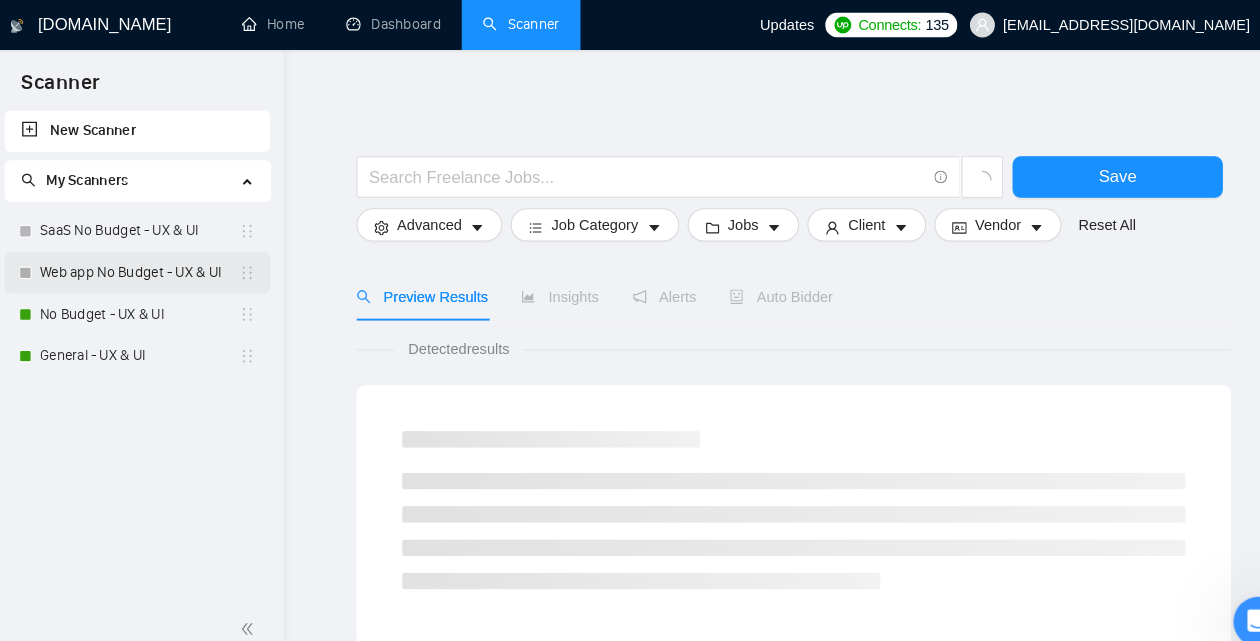 click on "Web app No Budget - UX & UI" at bounding box center [141, 262] 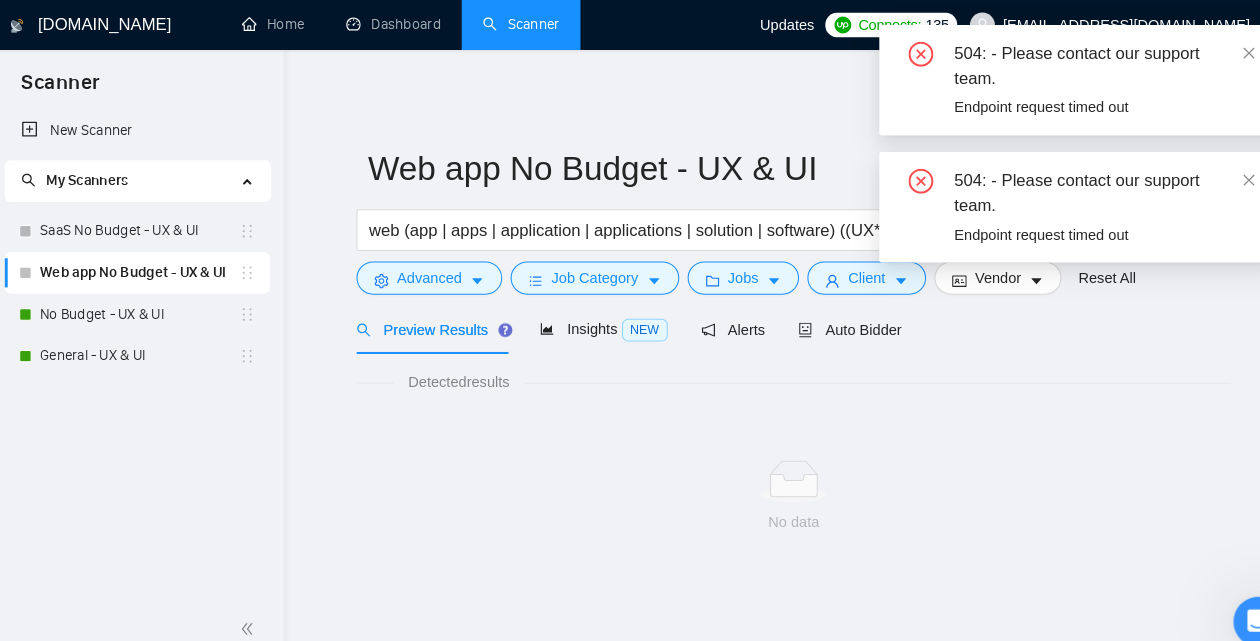 click on "Detected   results   No data" at bounding box center [770, 458] 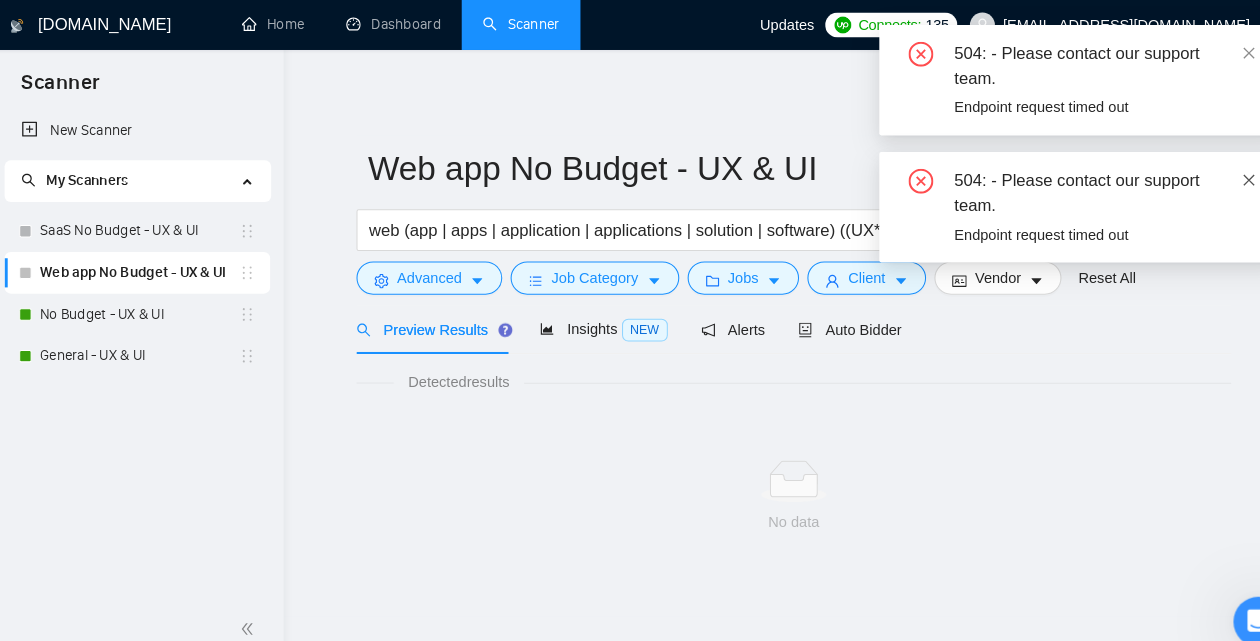 click 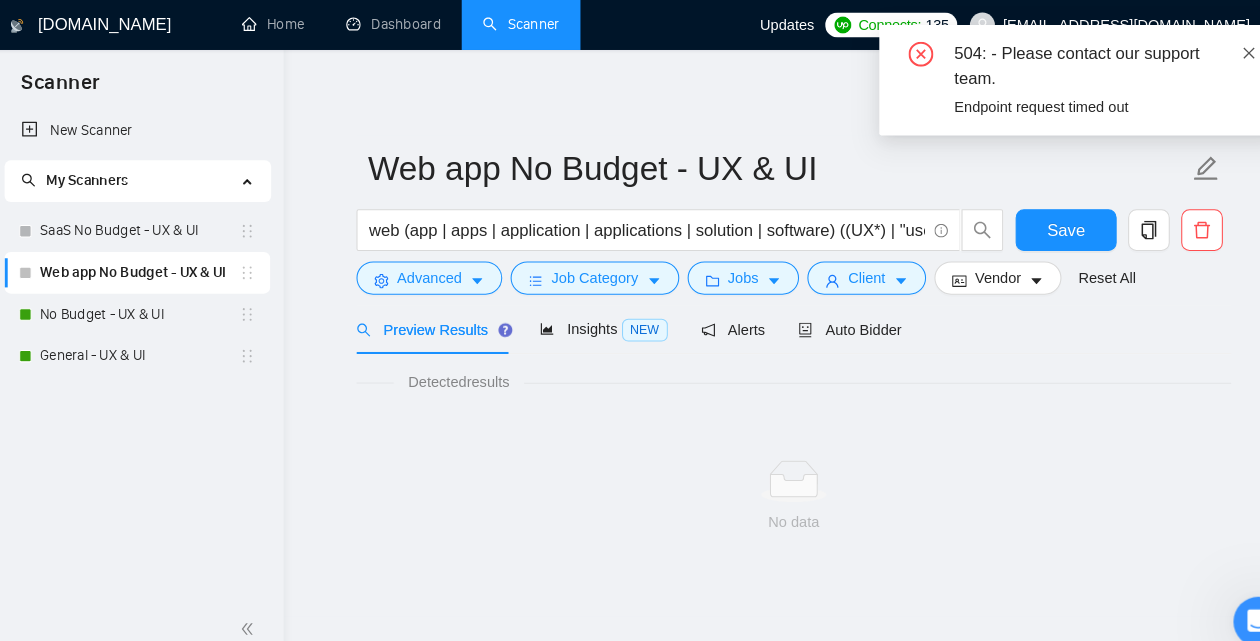 click 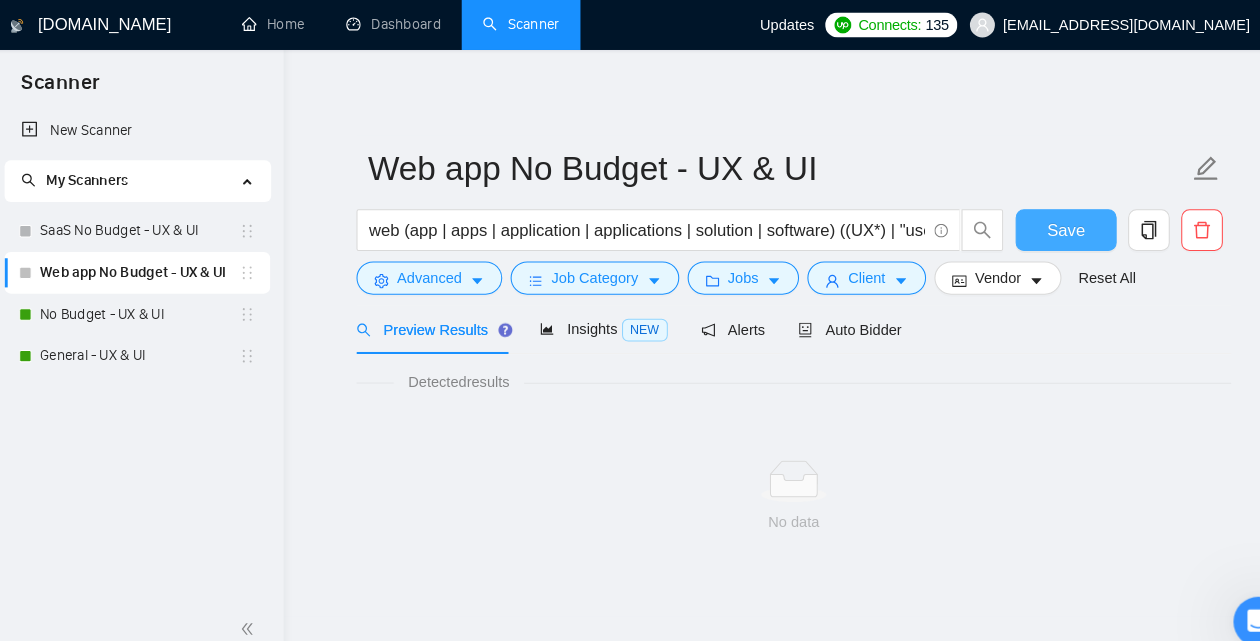 click on "Save" at bounding box center [1031, 221] 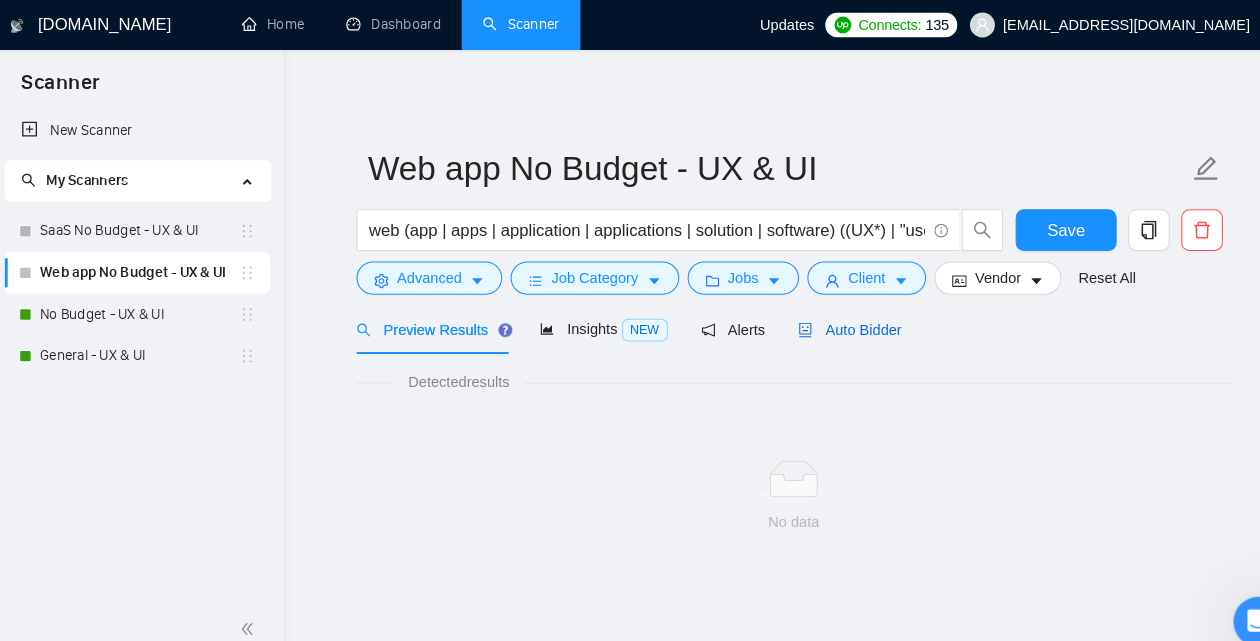 click on "Auto Bidder" at bounding box center (823, 317) 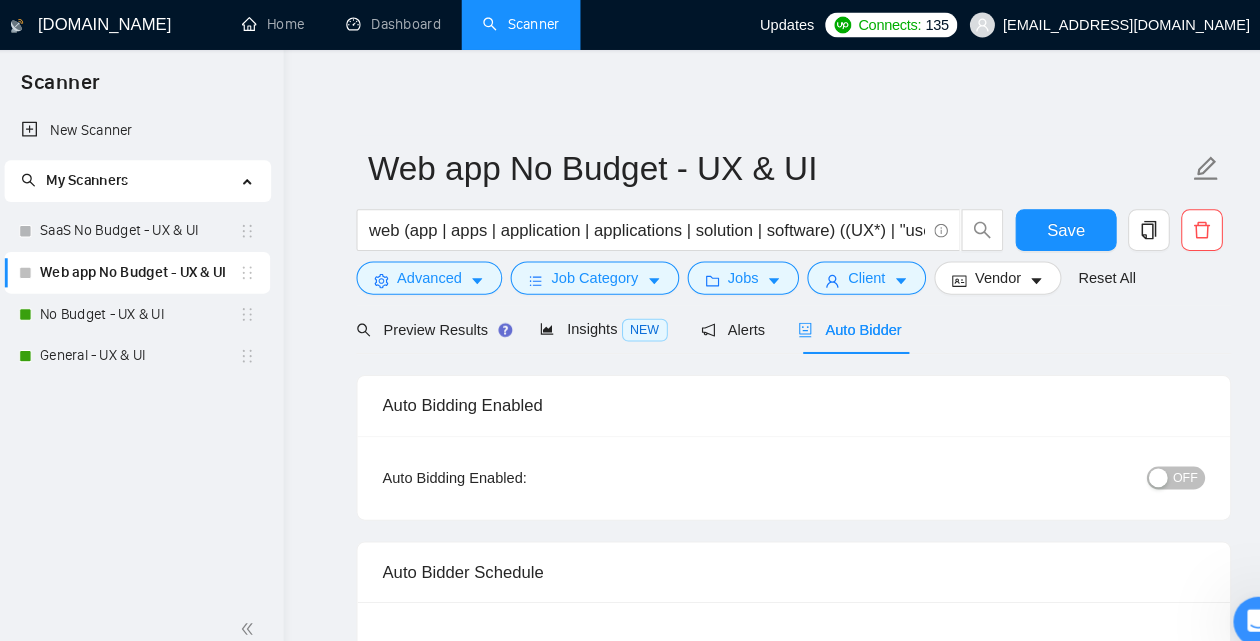 click on "Auto Bidder" at bounding box center [823, 317] 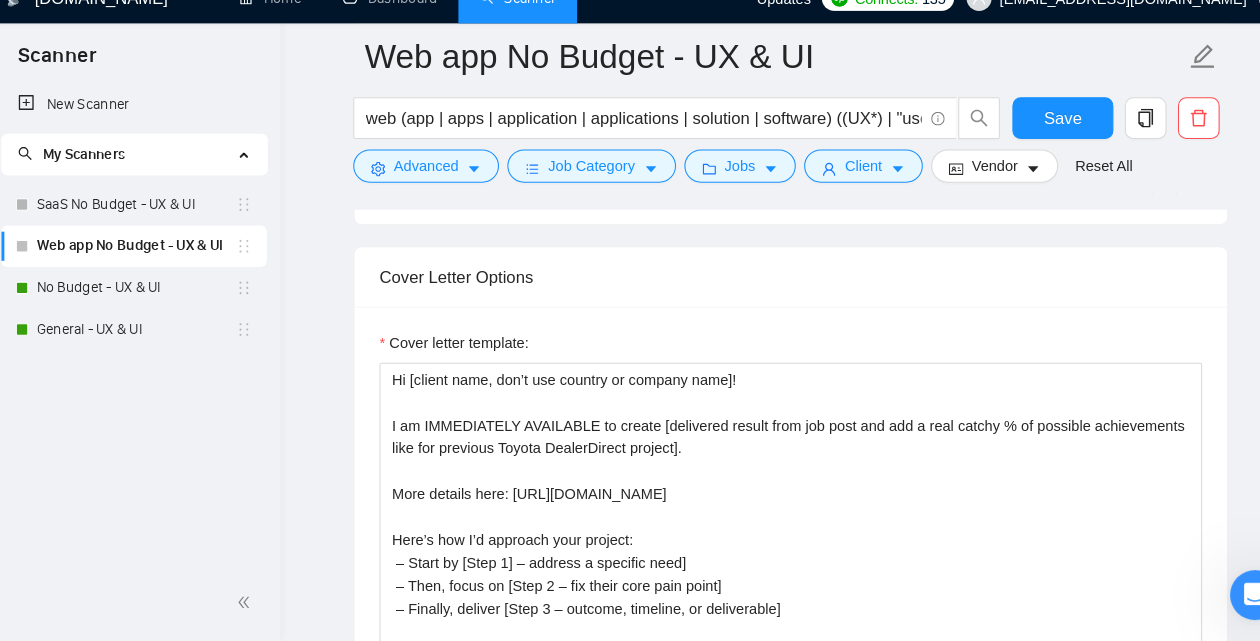 scroll, scrollTop: 1654, scrollLeft: 0, axis: vertical 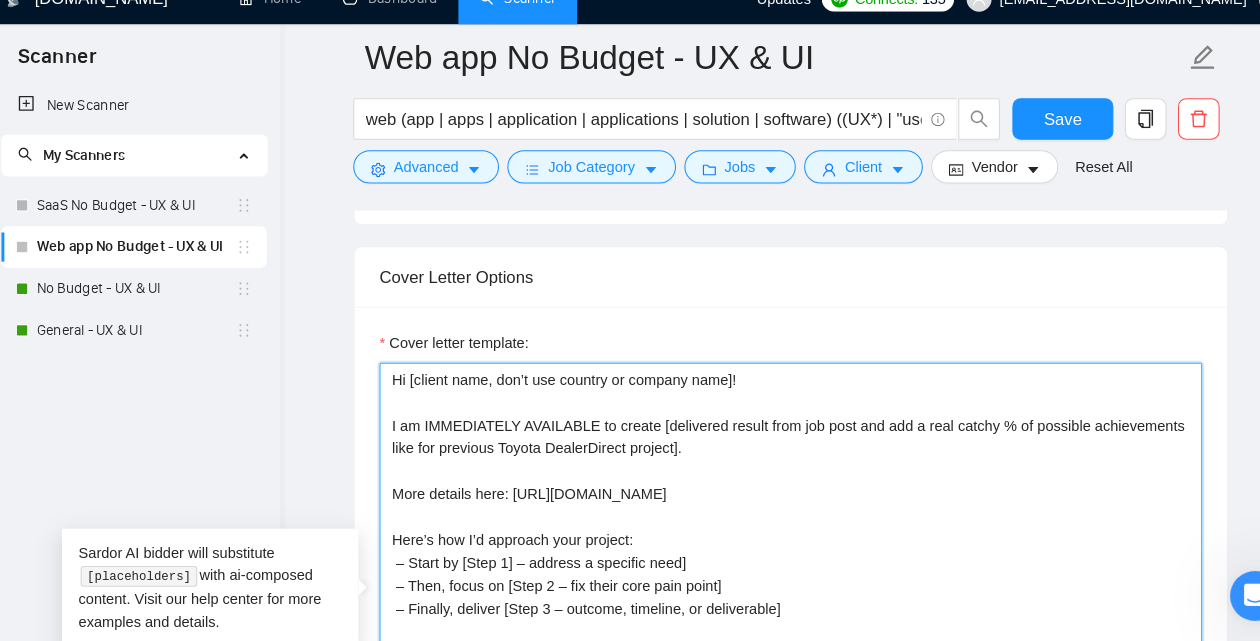 drag, startPoint x: 790, startPoint y: 466, endPoint x: 354, endPoint y: 432, distance: 437.32367 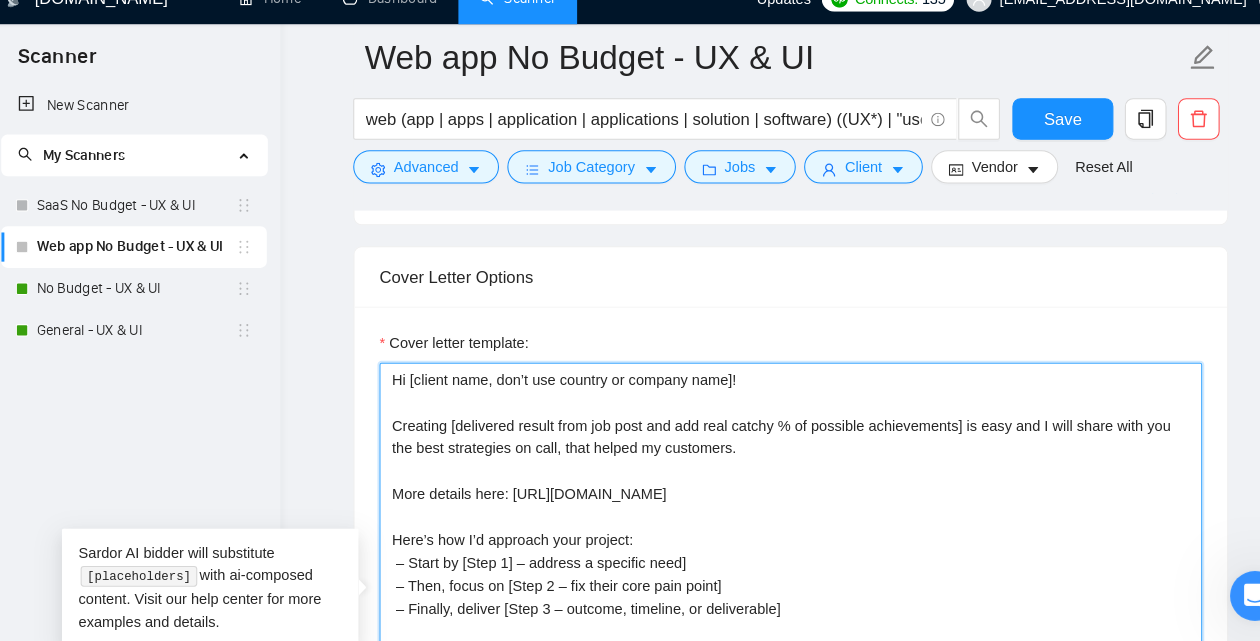 click on "Hi [client name, don’t use country or company name]!
Creating [delivered result from job post and add real catchy % of possible achievements] is easy and I will share with you the best strategies on call, that helped my customers.
More details here: [URL][DOMAIN_NAME]
Here’s how I’d approach your project:
– Start by [Step 1] – address a specific need]
– Then, focus on [Step 2 – fix their core pain point]
– Finally, deliver [Step 3 – outcome, timeline, or deliverable]
[Add the open question about his job description at the end of this cover letter (start it with the word What). Mention in questions exactly several important keywords from job post.]
[PERSON_NAME],
Psychology-based UX Design,
[DOMAIN_NAME]" at bounding box center (770, 598) 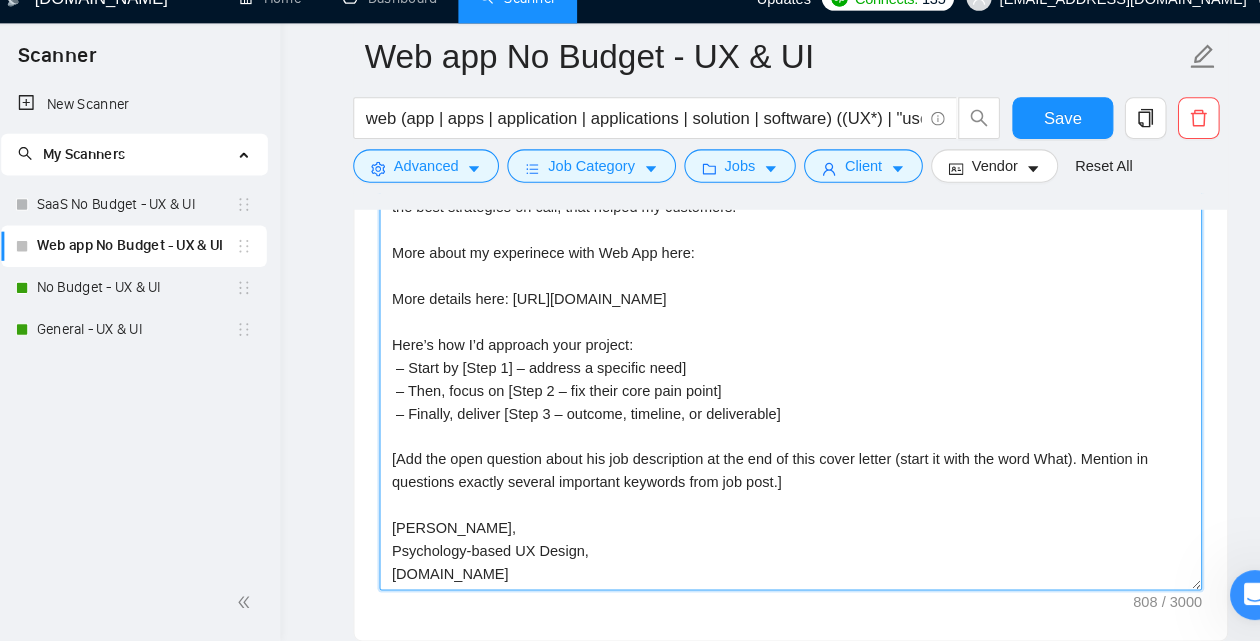 scroll, scrollTop: 1907, scrollLeft: 0, axis: vertical 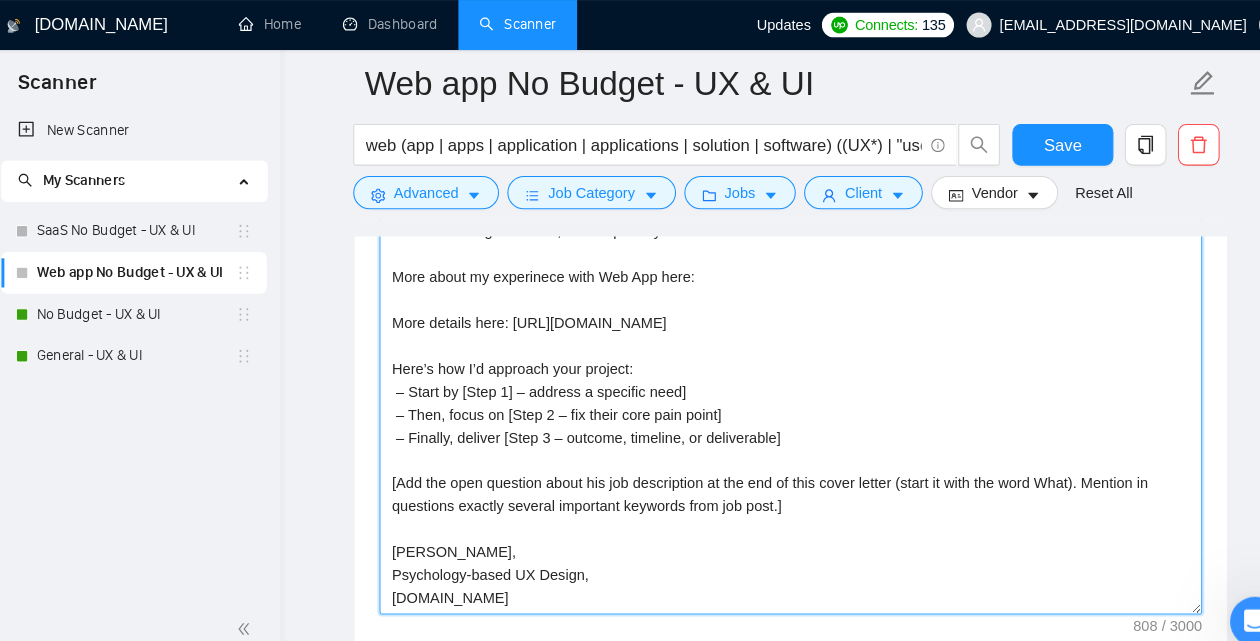 drag, startPoint x: 797, startPoint y: 416, endPoint x: 395, endPoint y: 314, distance: 414.73846 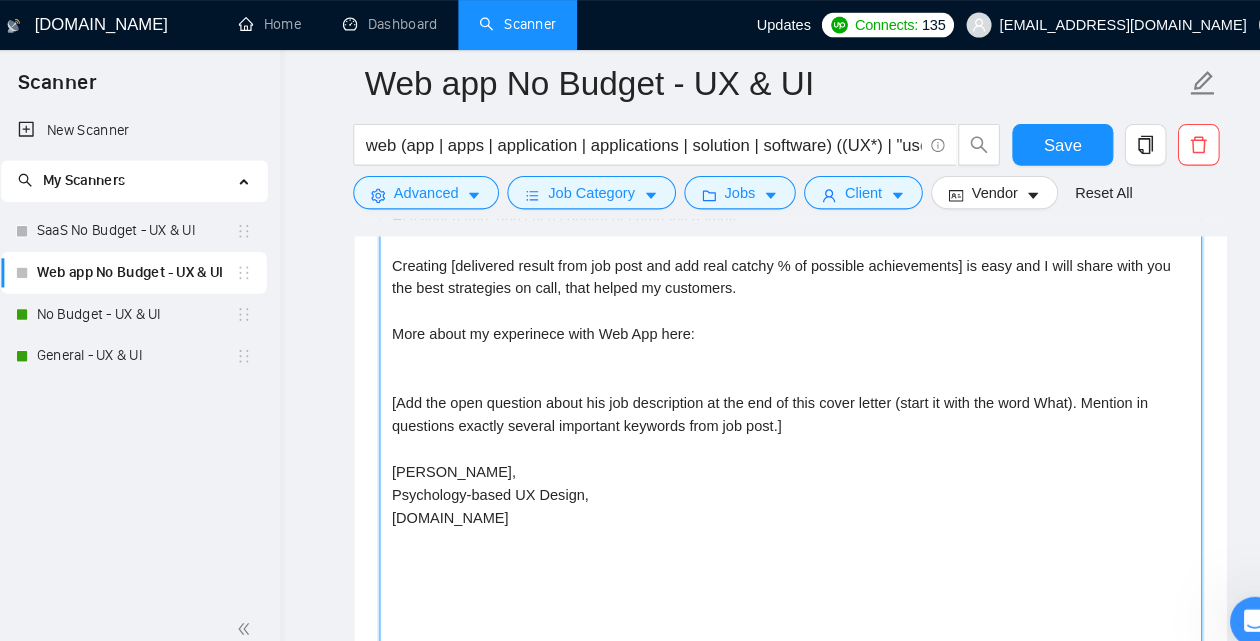 scroll, scrollTop: 1818, scrollLeft: 0, axis: vertical 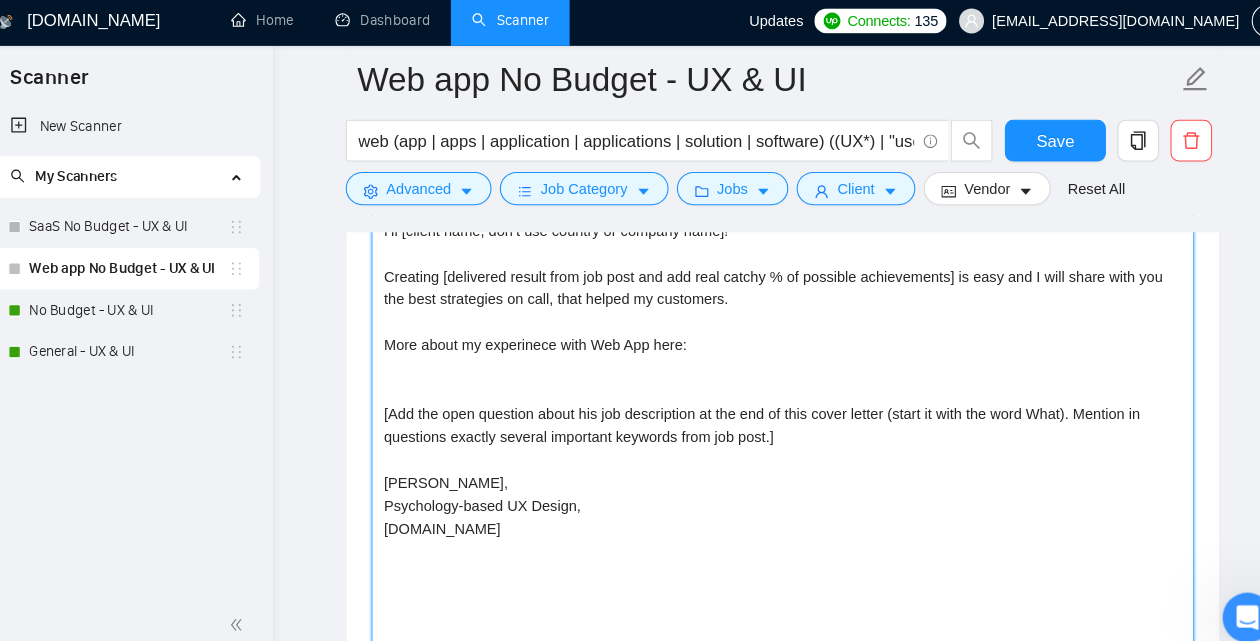 click on "Hi [client name, don’t use country or company name]!
Creating [delivered result from job post and add real catchy % of possible achievements] is easy and I will share with you the best strategies on call, that helped my customers.
More about my experinece with Web App here:
[Add the open question about his job description at the end of this cover letter (start it with the word What). Mention in questions exactly several important keywords from job post.]
[PERSON_NAME],
Psychology-based UX Design,
[DOMAIN_NAME]" at bounding box center (770, 434) 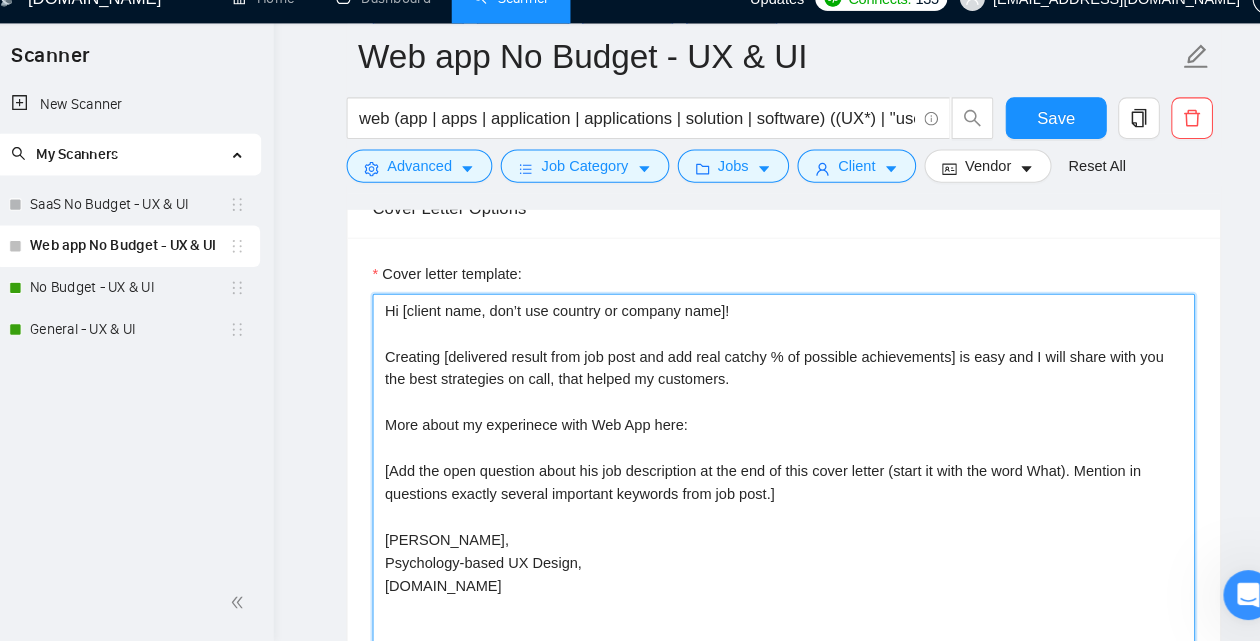 scroll, scrollTop: 1726, scrollLeft: 0, axis: vertical 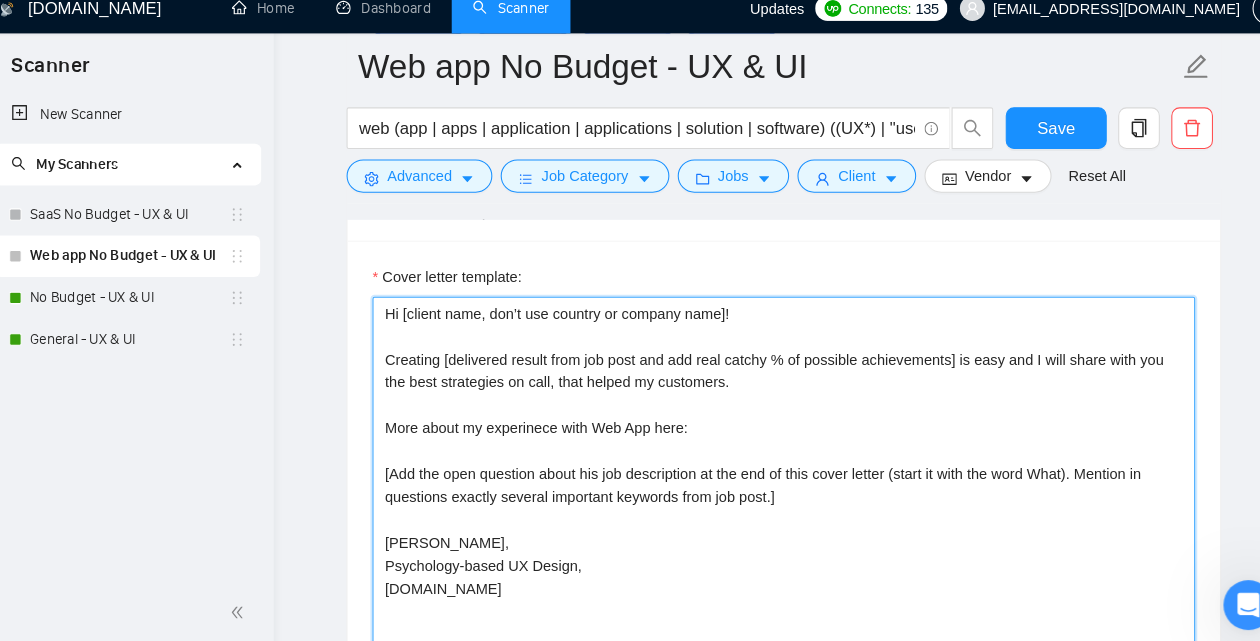 drag, startPoint x: 795, startPoint y: 506, endPoint x: 330, endPoint y: 465, distance: 466.80402 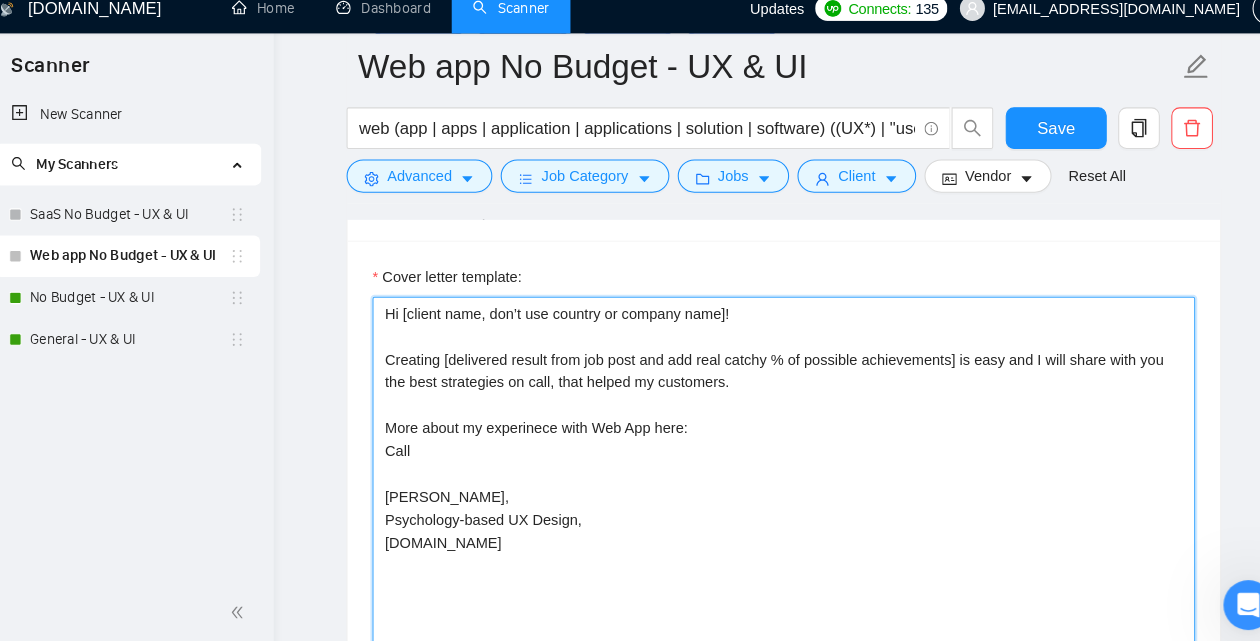 click on "Hi [client name, don’t use country or company name]!
Creating [delivered result from job post and add real catchy % of possible achievements] is easy and I will share with you the best strategies on call, that helped my customers.
More about my experinece with Web App here:
Call
[PERSON_NAME],
Psychology-based UX Design,
[DOMAIN_NAME]" at bounding box center (770, 526) 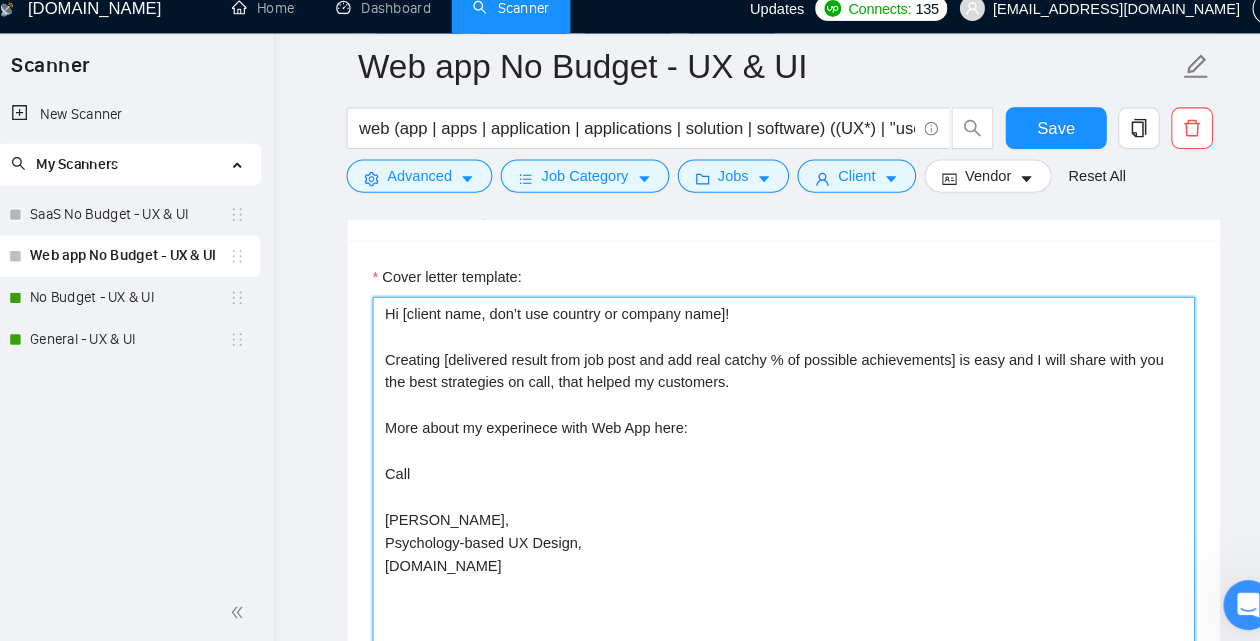 click on "Hi [client name, don’t use country or company name]!
Creating [delivered result from job post and add real catchy % of possible achievements] is easy and I will share with you the best strategies on call, that helped my customers.
More about my experinece with Web App here:
Call
[PERSON_NAME],
Psychology-based UX Design,
[DOMAIN_NAME]" at bounding box center [770, 526] 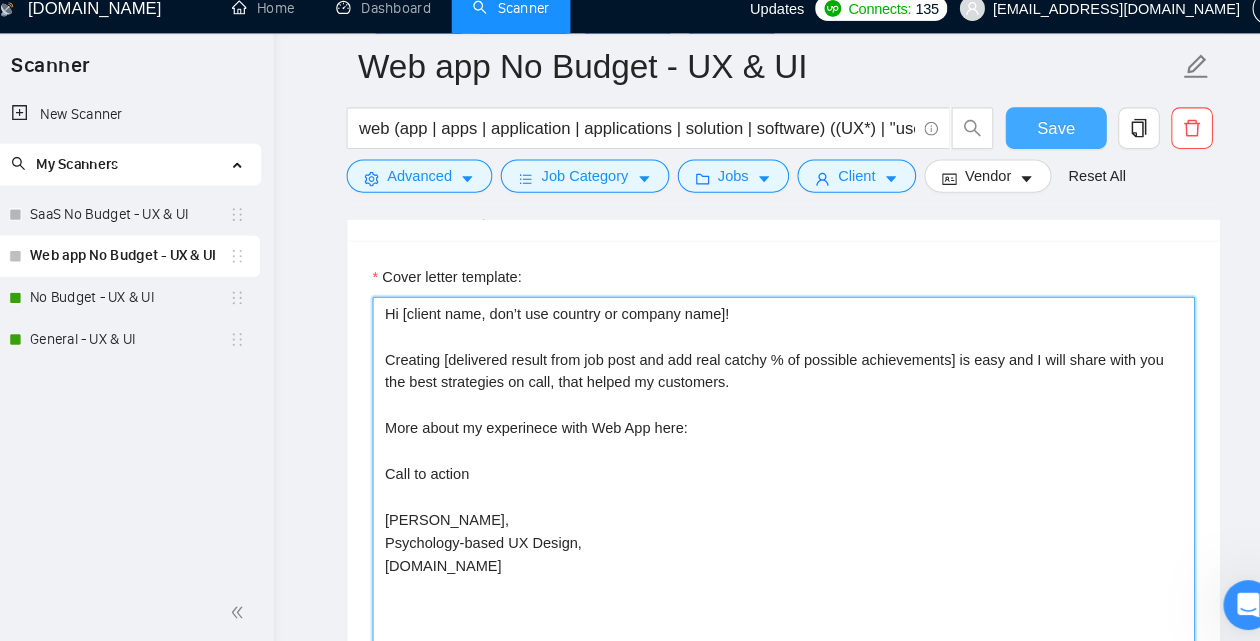 type on "Hi [client name, don’t use country or company name]!
Creating [delivered result from job post and add real catchy % of possible achievements] is easy and I will share with you the best strategies on call, that helped my customers.
More about my experinece with Web App here:
Call to action
[PERSON_NAME],
Psychology-based UX Design,
[DOMAIN_NAME]" 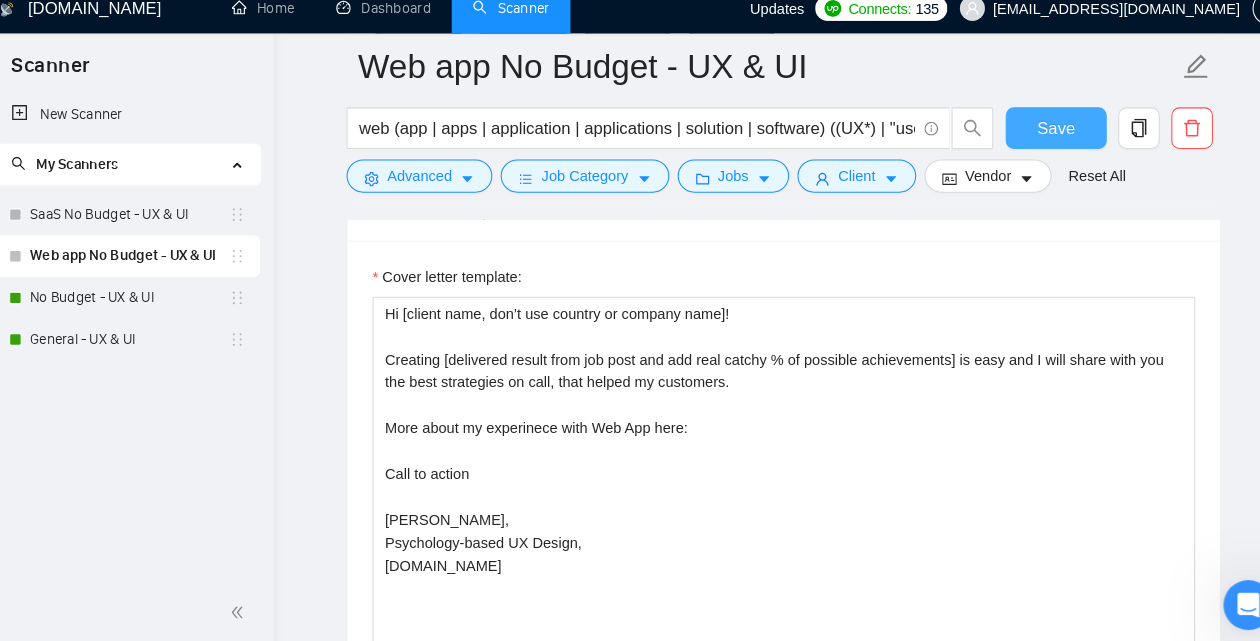 click on "Save" at bounding box center [1031, 139] 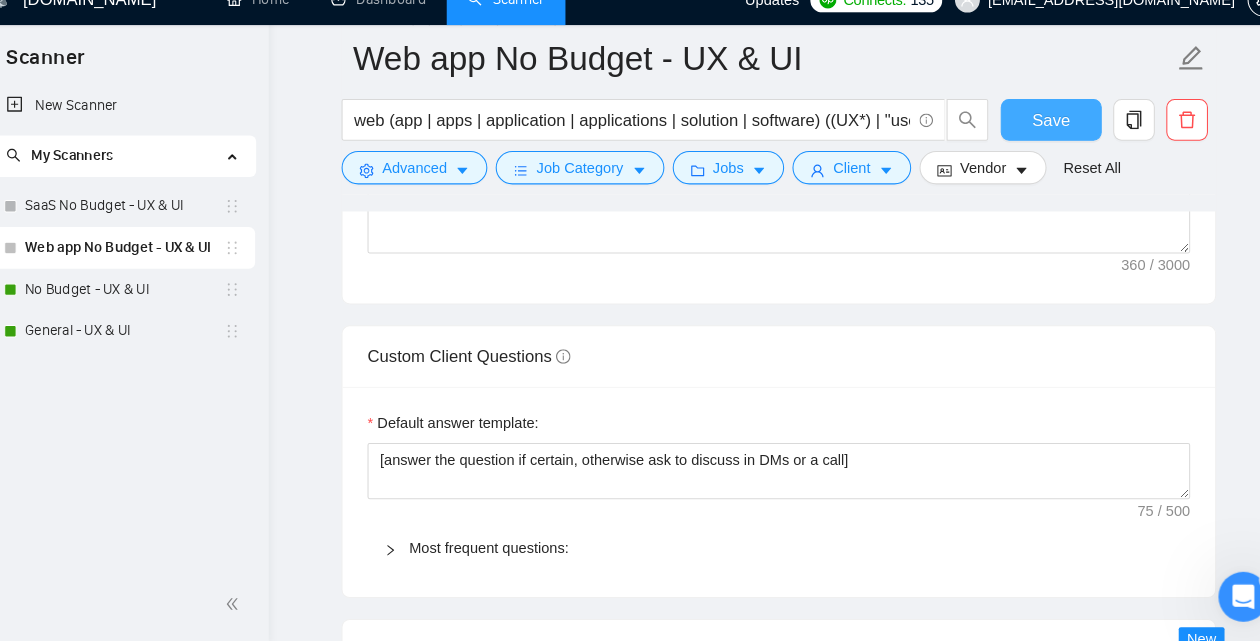 scroll, scrollTop: 2308, scrollLeft: 0, axis: vertical 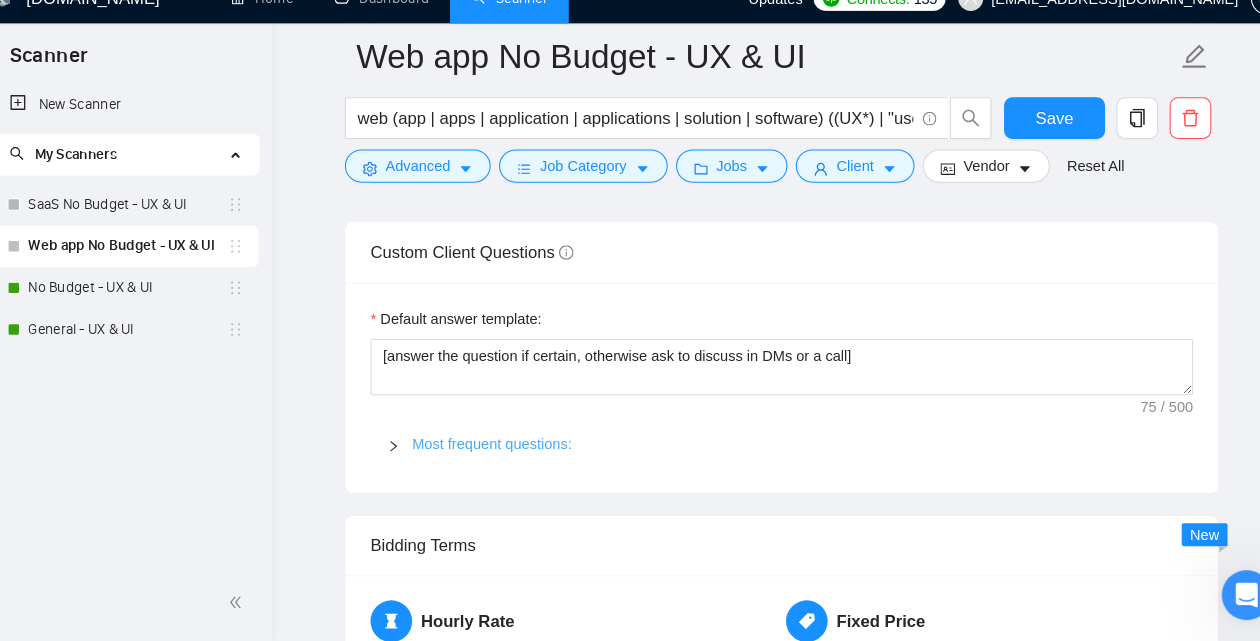 click on "Most frequent questions:" at bounding box center [491, 452] 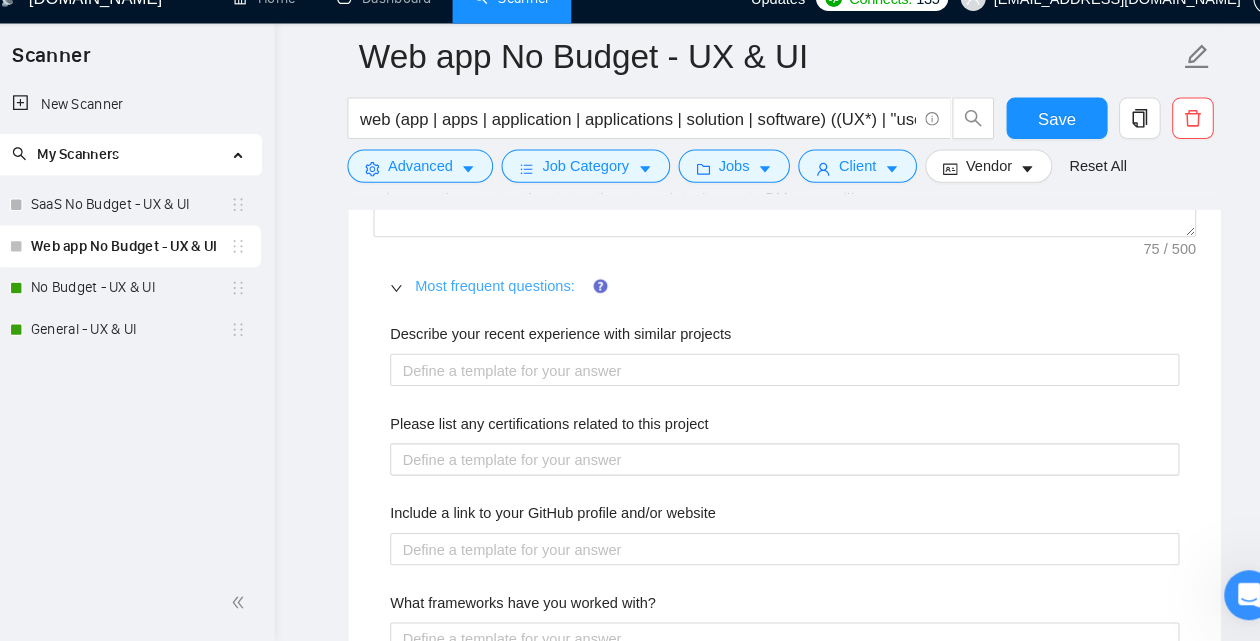 scroll, scrollTop: 2477, scrollLeft: 0, axis: vertical 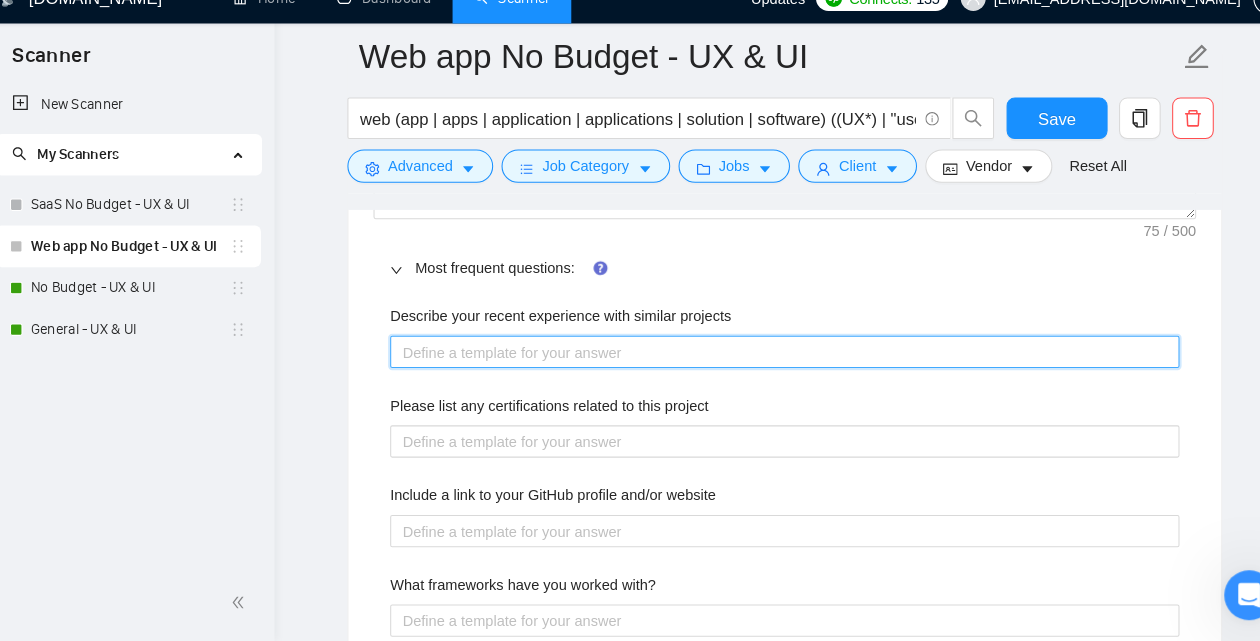 click on "Describe your recent experience with similar projects" at bounding box center [770, 364] 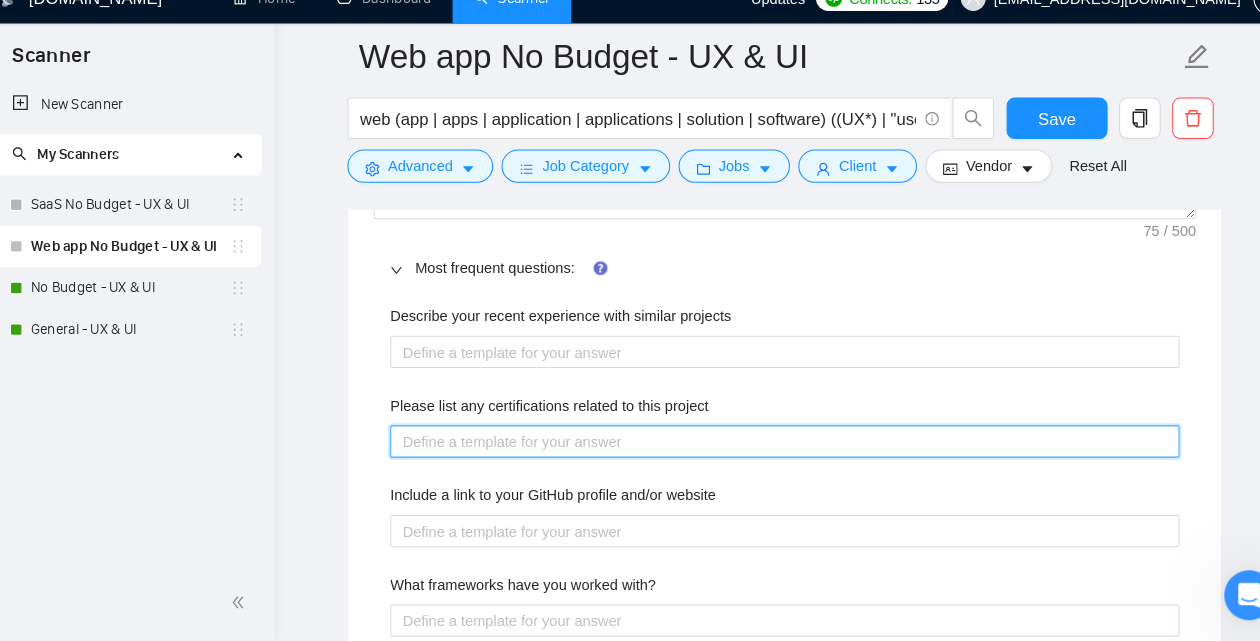 click on "Please list any certifications related to this project" at bounding box center (770, 450) 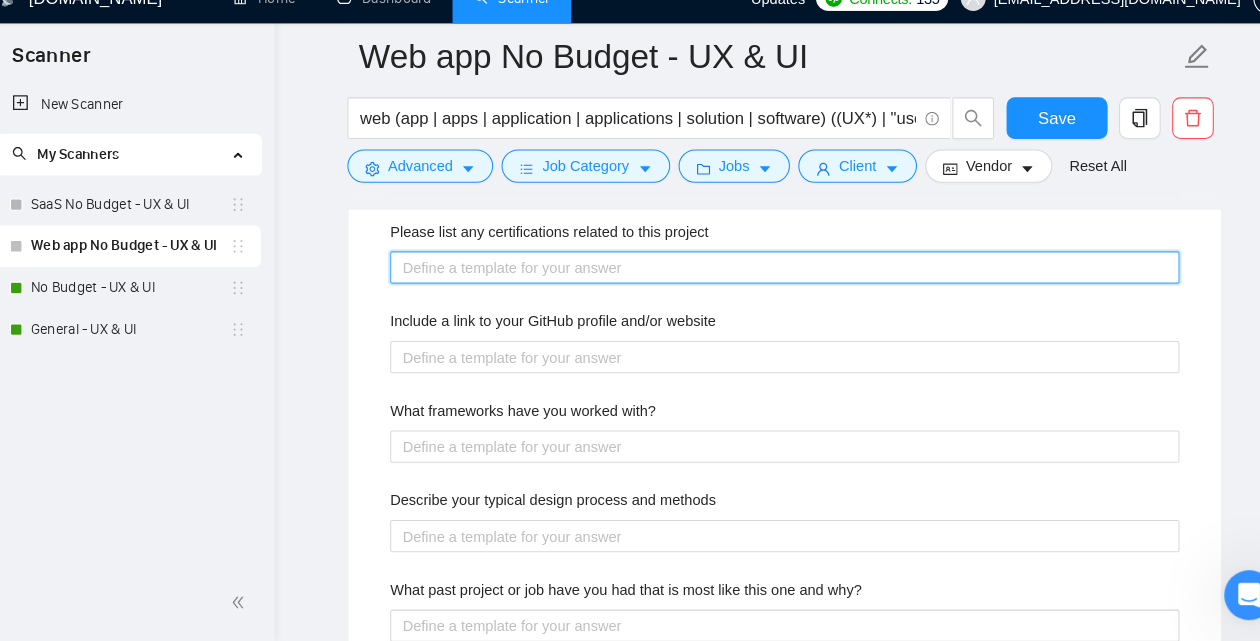 scroll, scrollTop: 2648, scrollLeft: 0, axis: vertical 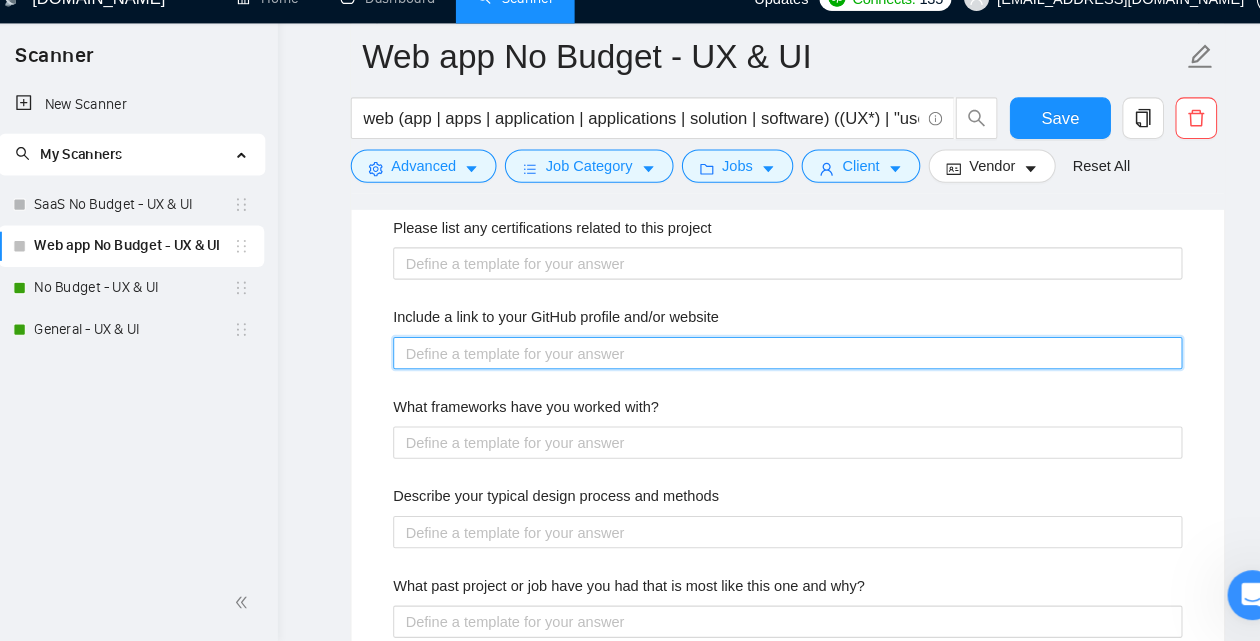 click on "Include a link to your GitHub profile and/or website" at bounding box center (770, 365) 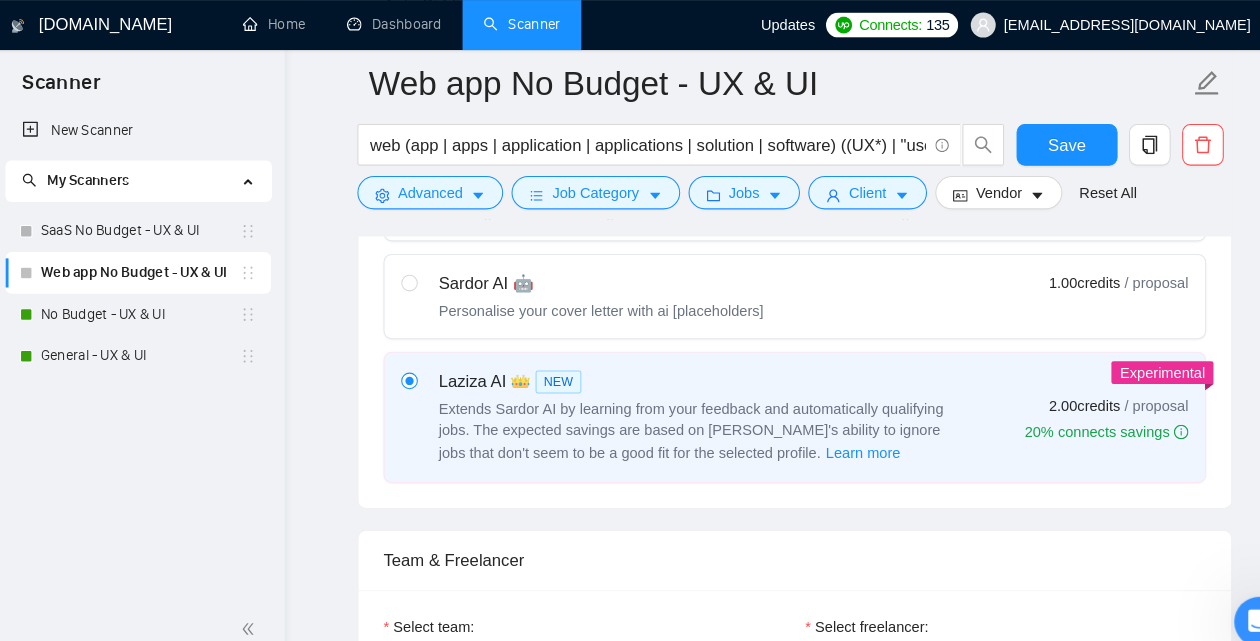 scroll, scrollTop: 701, scrollLeft: 0, axis: vertical 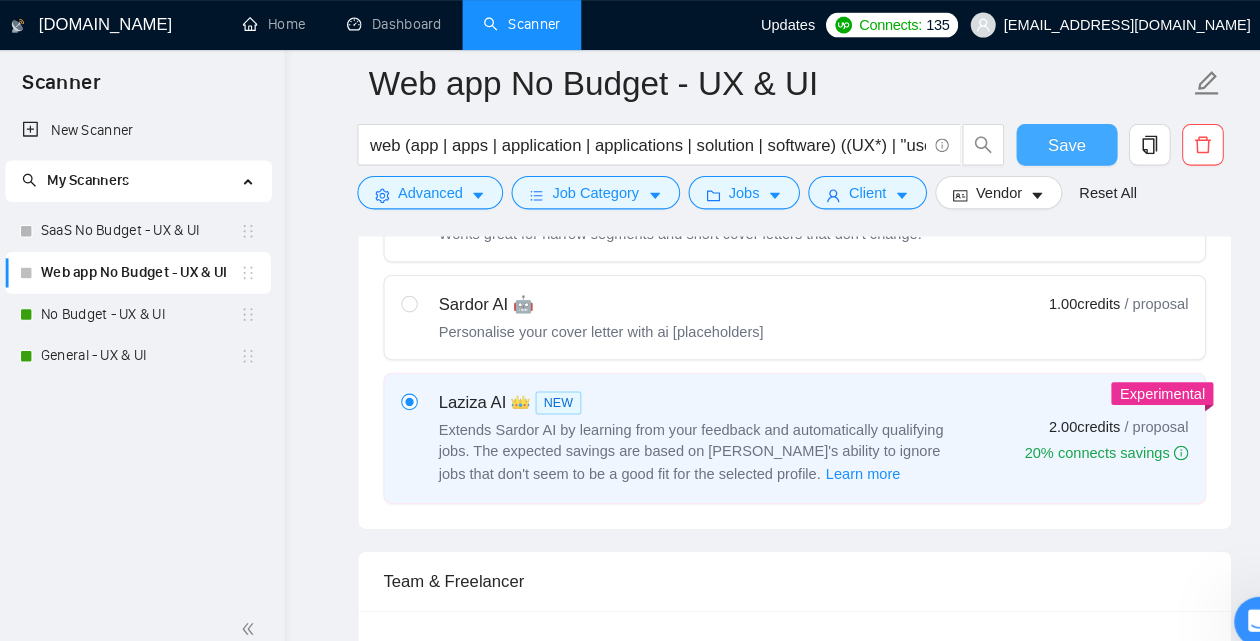 click on "Save" at bounding box center [1031, 139] 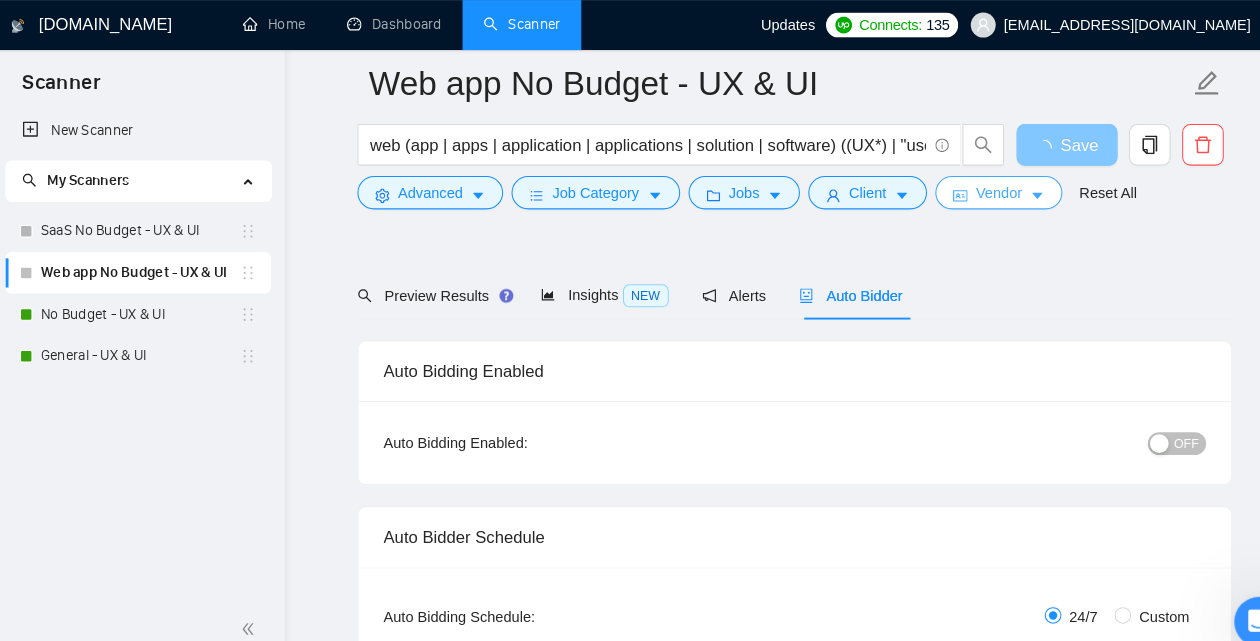 scroll, scrollTop: 0, scrollLeft: 0, axis: both 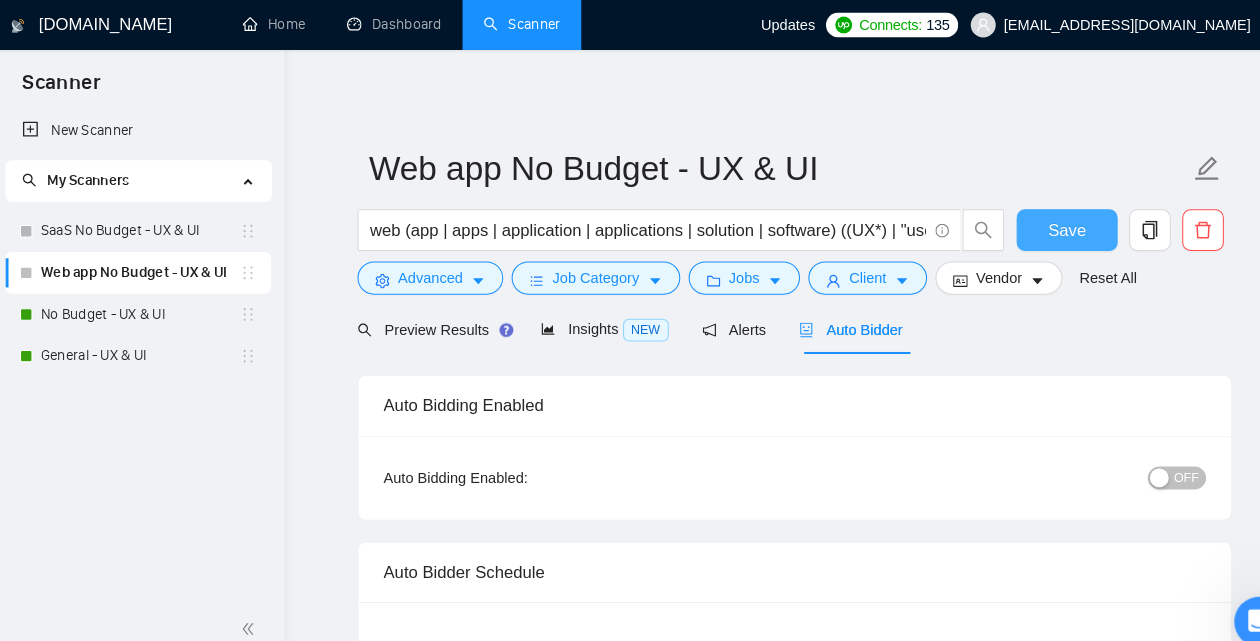 click on "Save" at bounding box center (1031, 221) 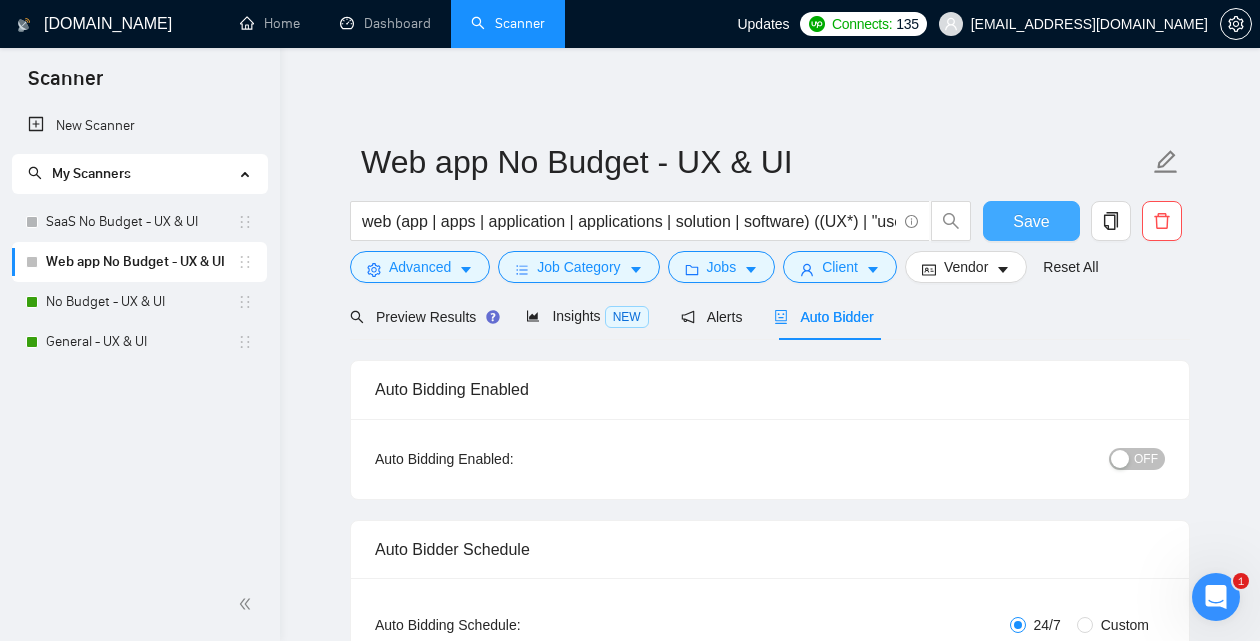 click on "Save" at bounding box center (1031, 221) 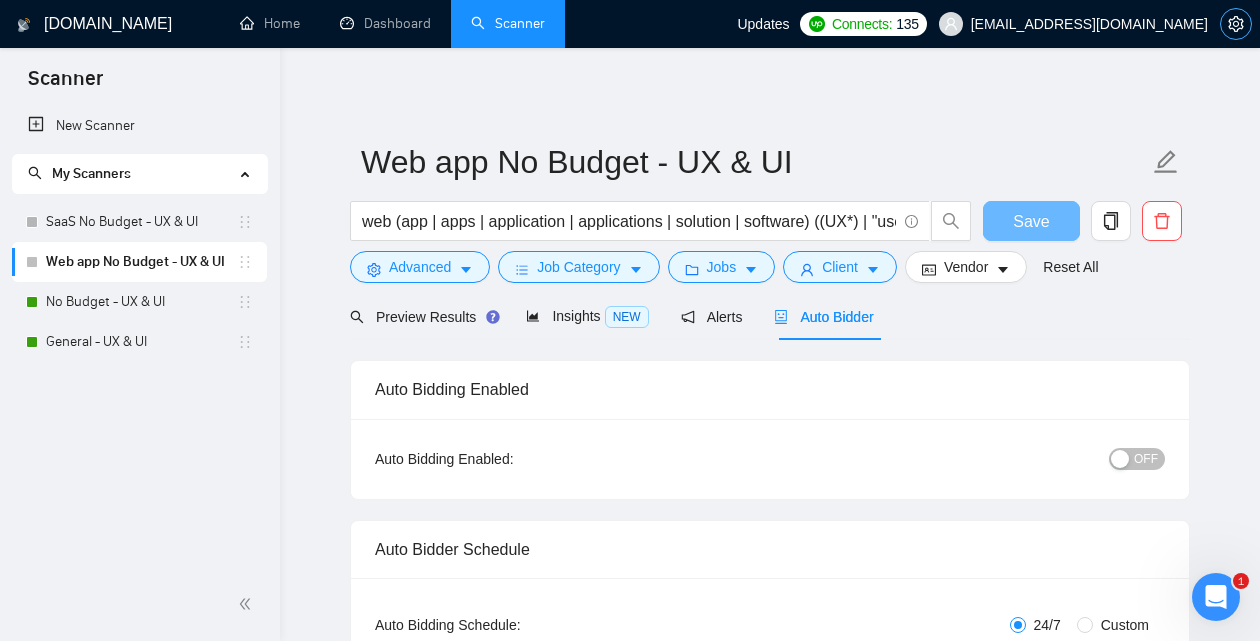 click 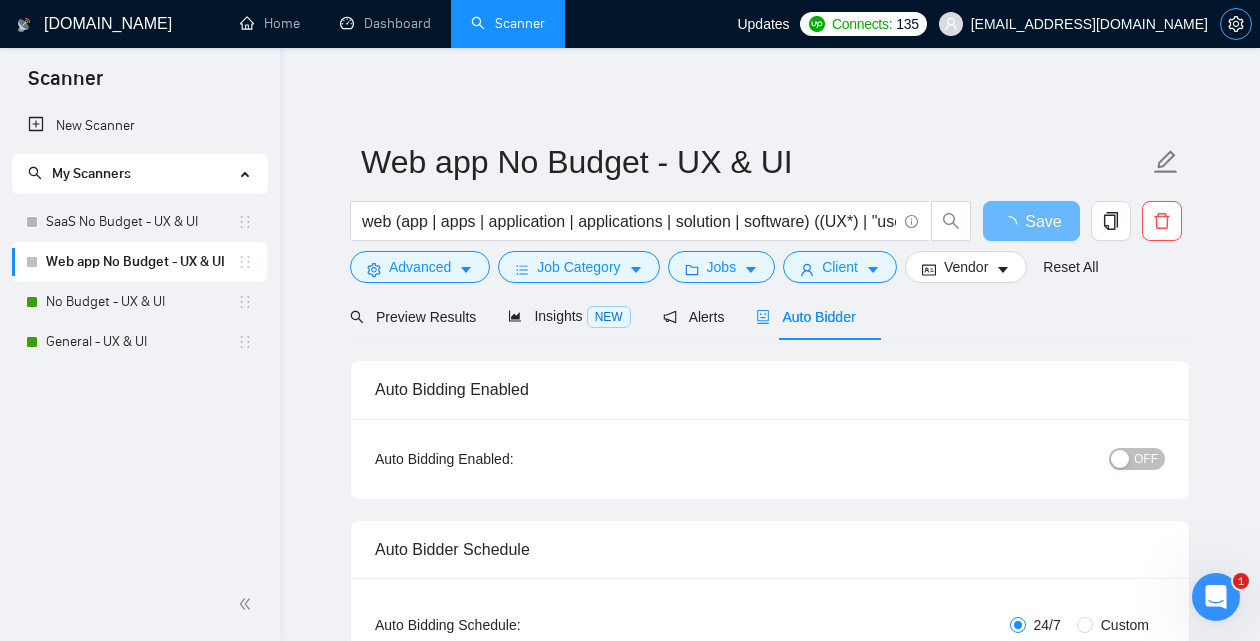 type 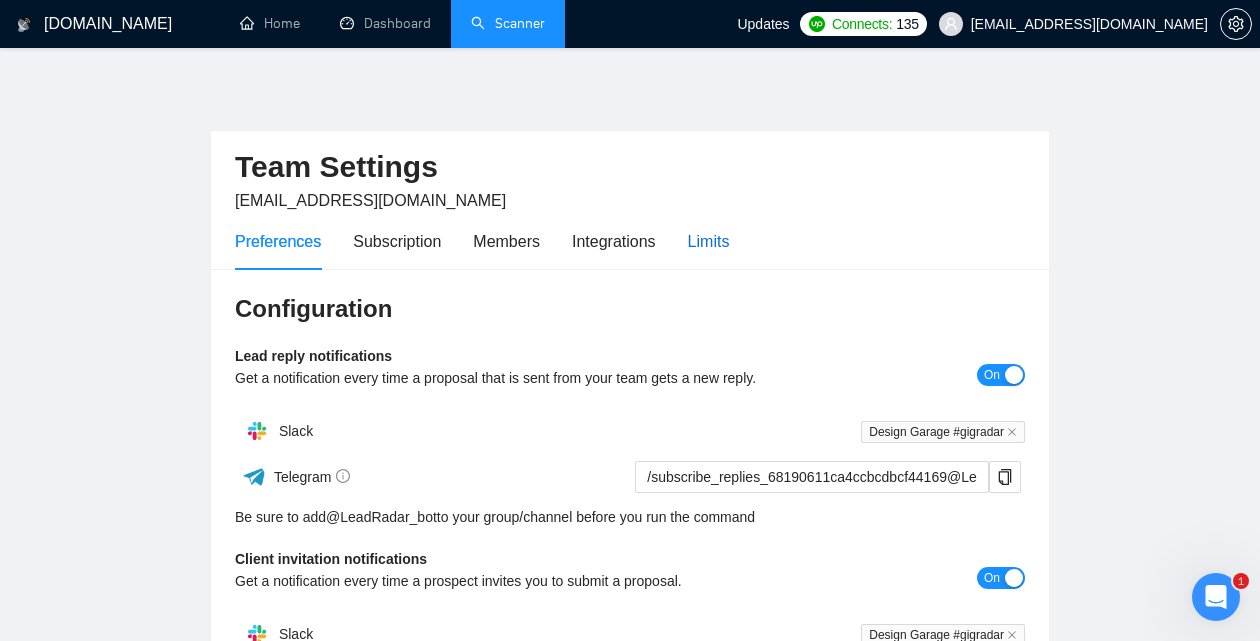click on "Limits" at bounding box center [709, 241] 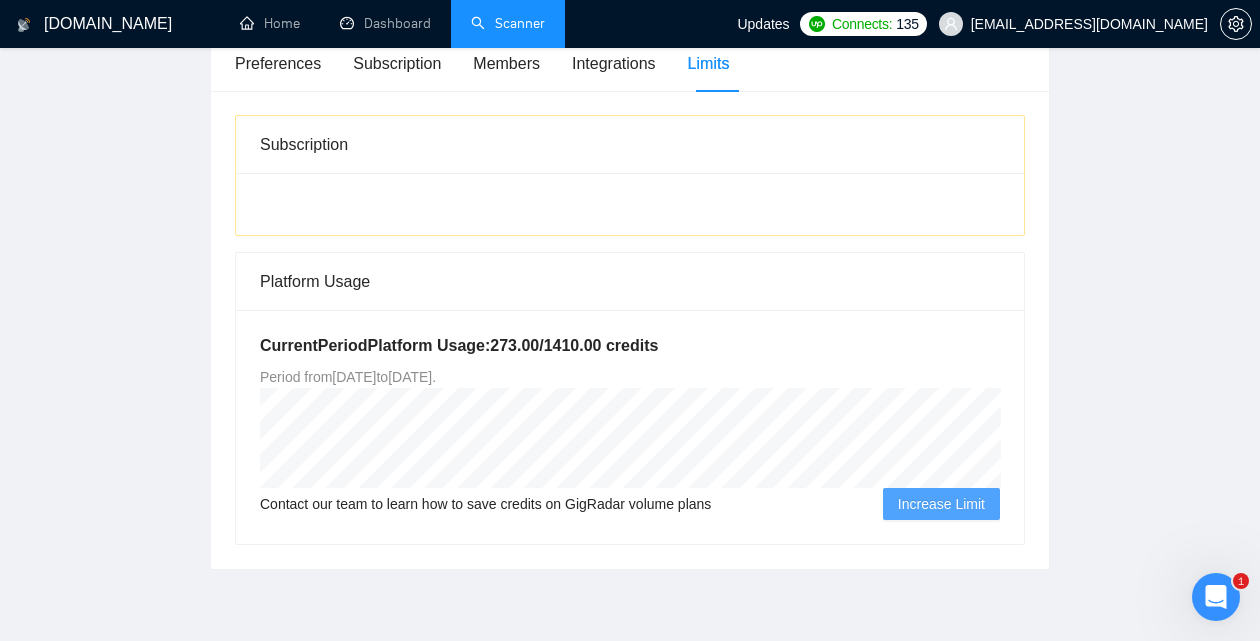 scroll, scrollTop: 157, scrollLeft: 0, axis: vertical 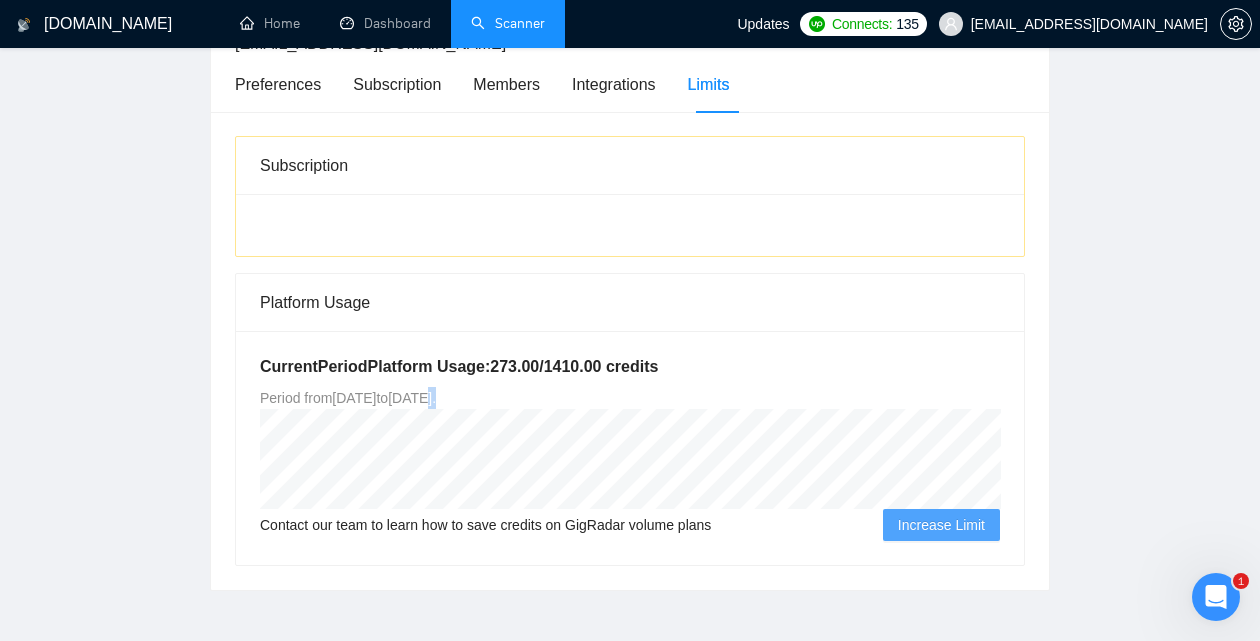 drag, startPoint x: 513, startPoint y: 396, endPoint x: 603, endPoint y: 392, distance: 90.088844 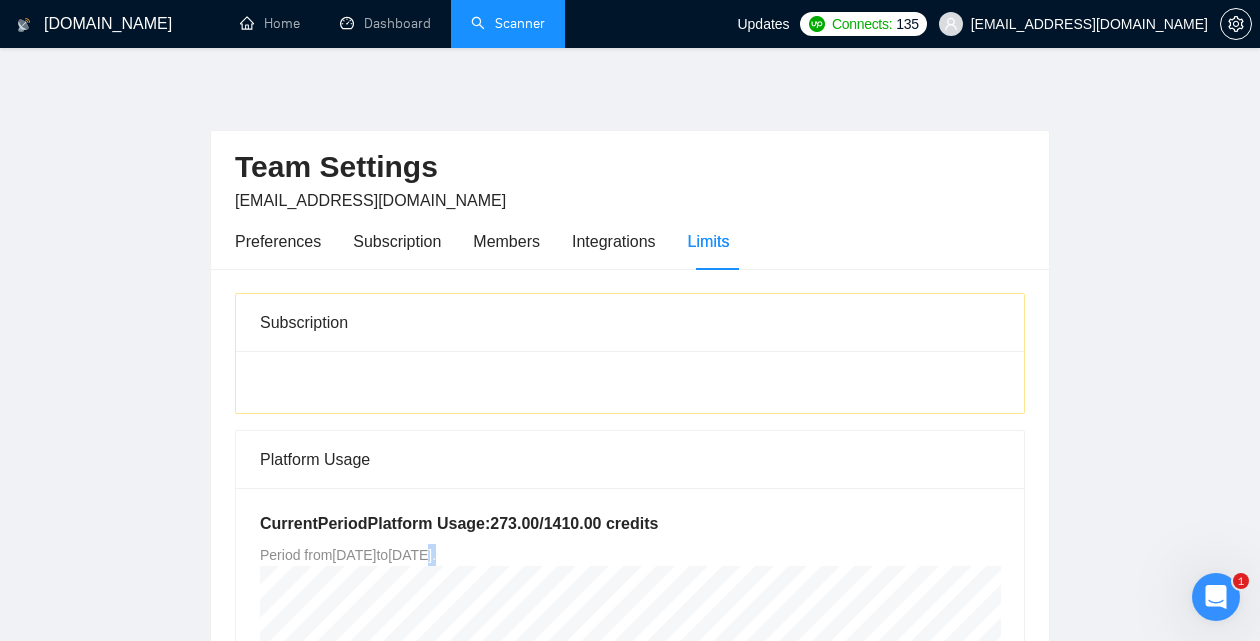 click on "Scanner" at bounding box center (508, 23) 